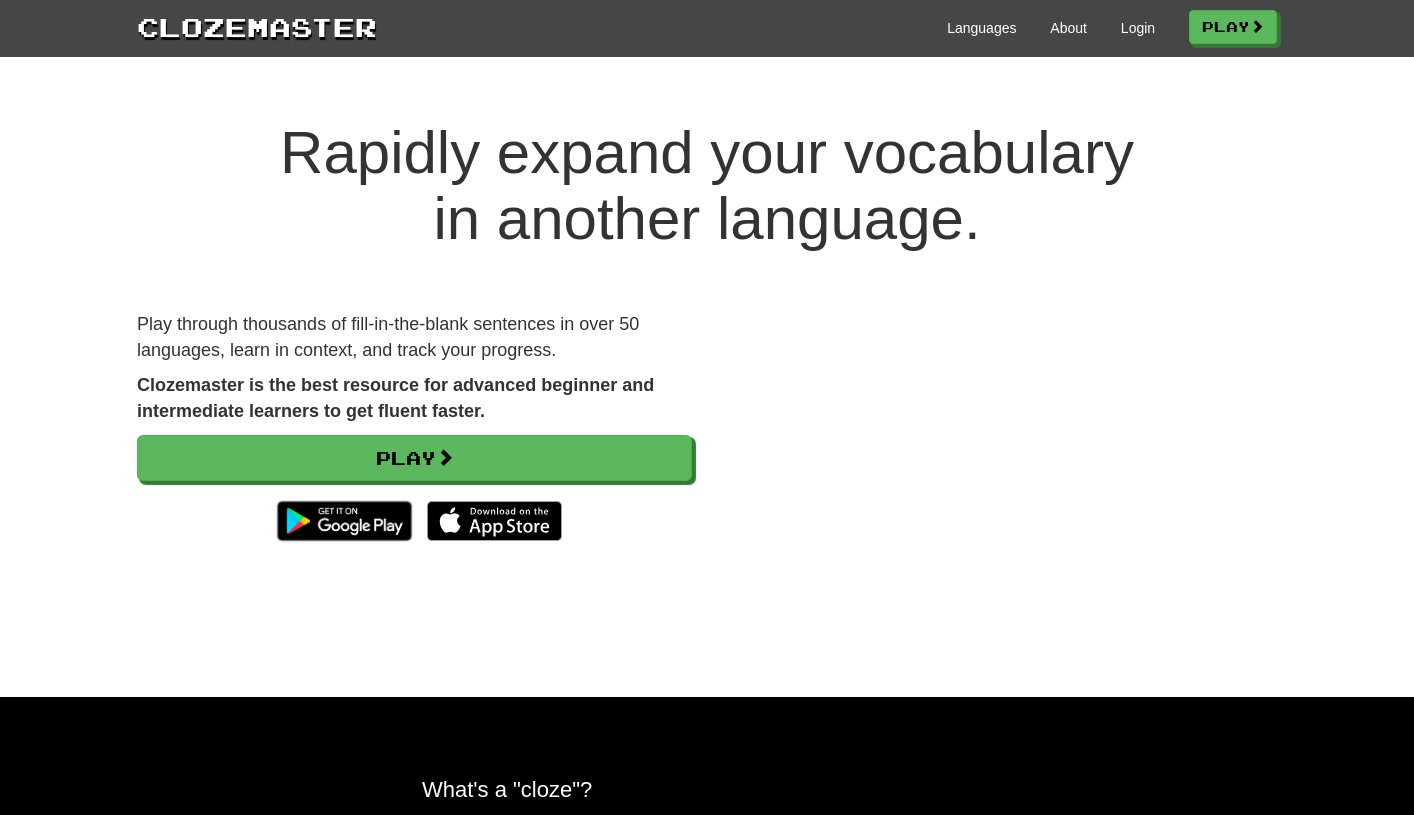 scroll, scrollTop: 0, scrollLeft: 0, axis: both 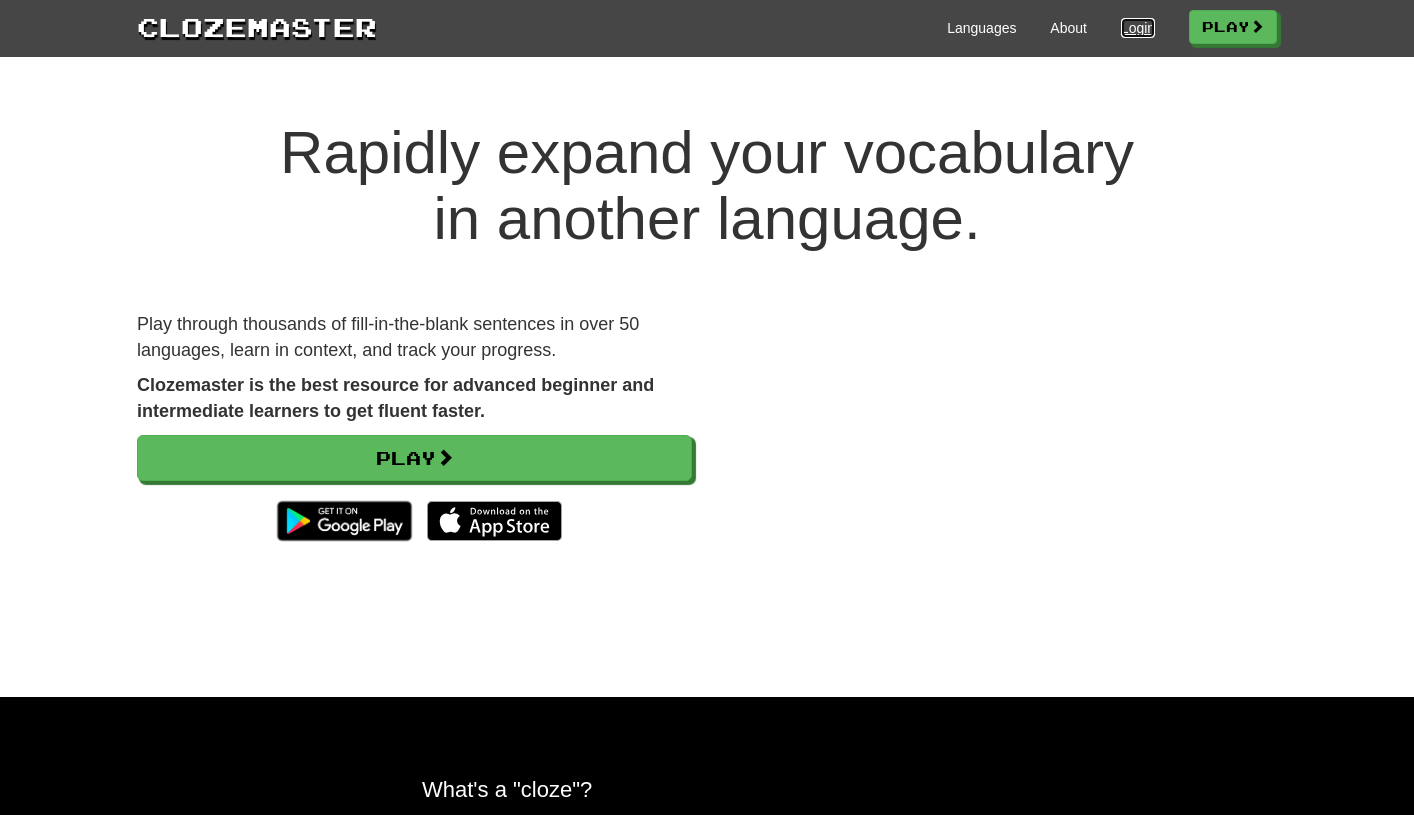 click on "Login" at bounding box center (1138, 28) 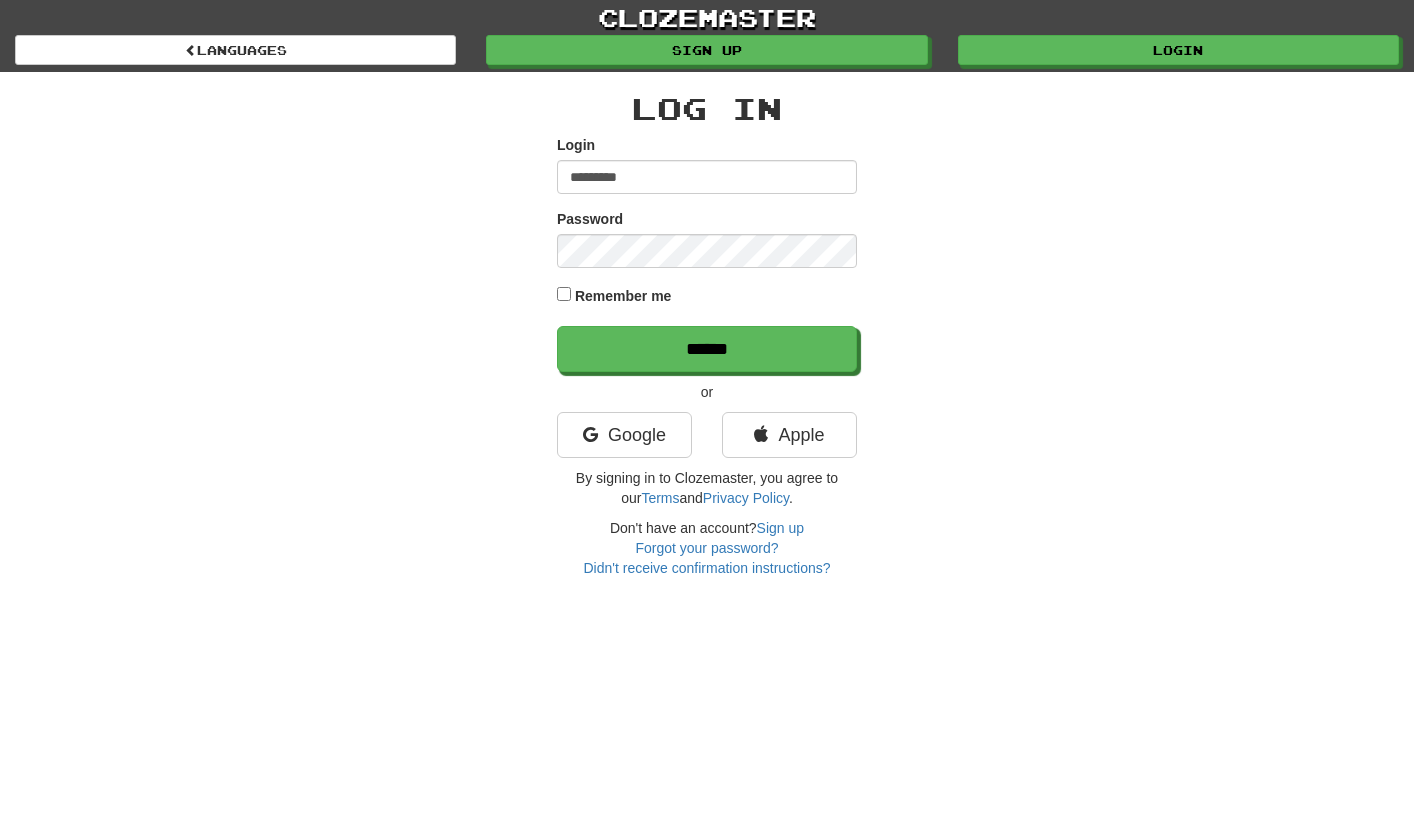 scroll, scrollTop: 0, scrollLeft: 0, axis: both 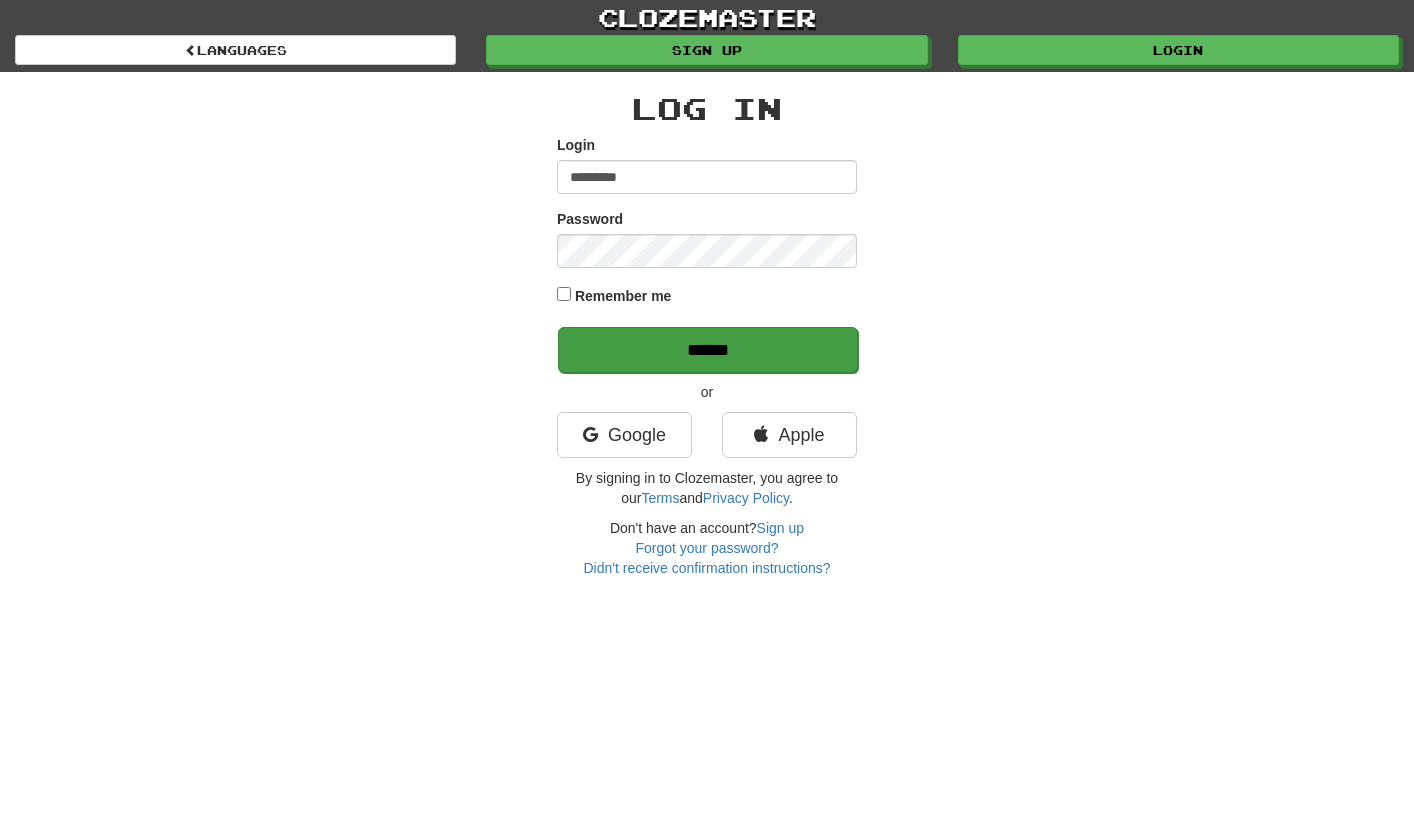 type on "*********" 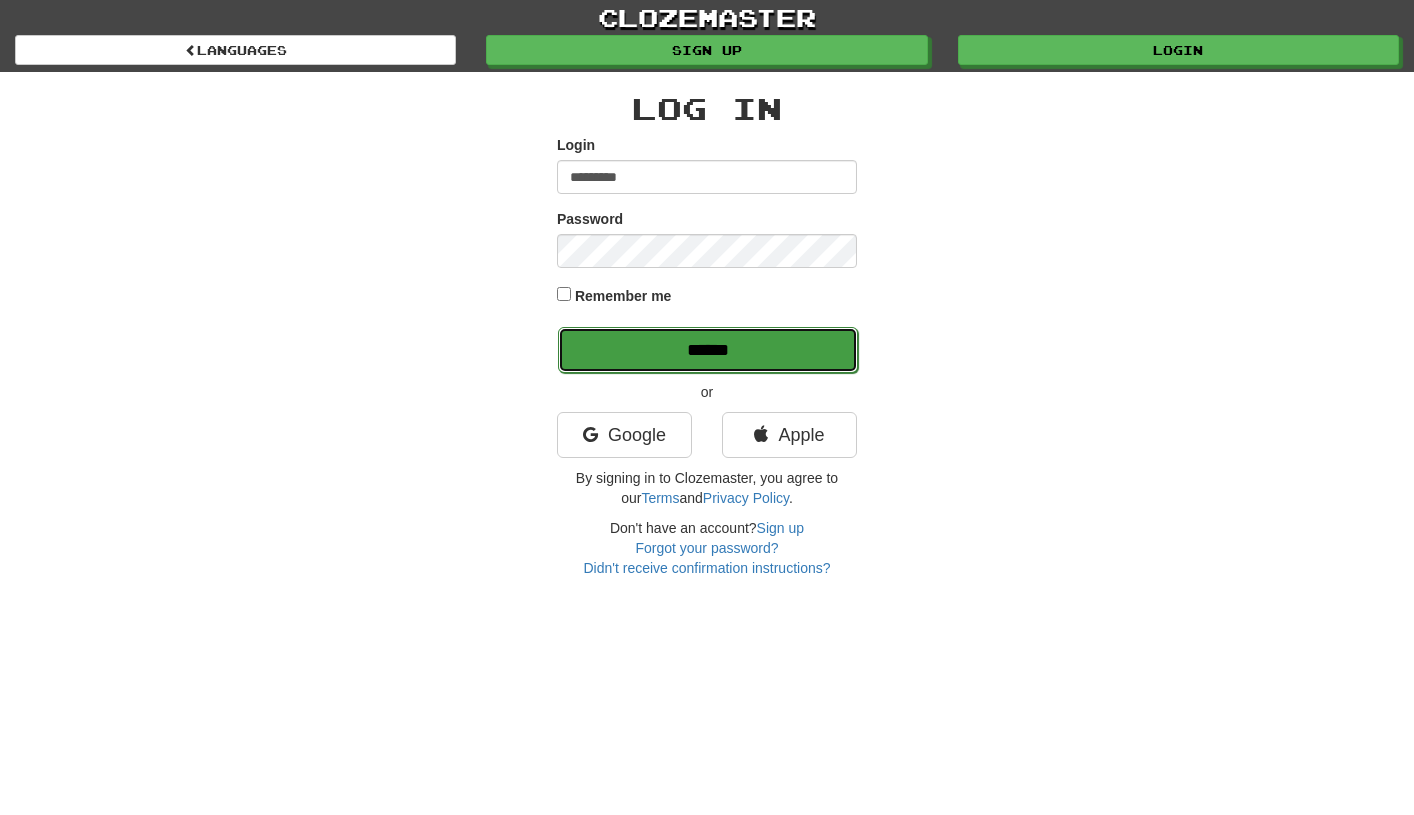 click on "******" at bounding box center (708, 350) 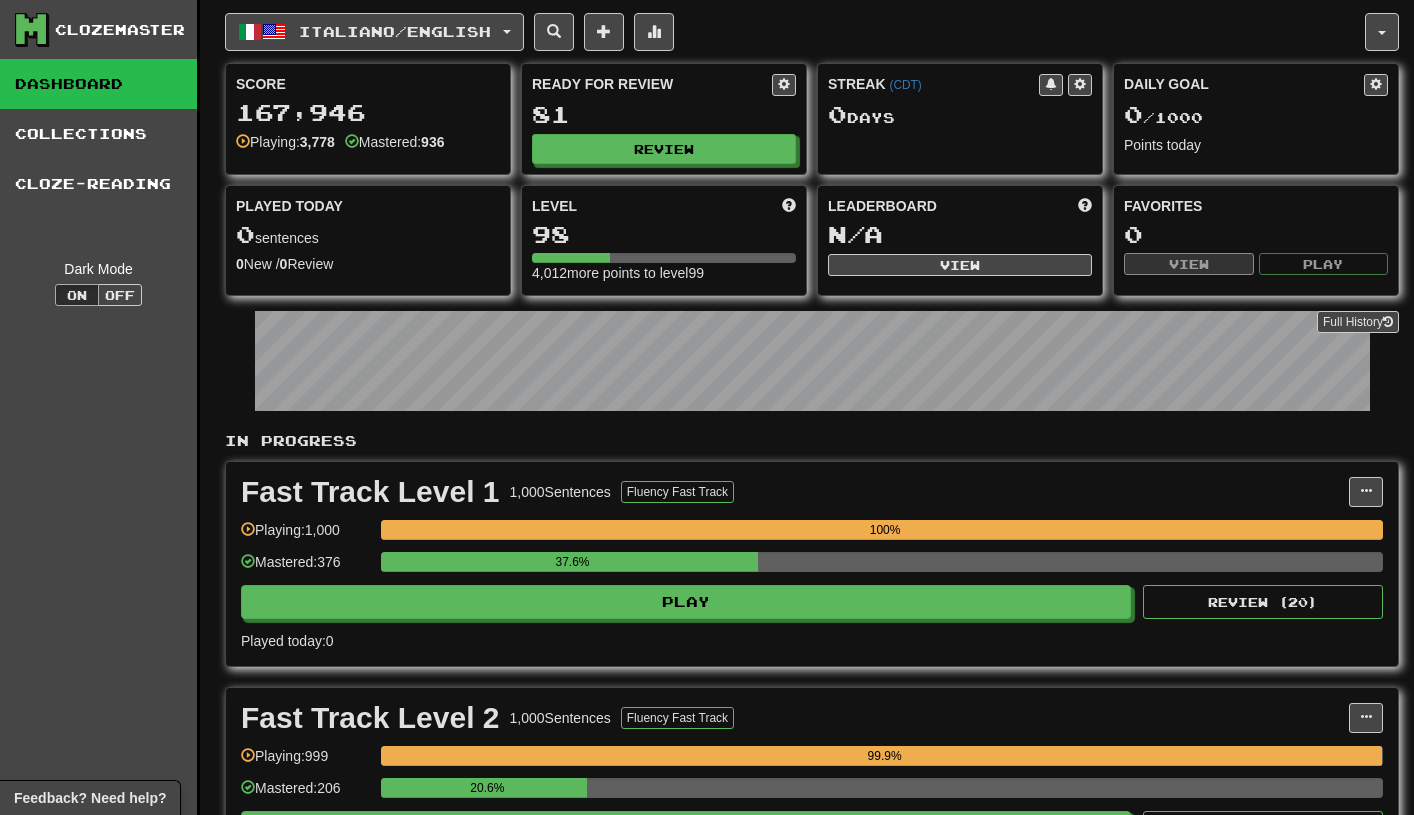 scroll, scrollTop: 0, scrollLeft: 0, axis: both 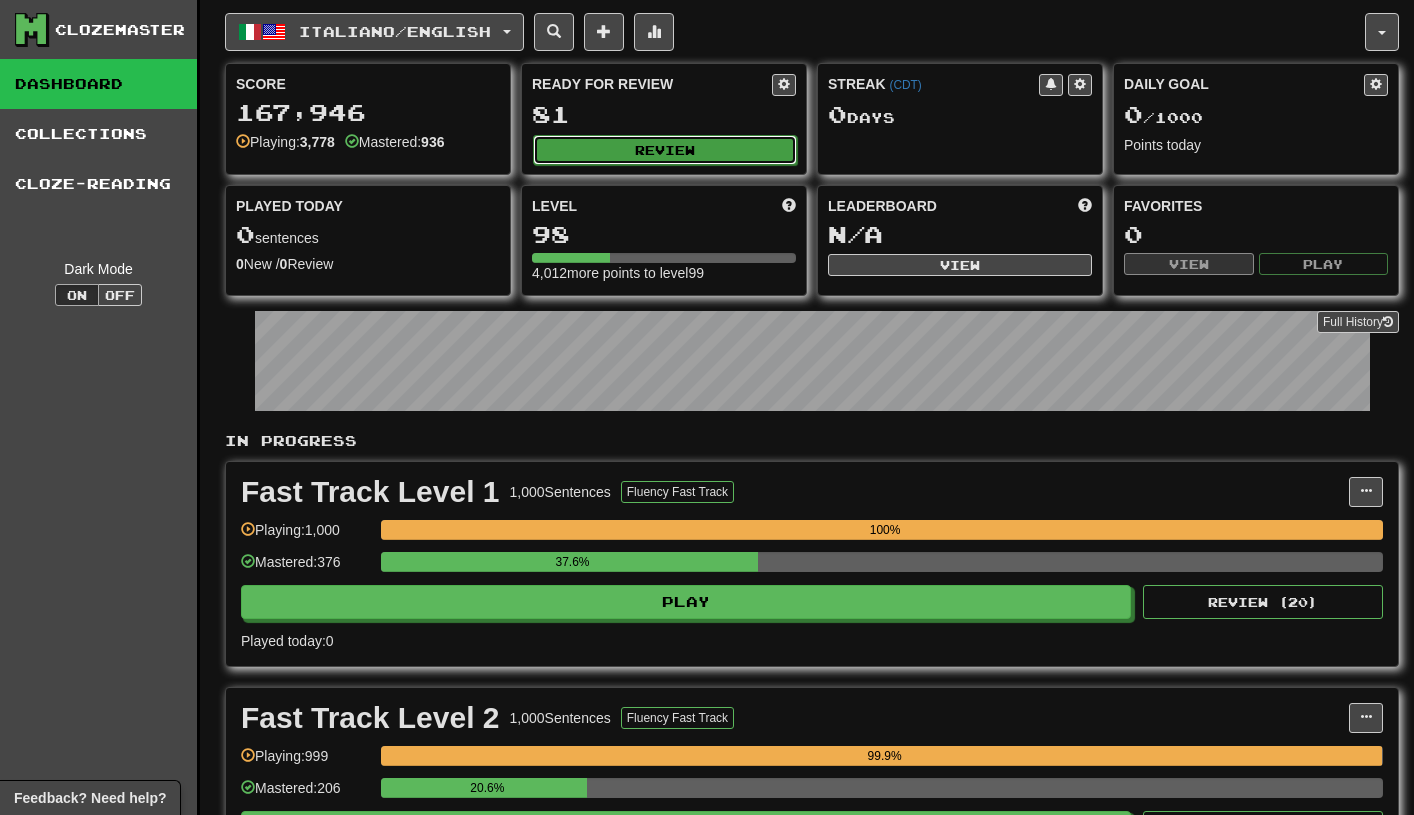 click on "Review" at bounding box center [665, 150] 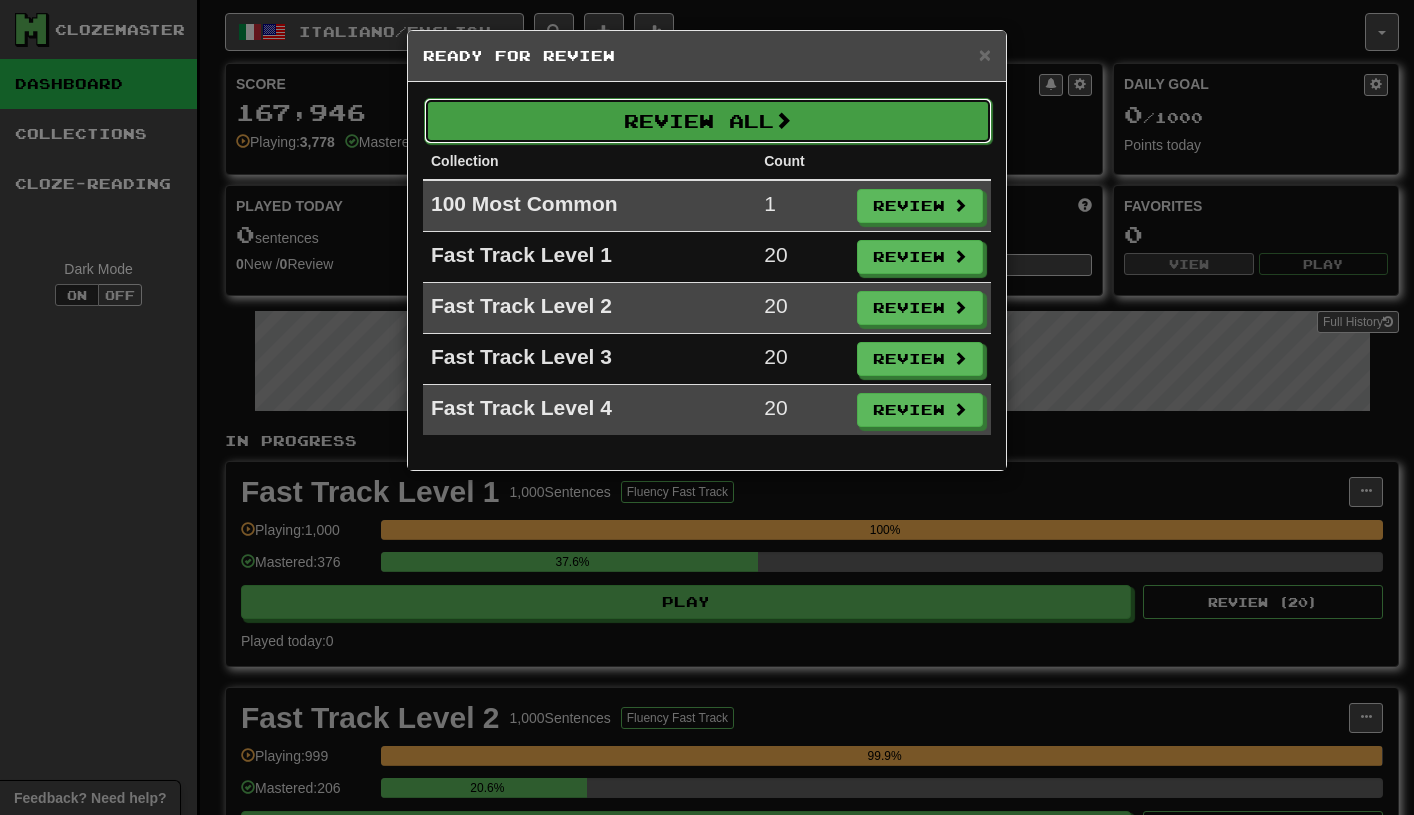 click on "Review All" at bounding box center (708, 121) 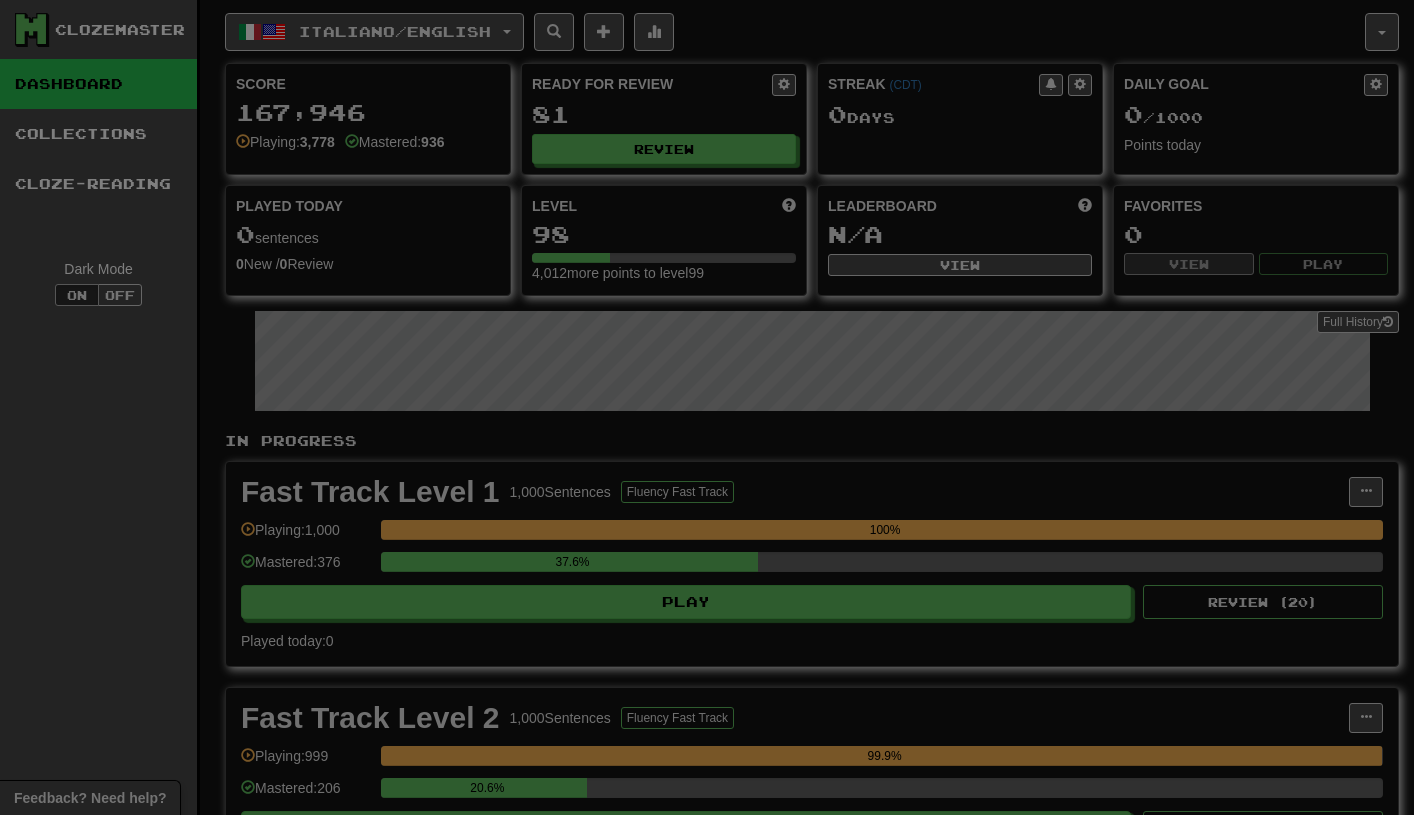 select on "**" 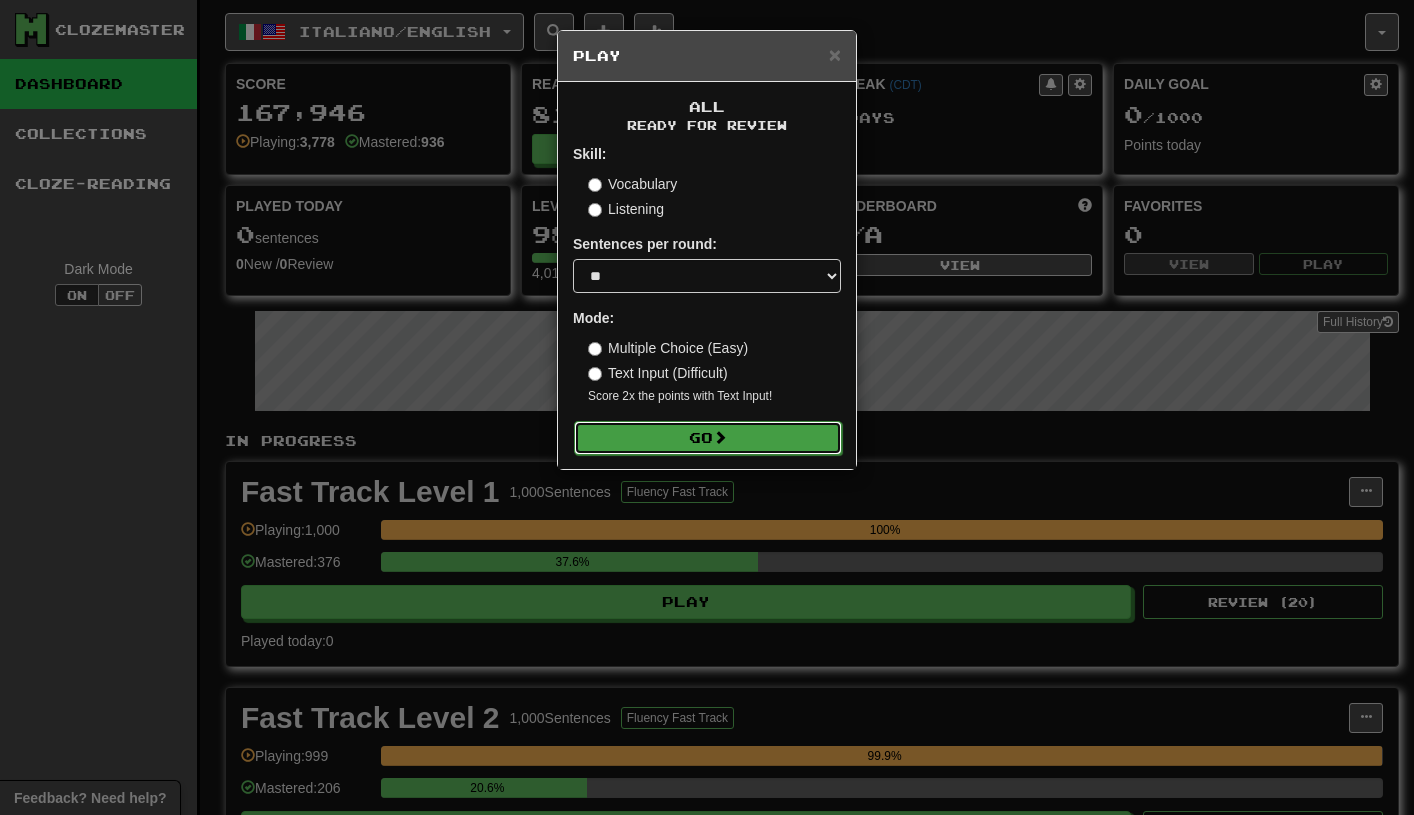 click on "Go" at bounding box center [708, 438] 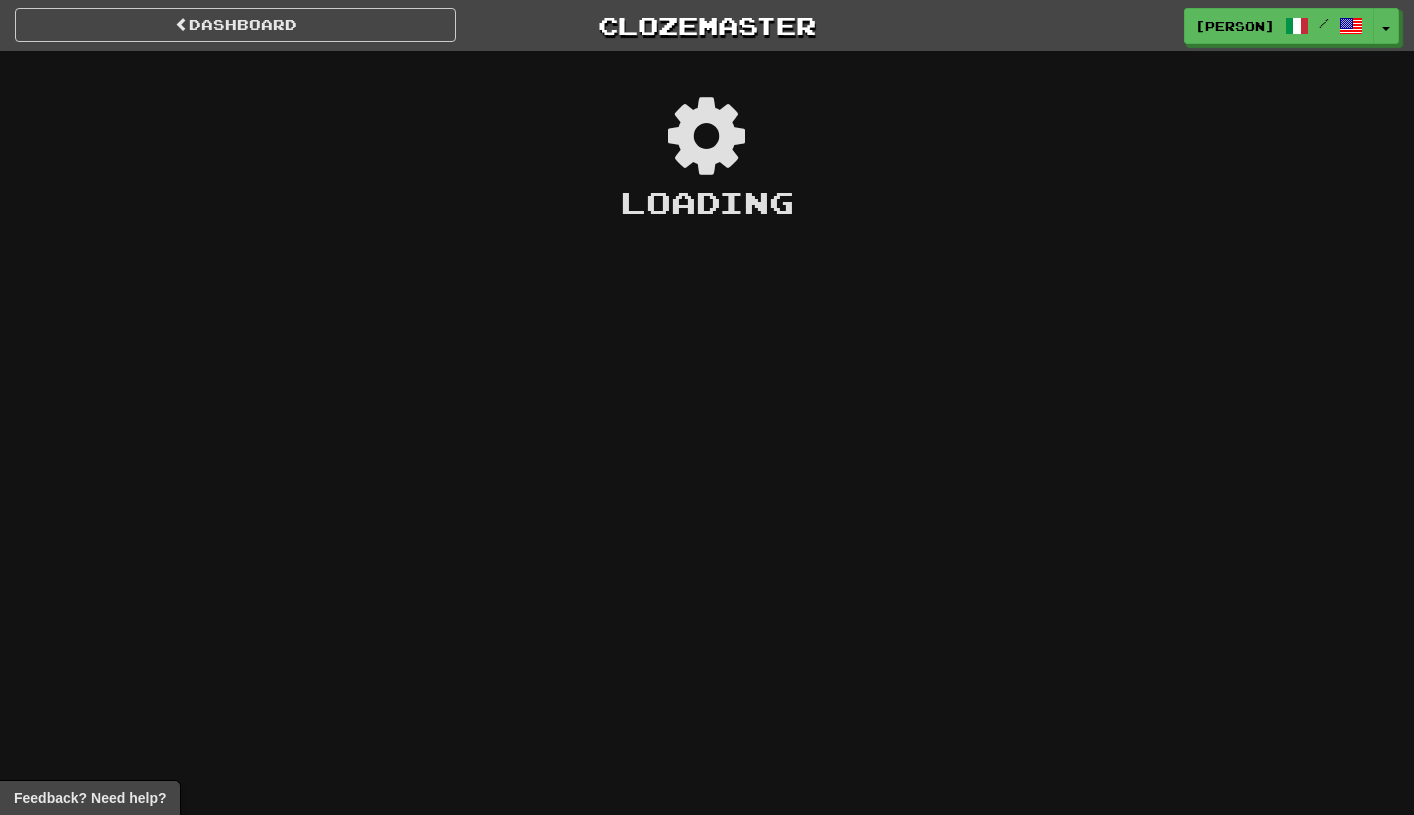 scroll, scrollTop: 0, scrollLeft: 0, axis: both 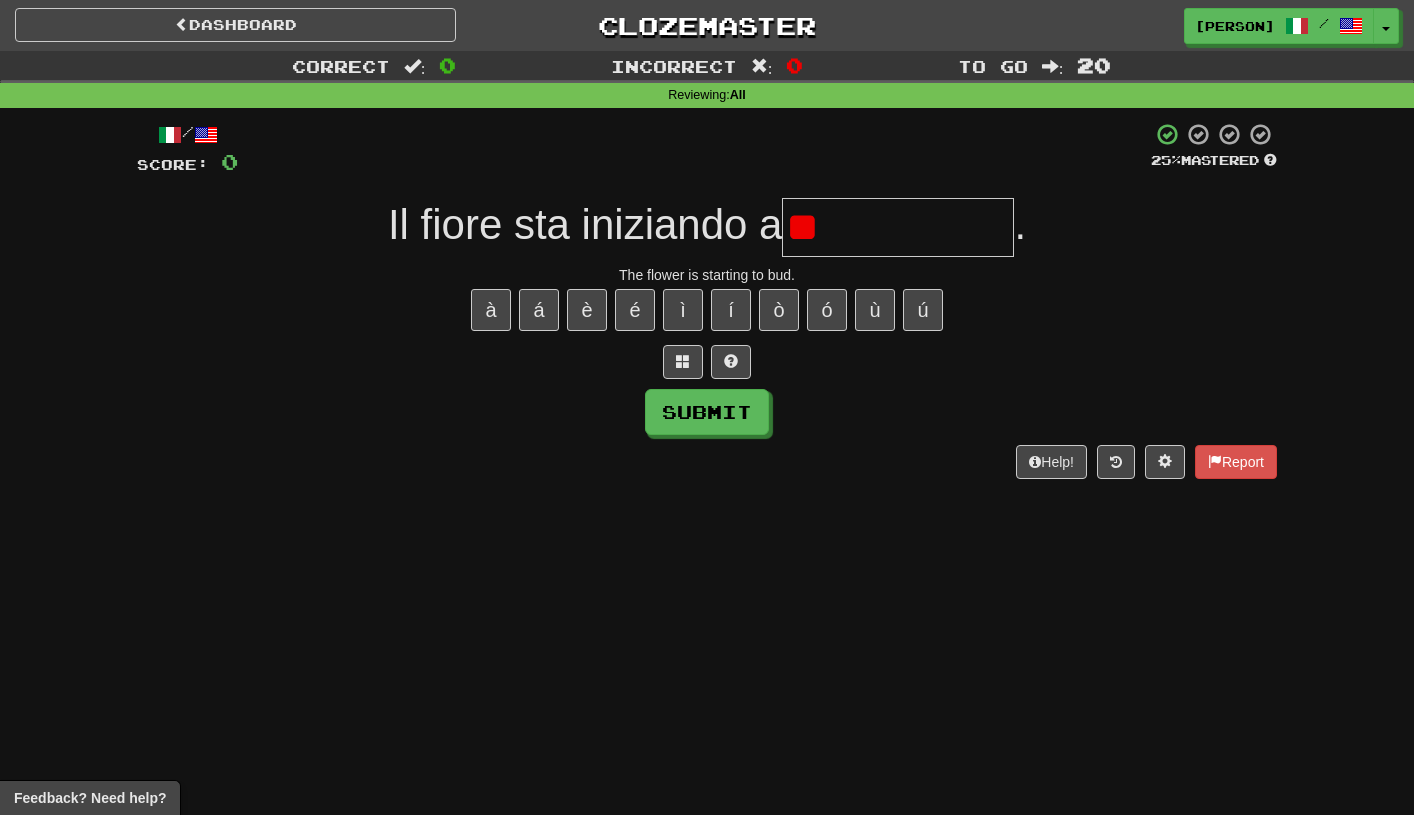 type on "*" 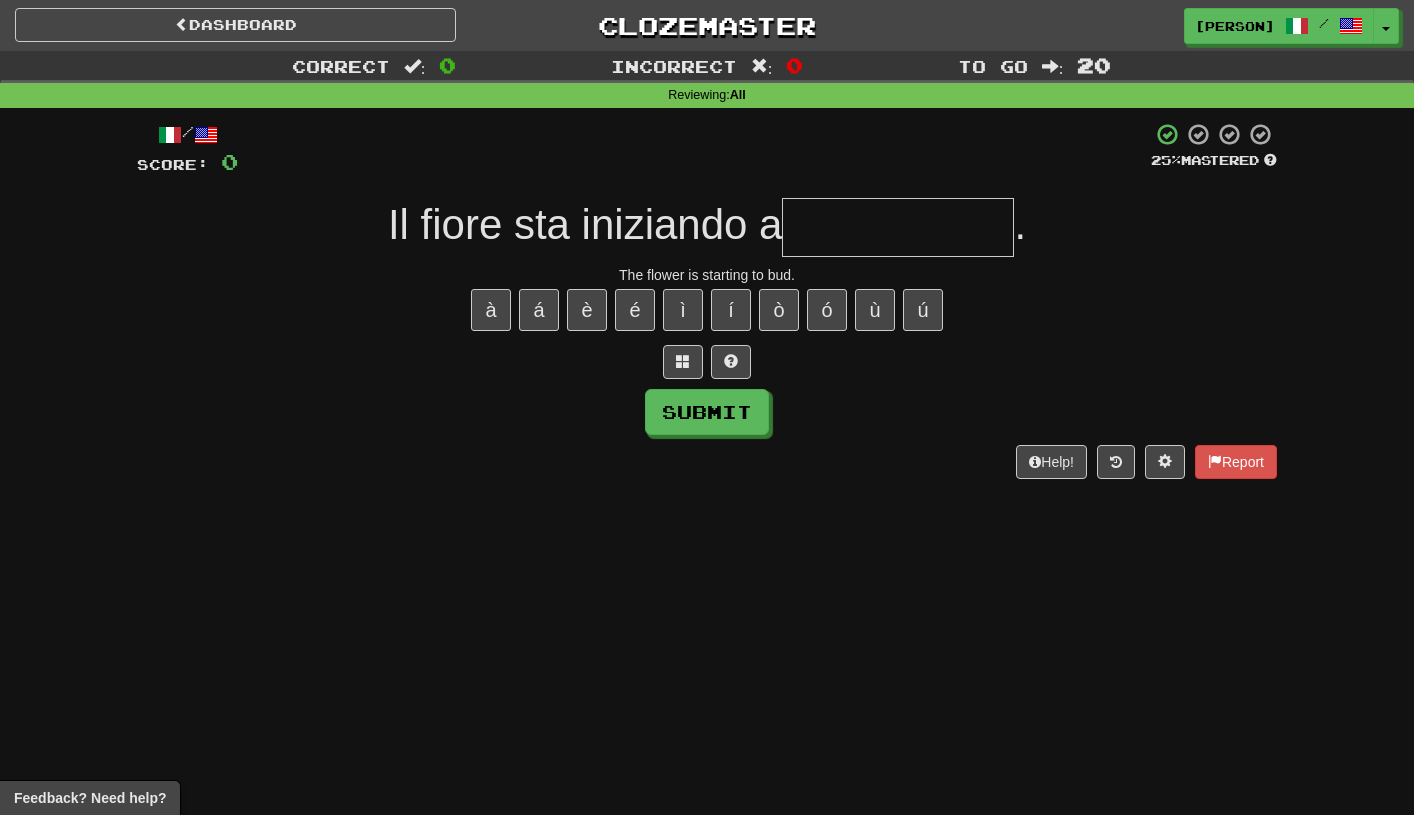 type on "*" 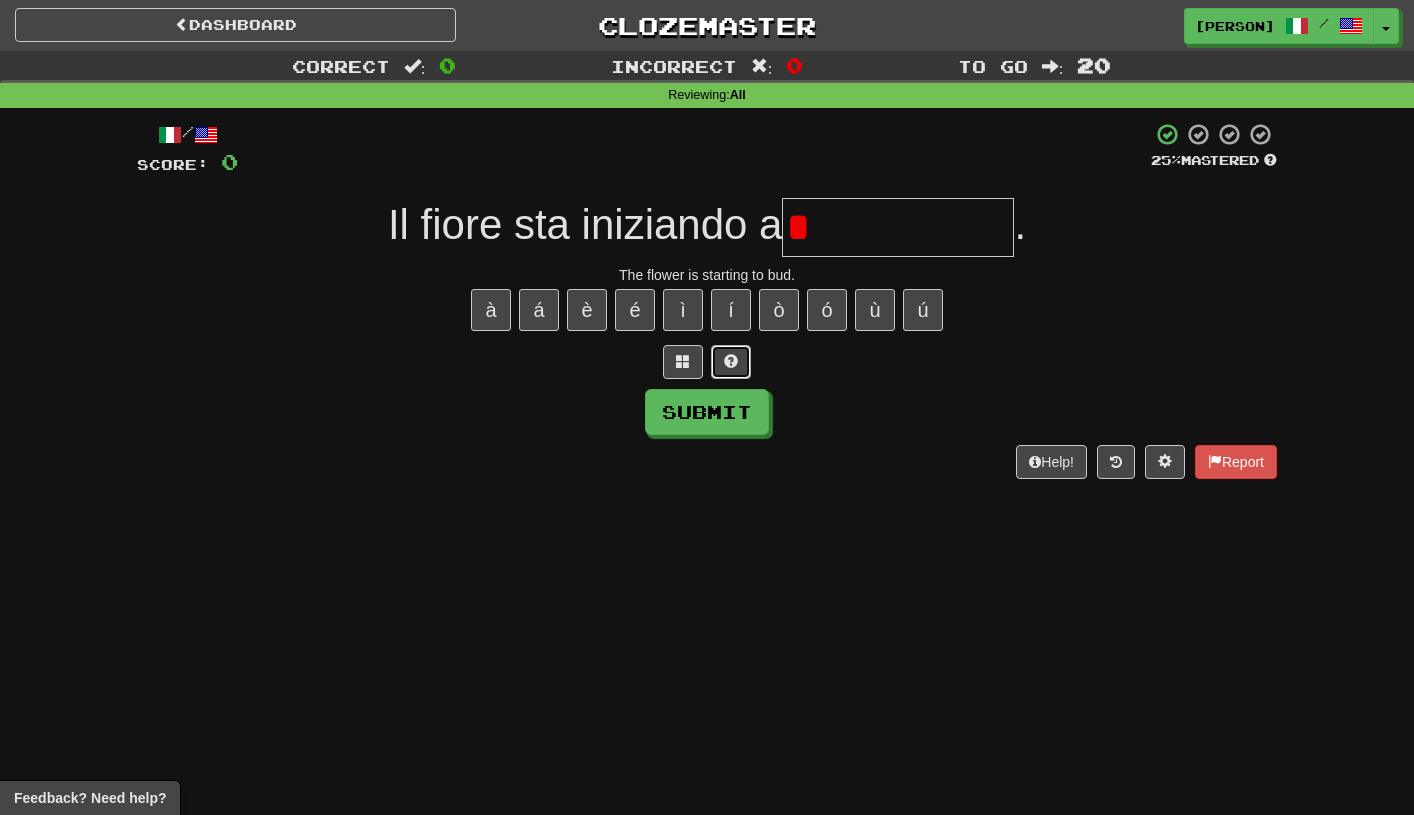 click at bounding box center [731, 362] 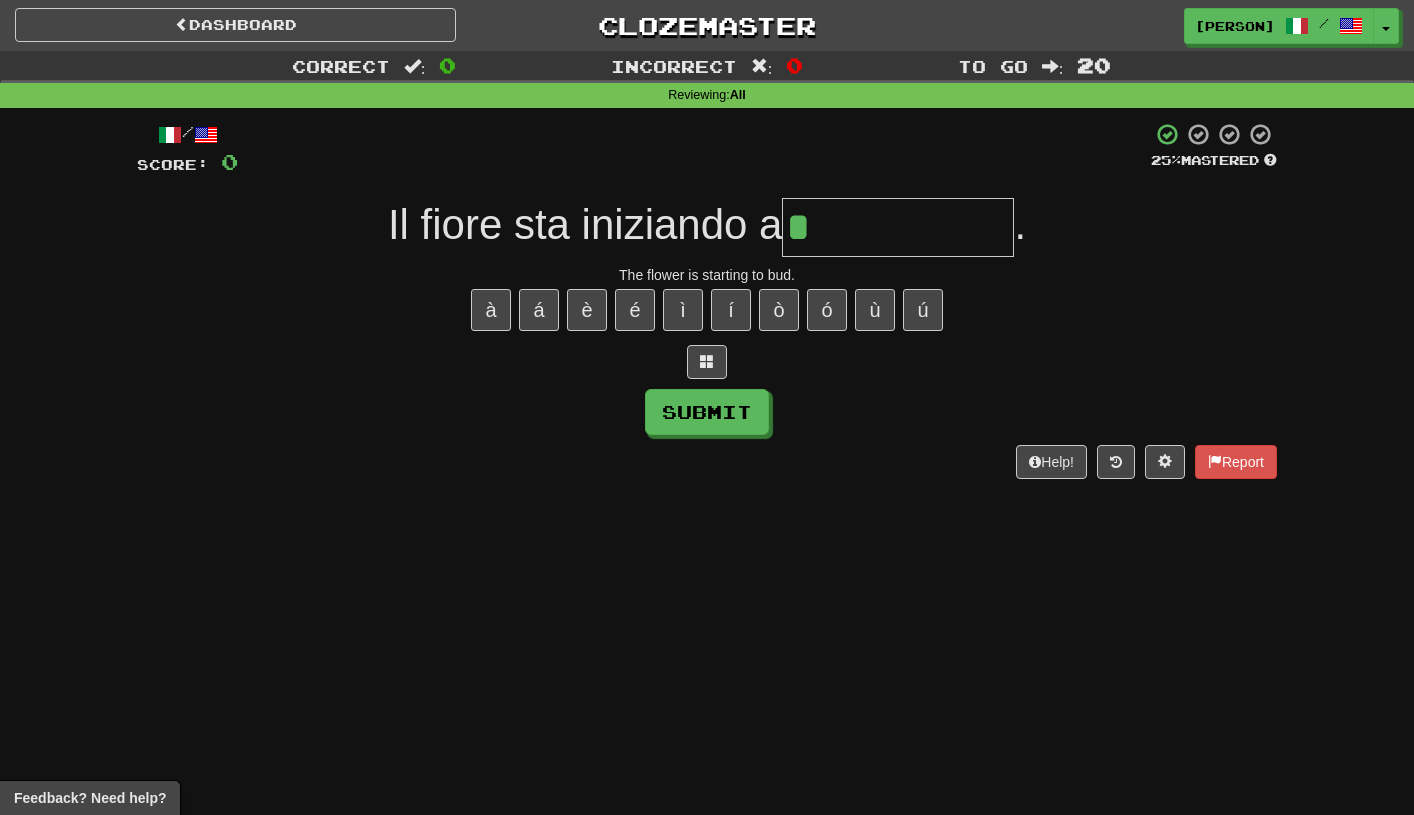 type on "**********" 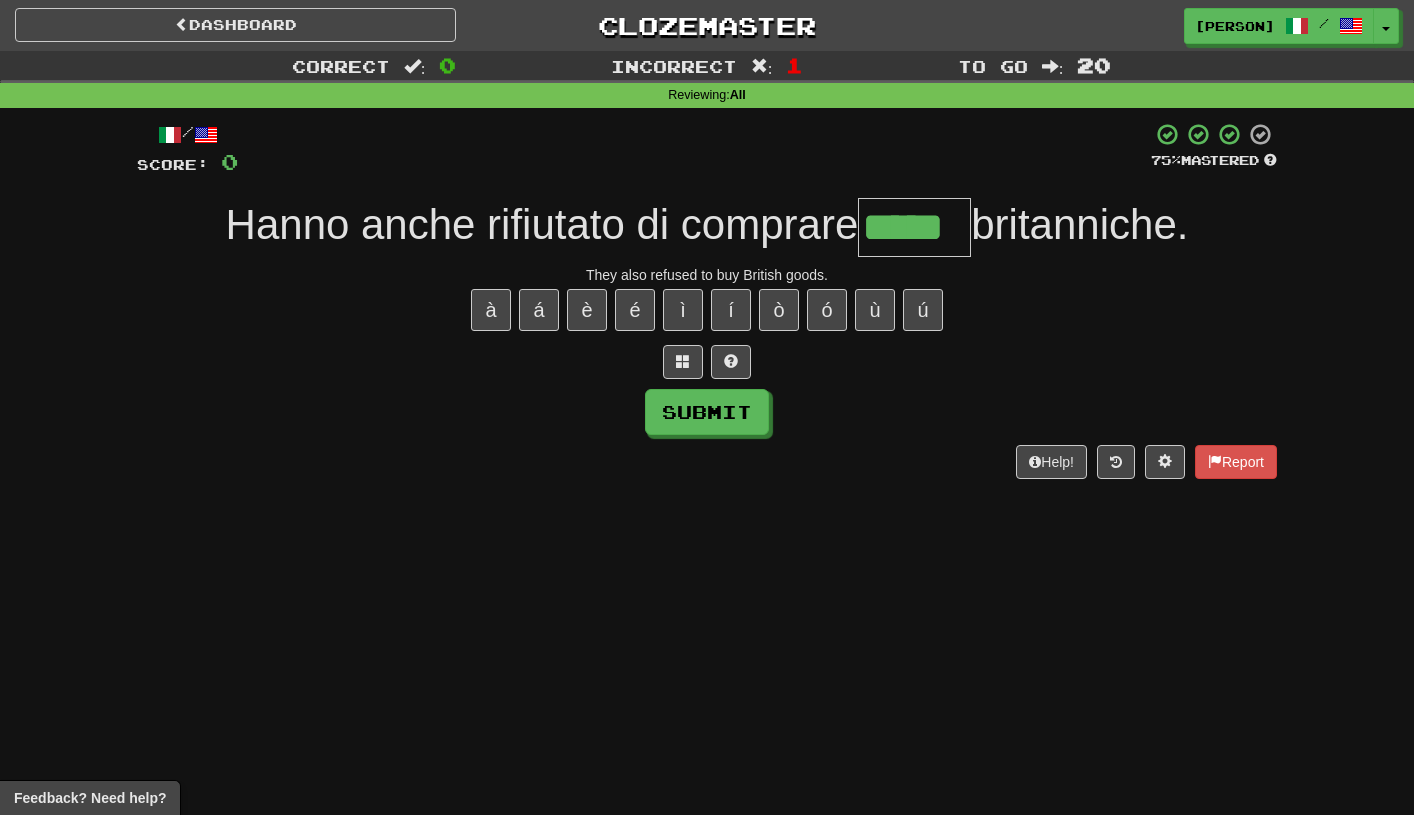 type on "*****" 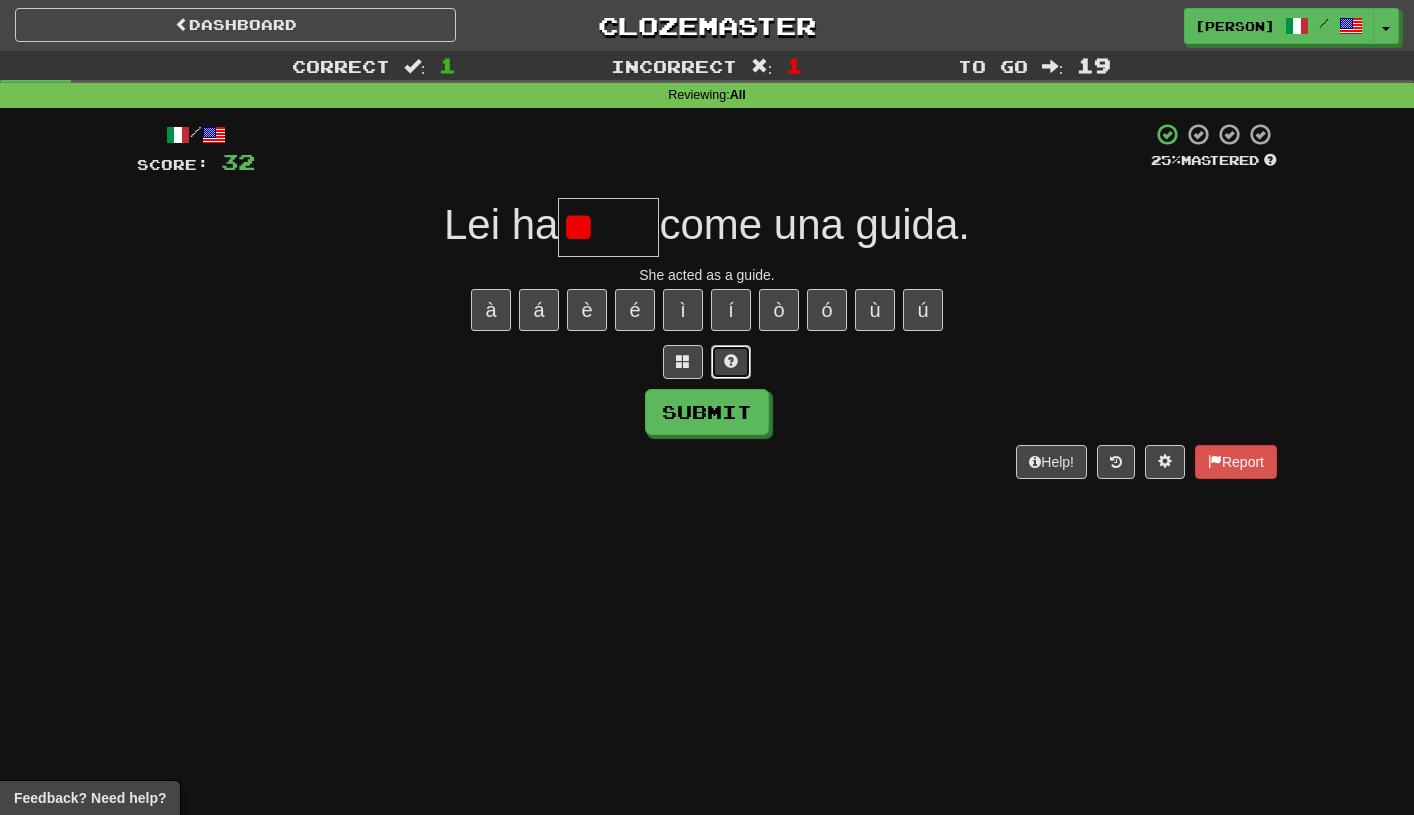 click at bounding box center [731, 362] 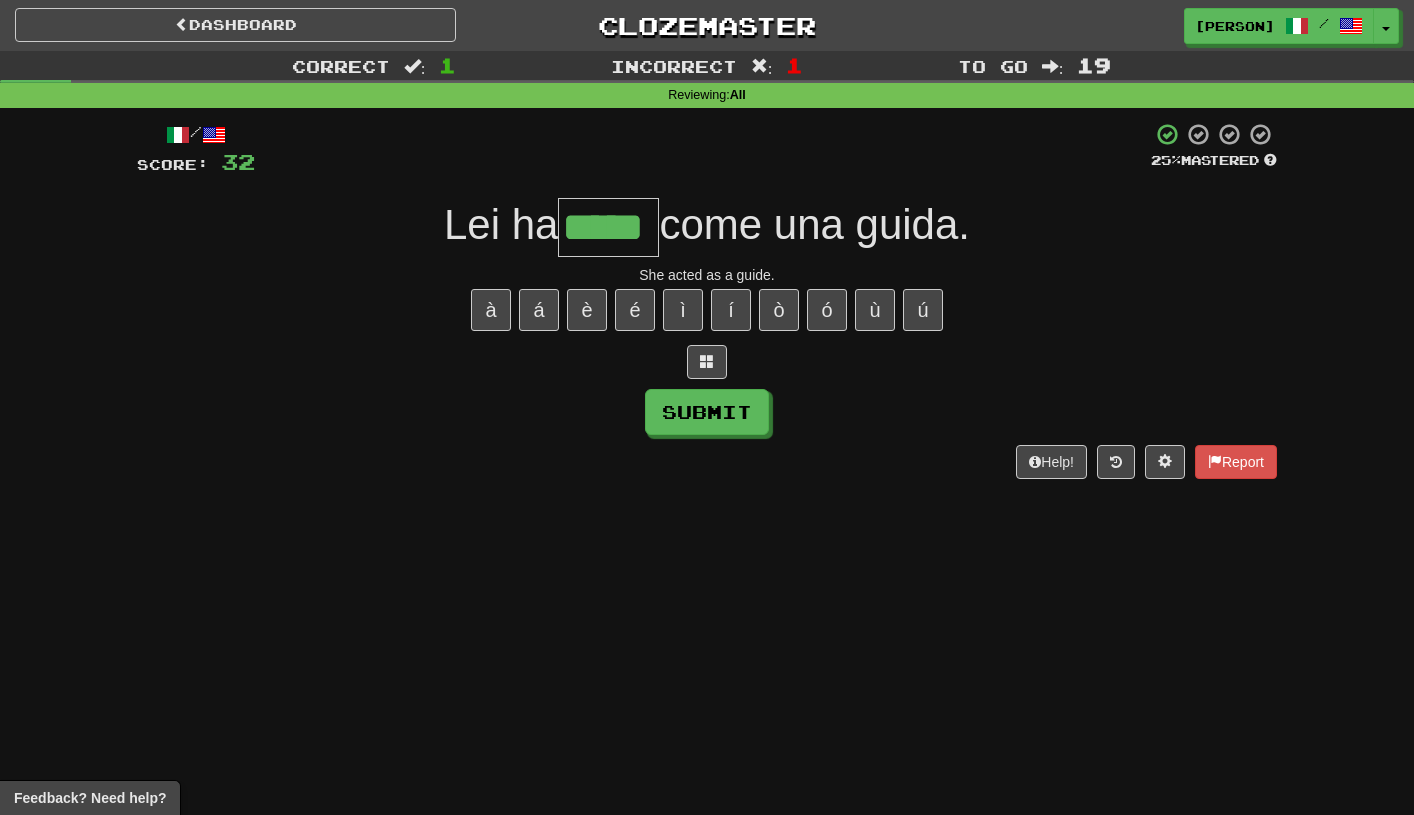 type on "*****" 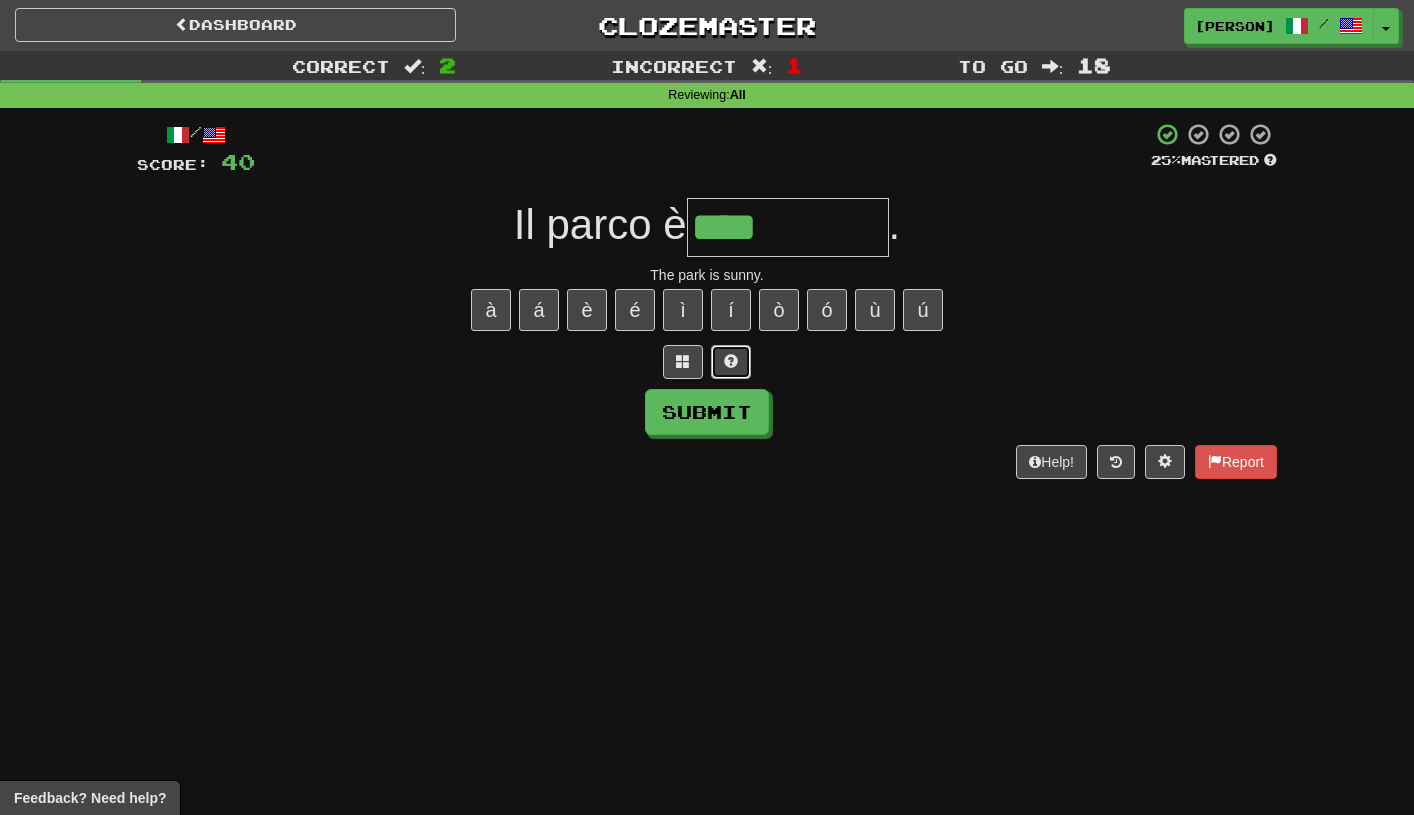 click at bounding box center [731, 361] 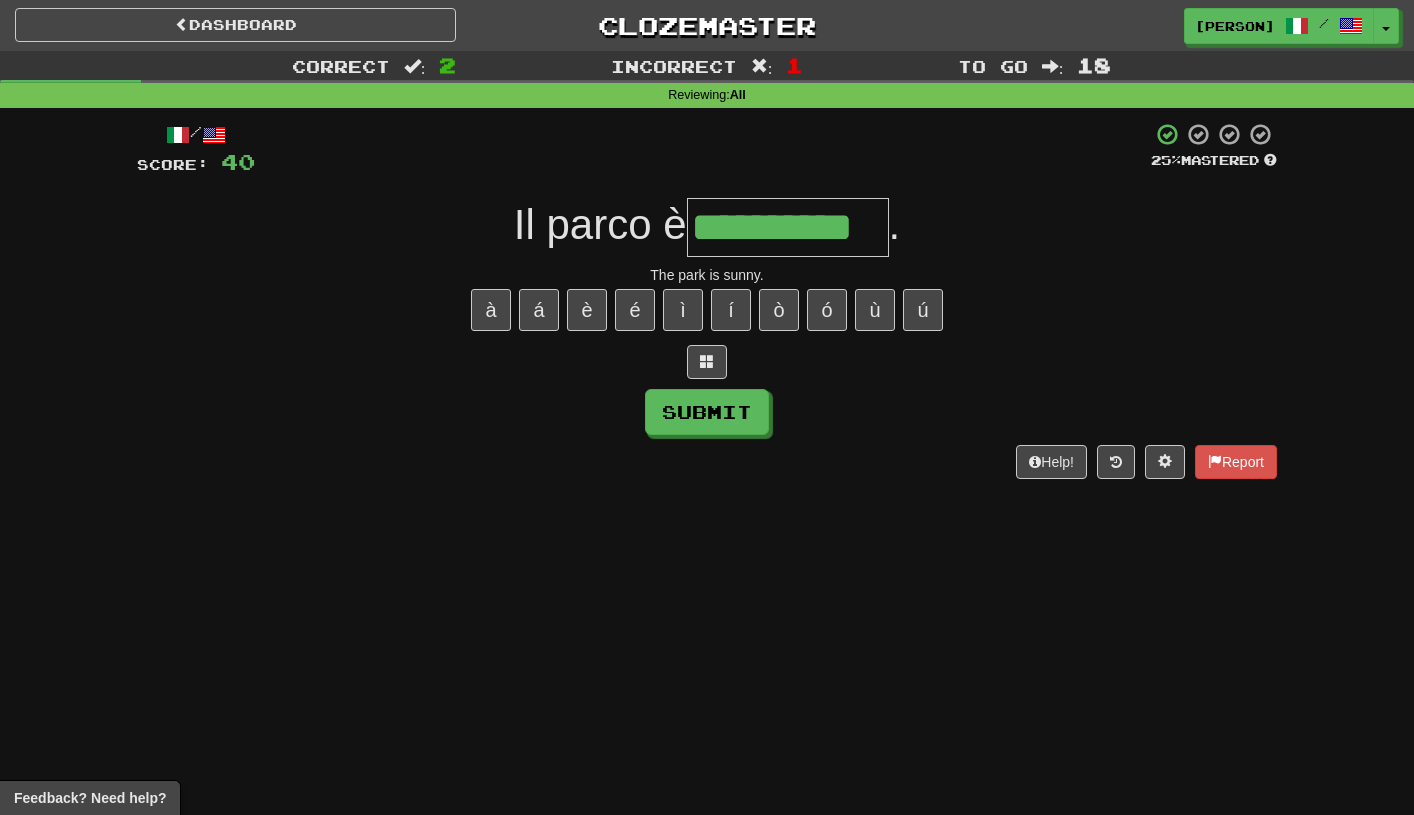 type on "**********" 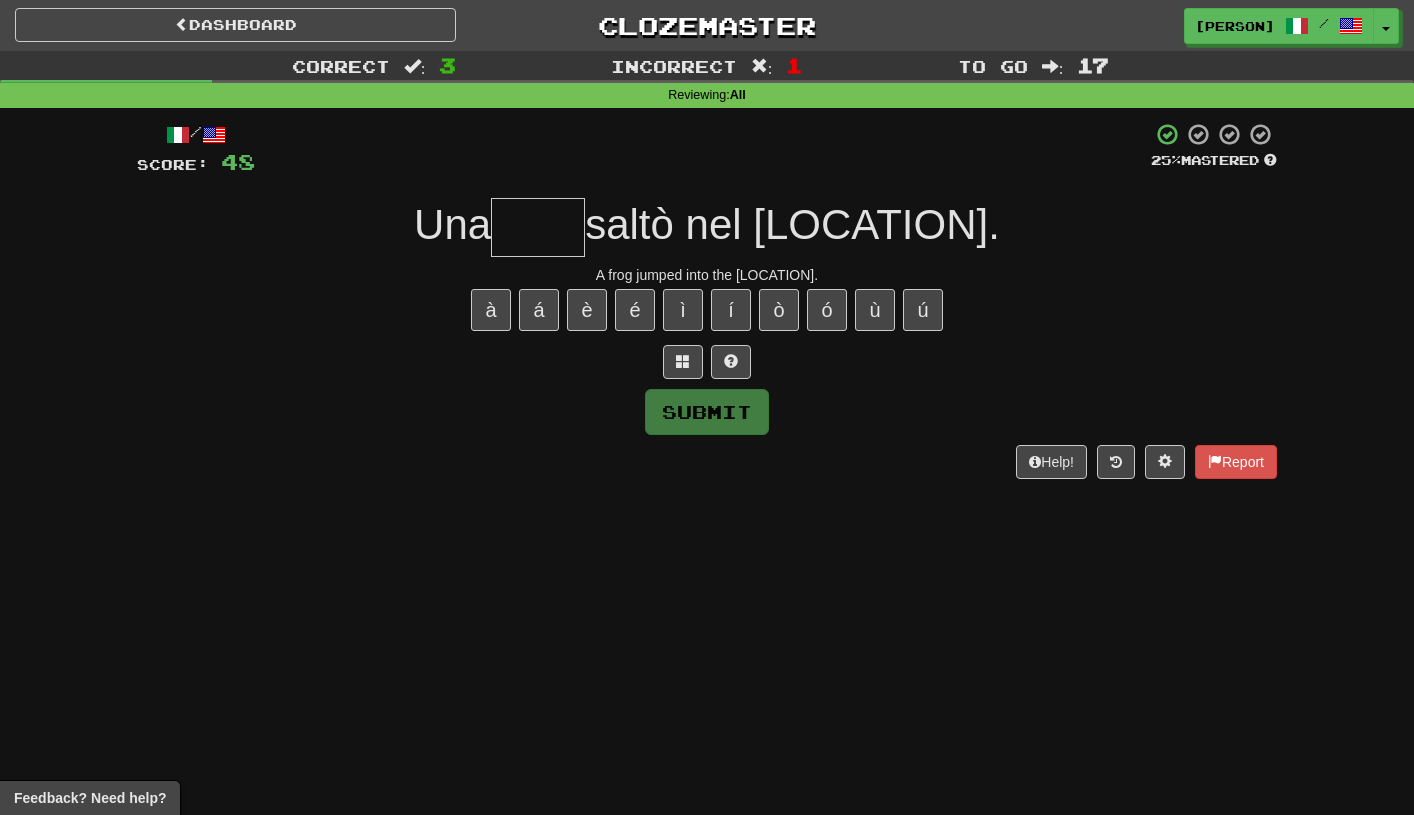 type on "*" 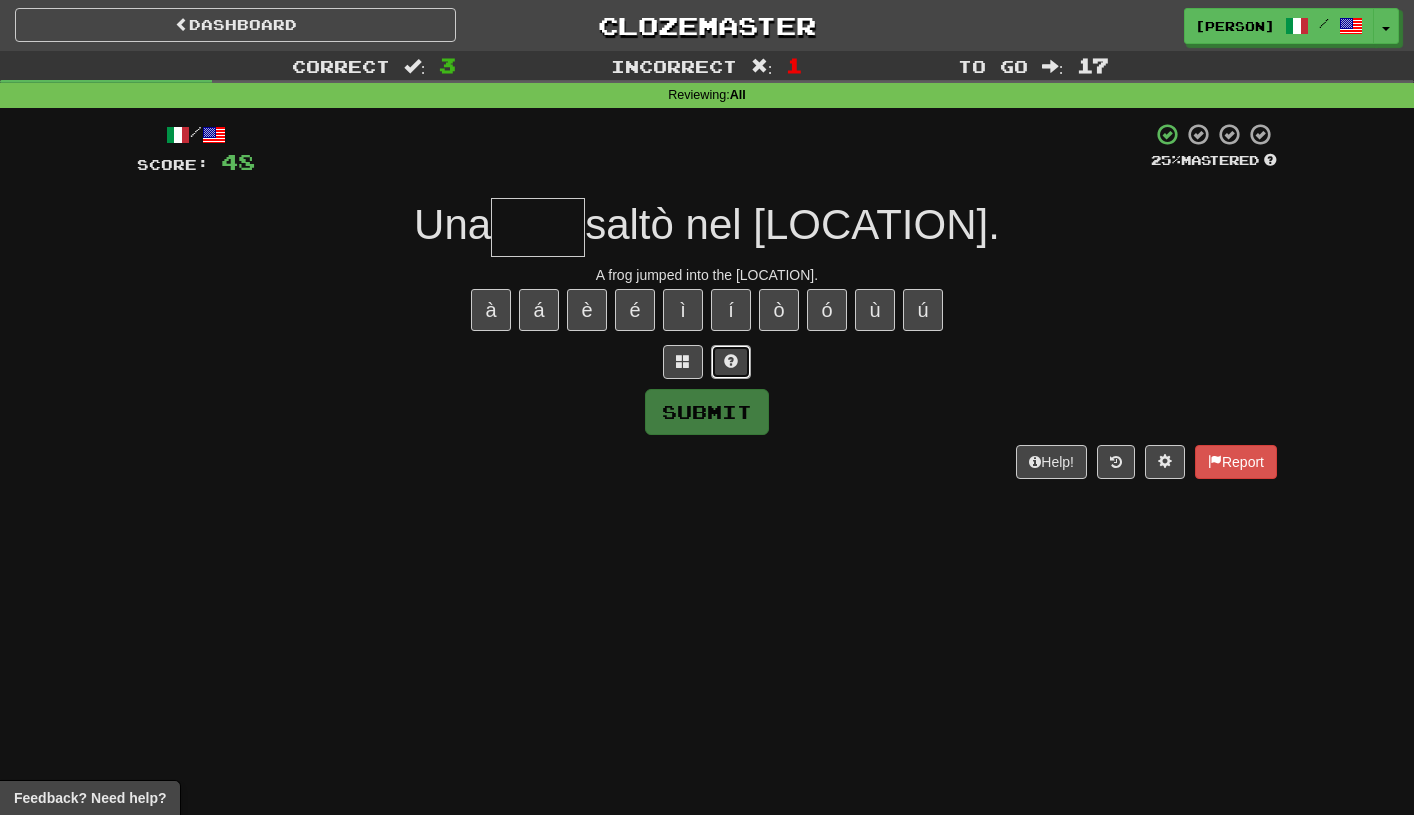 click at bounding box center [731, 362] 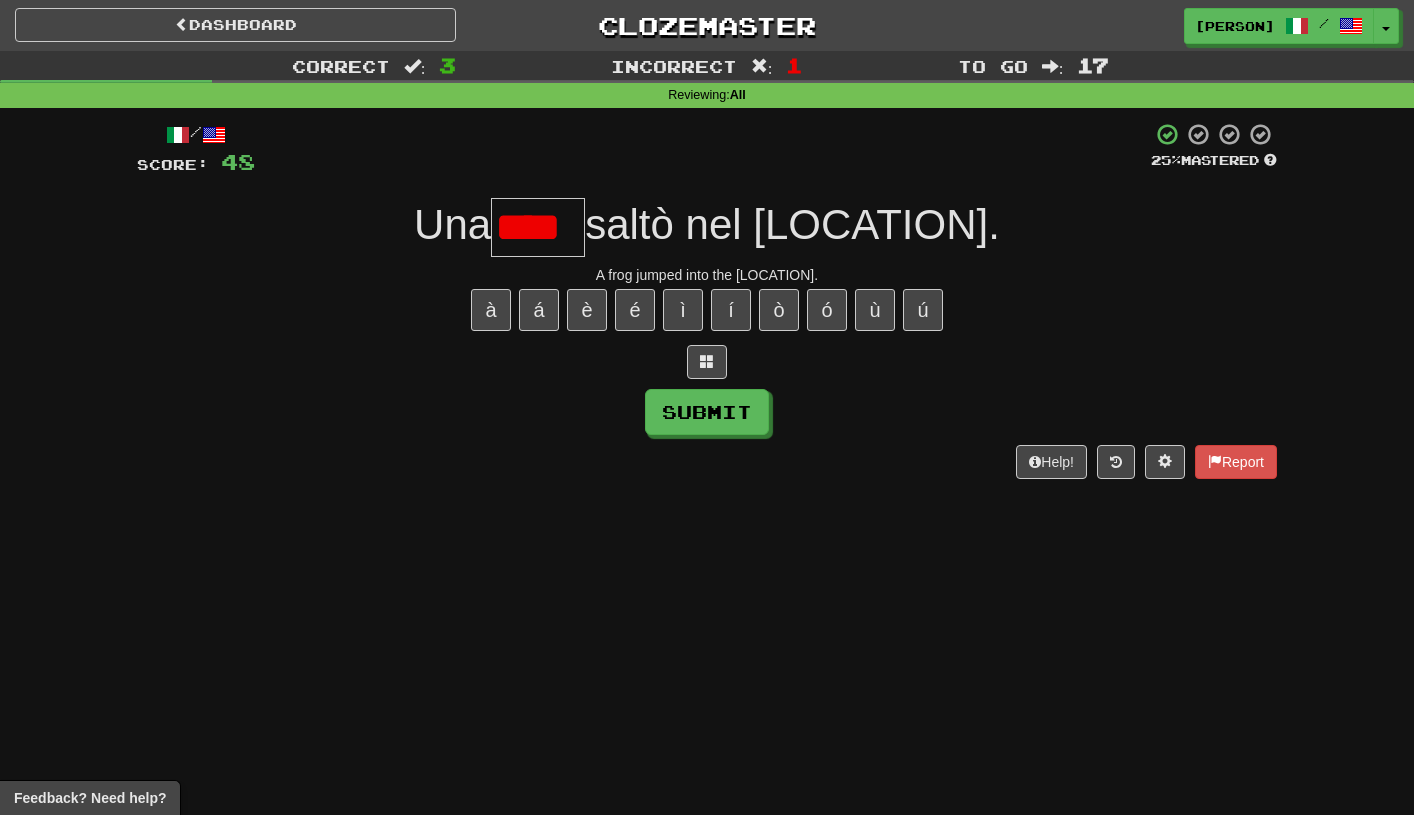 scroll, scrollTop: 0, scrollLeft: 0, axis: both 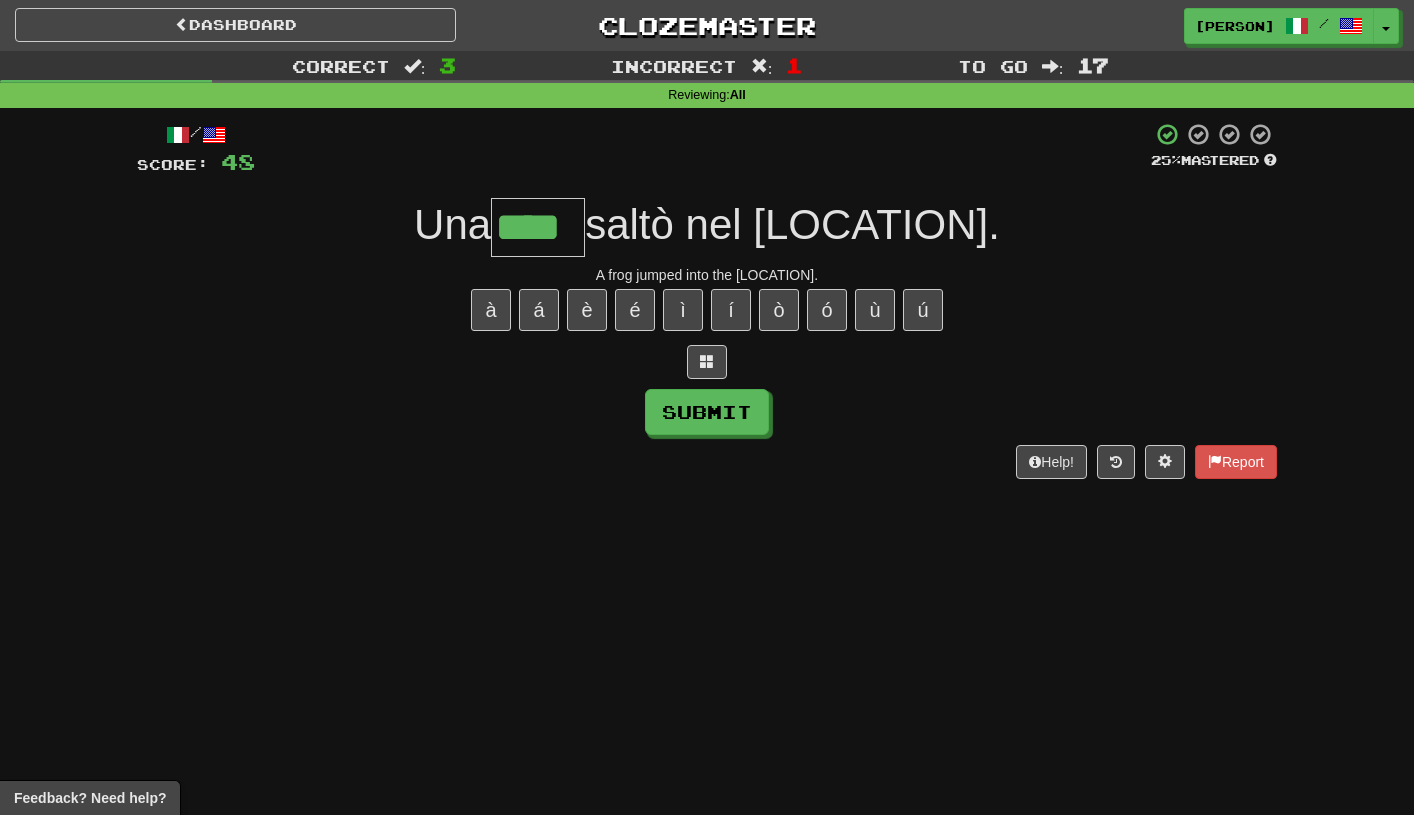 type on "****" 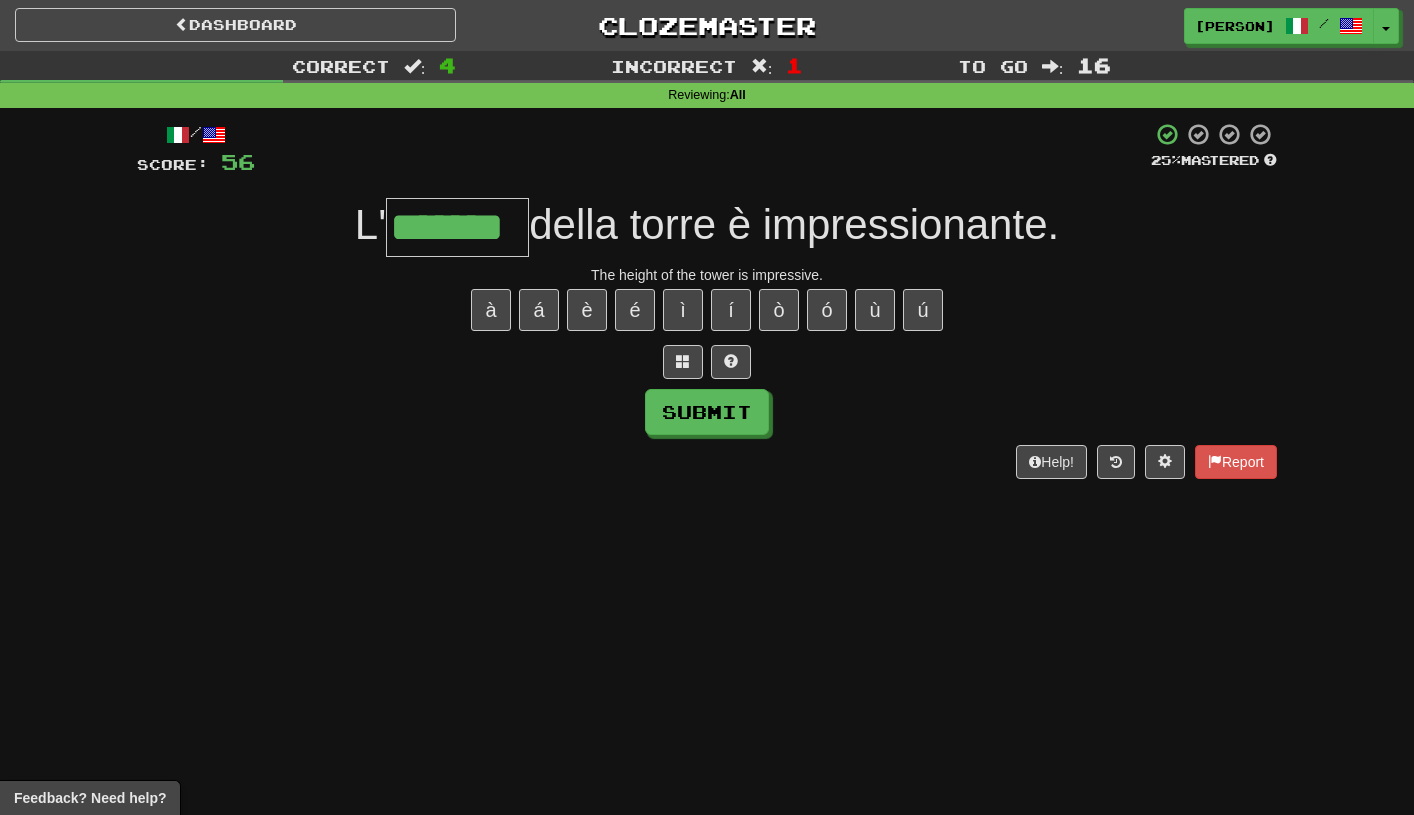 type on "*******" 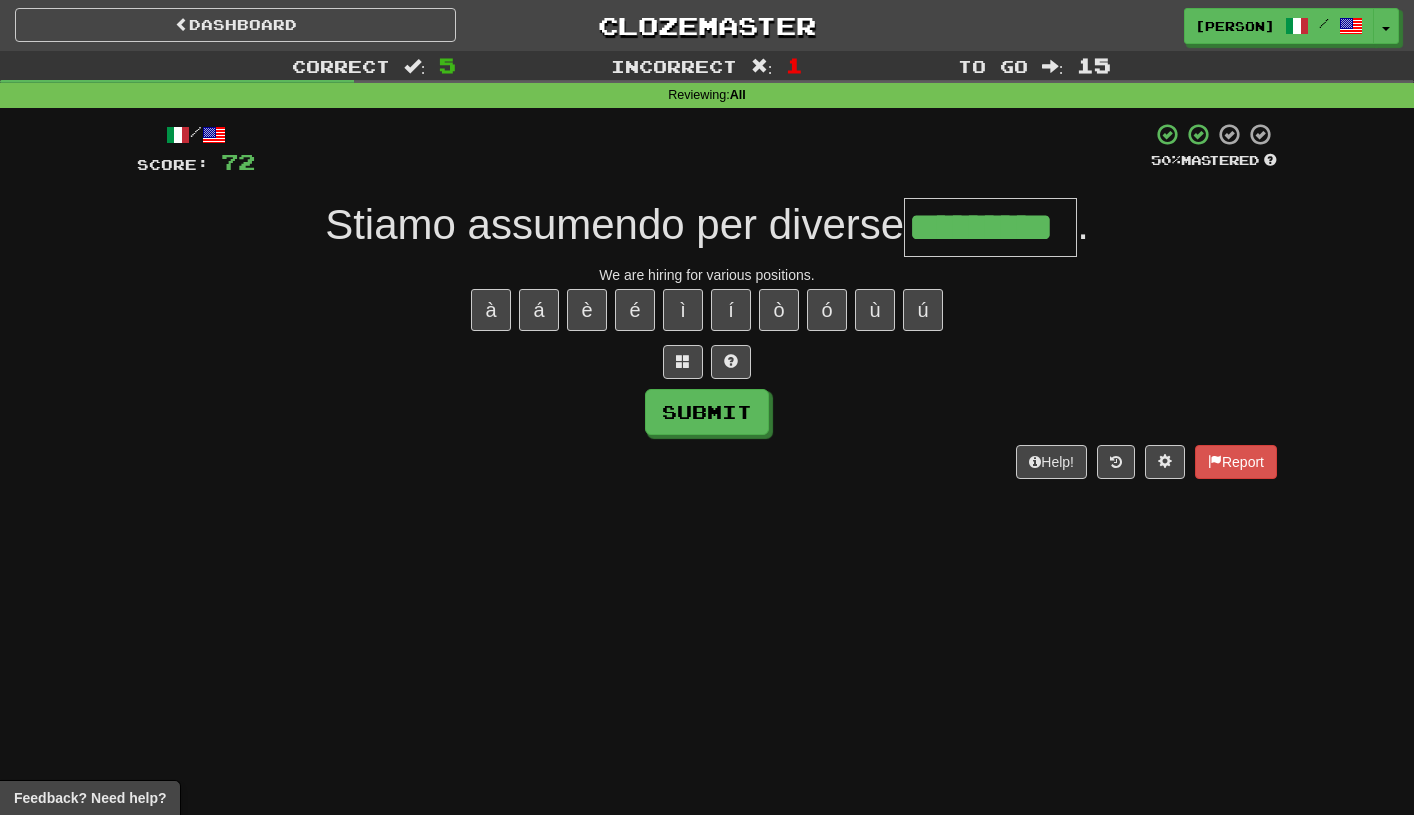 type on "*********" 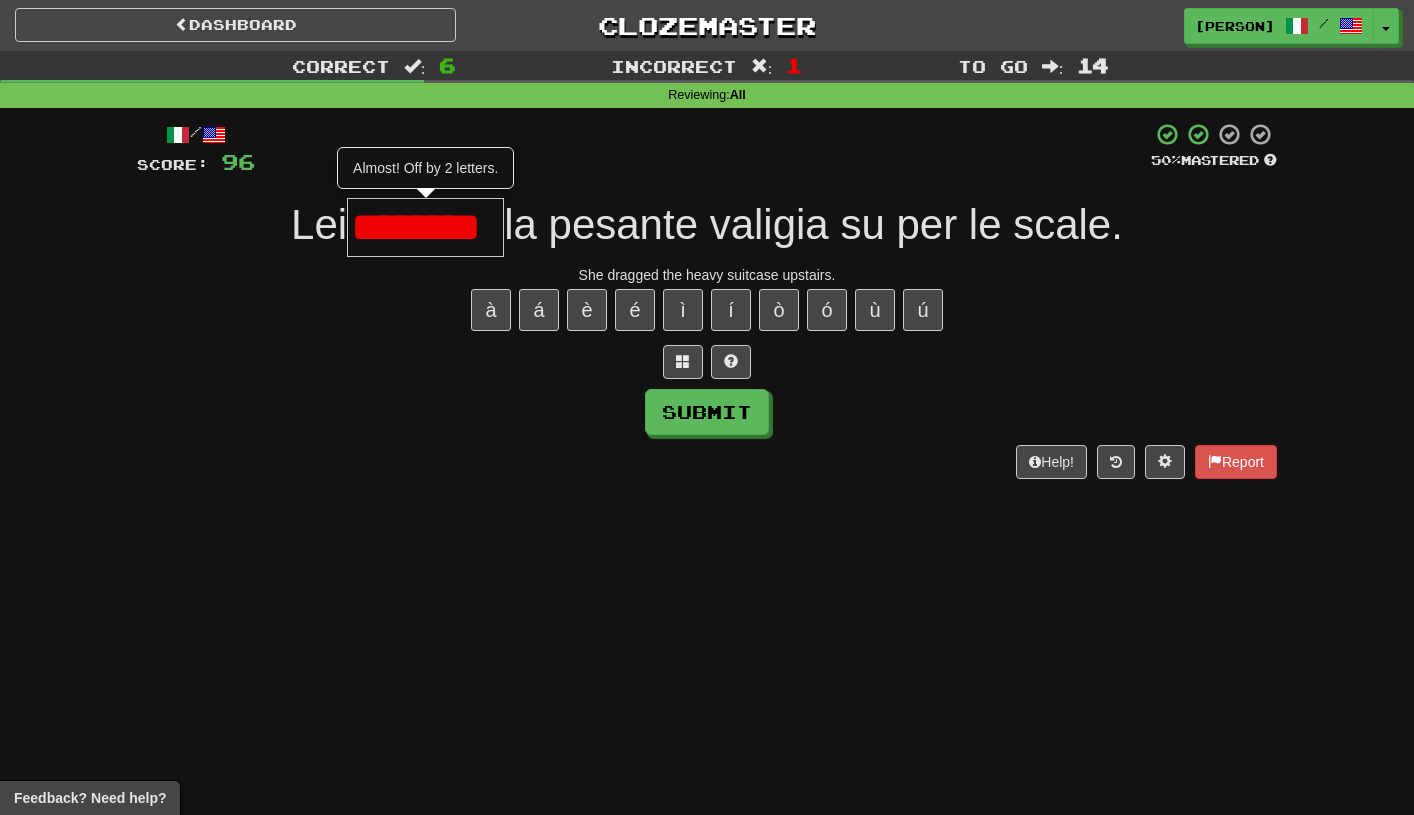 type on "********" 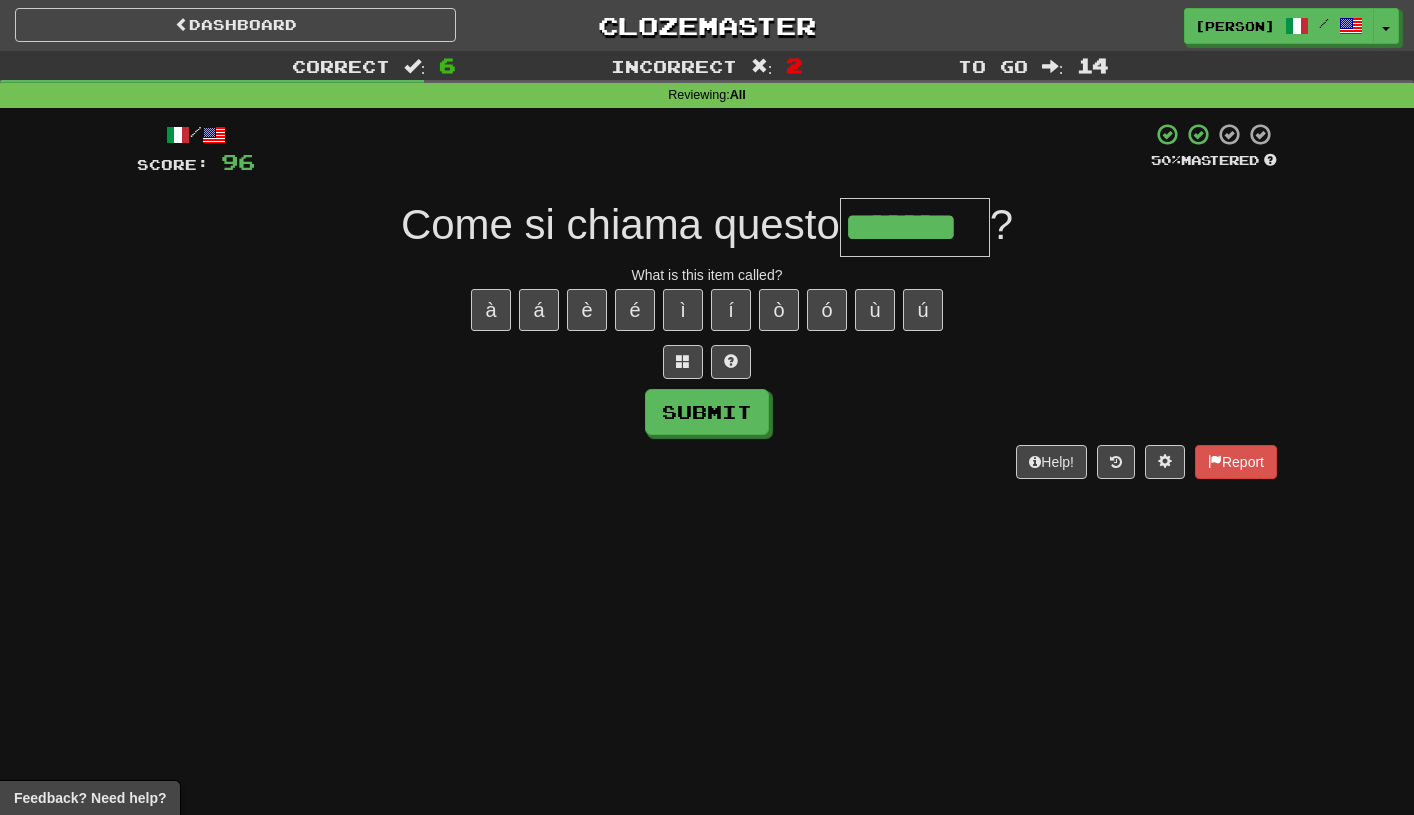 type on "*******" 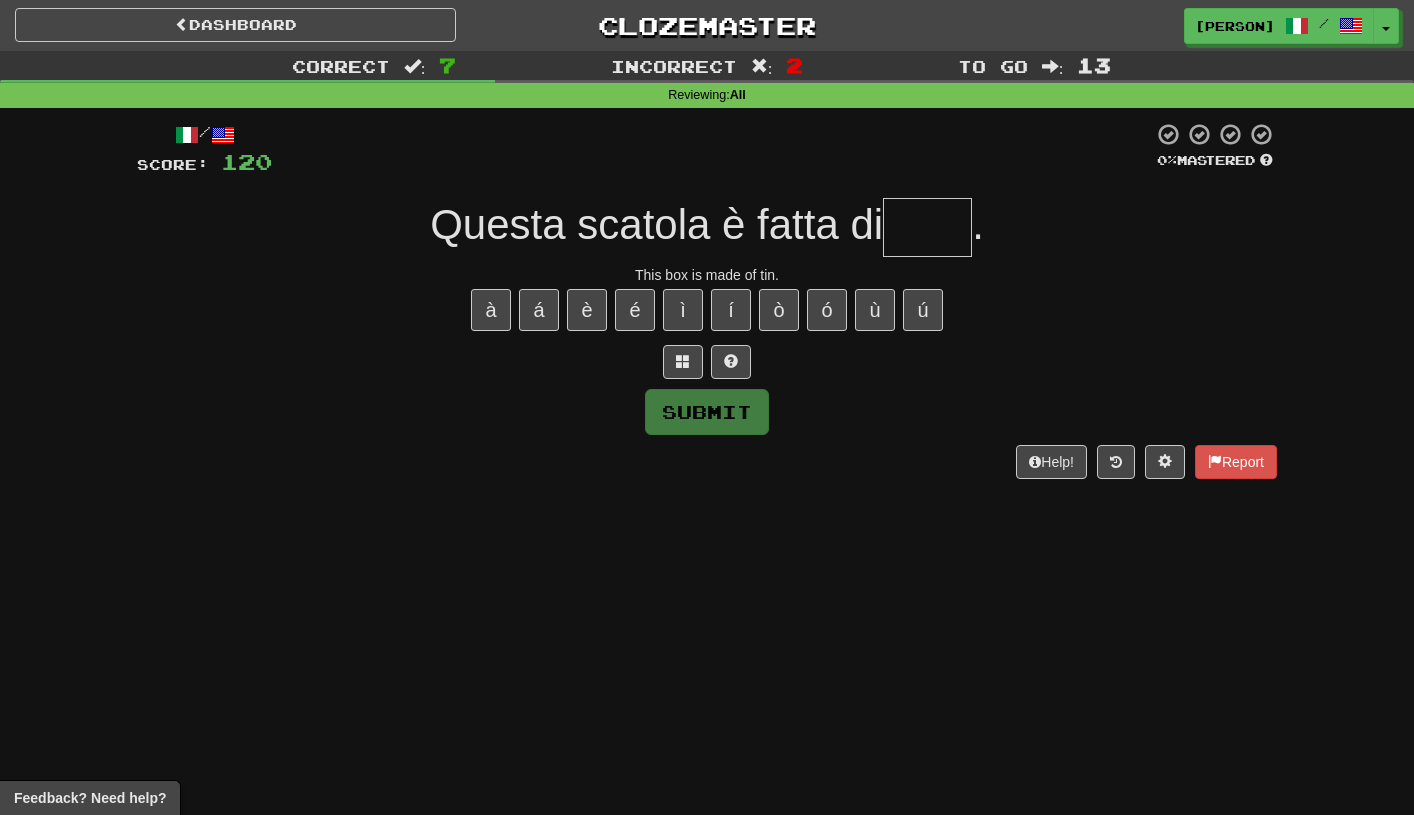 type on "*" 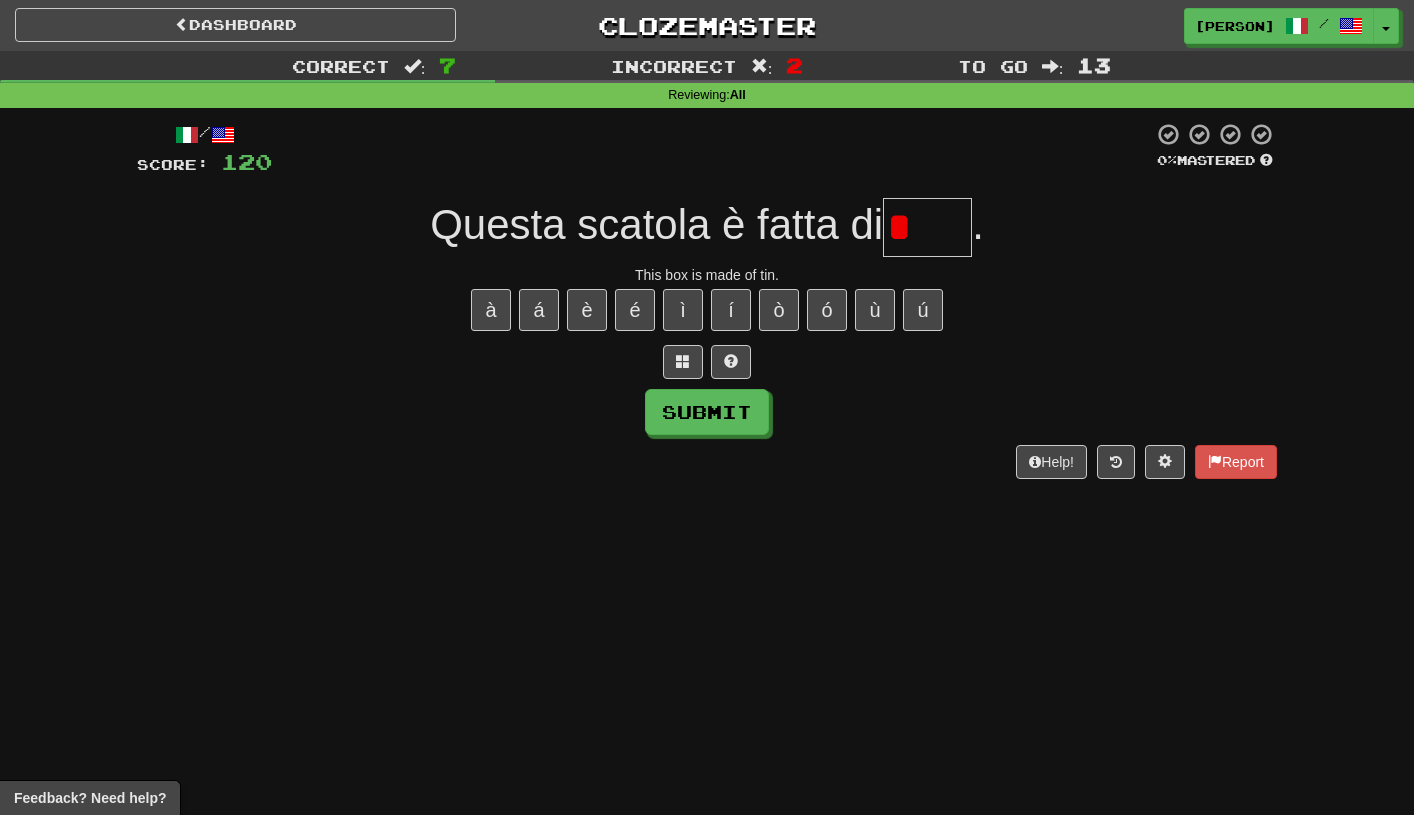 type on "*****" 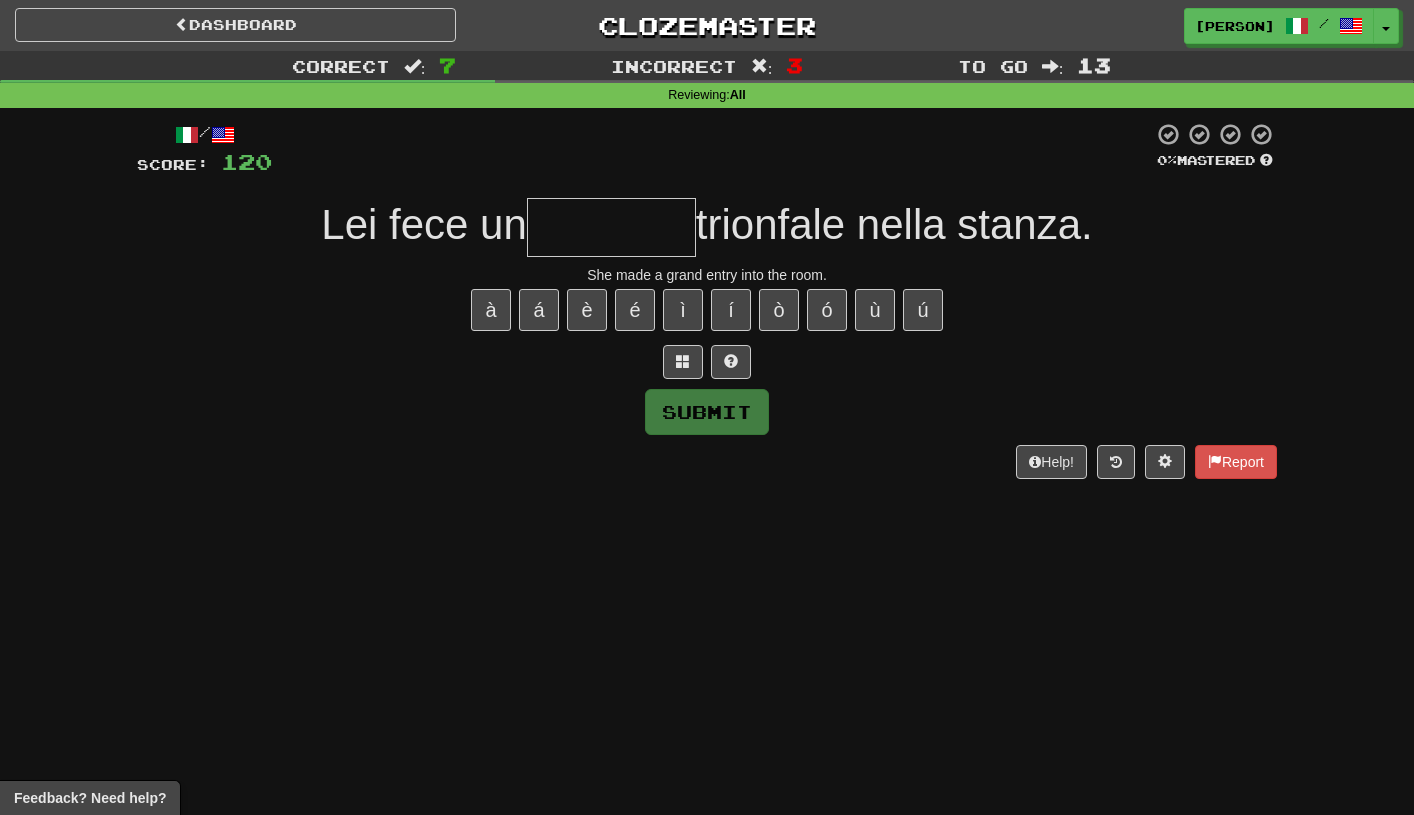 type on "*" 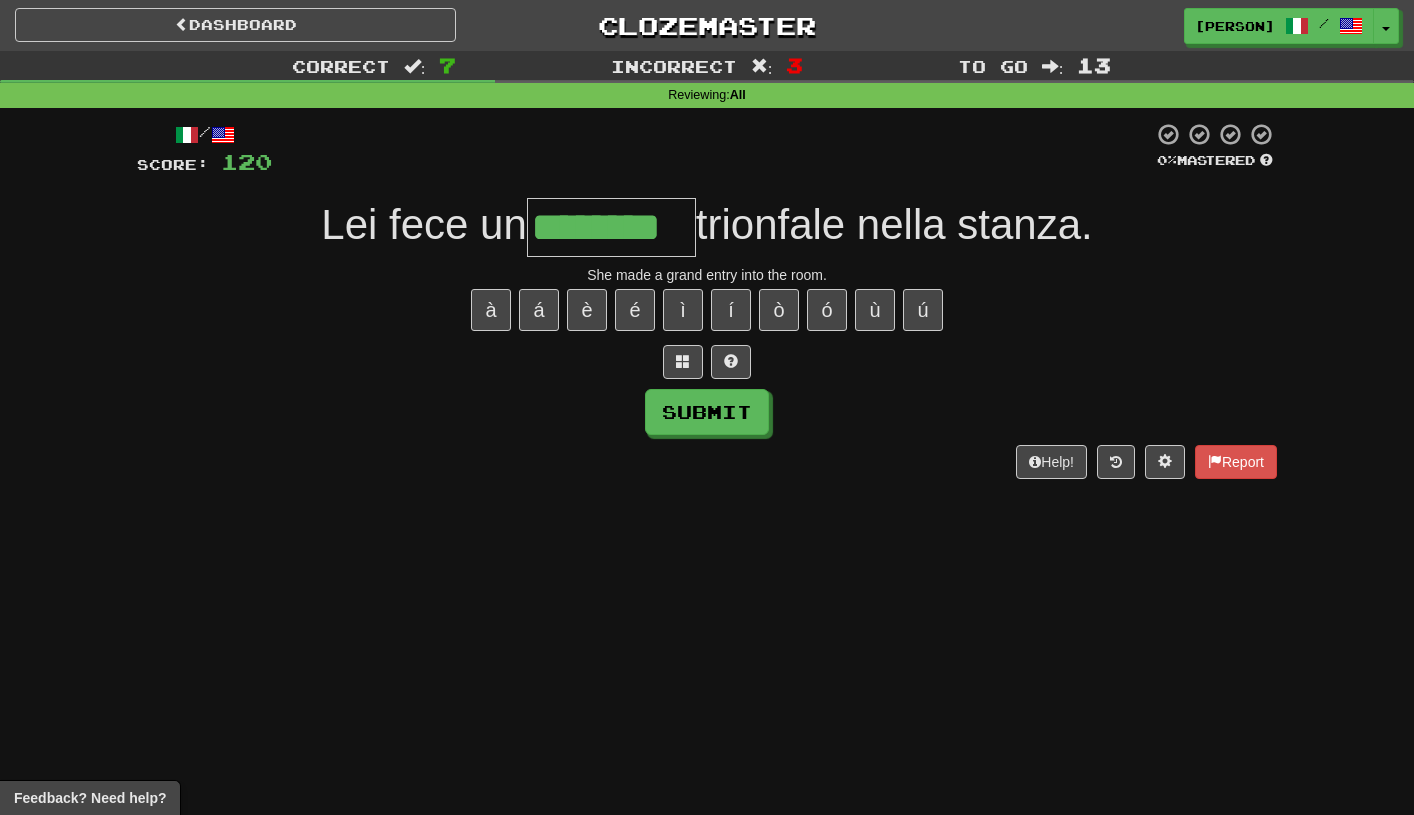 type on "********" 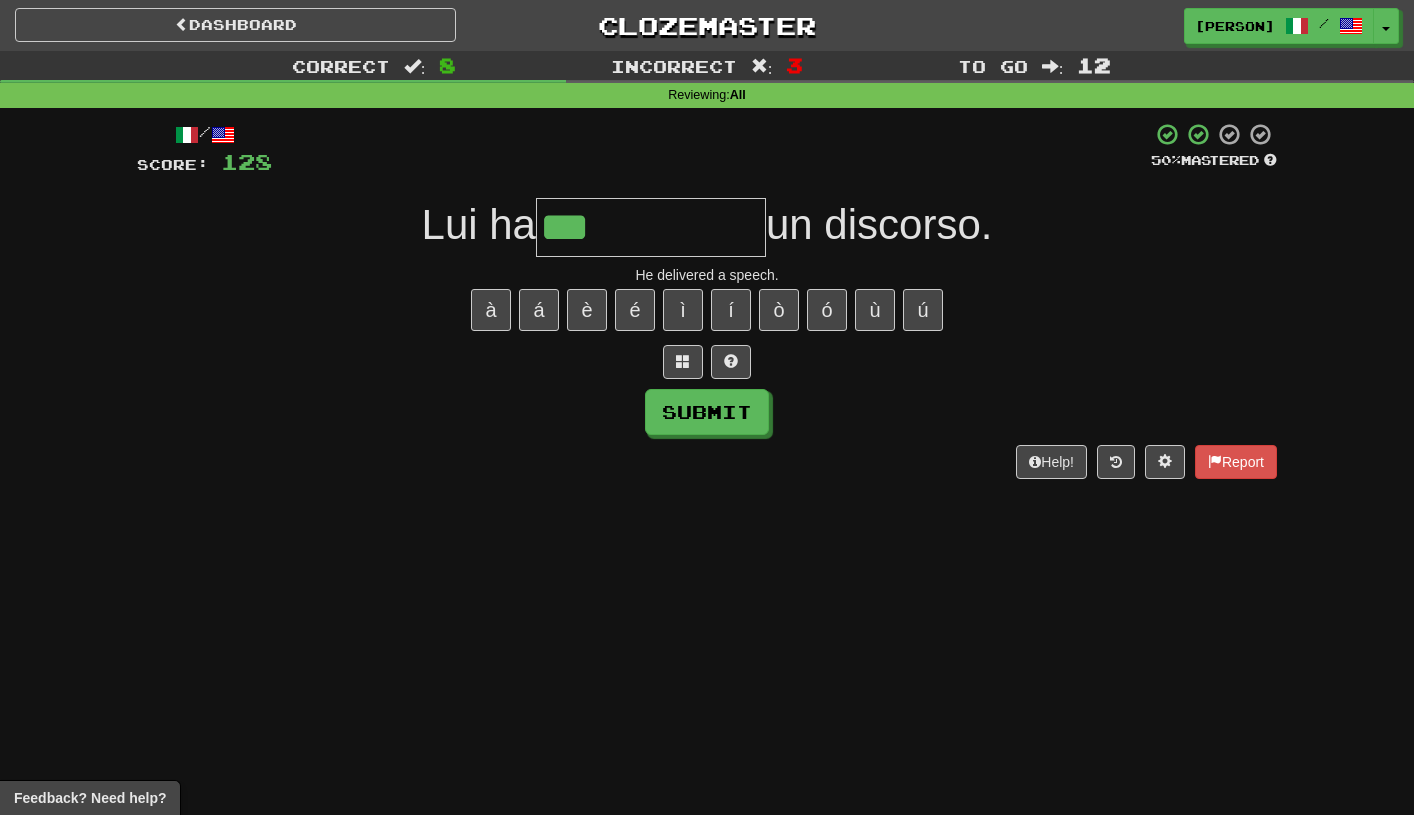 click on "/  Score:   128 50 %  Mastered Lui ha  ***  un discorso. He delivered a speech. à á è é ì í ò ó ù ú Submit  Help!  Report" at bounding box center [707, 300] 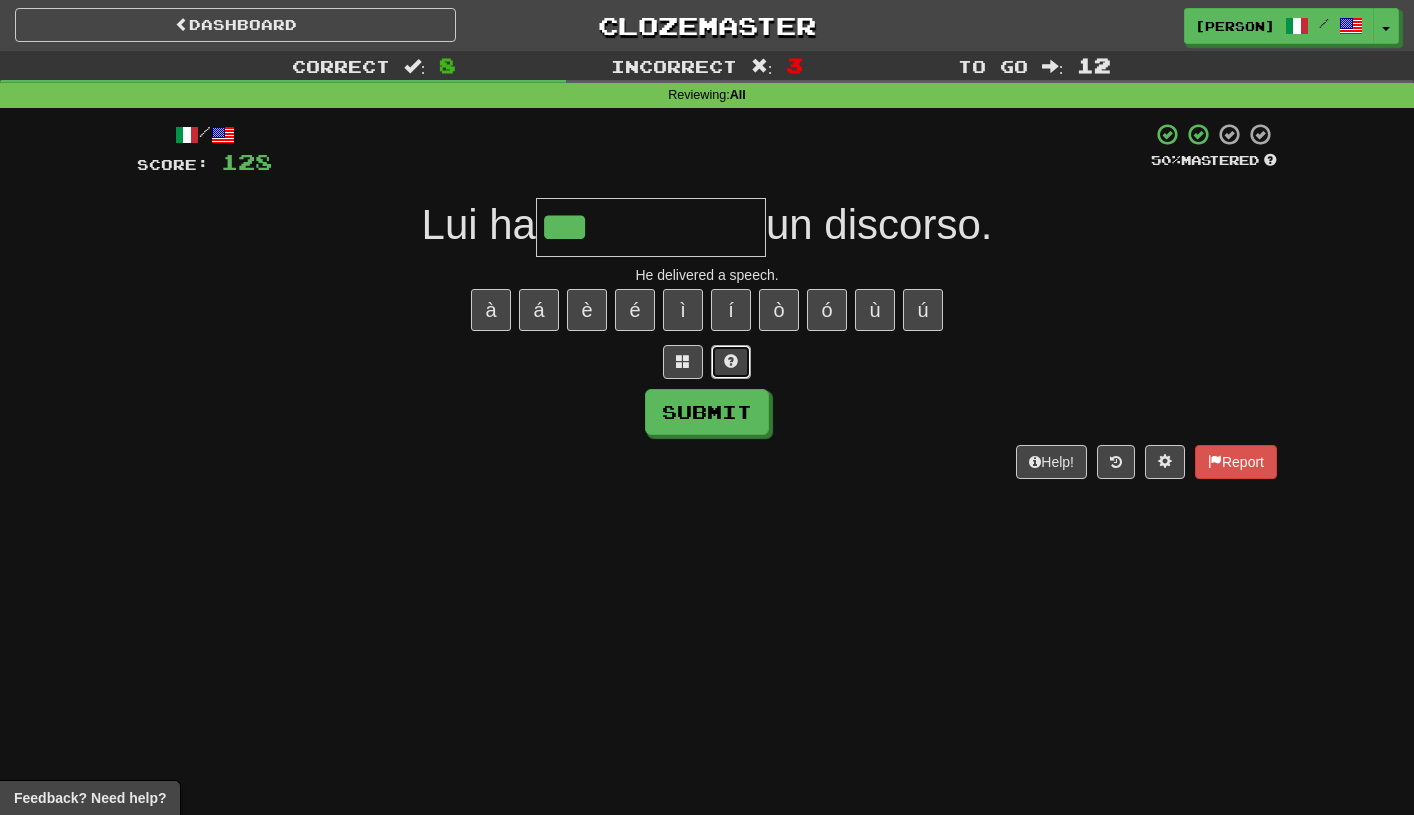 click at bounding box center (731, 362) 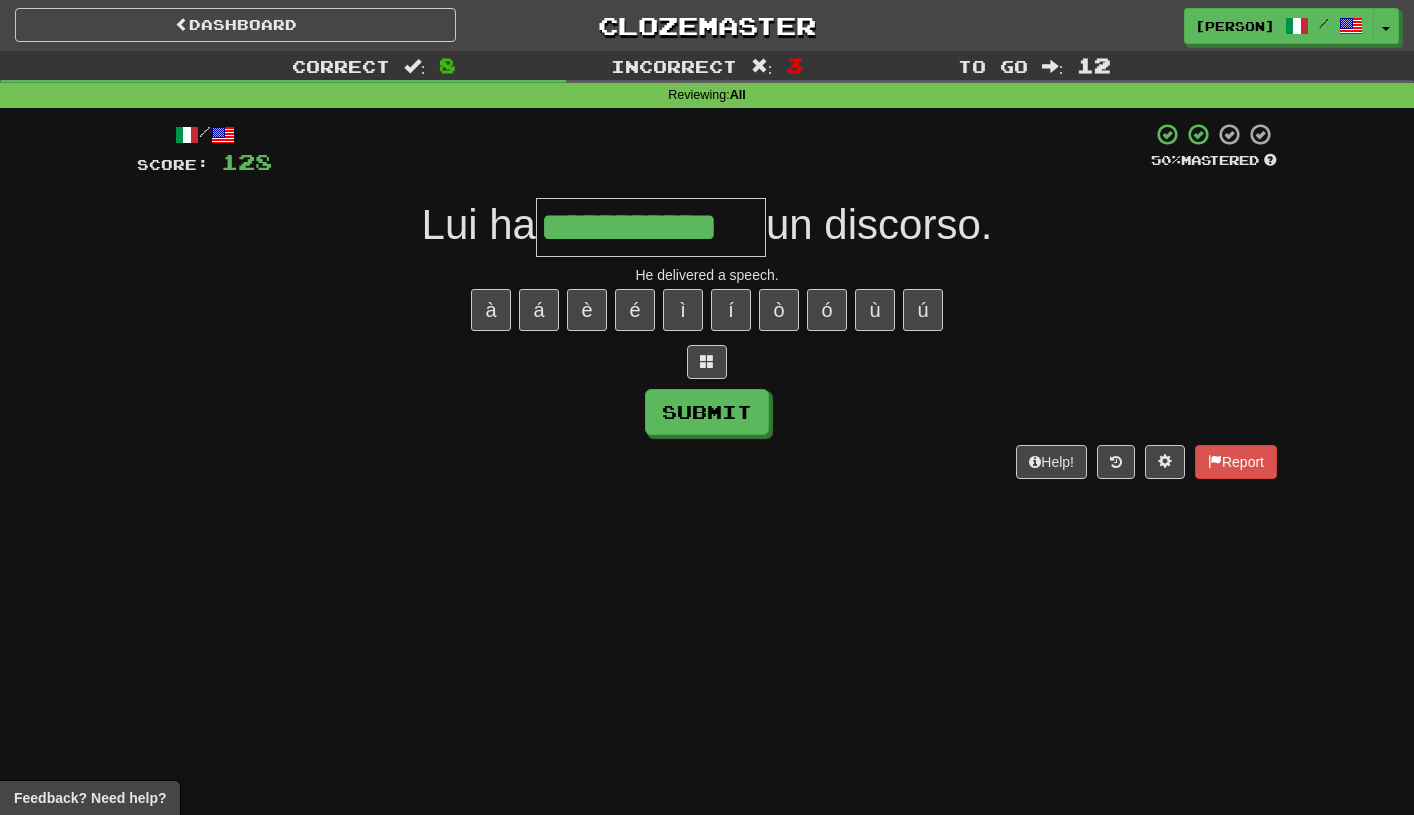 type on "**********" 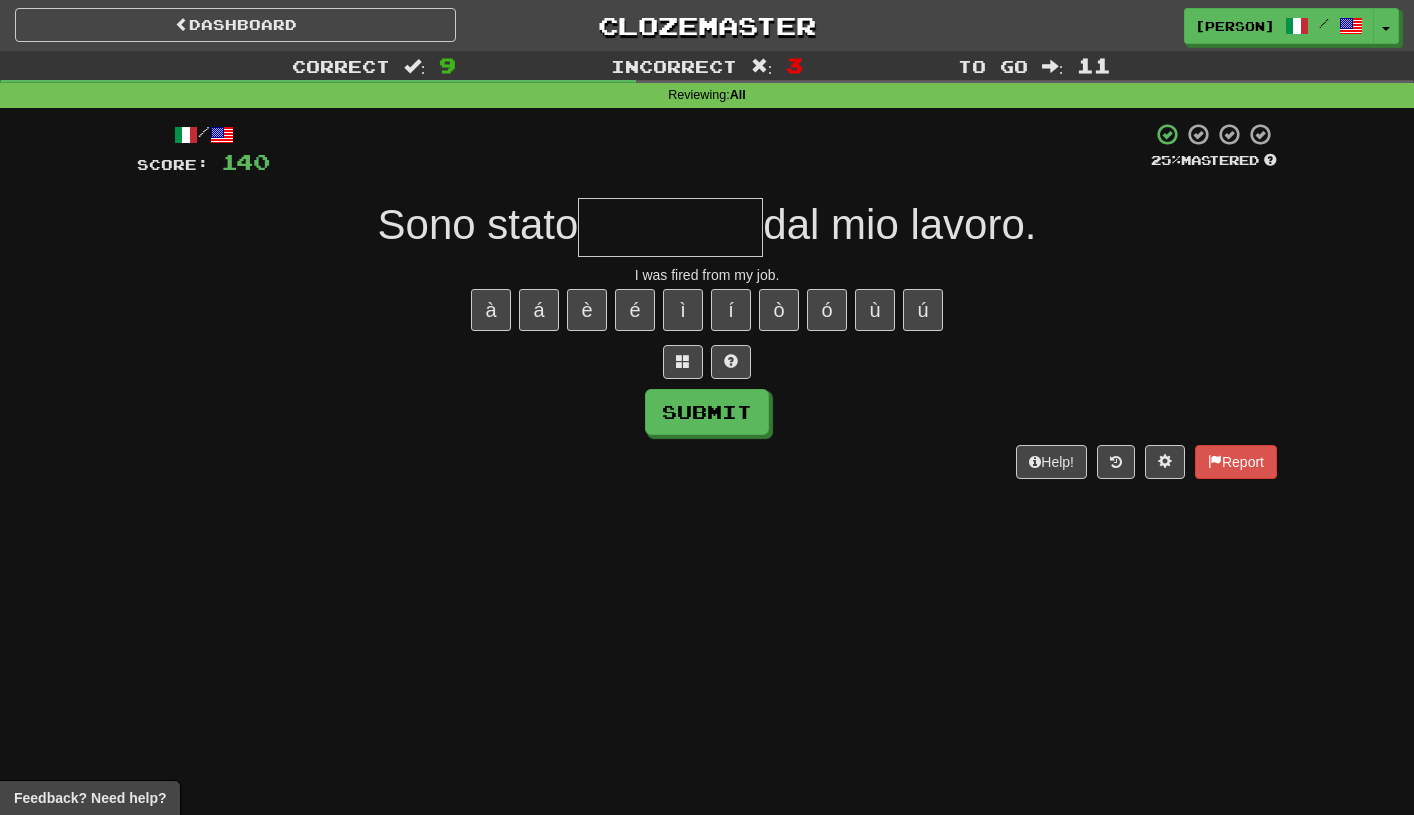 type on "*" 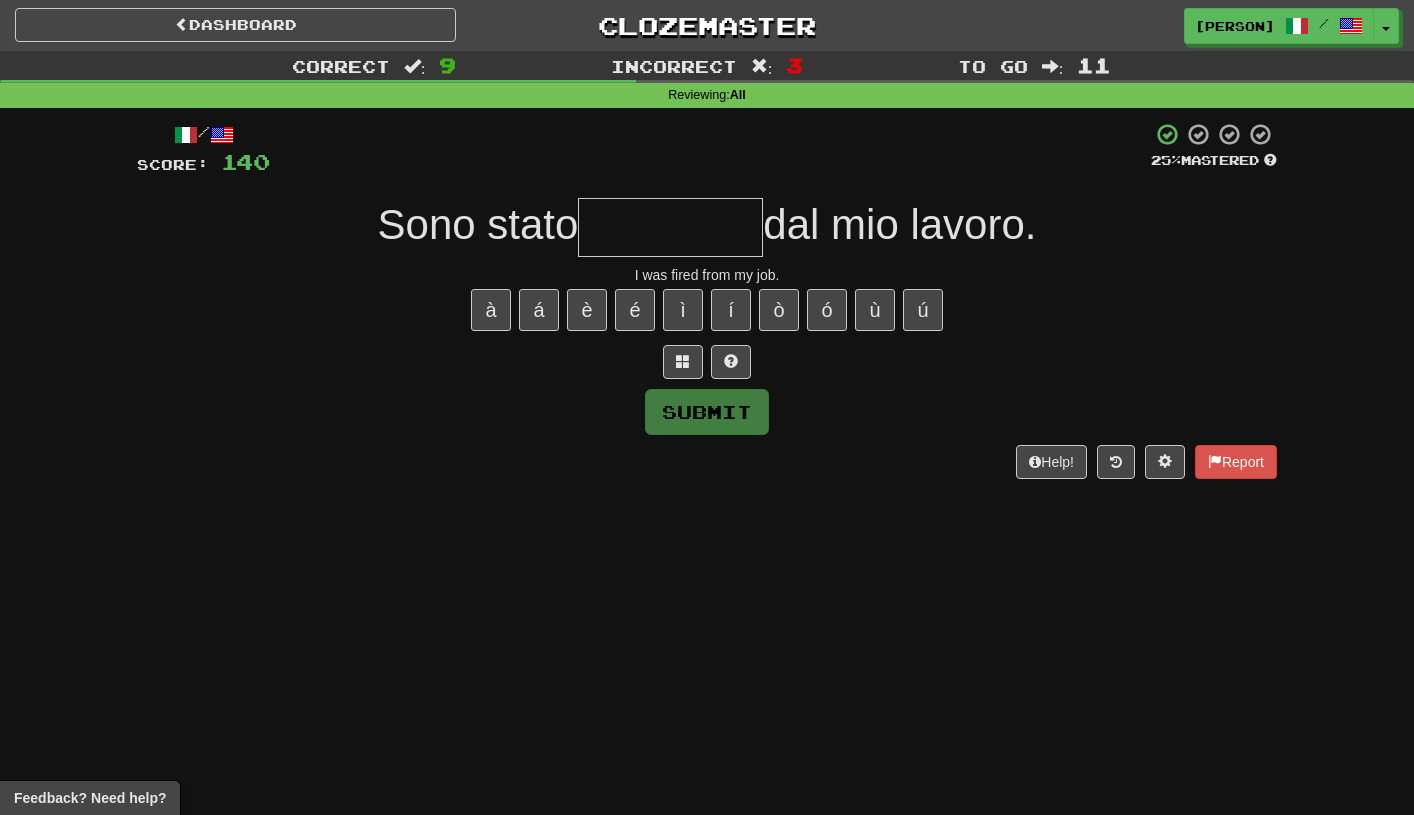type on "**********" 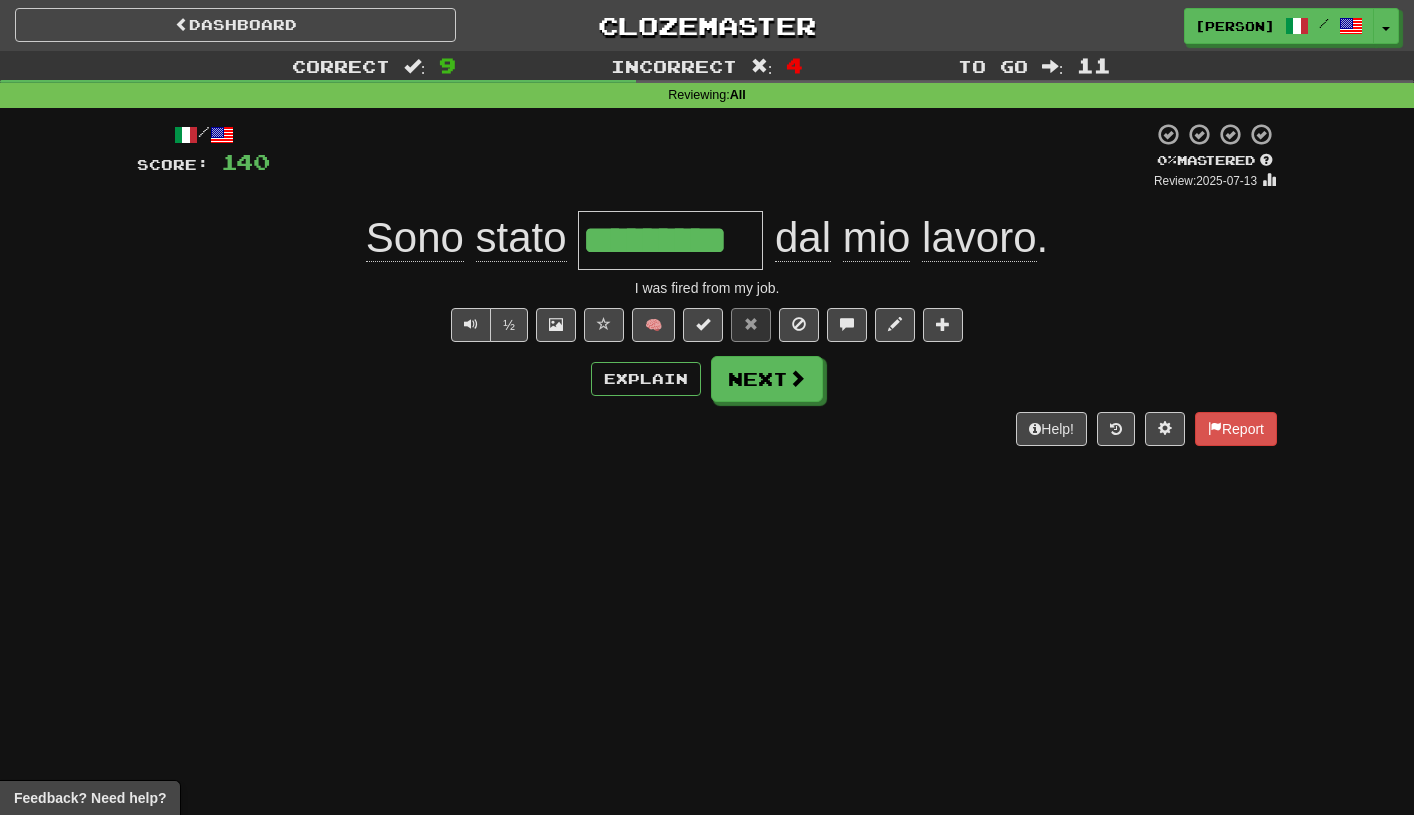 type on "**********" 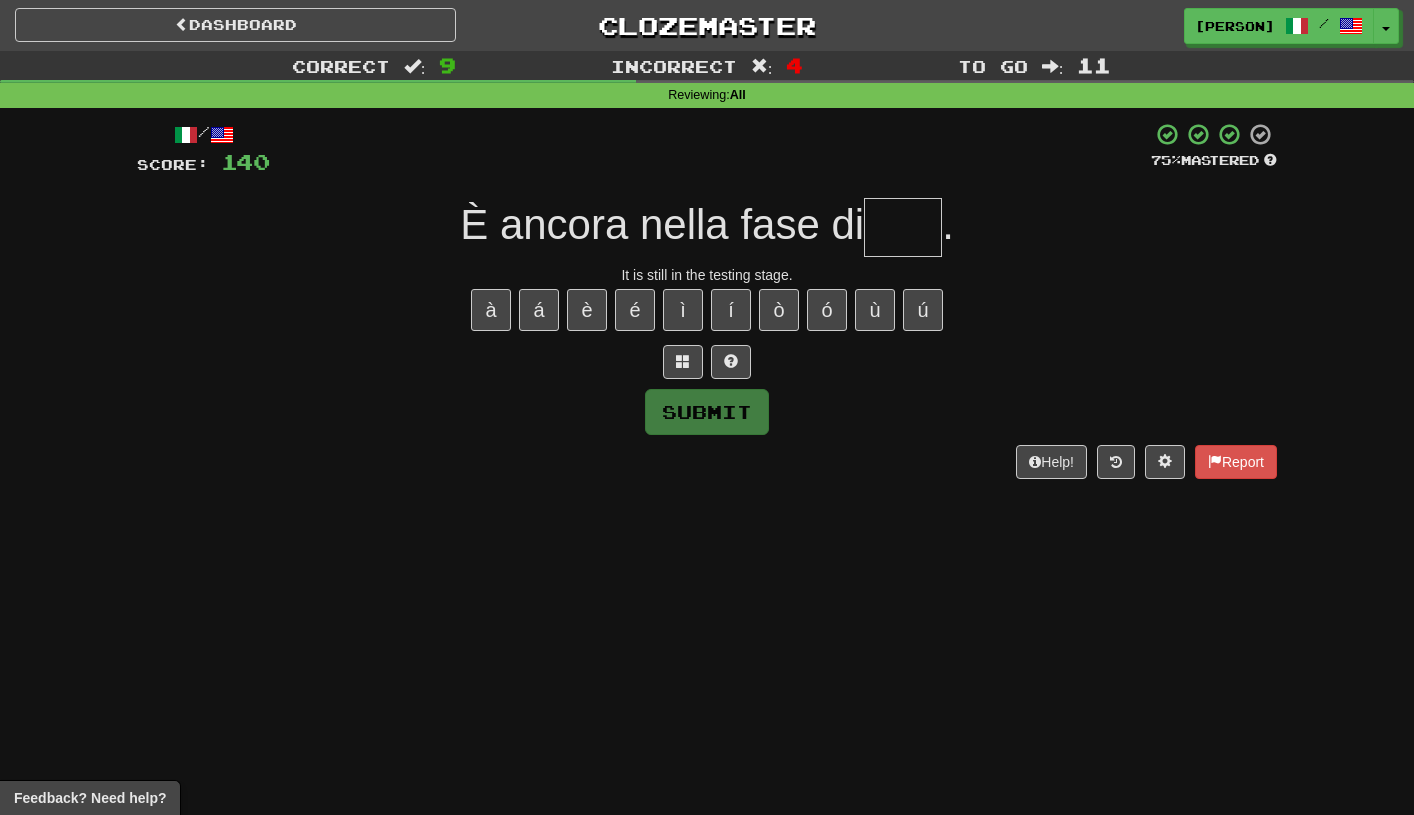 type on "****" 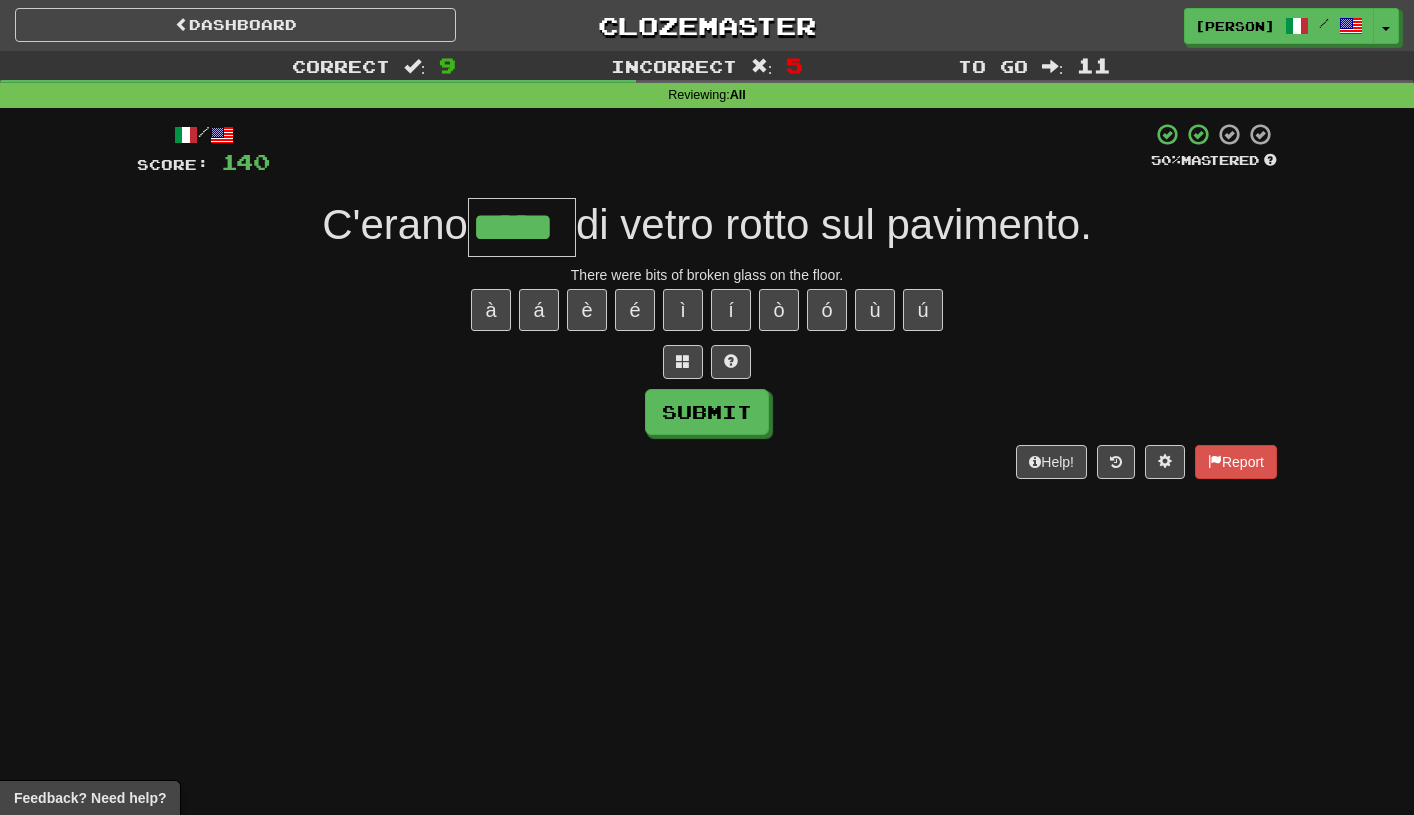 type on "*****" 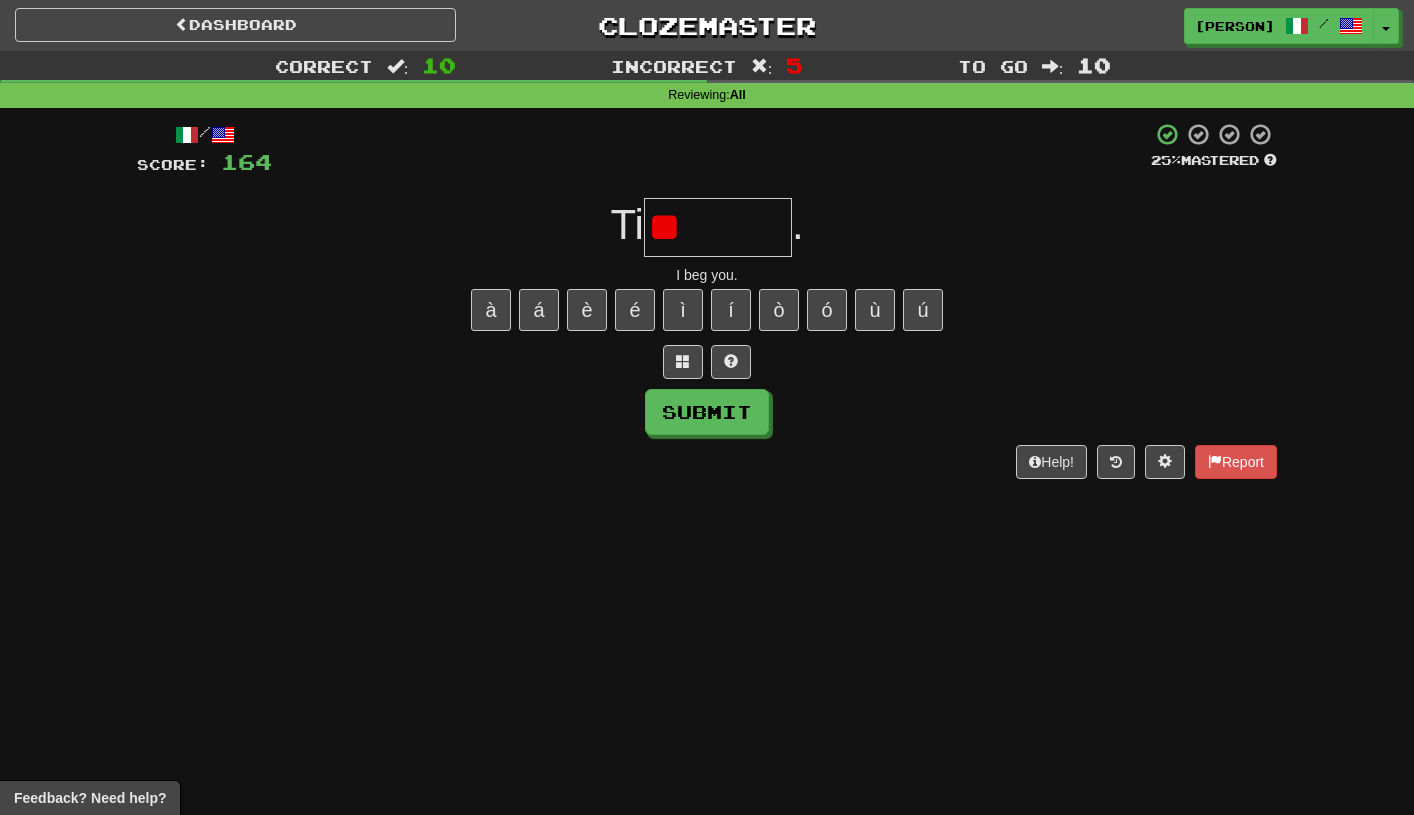 type on "*" 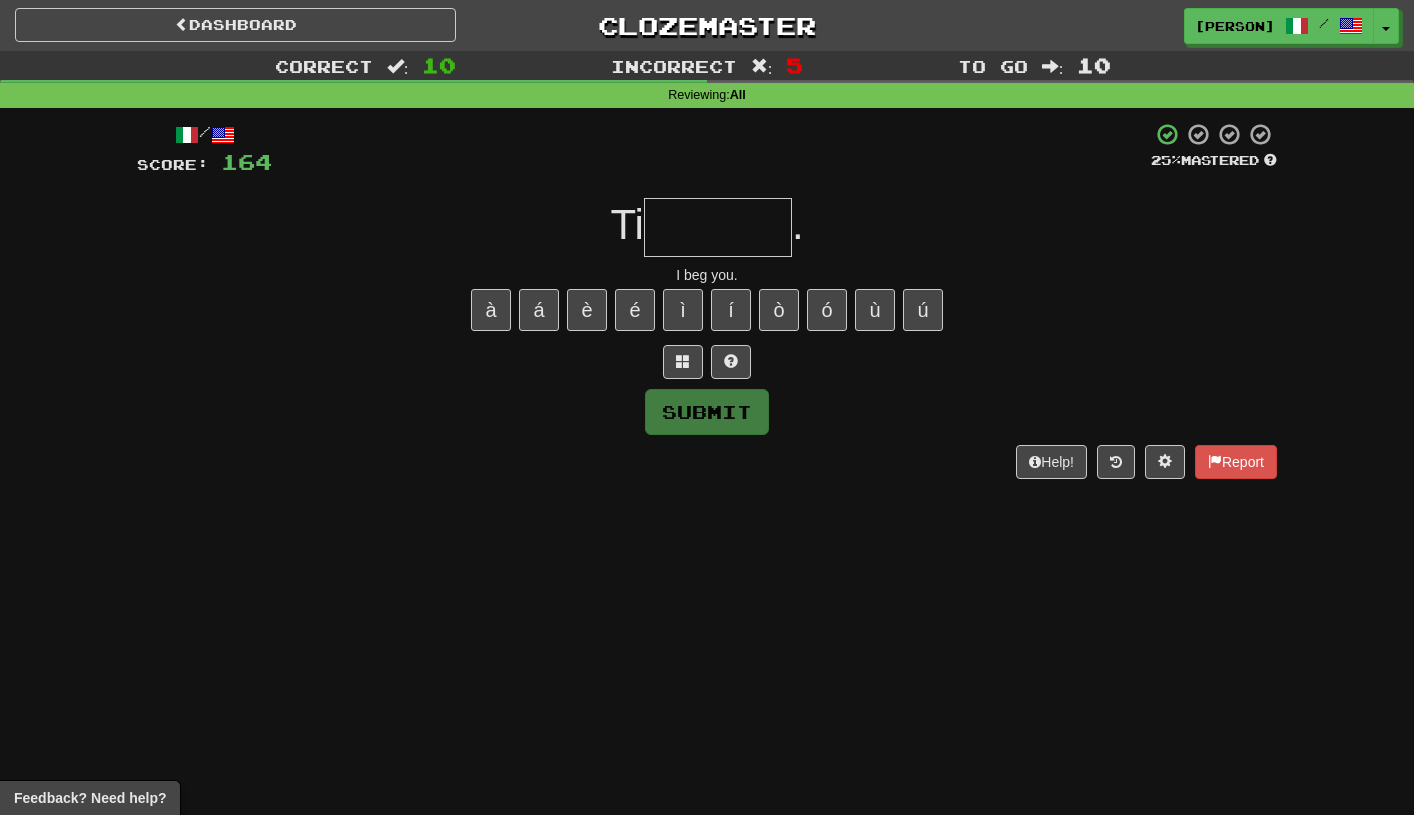 type on "*" 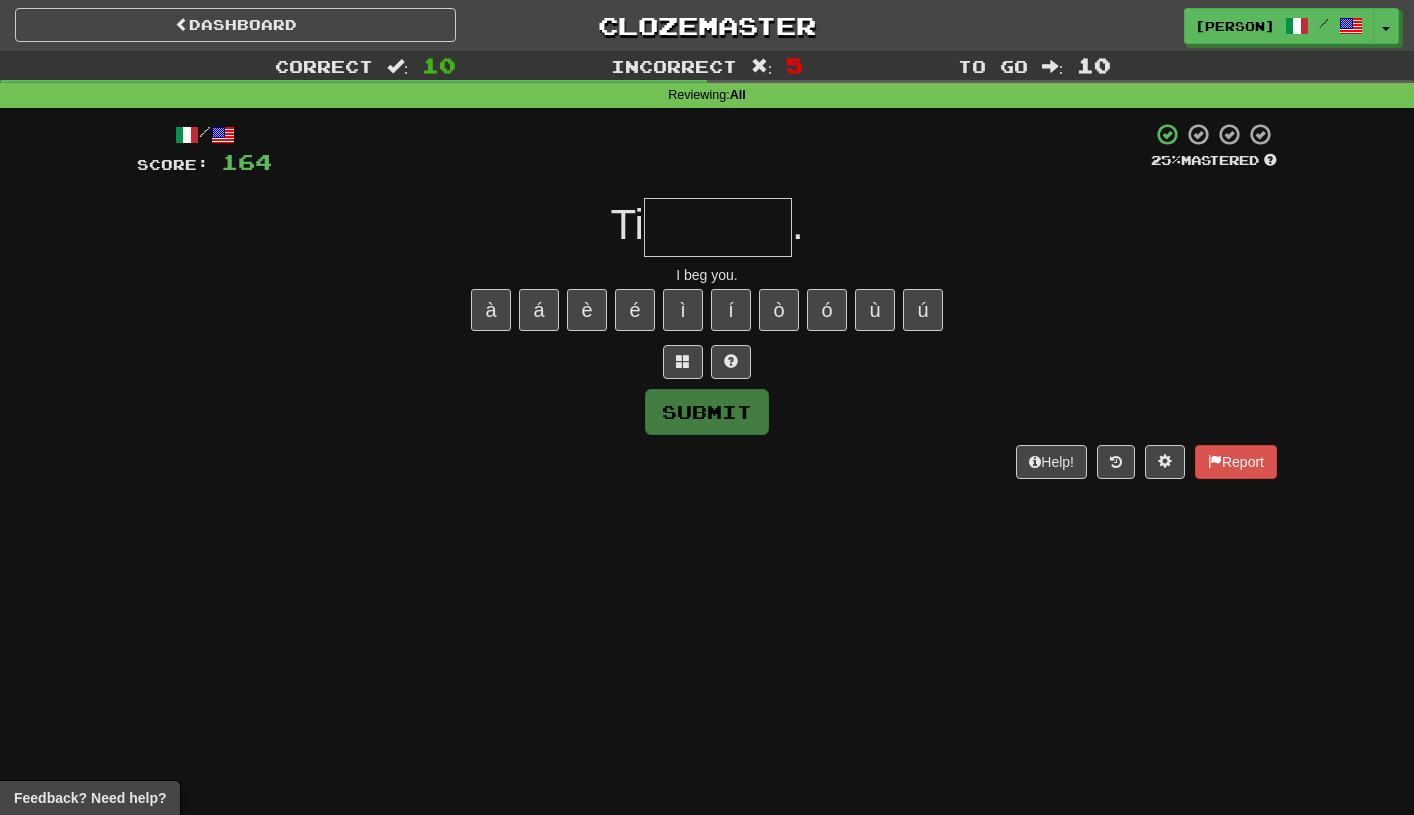type on "*" 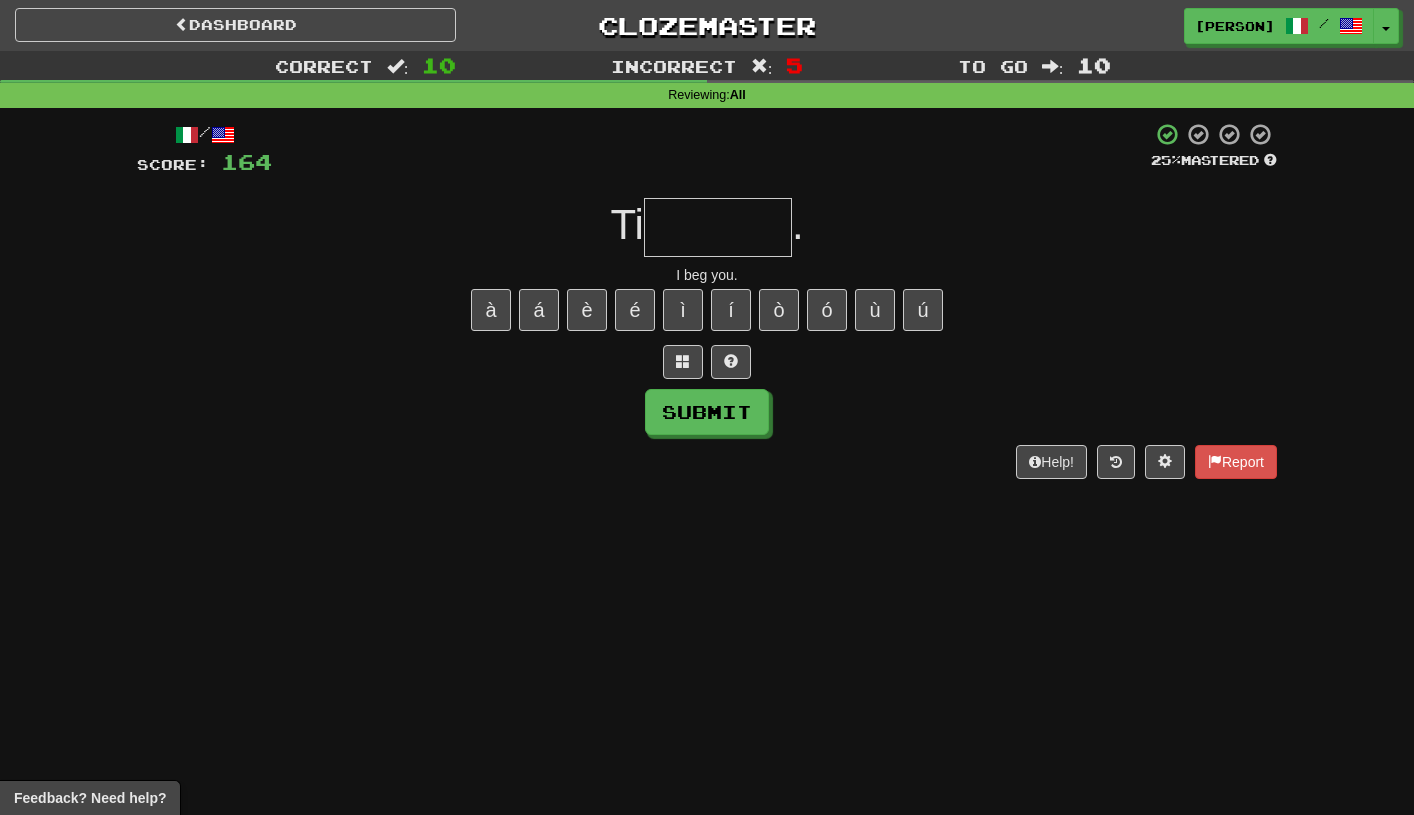type on "*" 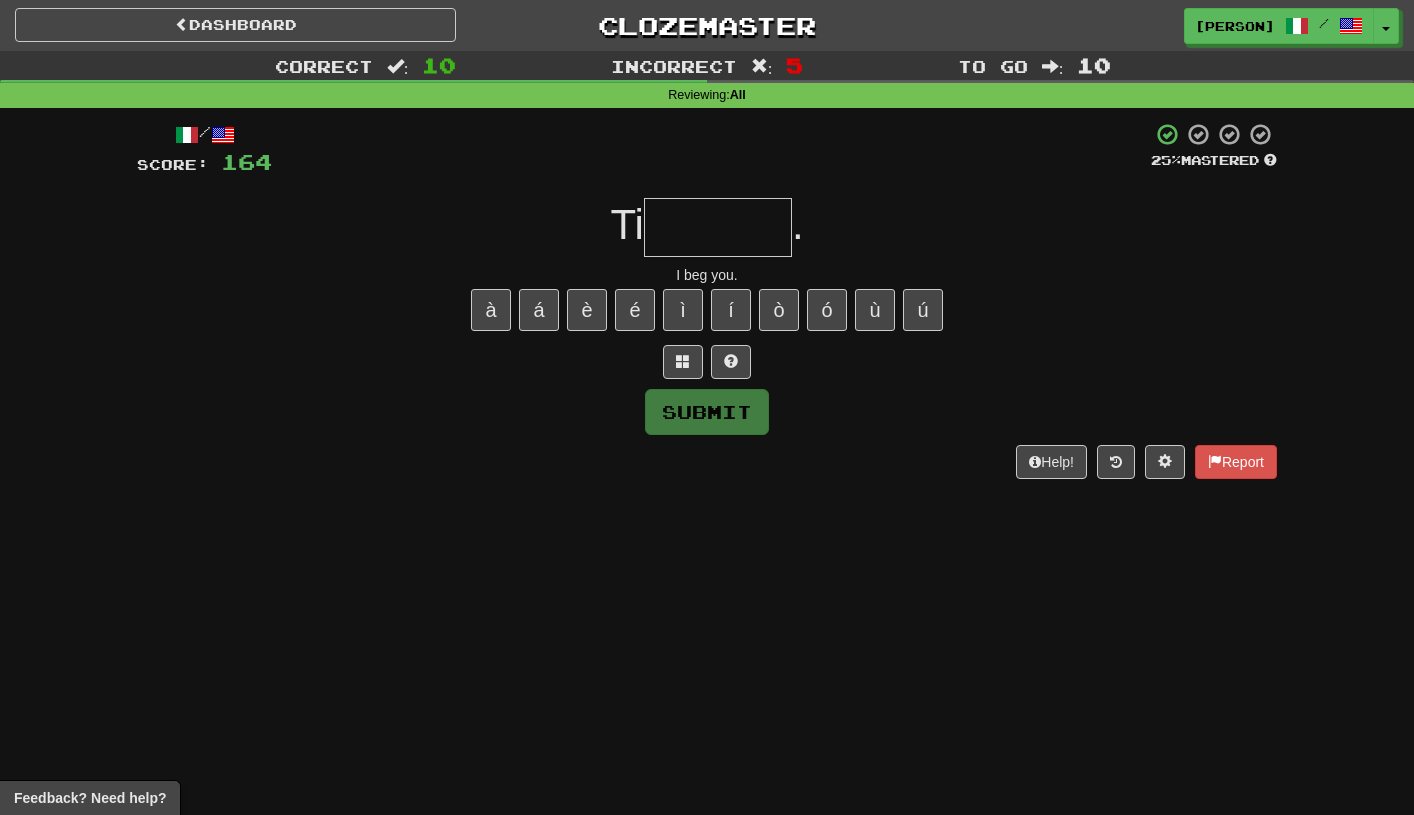 click on "/  Score:   164 25 %  Mastered Ti  . I beg you. à á è é ì í ò ó ù ú Submit  Help!  Report" at bounding box center (707, 300) 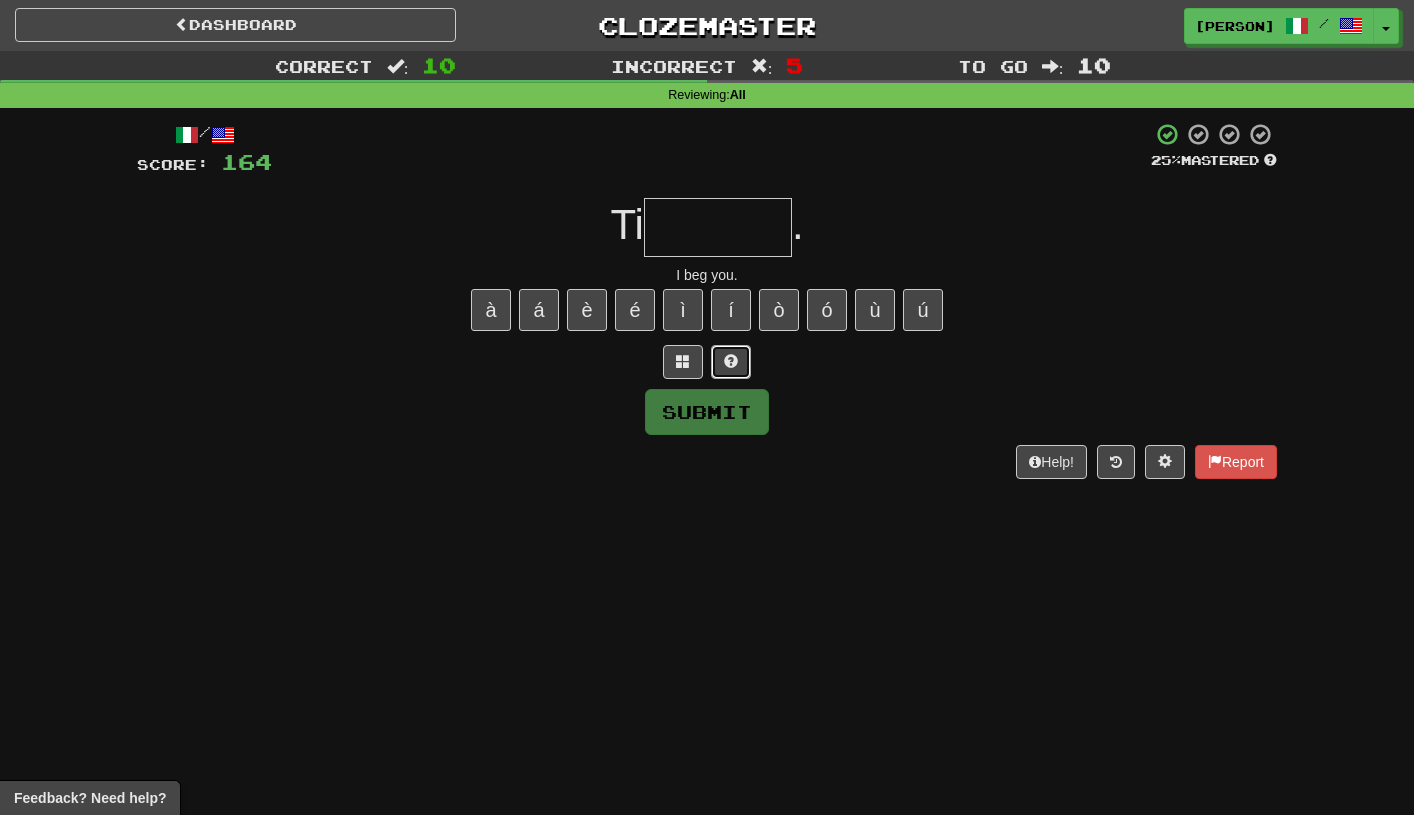 click at bounding box center [731, 362] 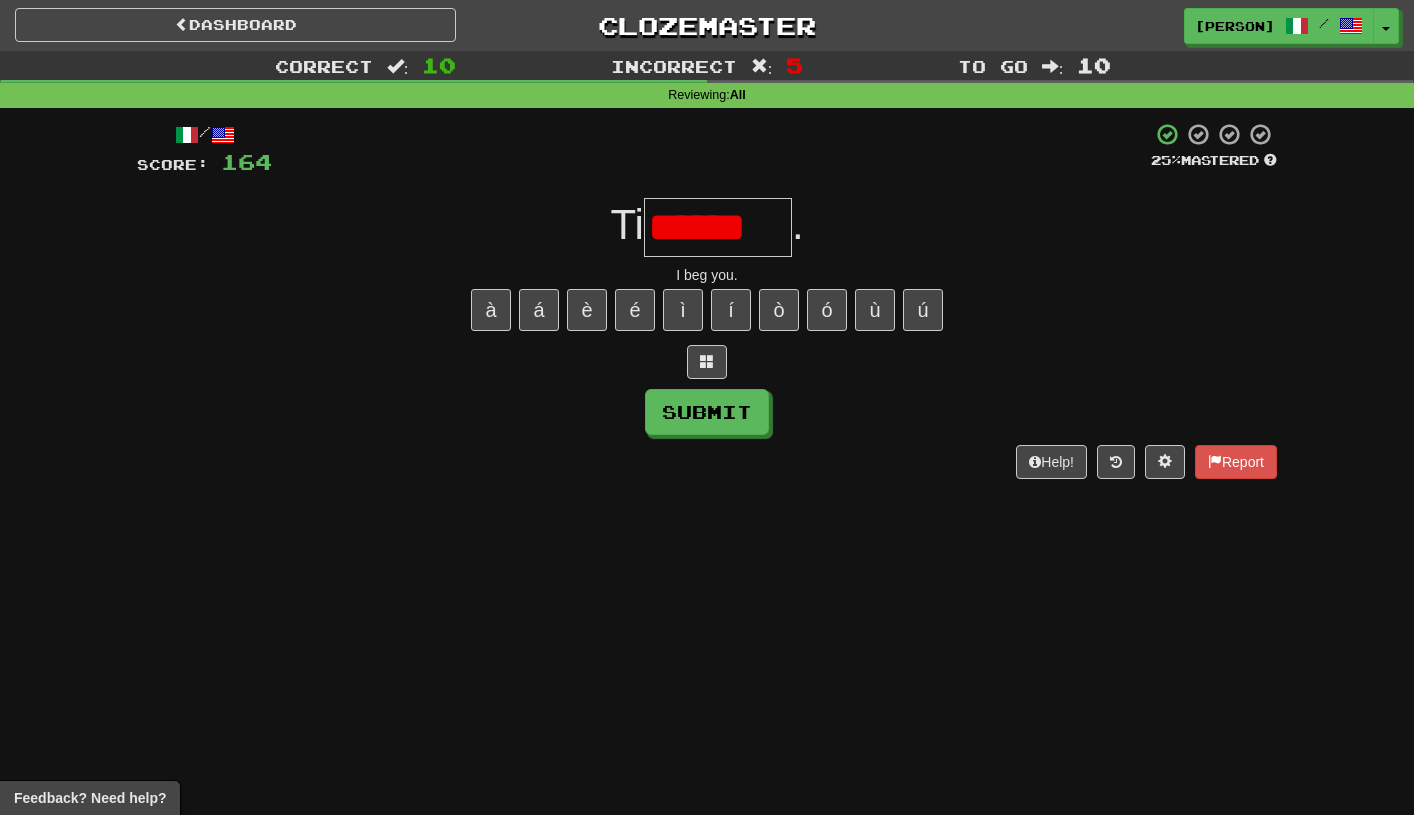 type on "*******" 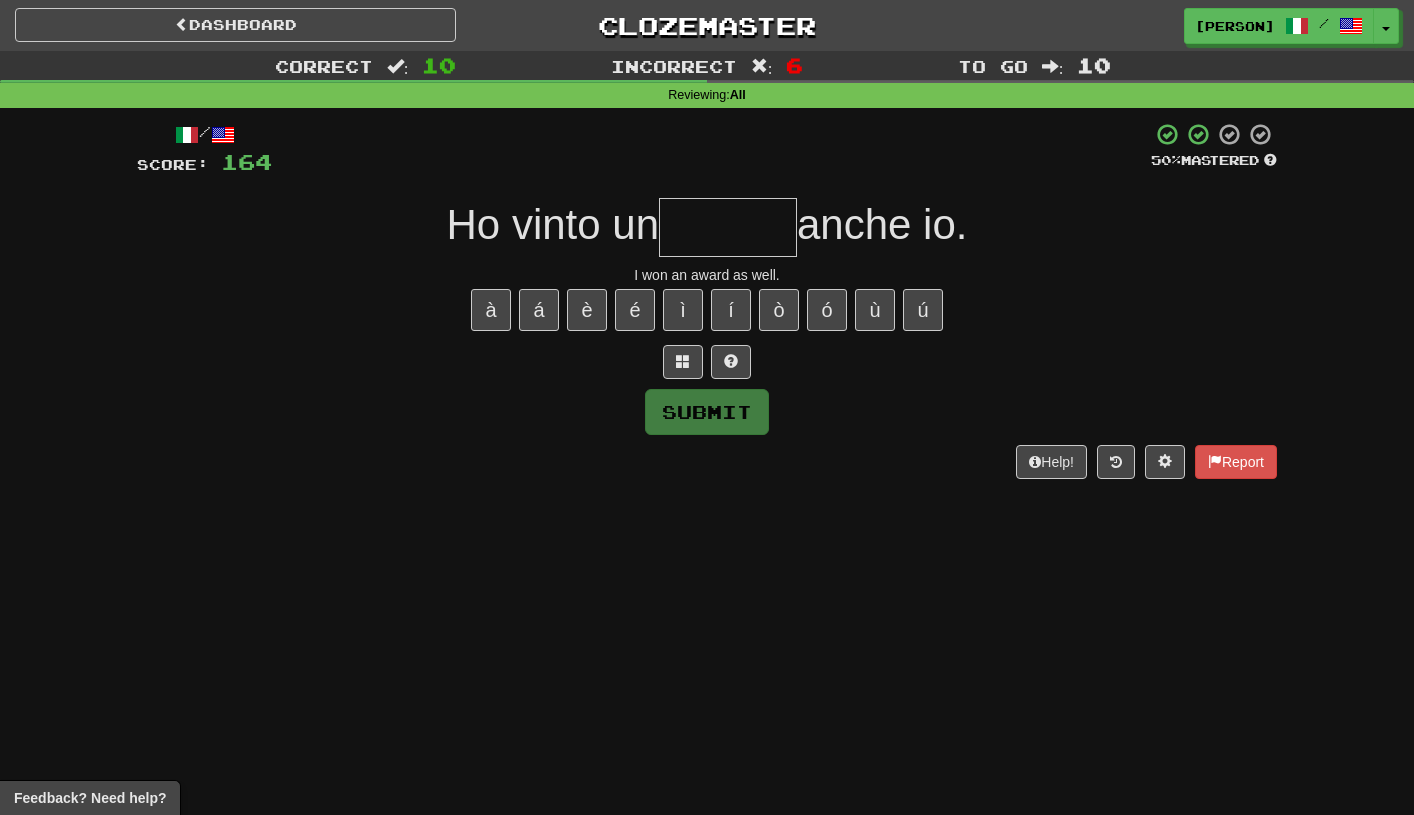 type on "*" 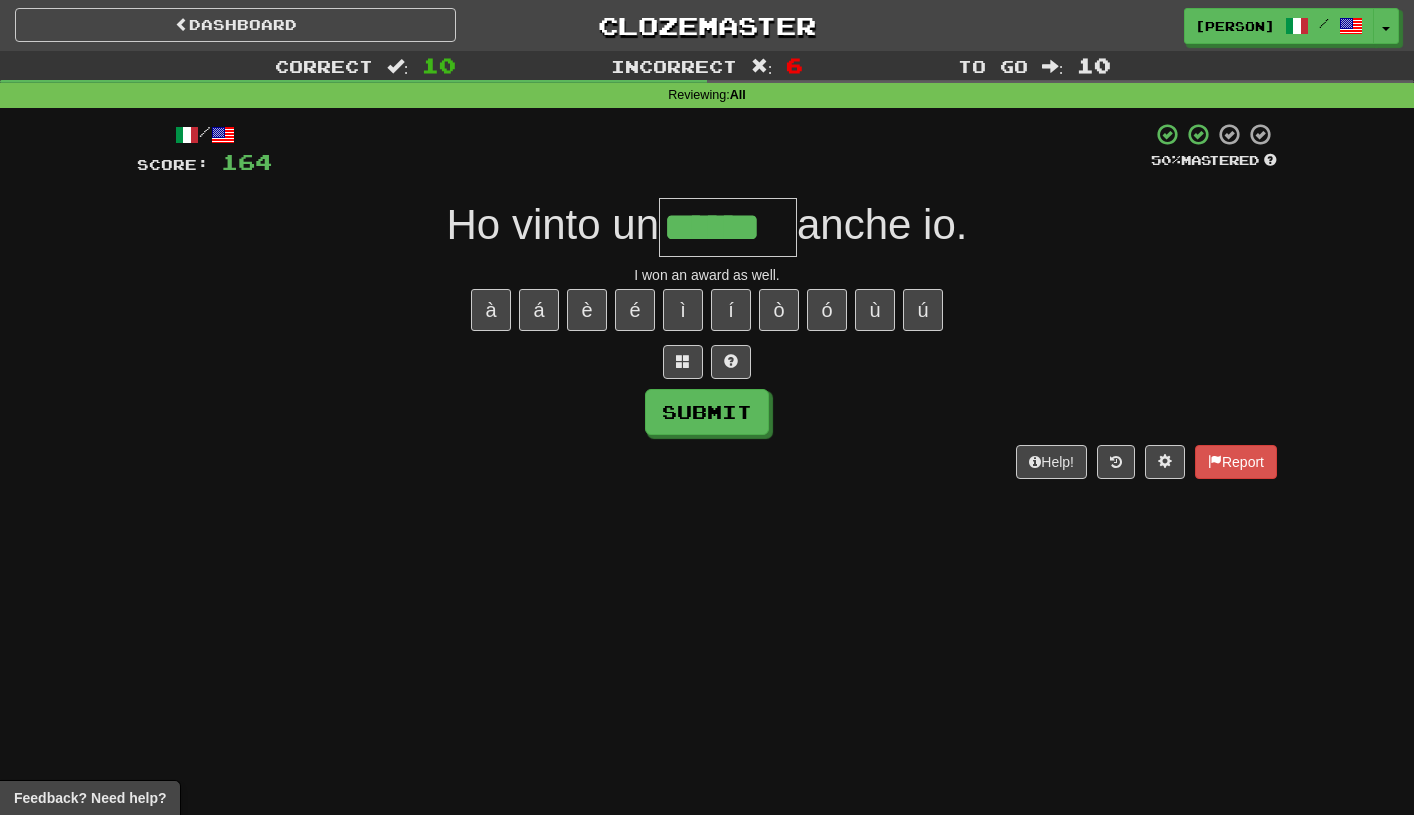 type on "******" 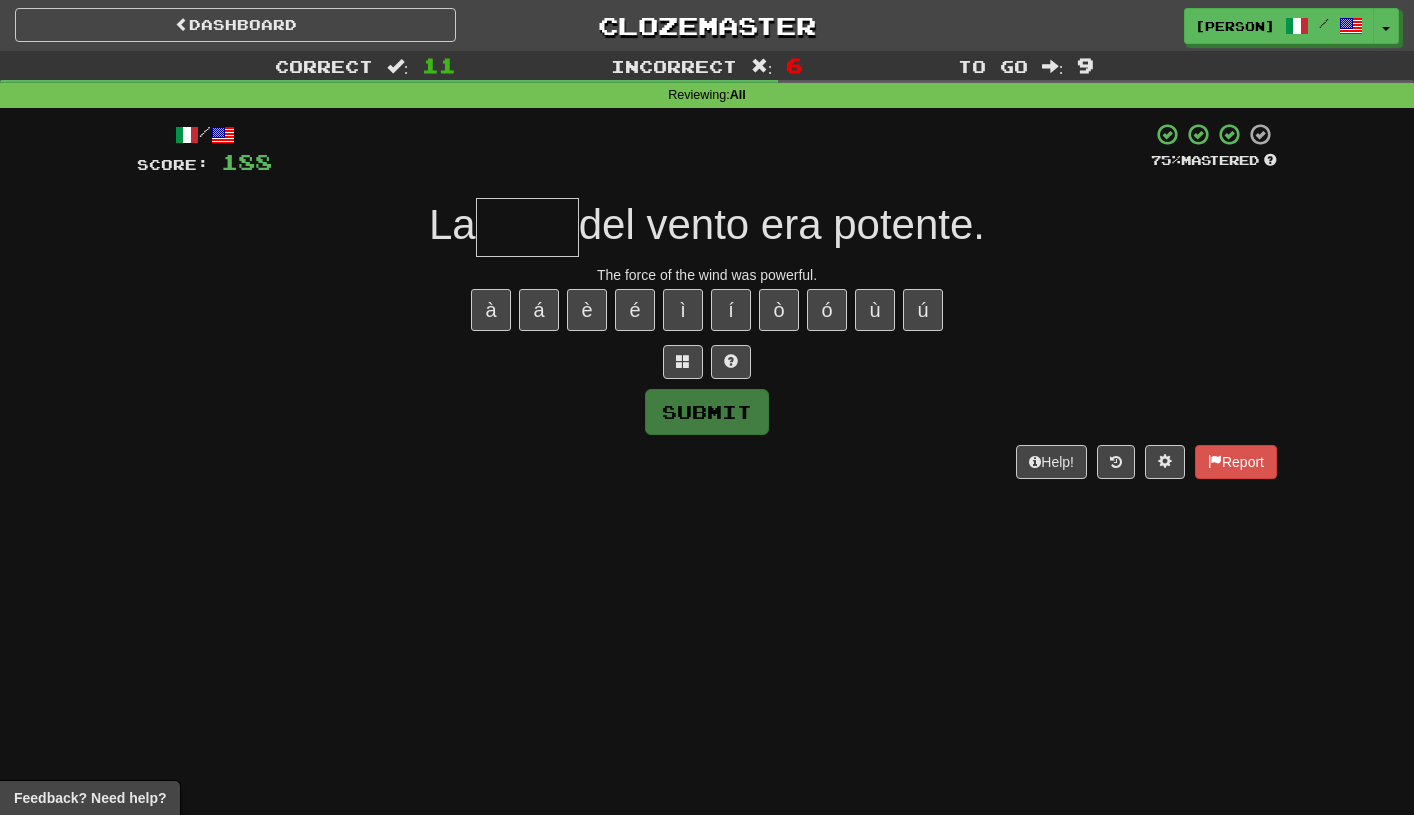 type on "*" 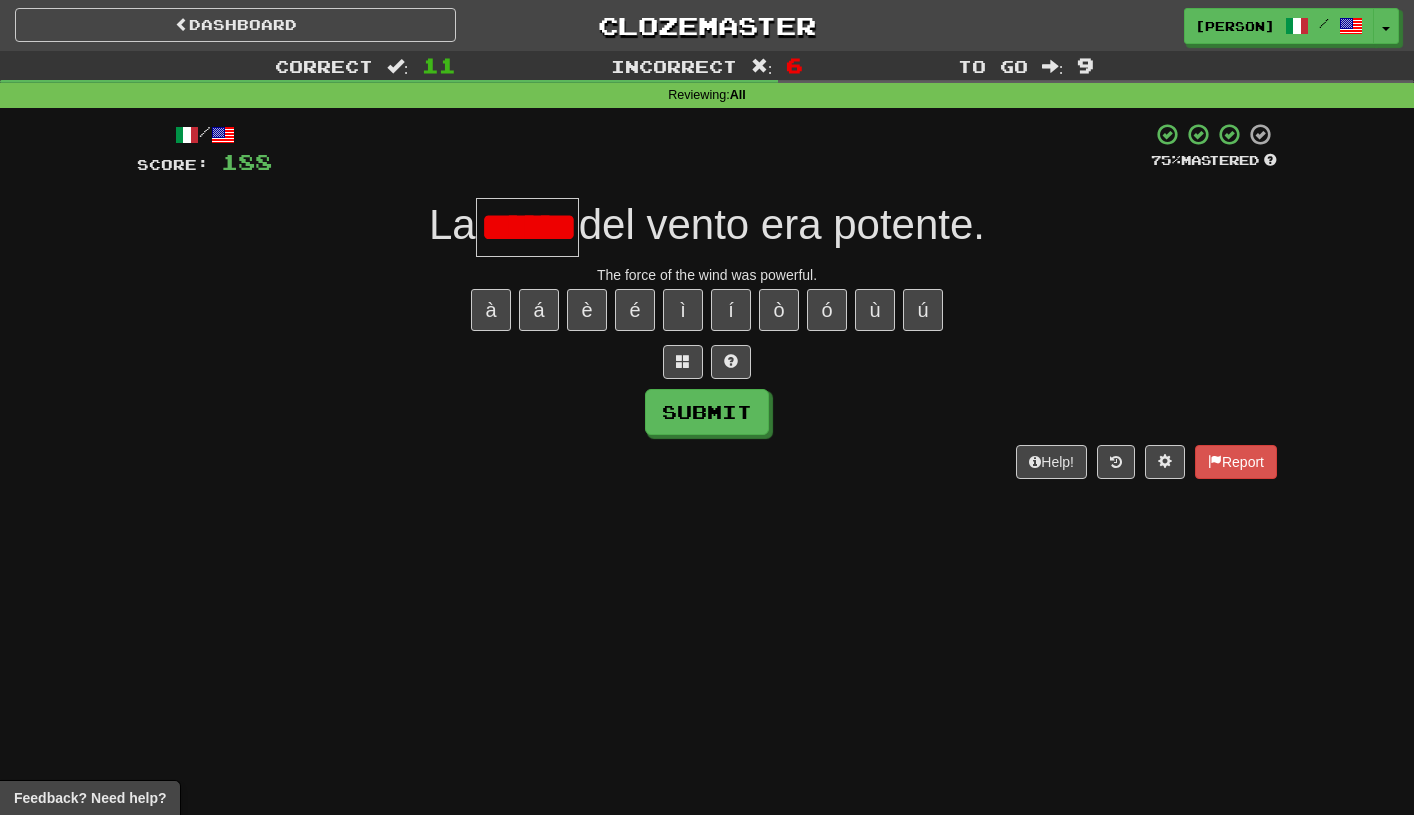 scroll, scrollTop: 0, scrollLeft: 41, axis: horizontal 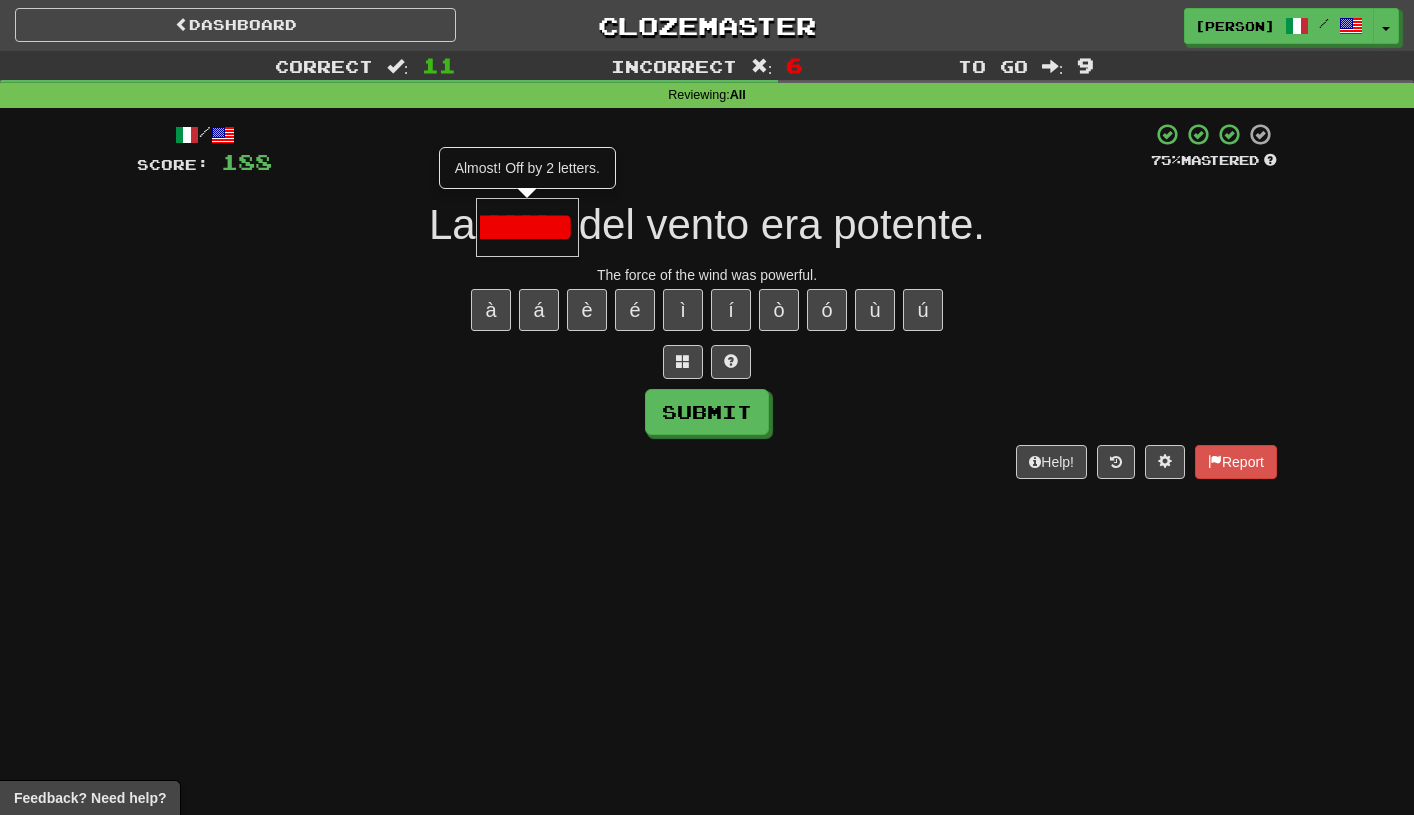 type on "*****" 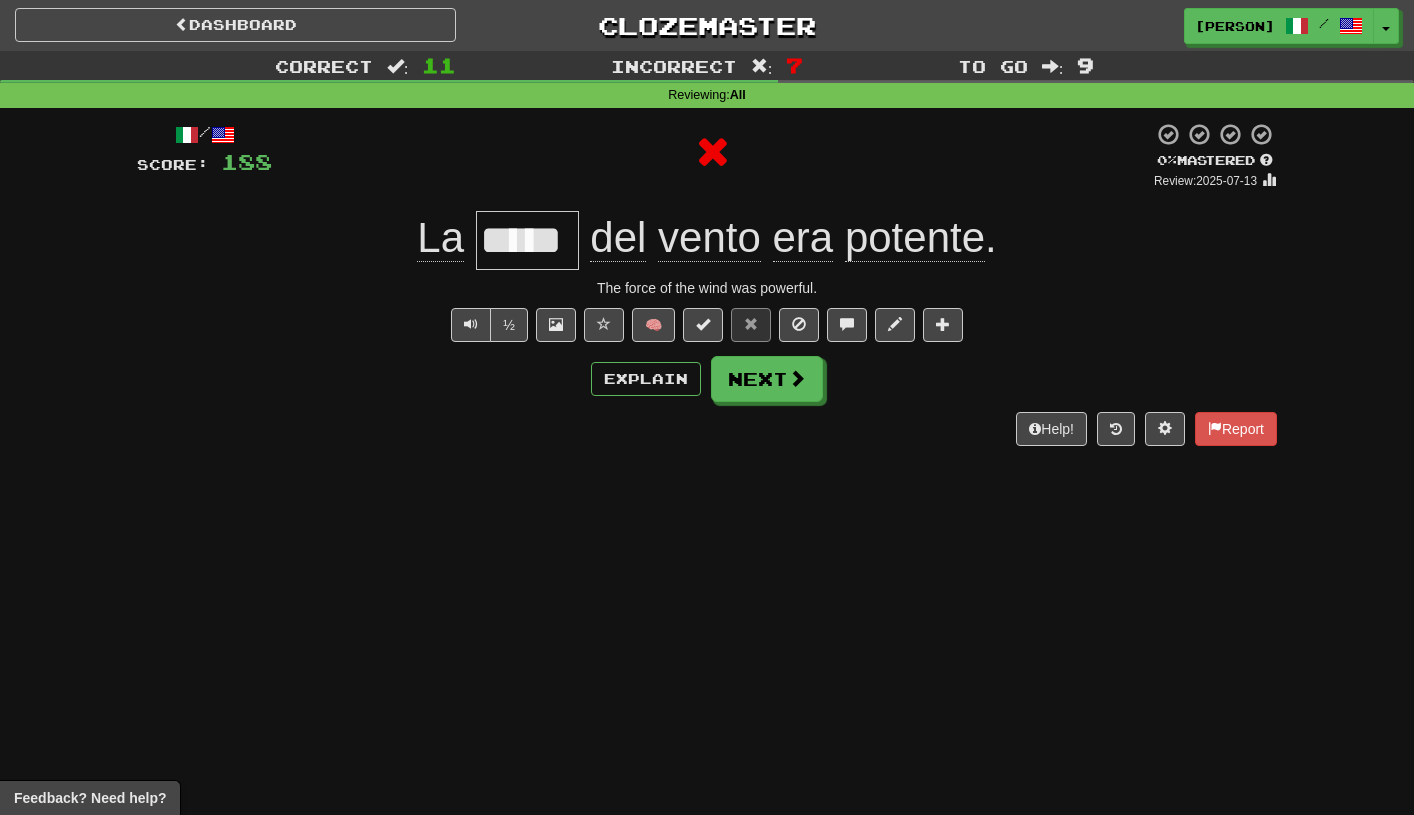 scroll, scrollTop: 0, scrollLeft: 0, axis: both 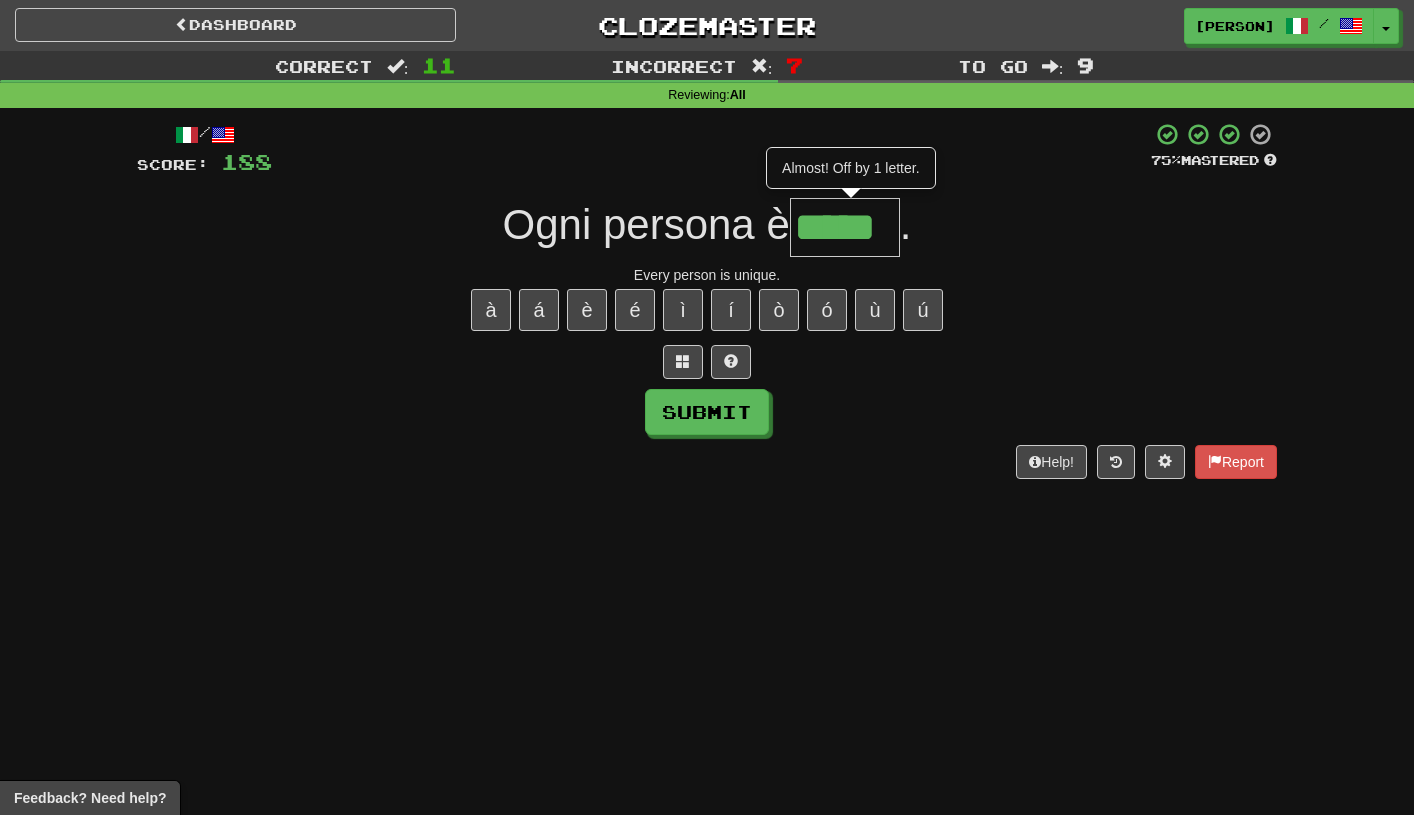 type on "*****" 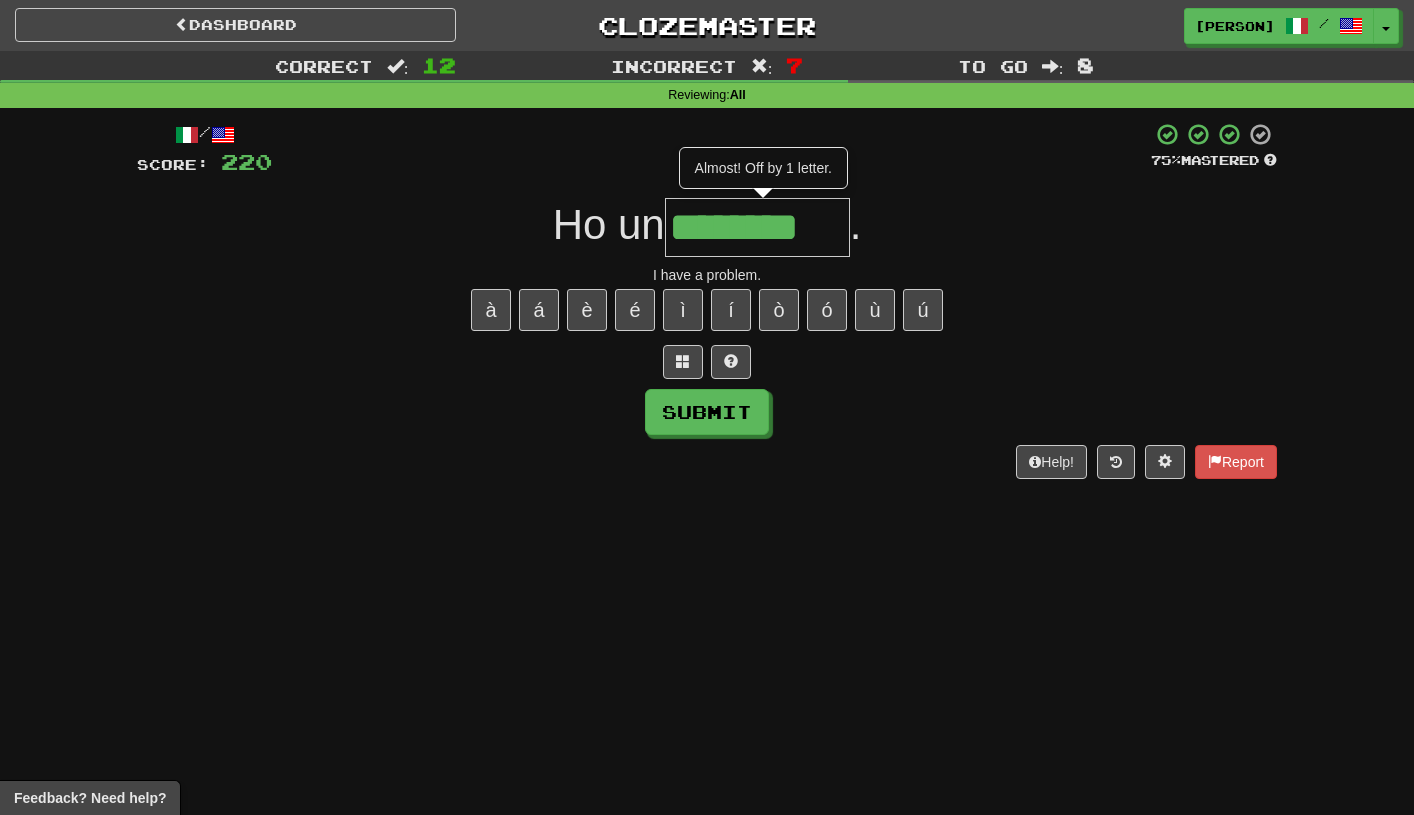 type on "********" 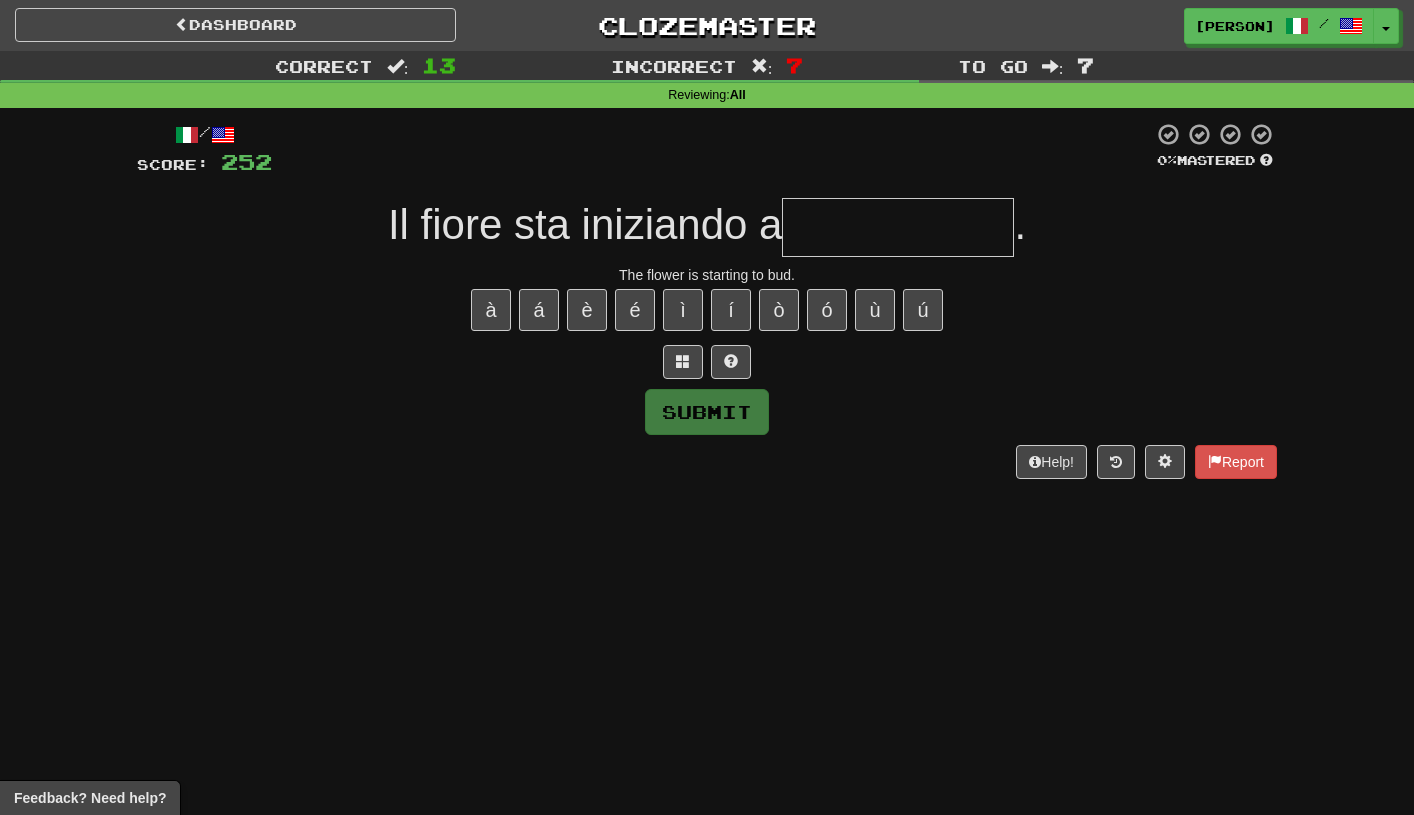type on "*" 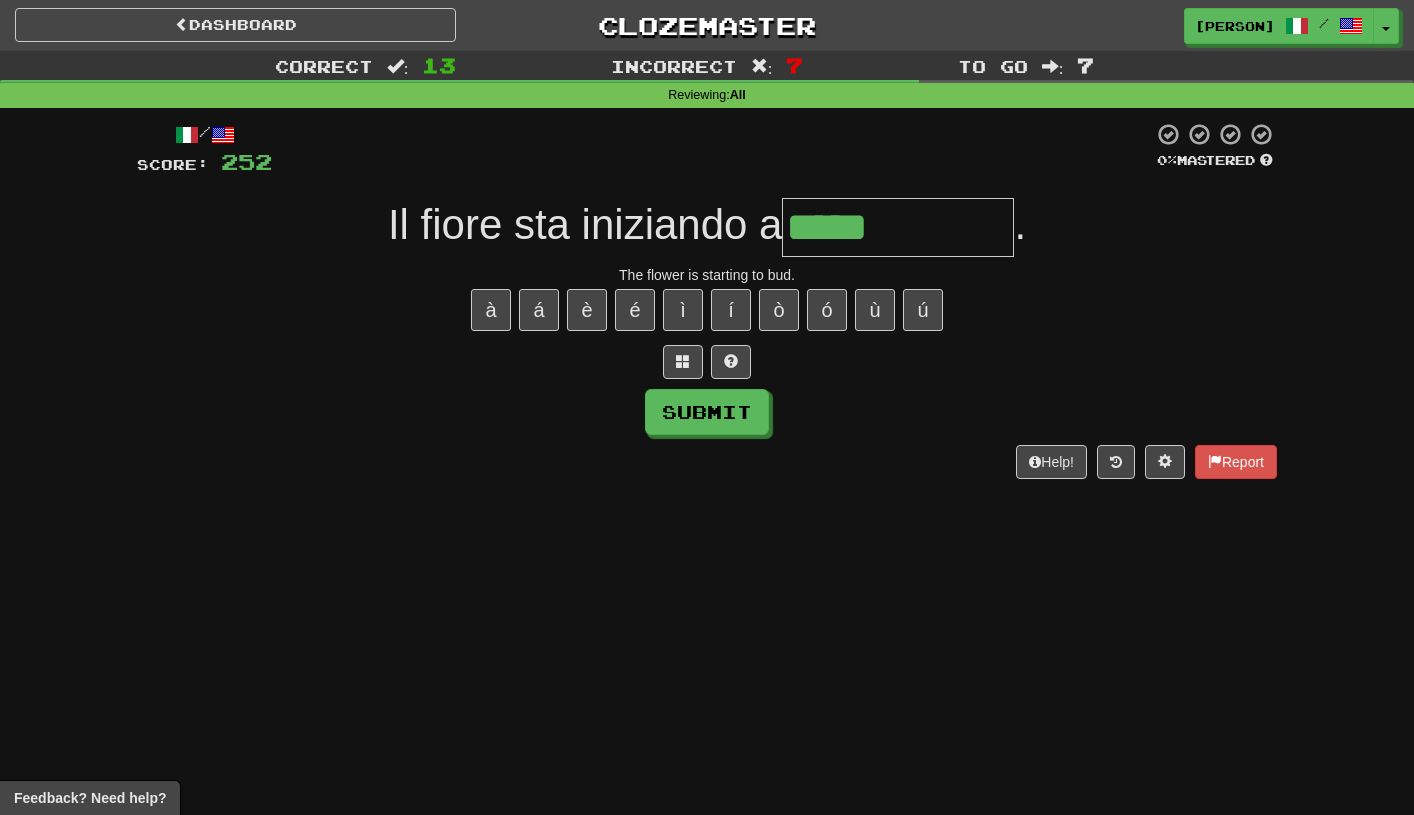 type on "**********" 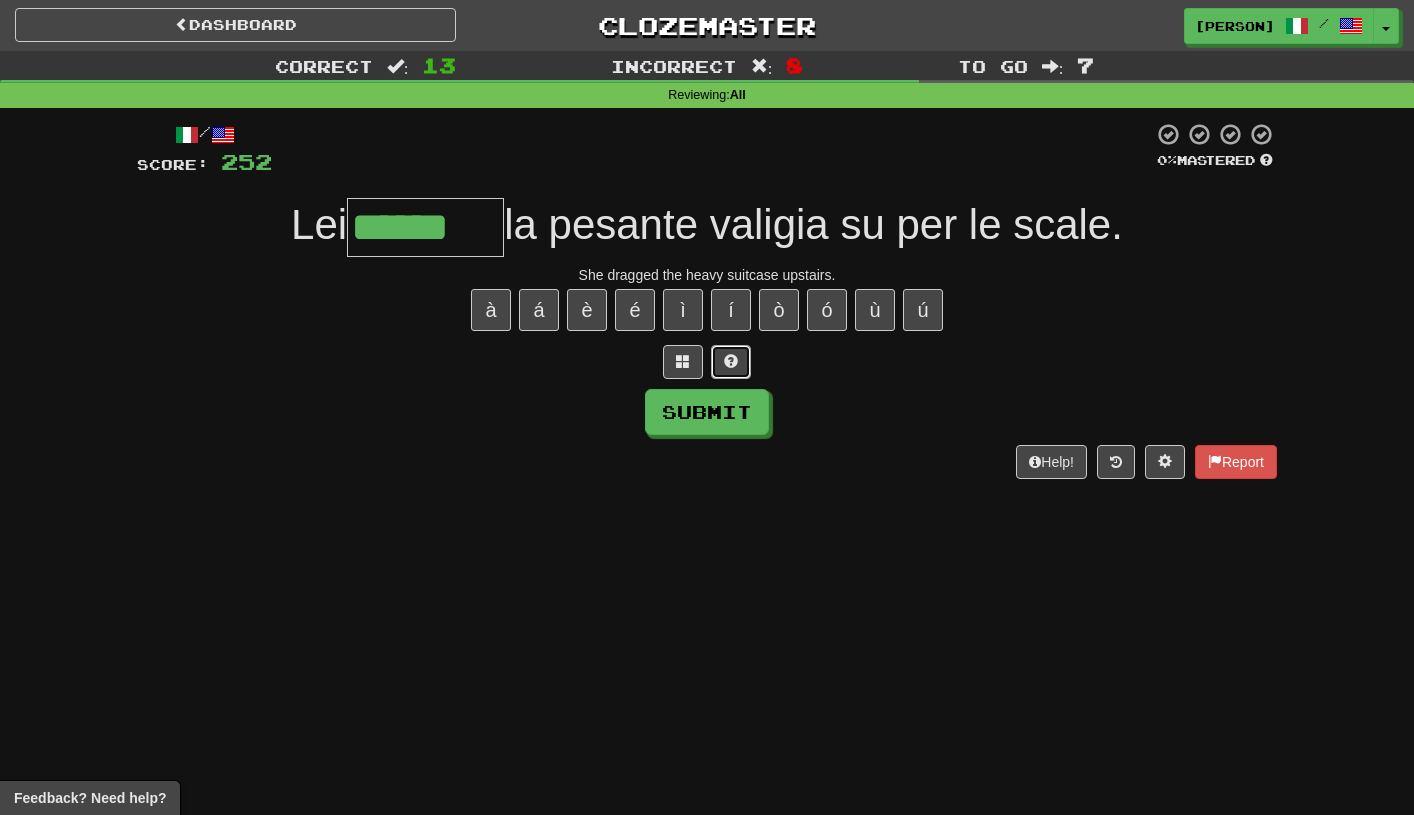 click at bounding box center (731, 361) 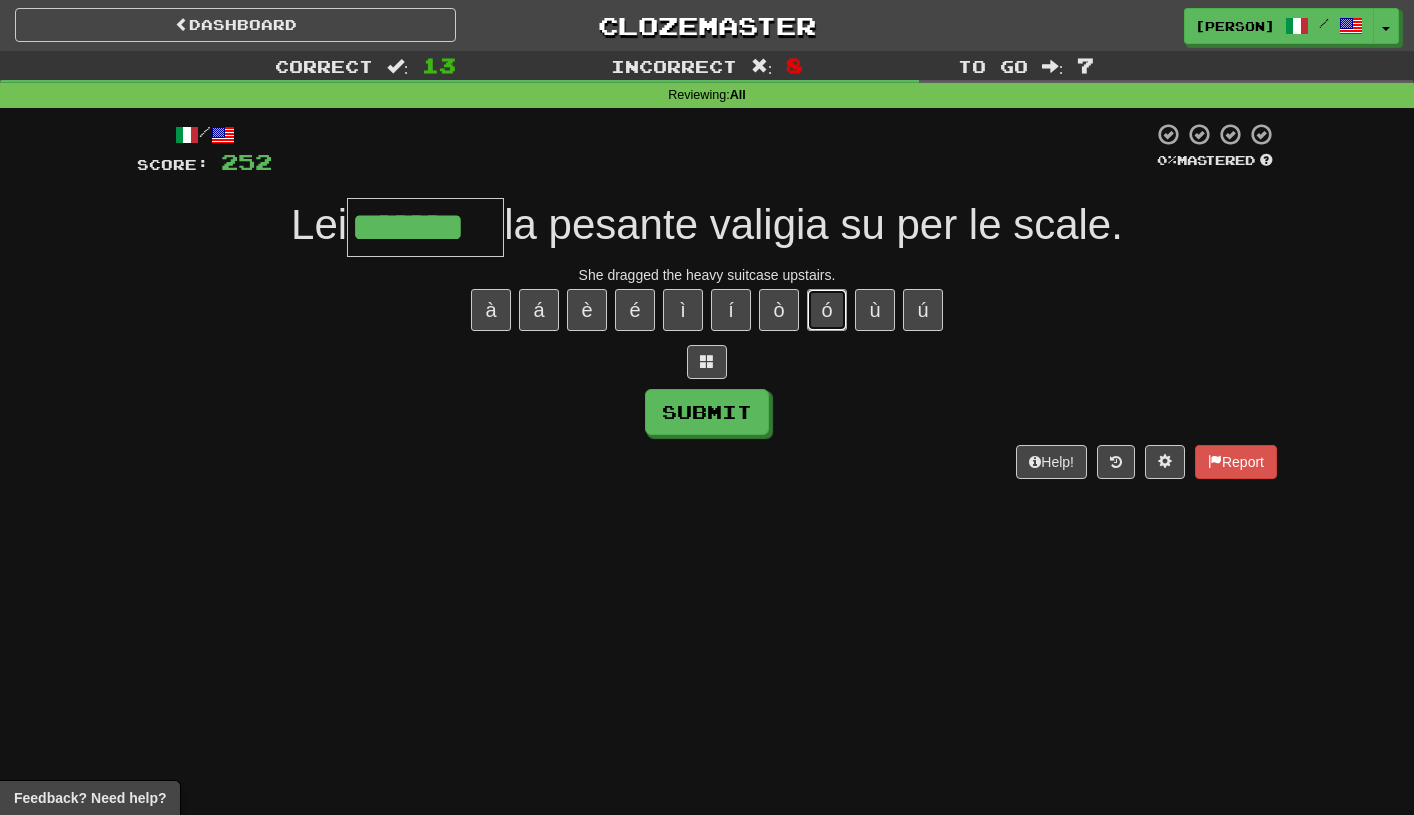 click on "ó" at bounding box center (827, 310) 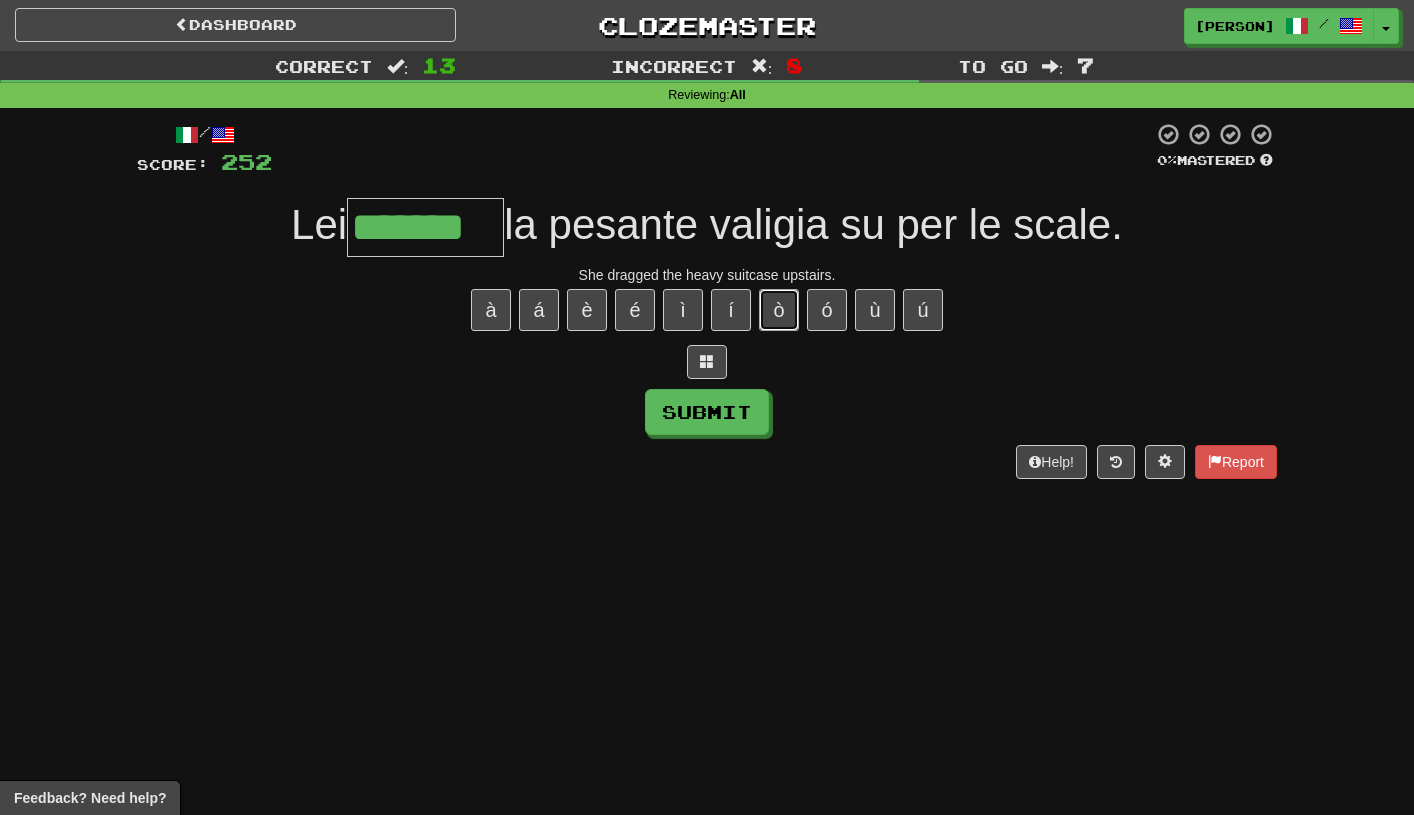 click on "ò" at bounding box center (779, 310) 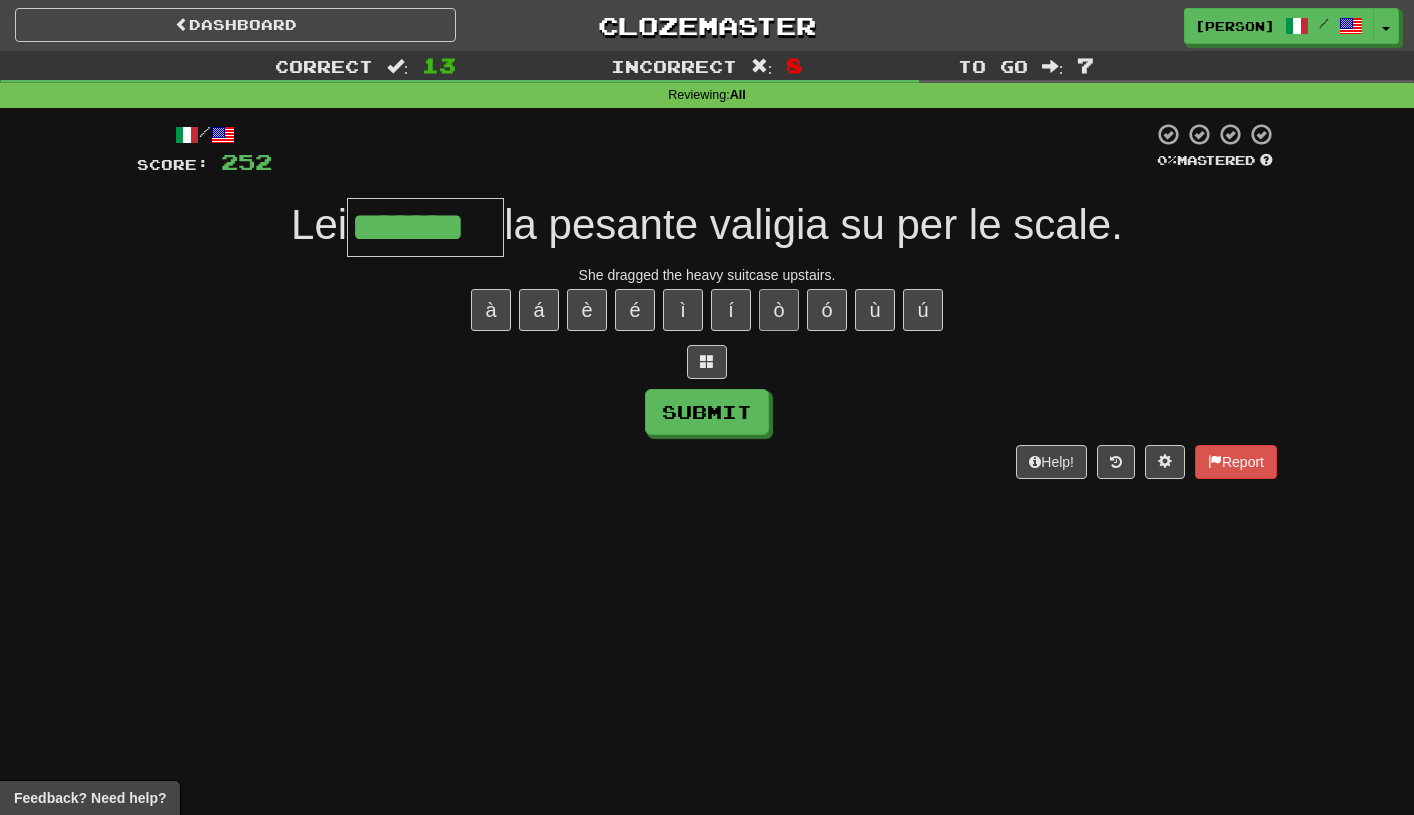 type on "********" 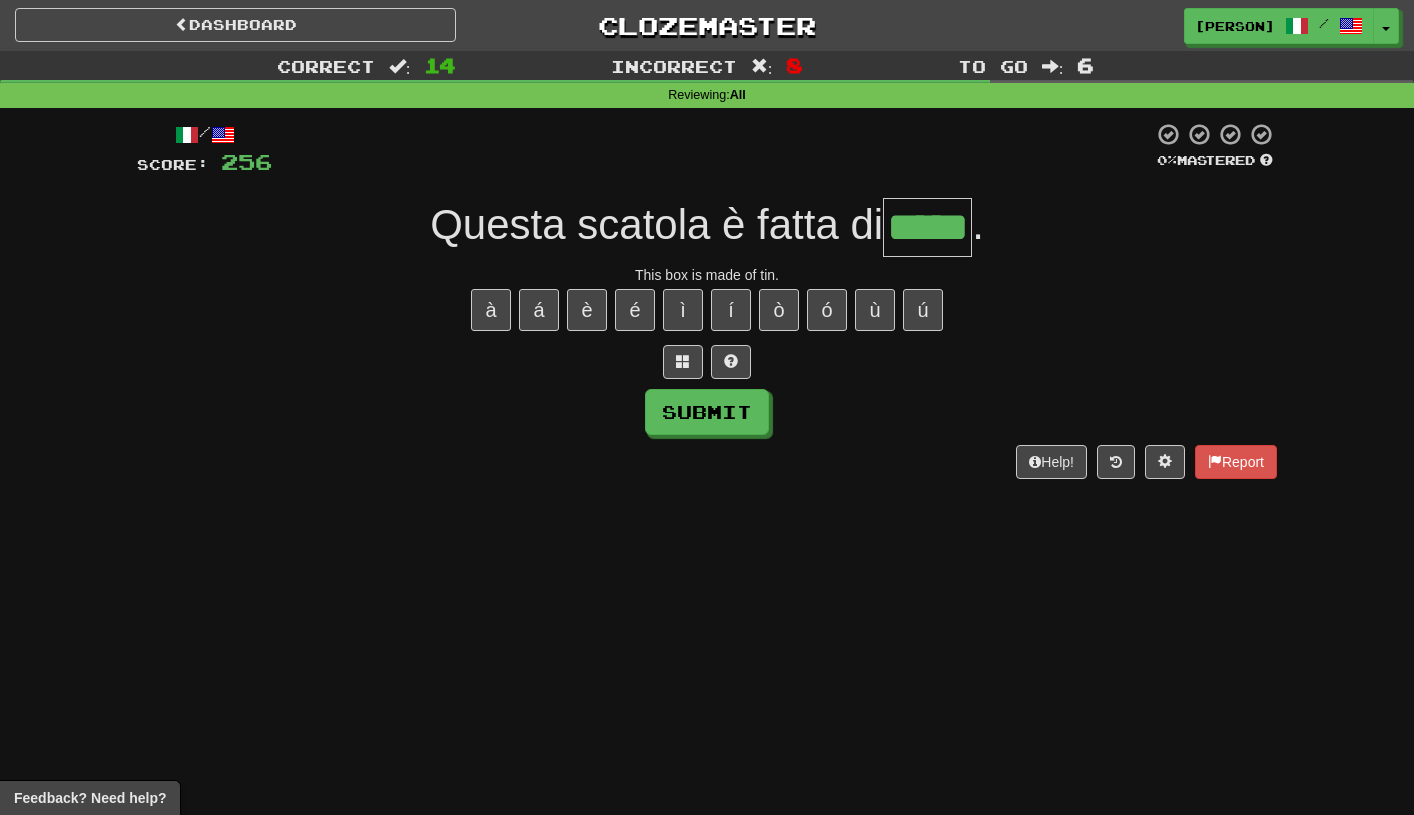 type on "*****" 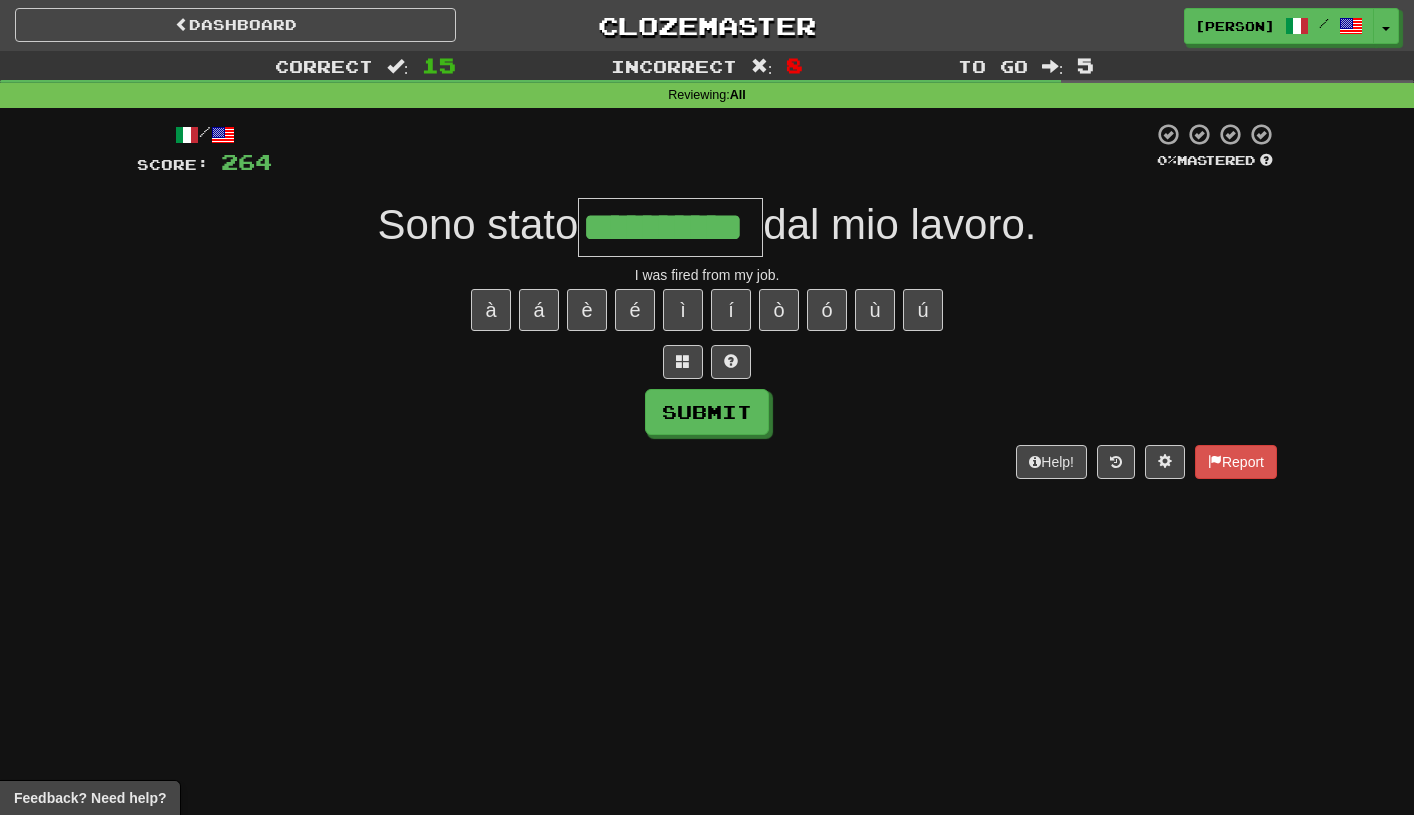 type on "**********" 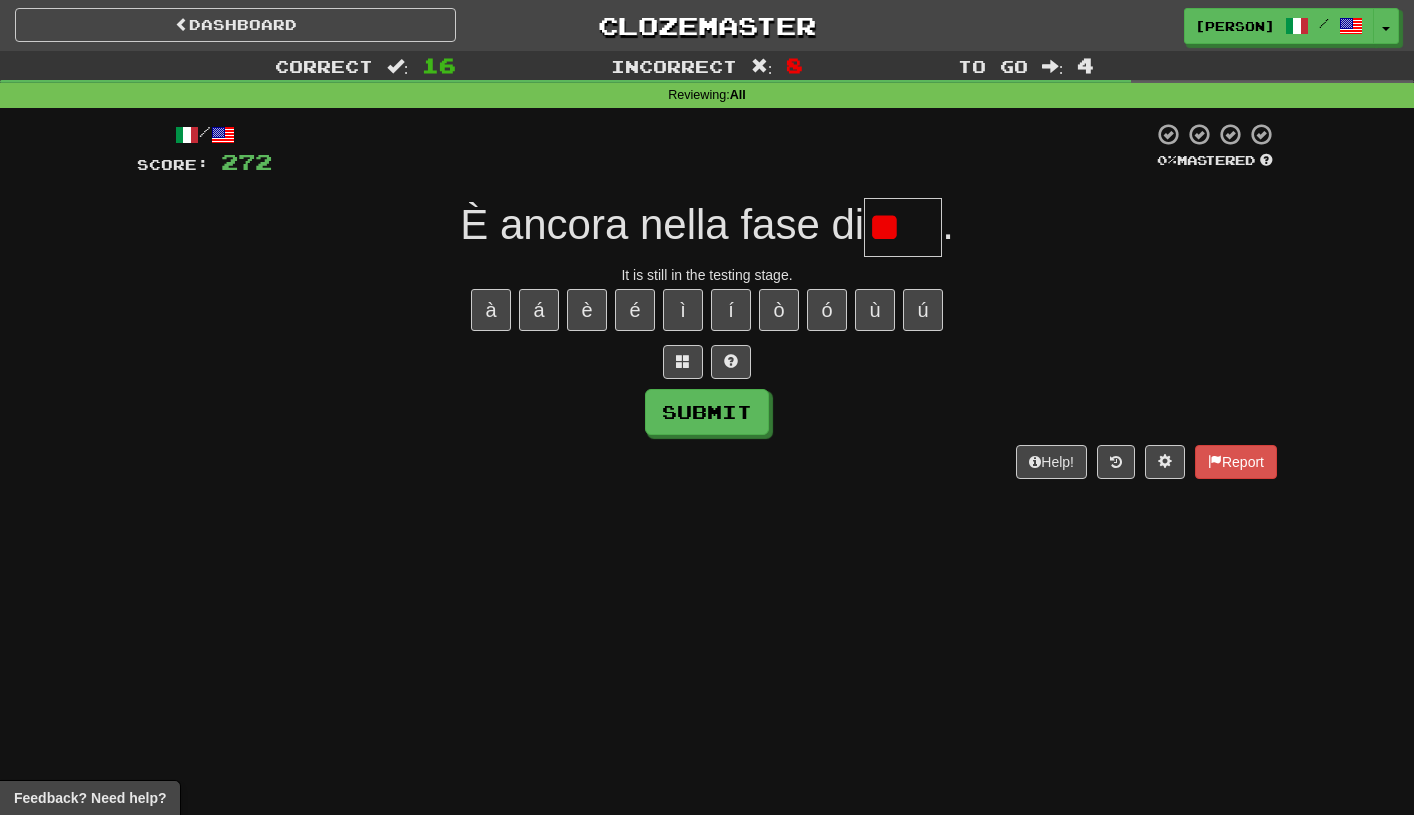type on "*" 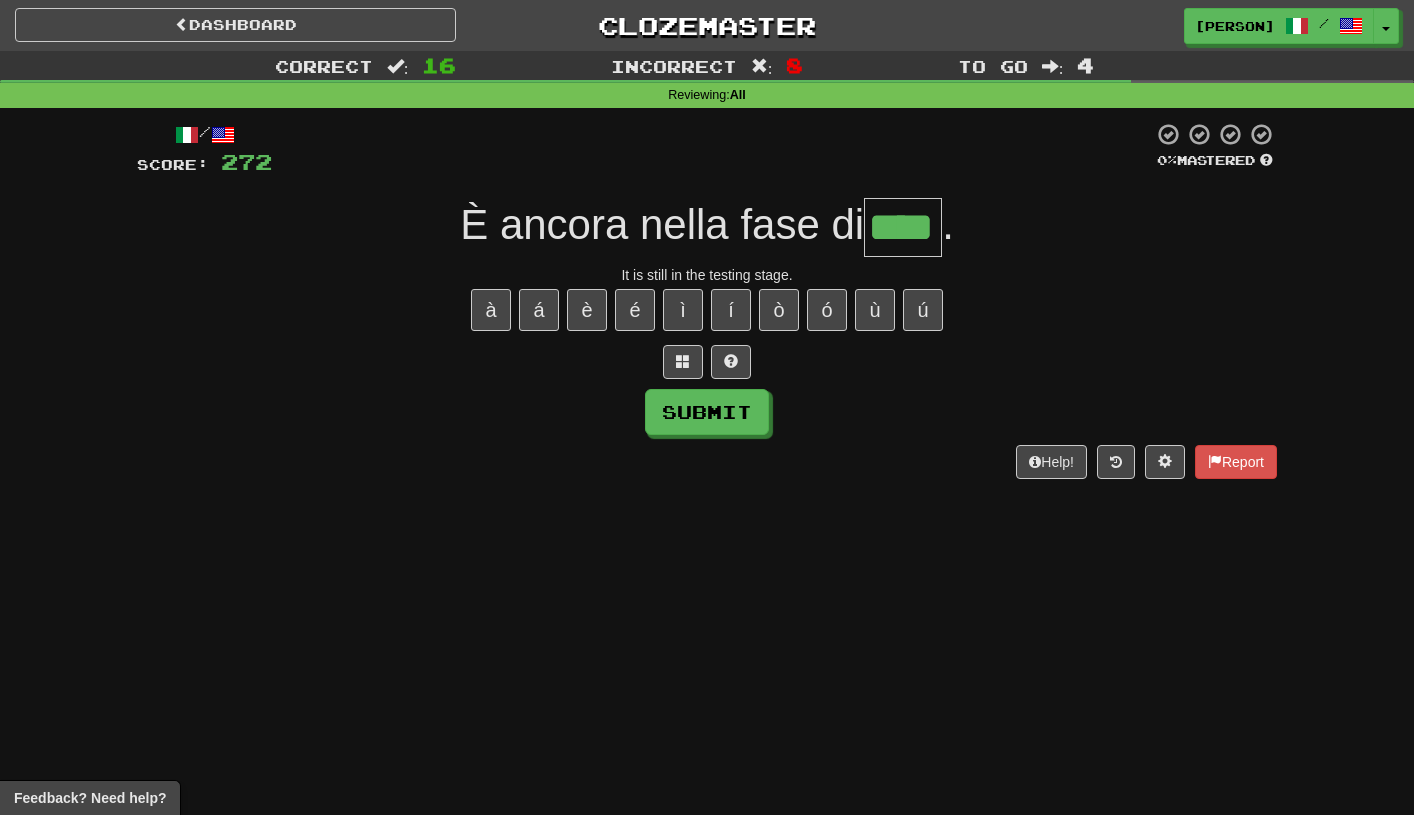 type on "****" 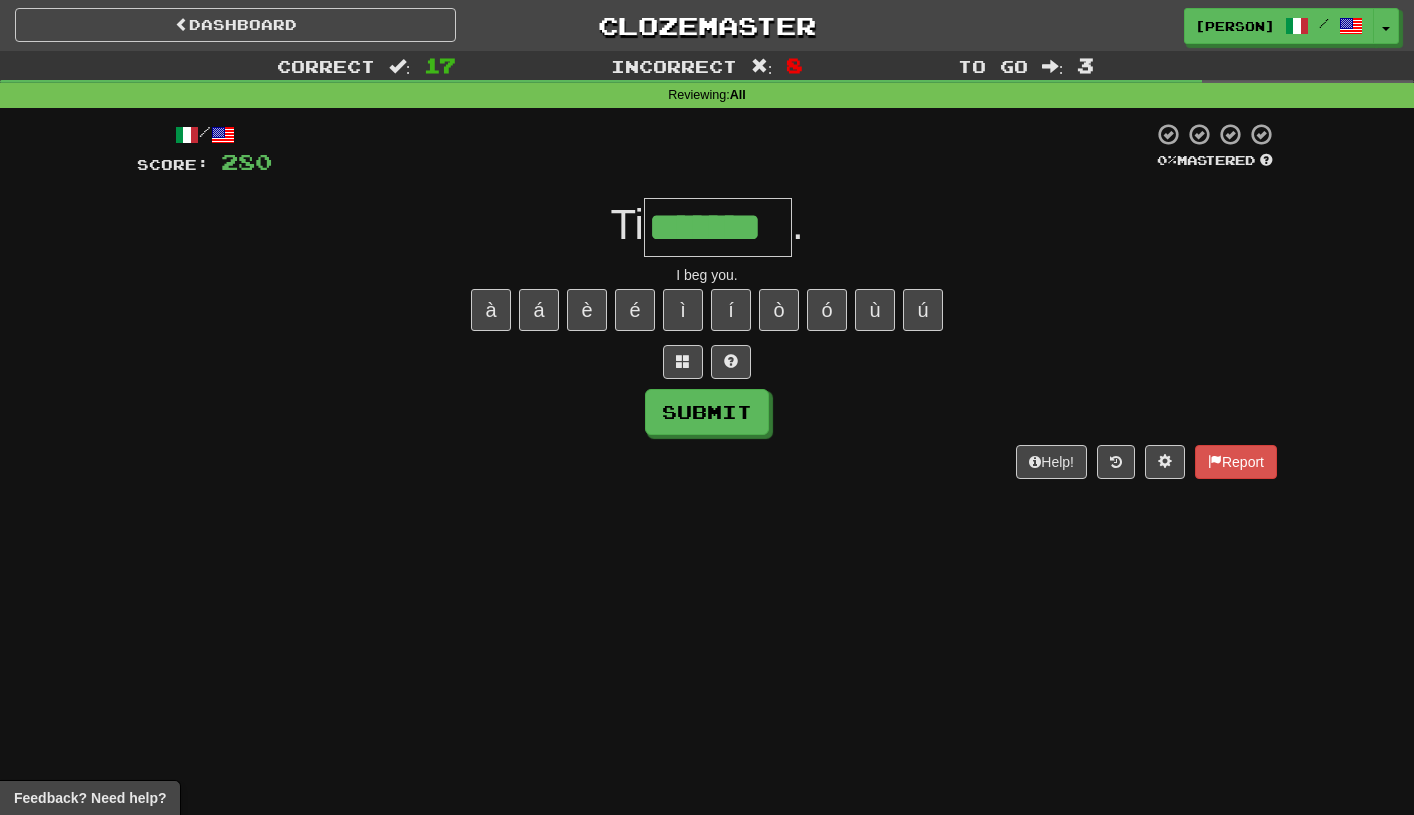 type on "*******" 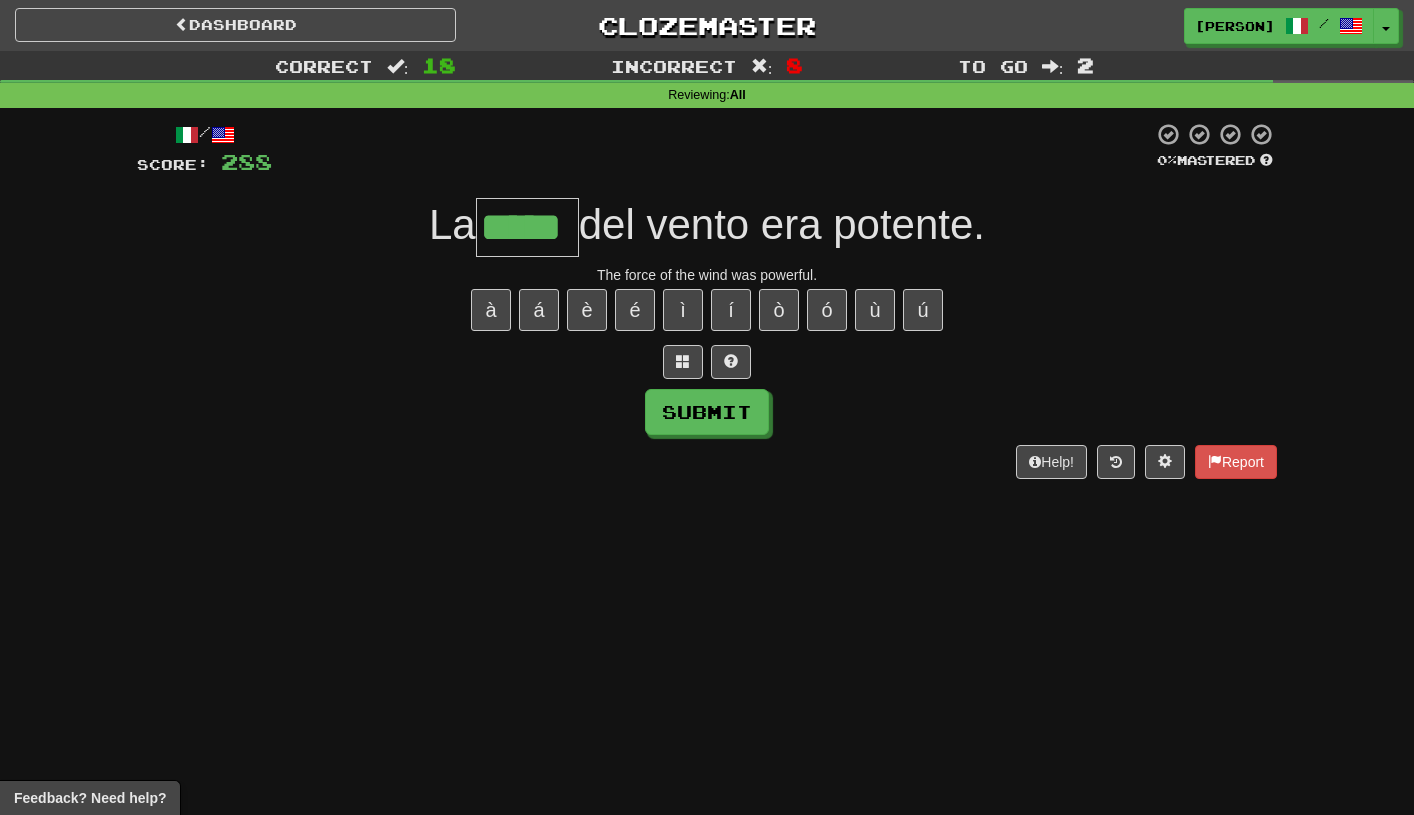 type on "*****" 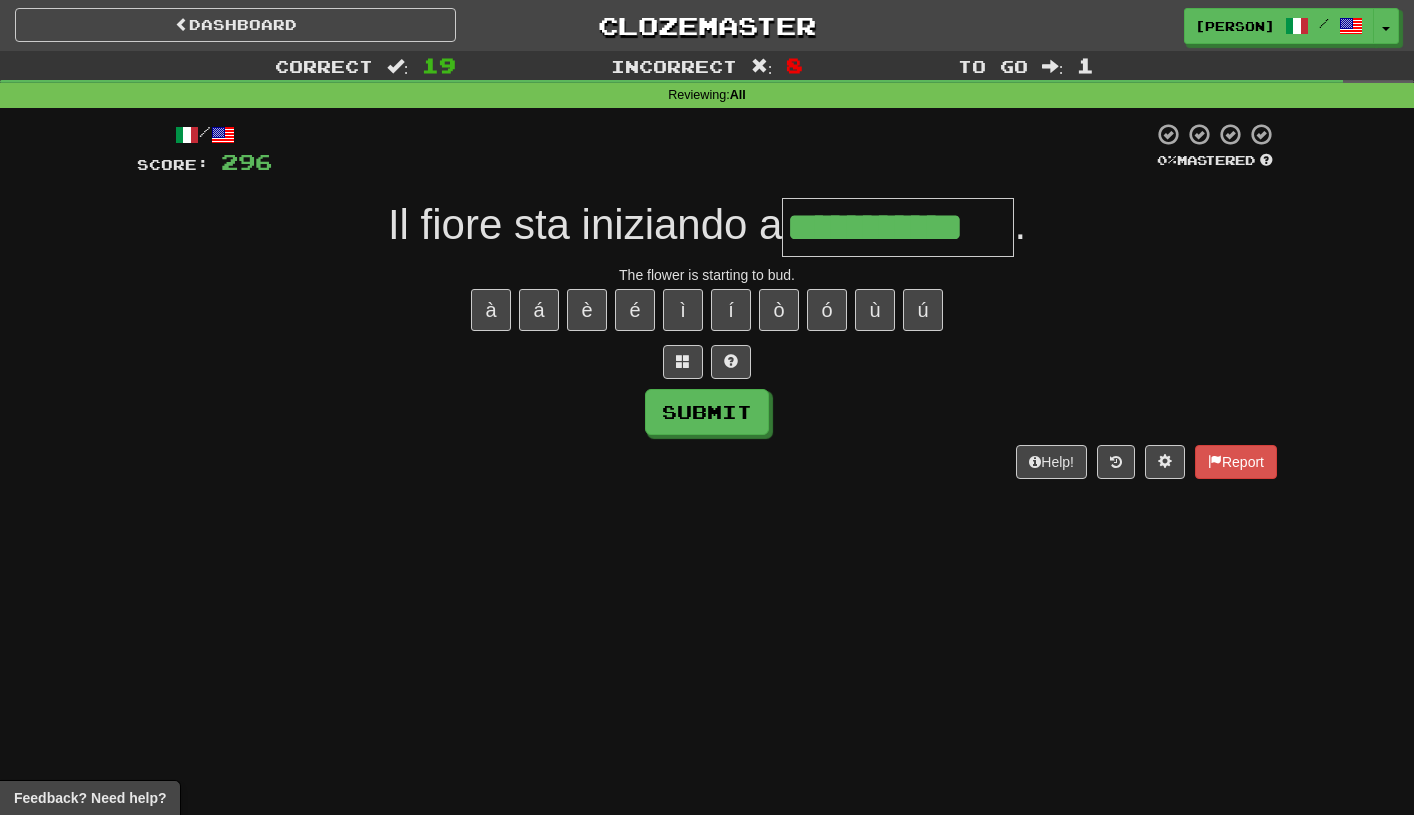type on "**********" 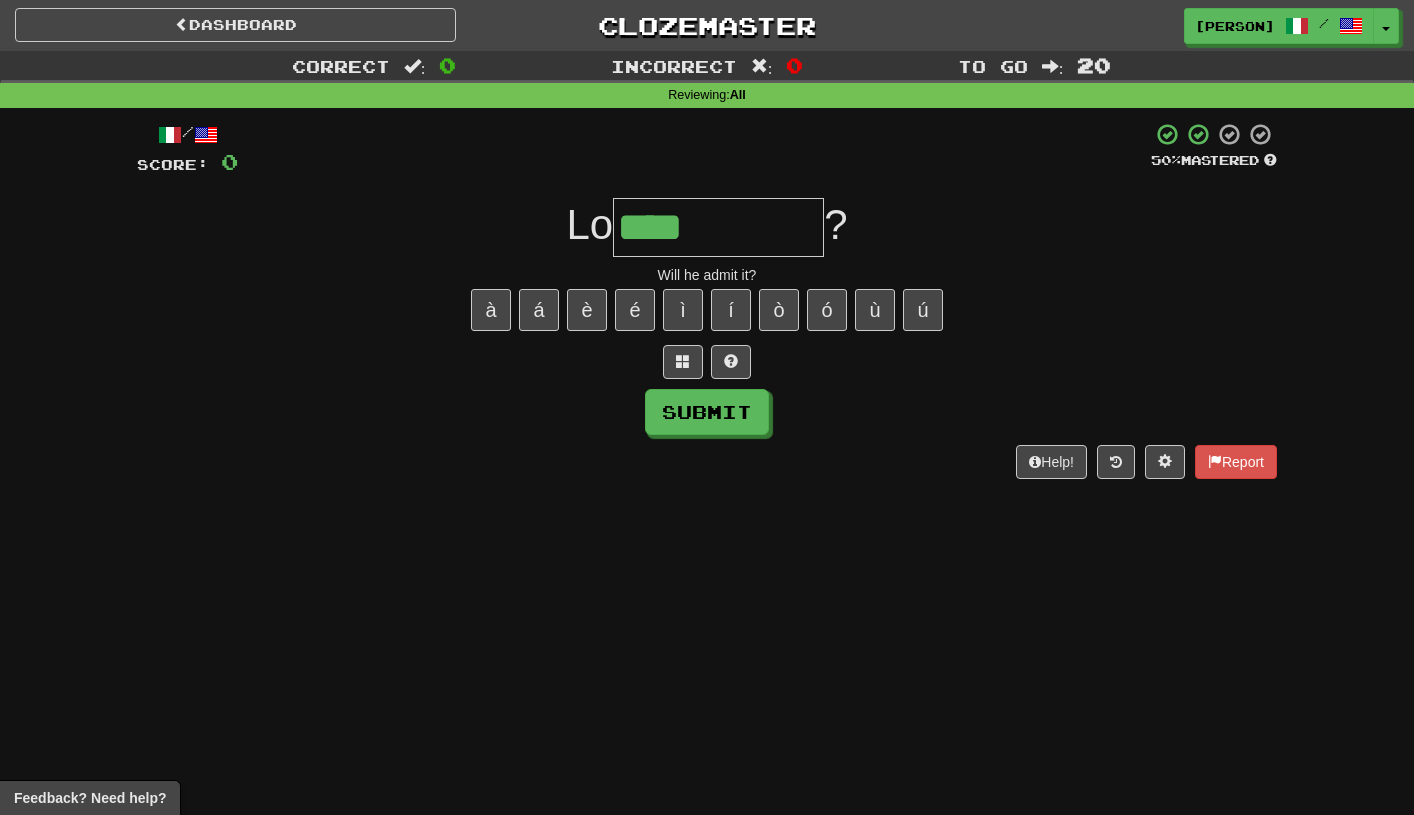 click on "/  Score:   0 50 %  Mastered Lo  **** ? Will he admit it? à á è é ì í ò ó ù ú Submit  Help!  Report" at bounding box center (707, 300) 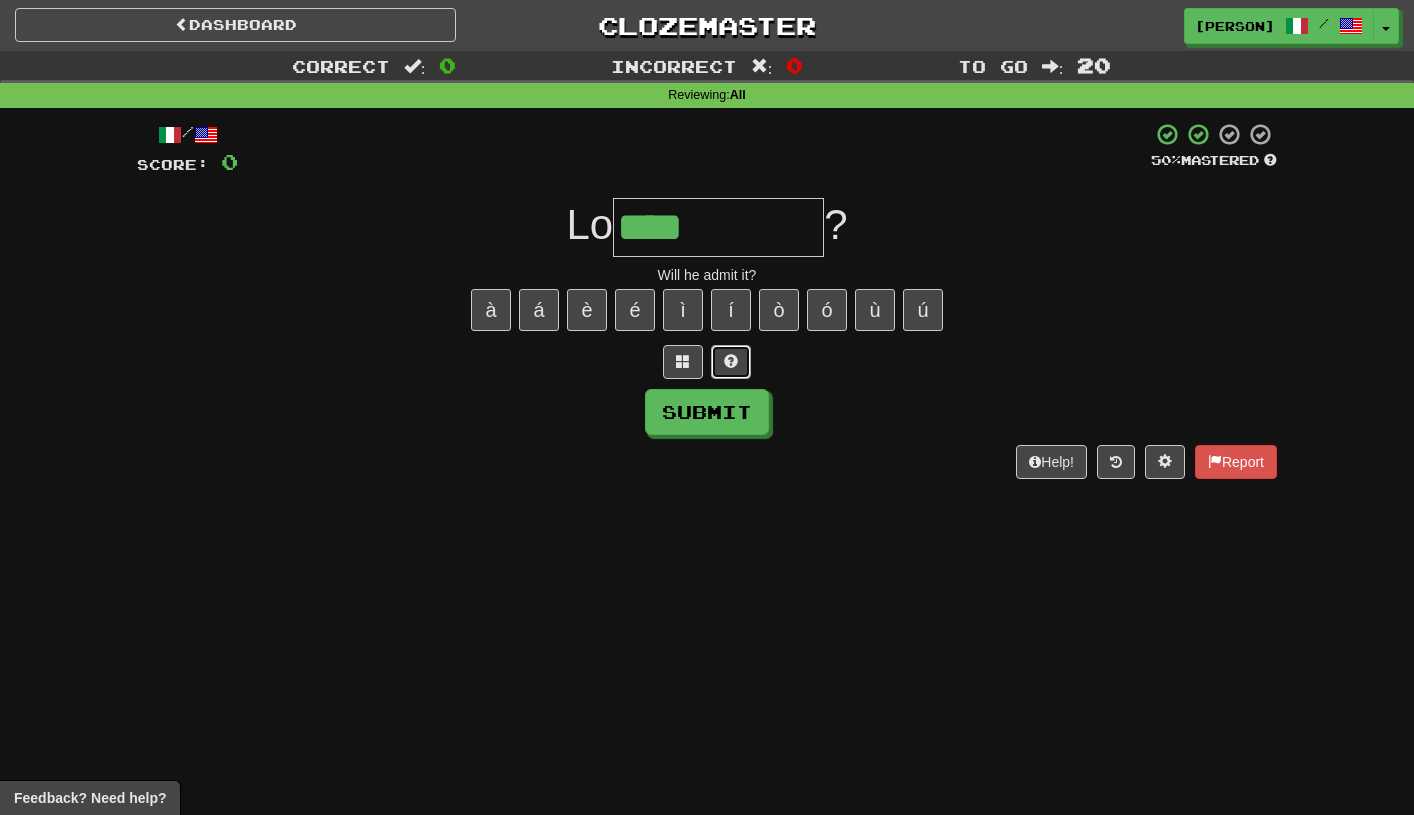 click at bounding box center [731, 361] 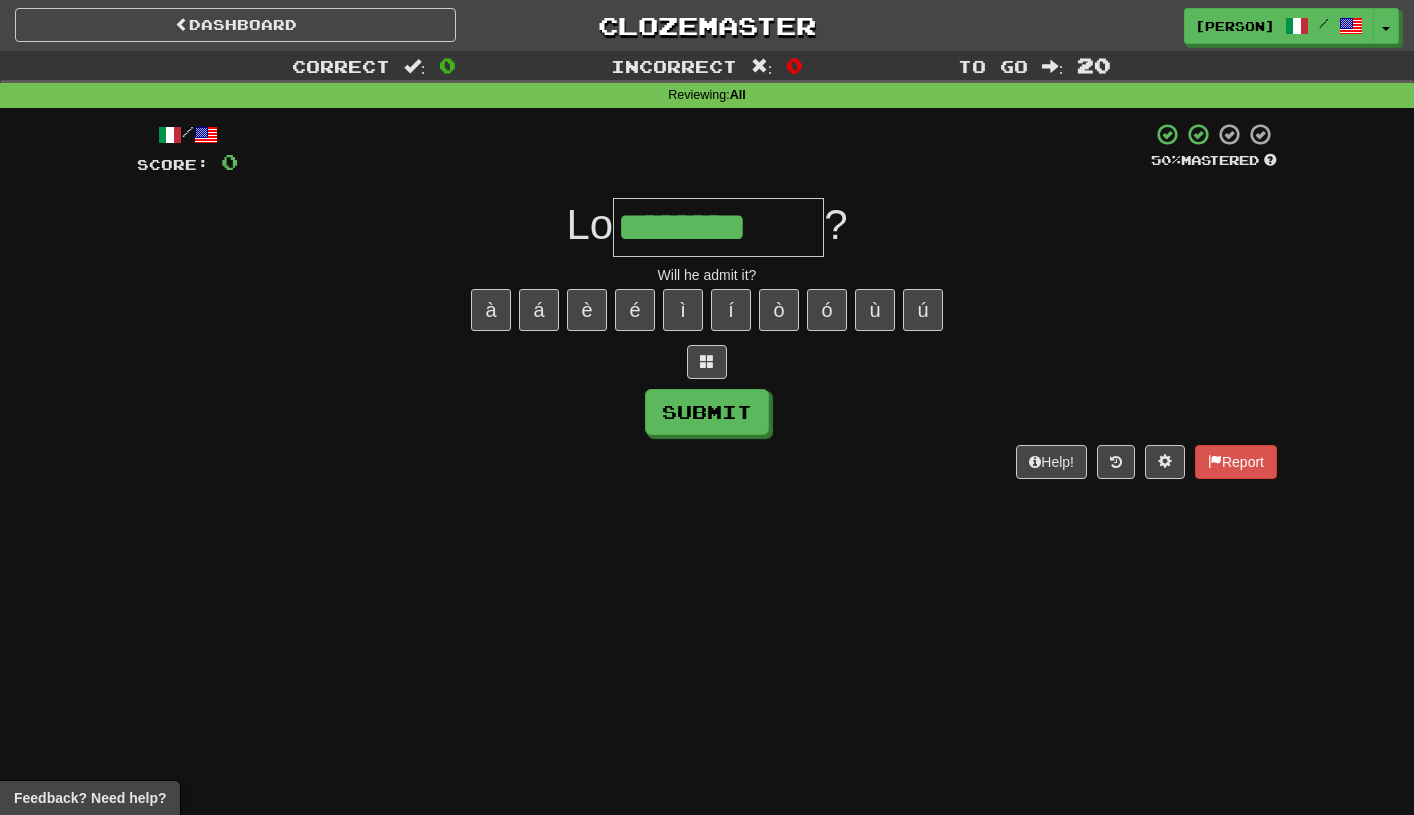 click on "à á è é ì í ò ó ù ú" at bounding box center [707, 310] 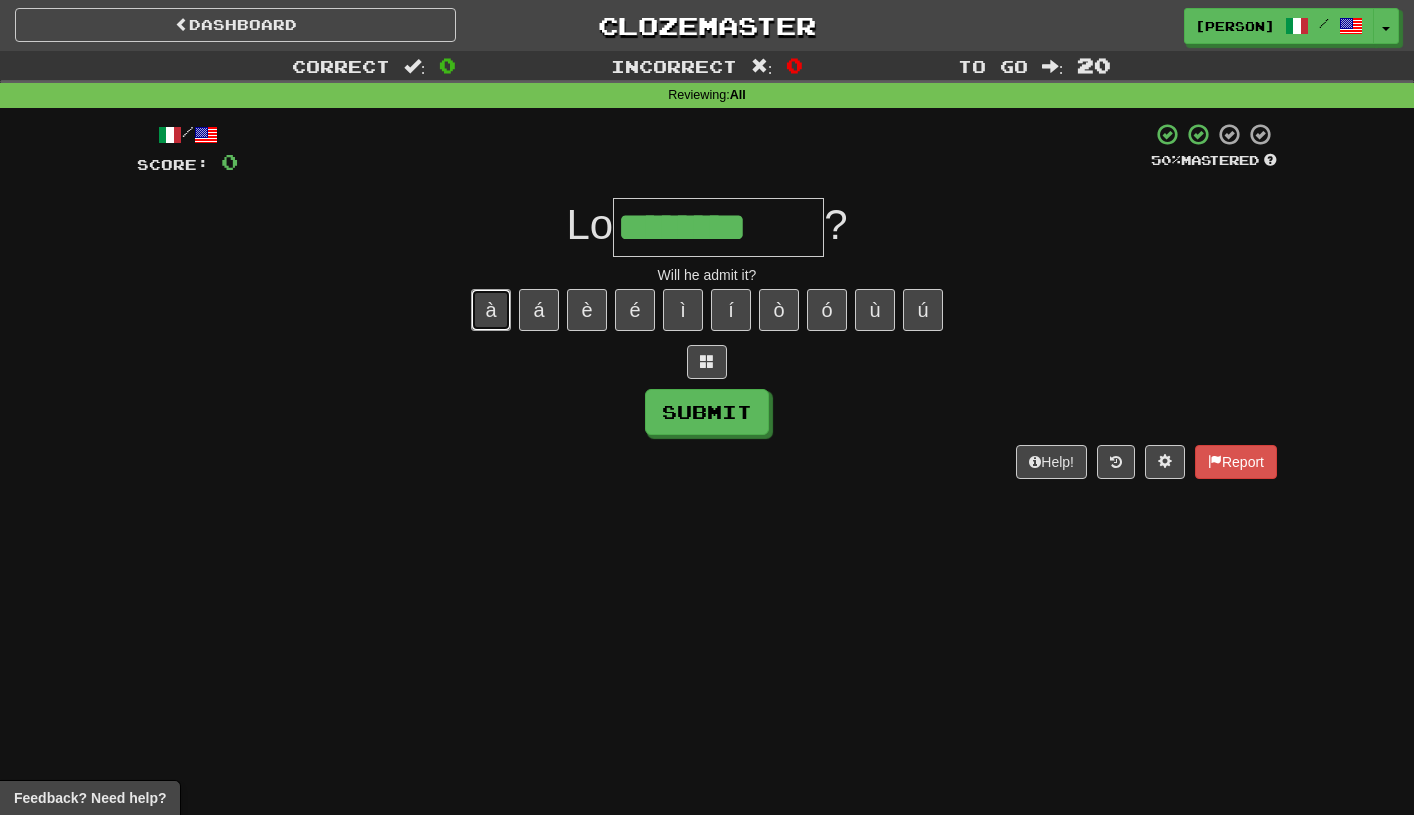 click on "à" at bounding box center [491, 310] 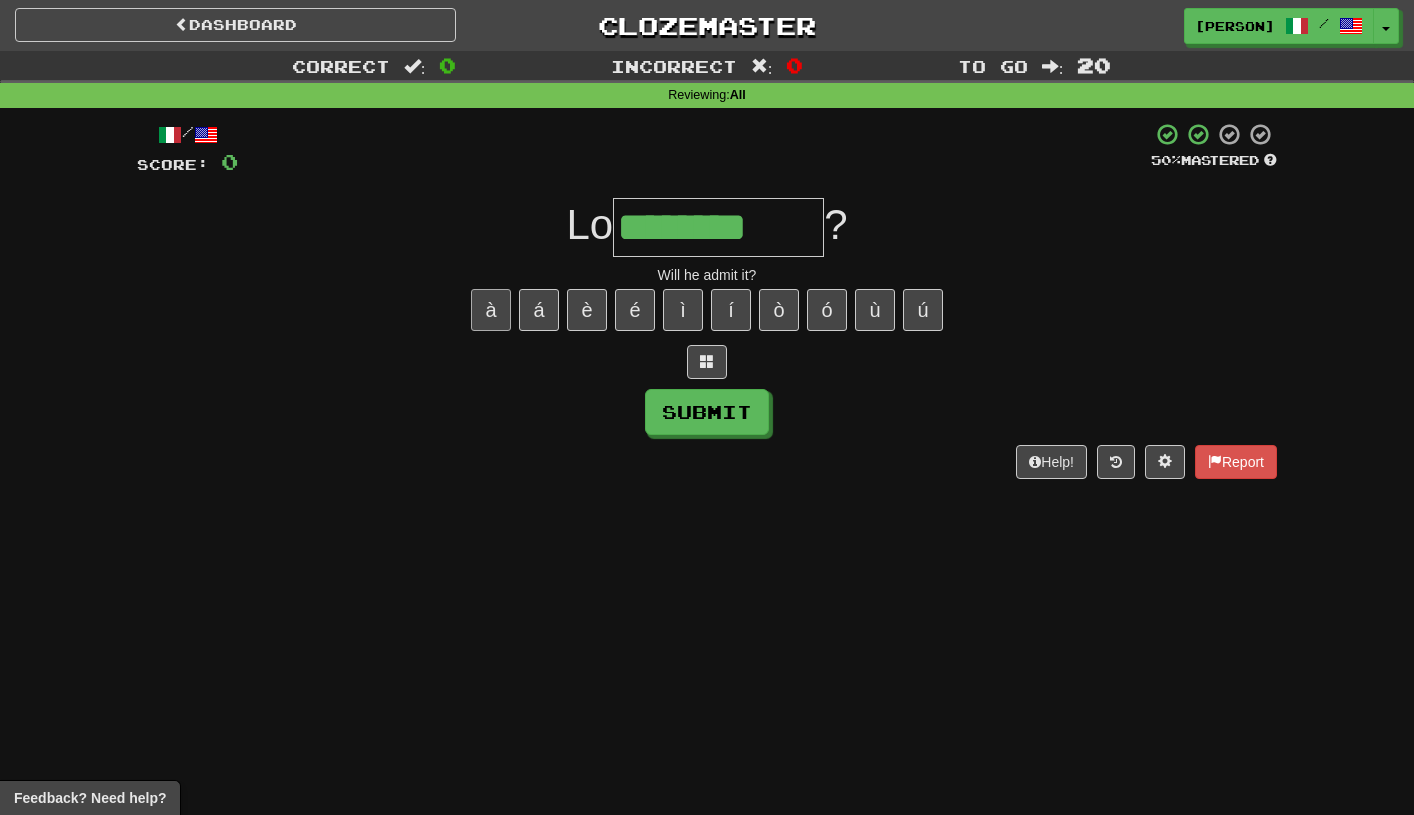 type on "*********" 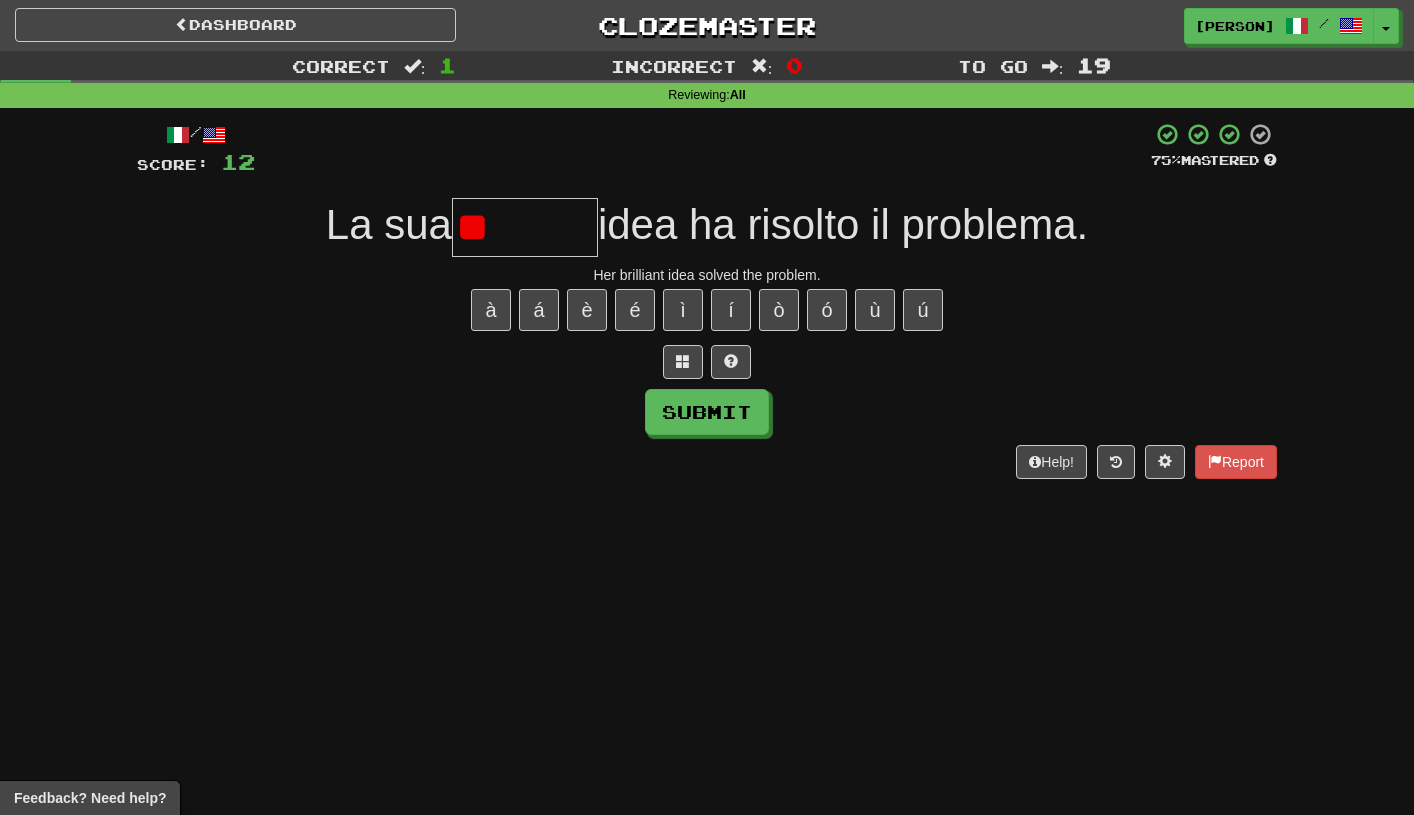 type on "*" 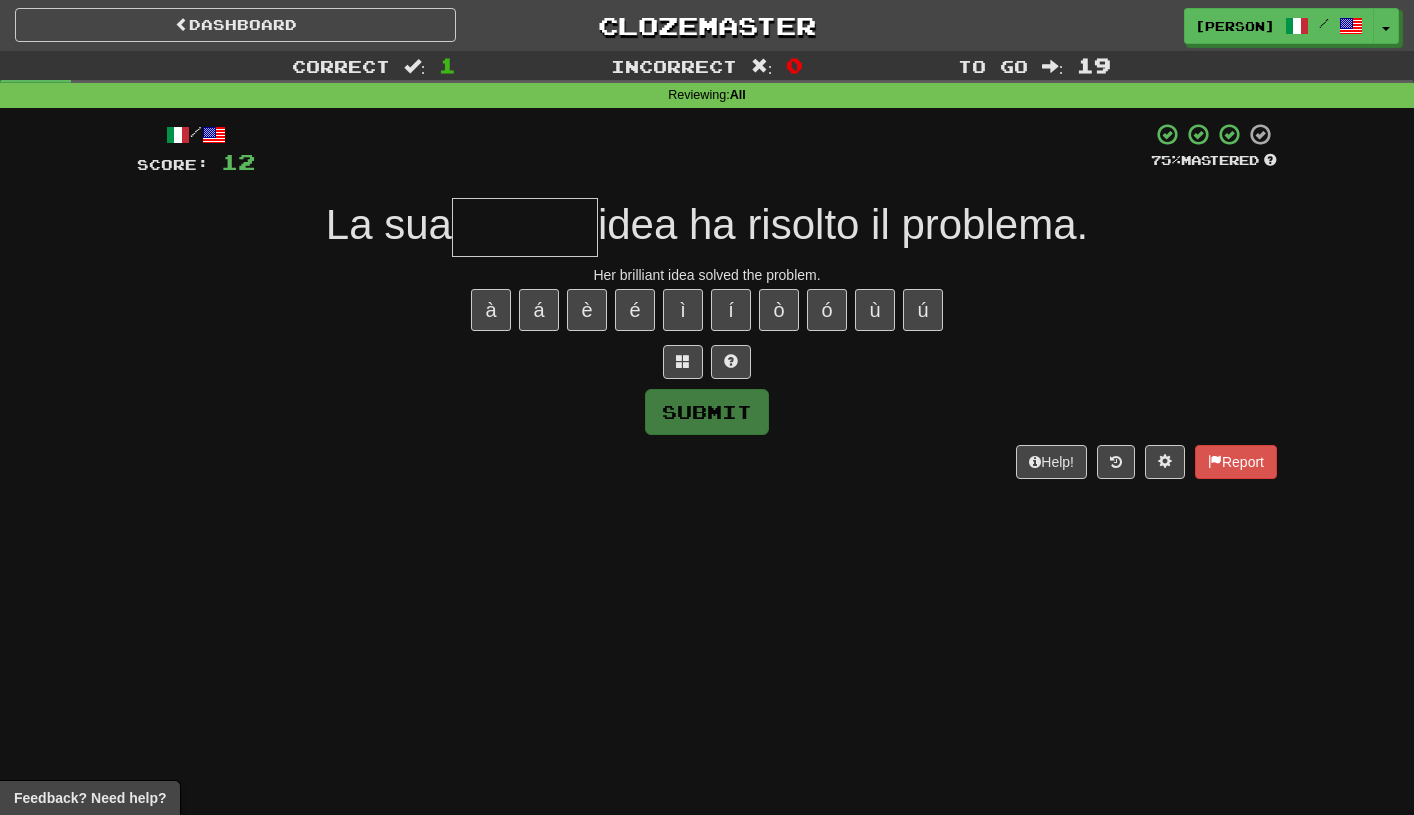 type on "*" 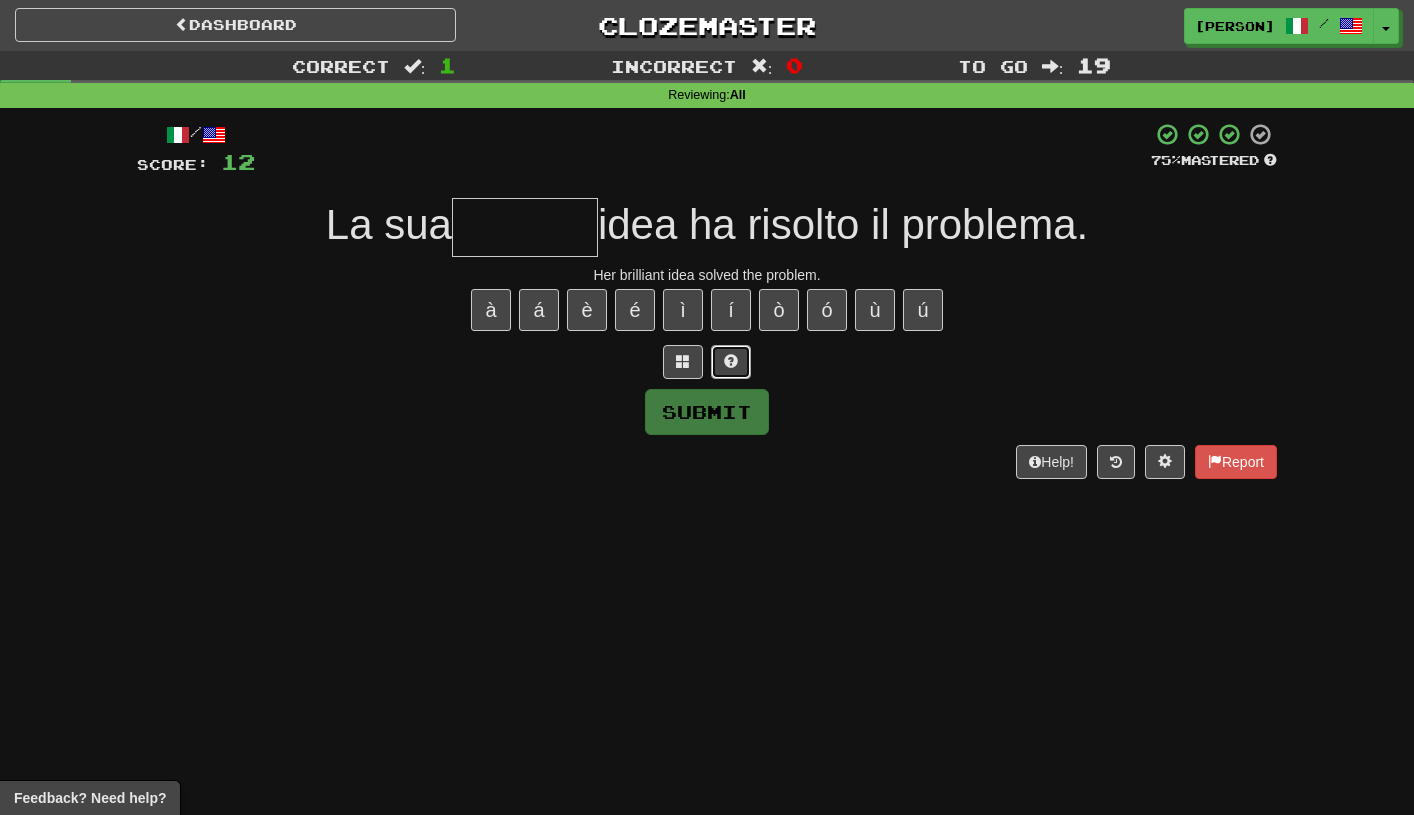 click at bounding box center (731, 362) 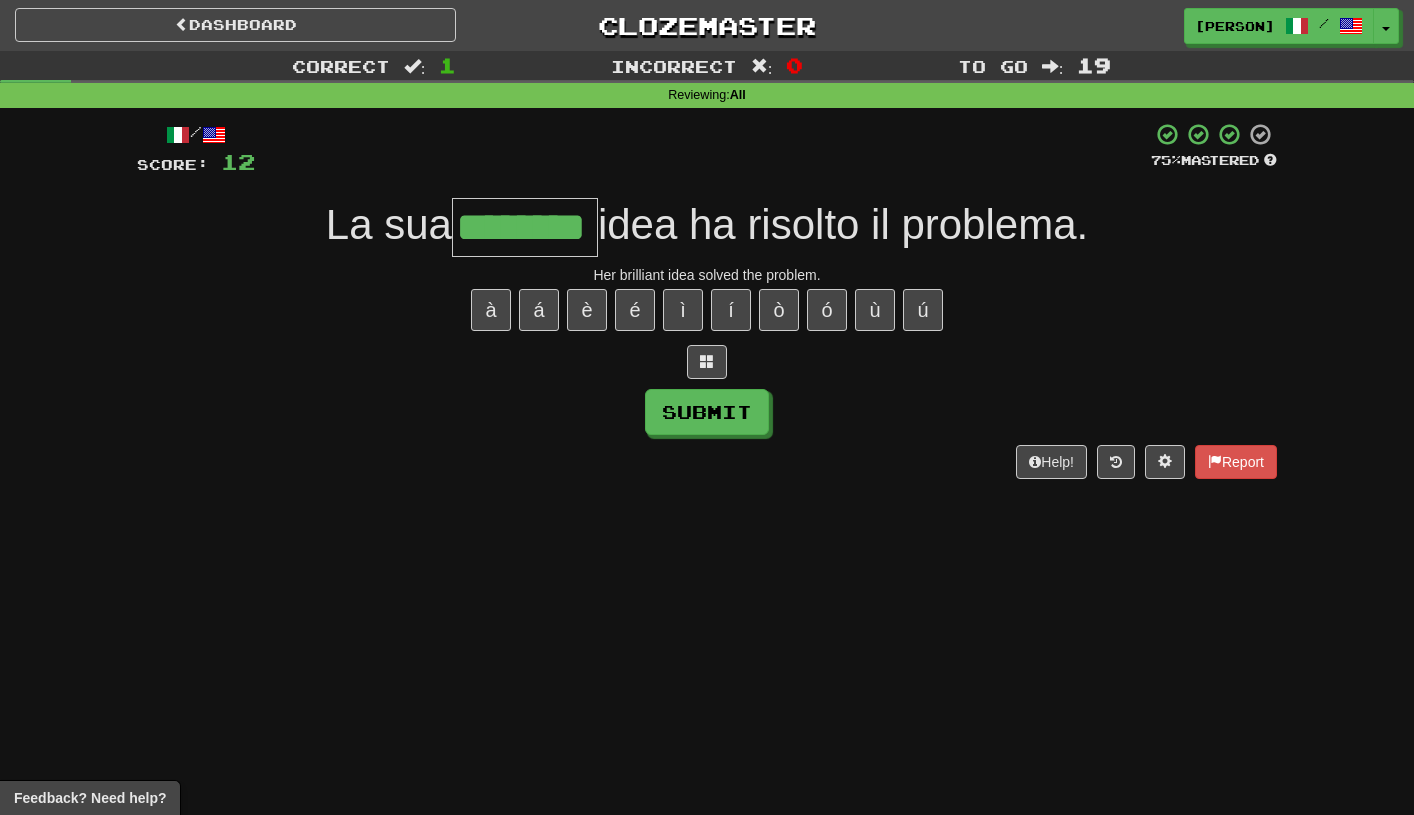 scroll, scrollTop: 0, scrollLeft: 21, axis: horizontal 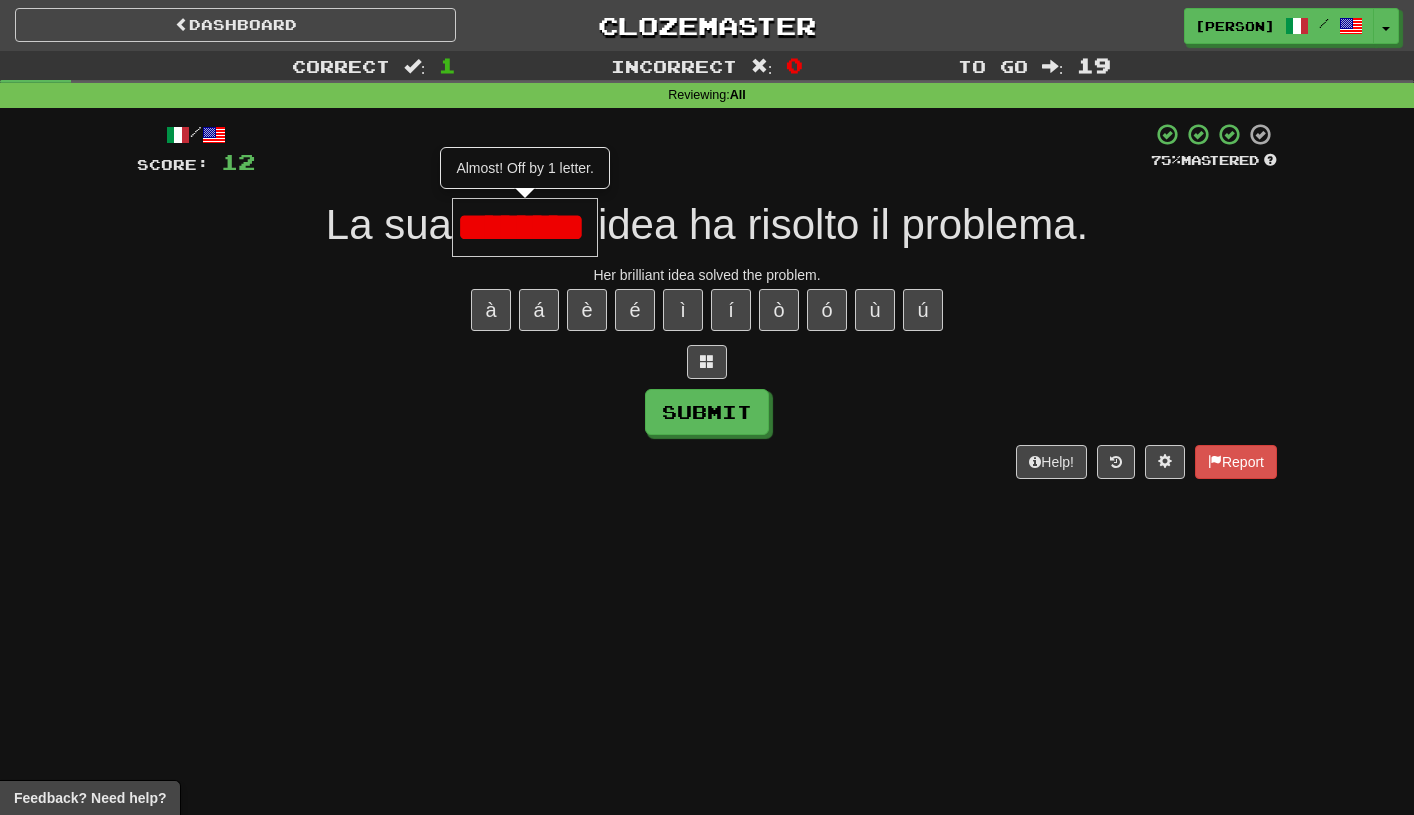 type on "*******" 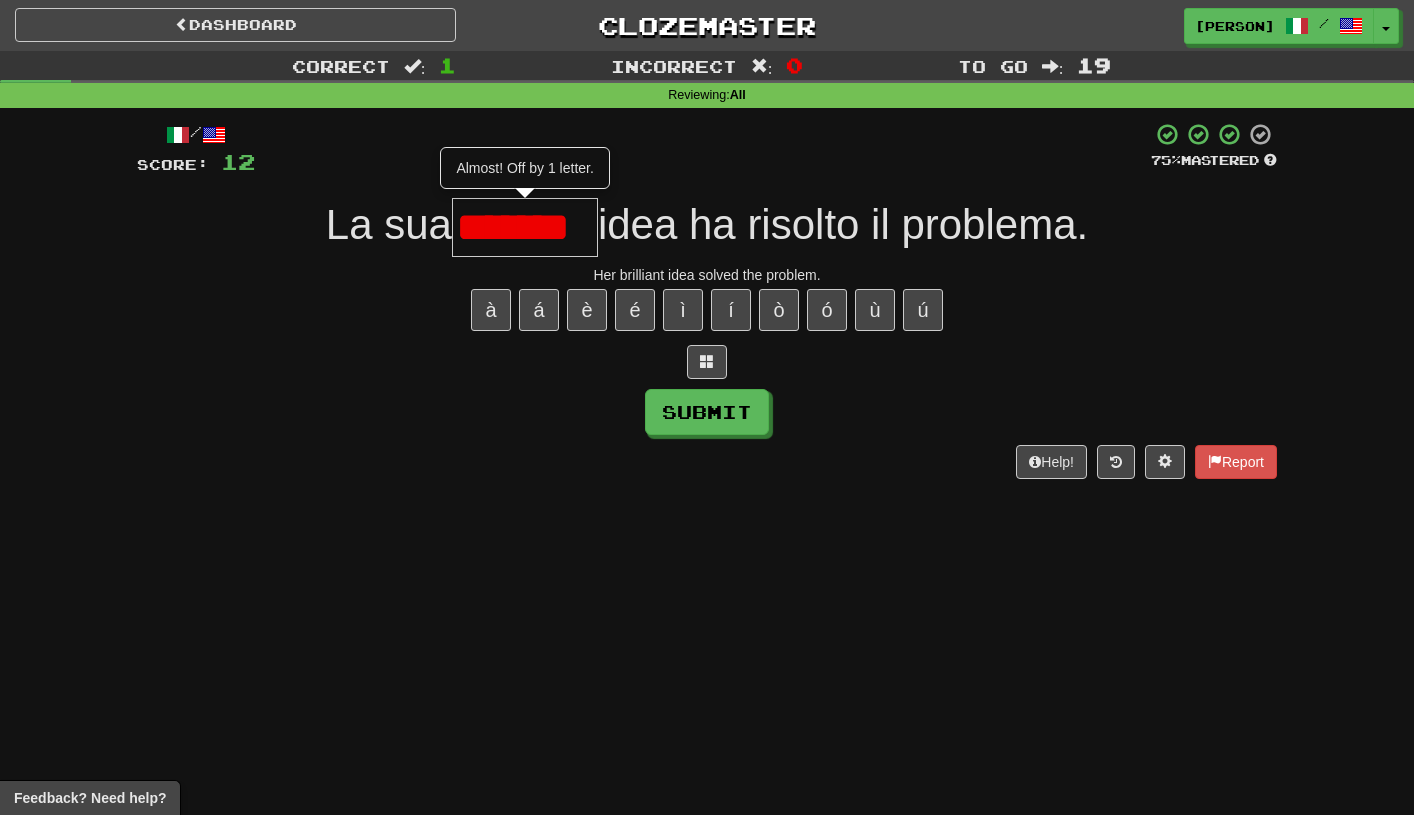 scroll, scrollTop: 0, scrollLeft: 0, axis: both 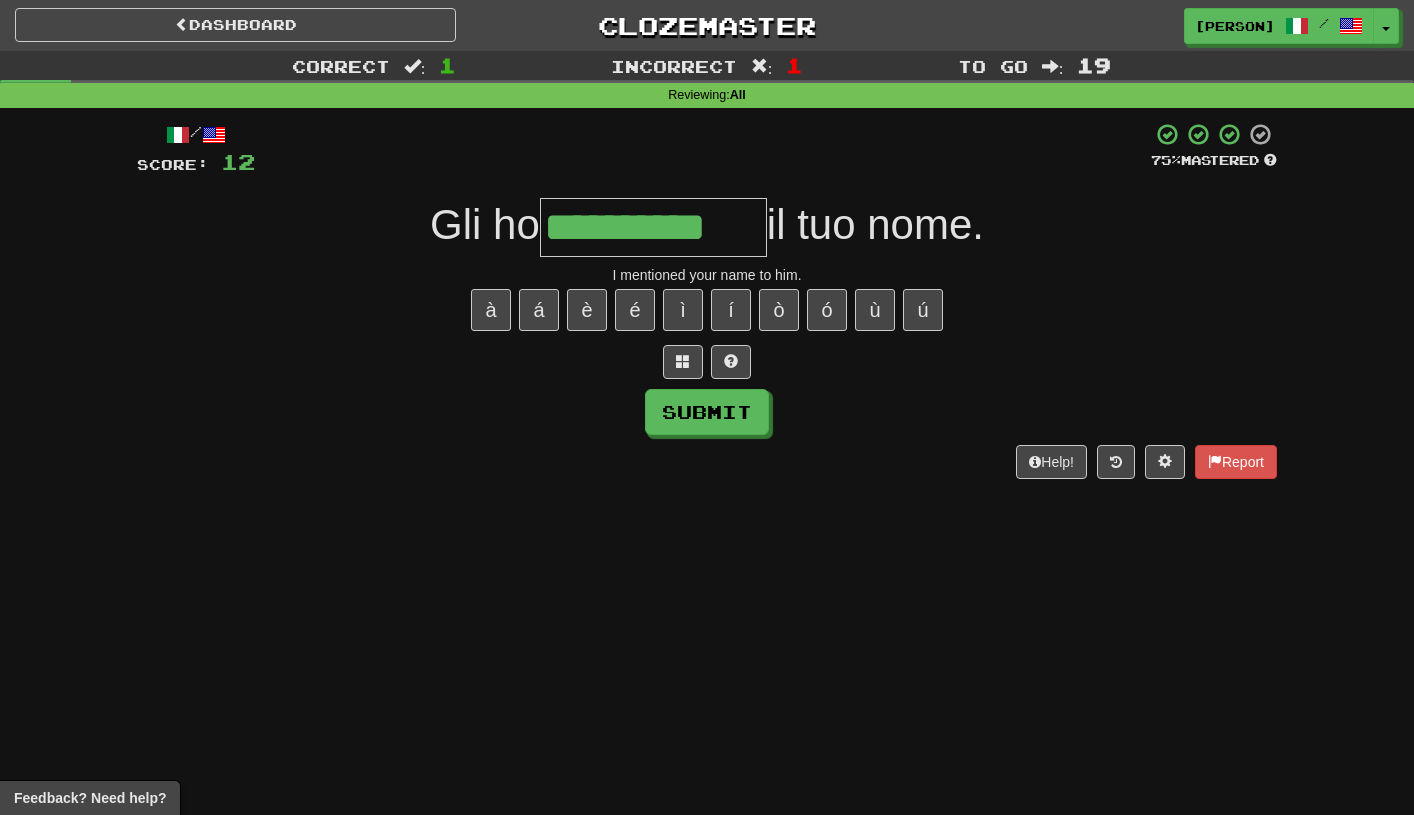 type on "**********" 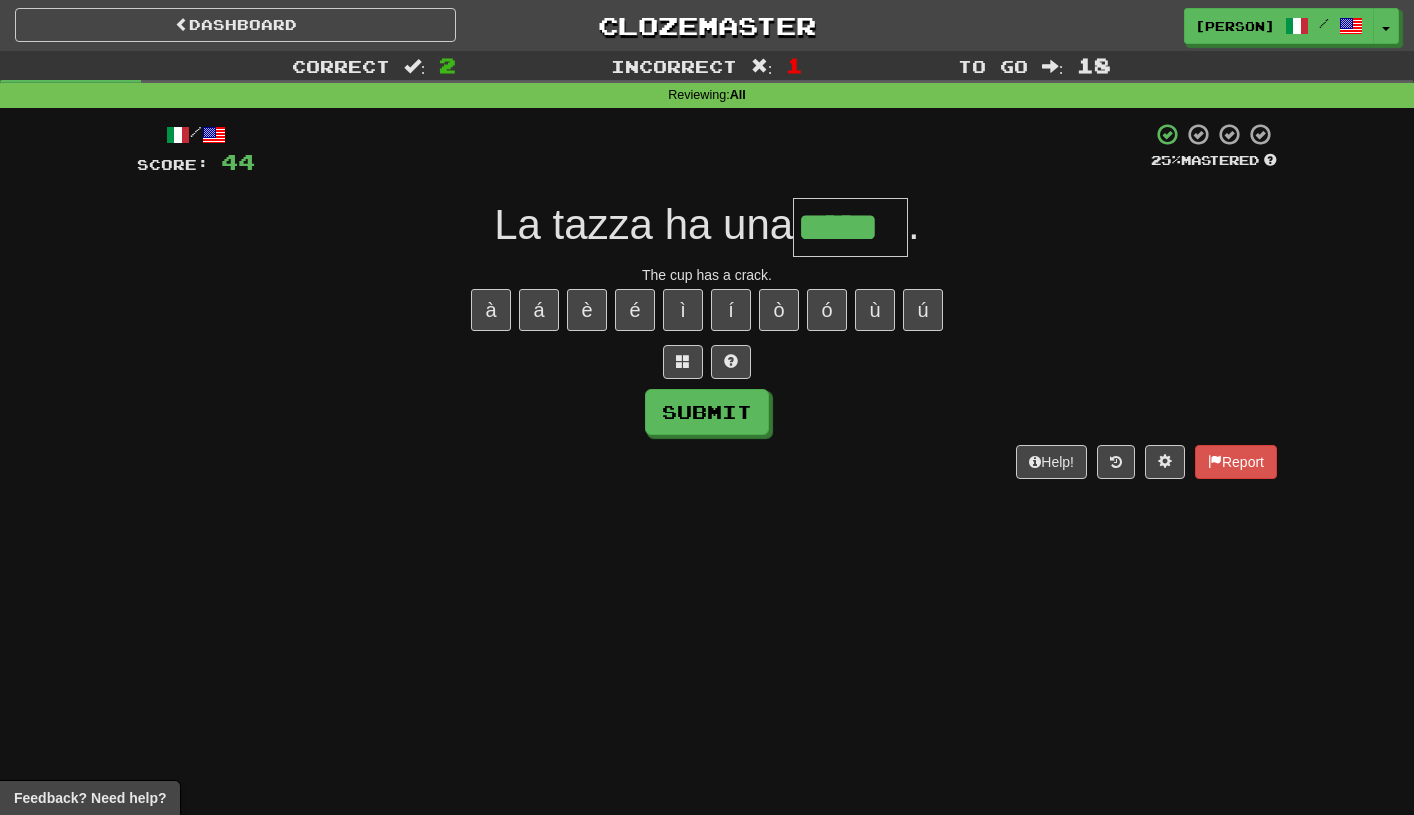 type on "*****" 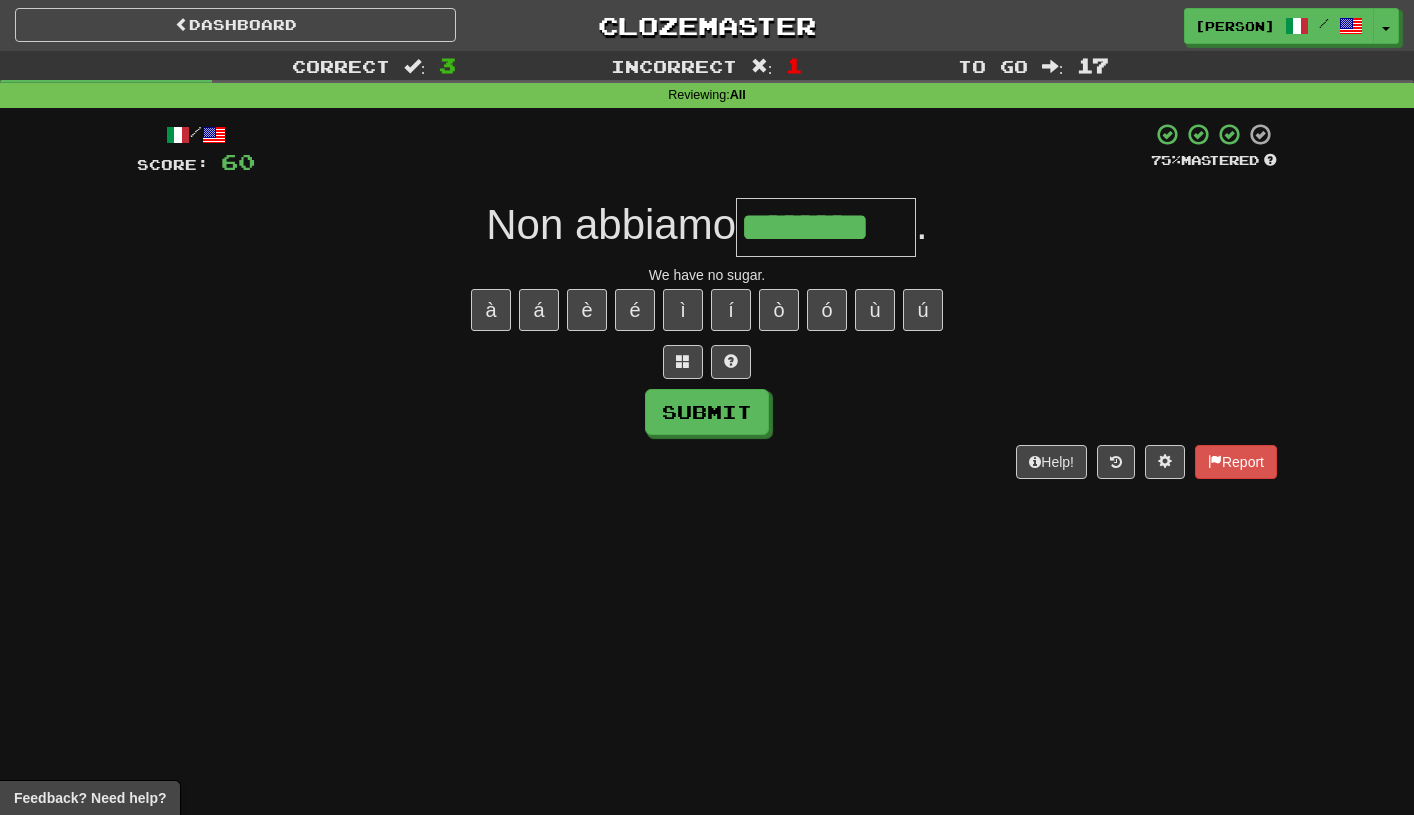 type on "********" 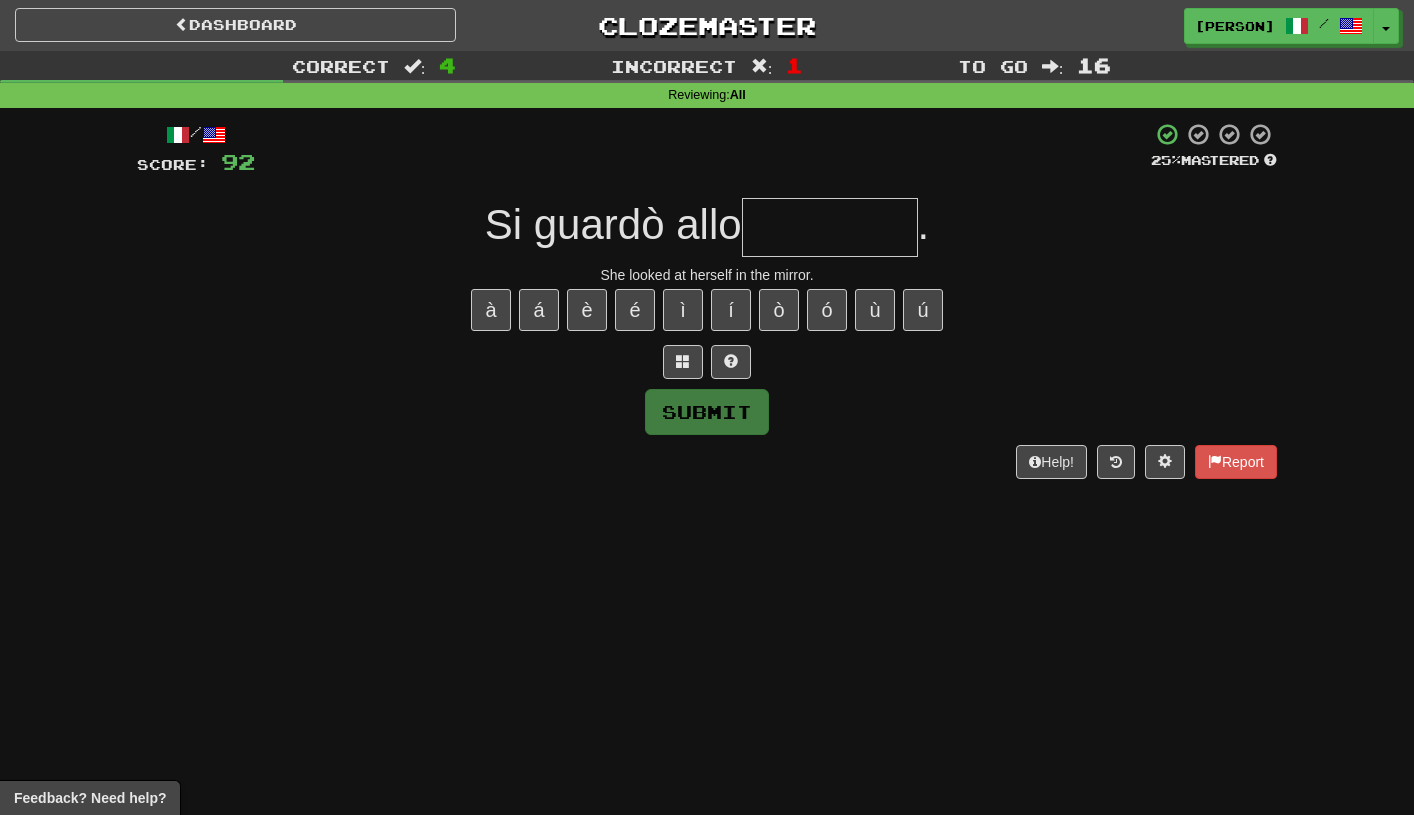 type on "*" 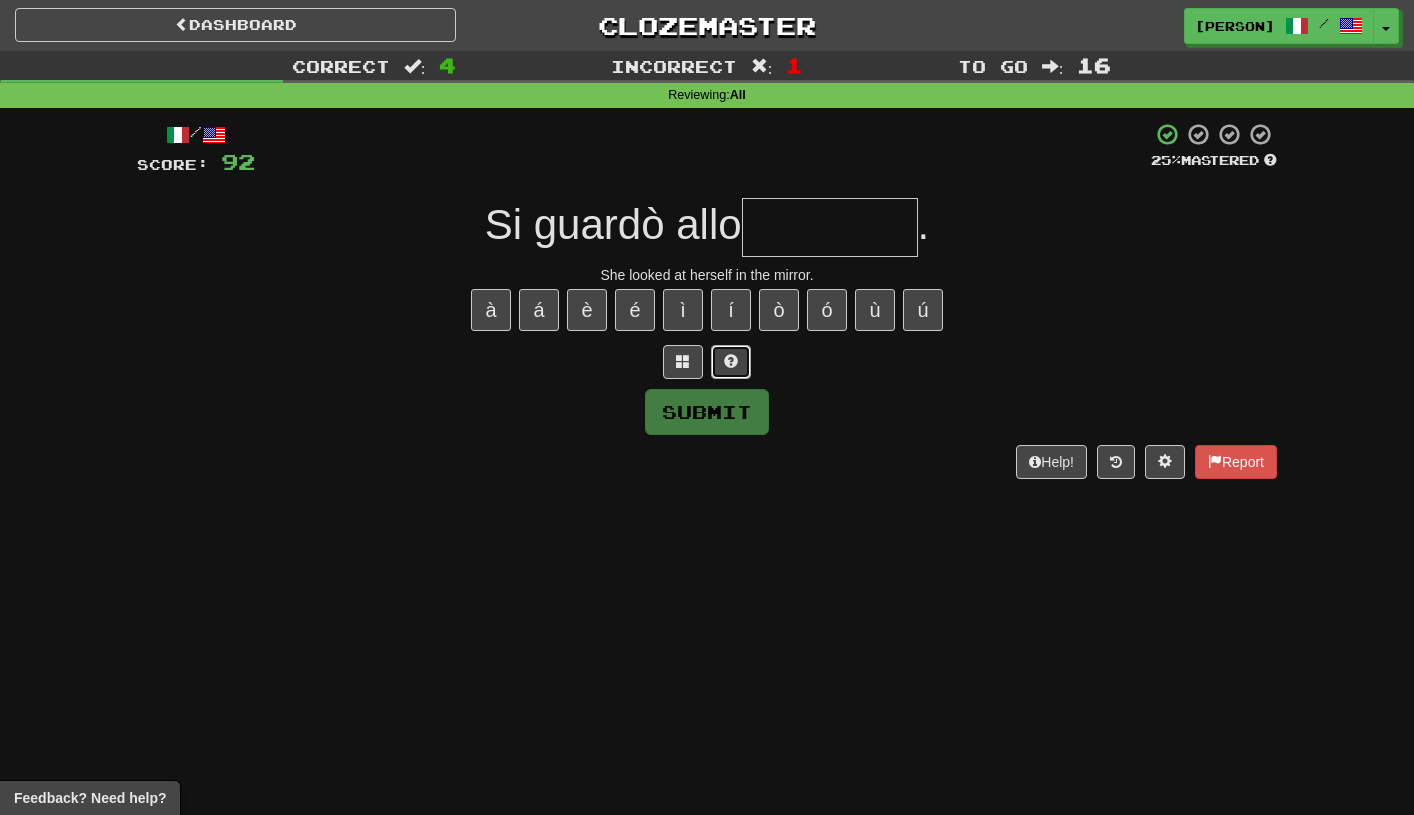 click at bounding box center (731, 362) 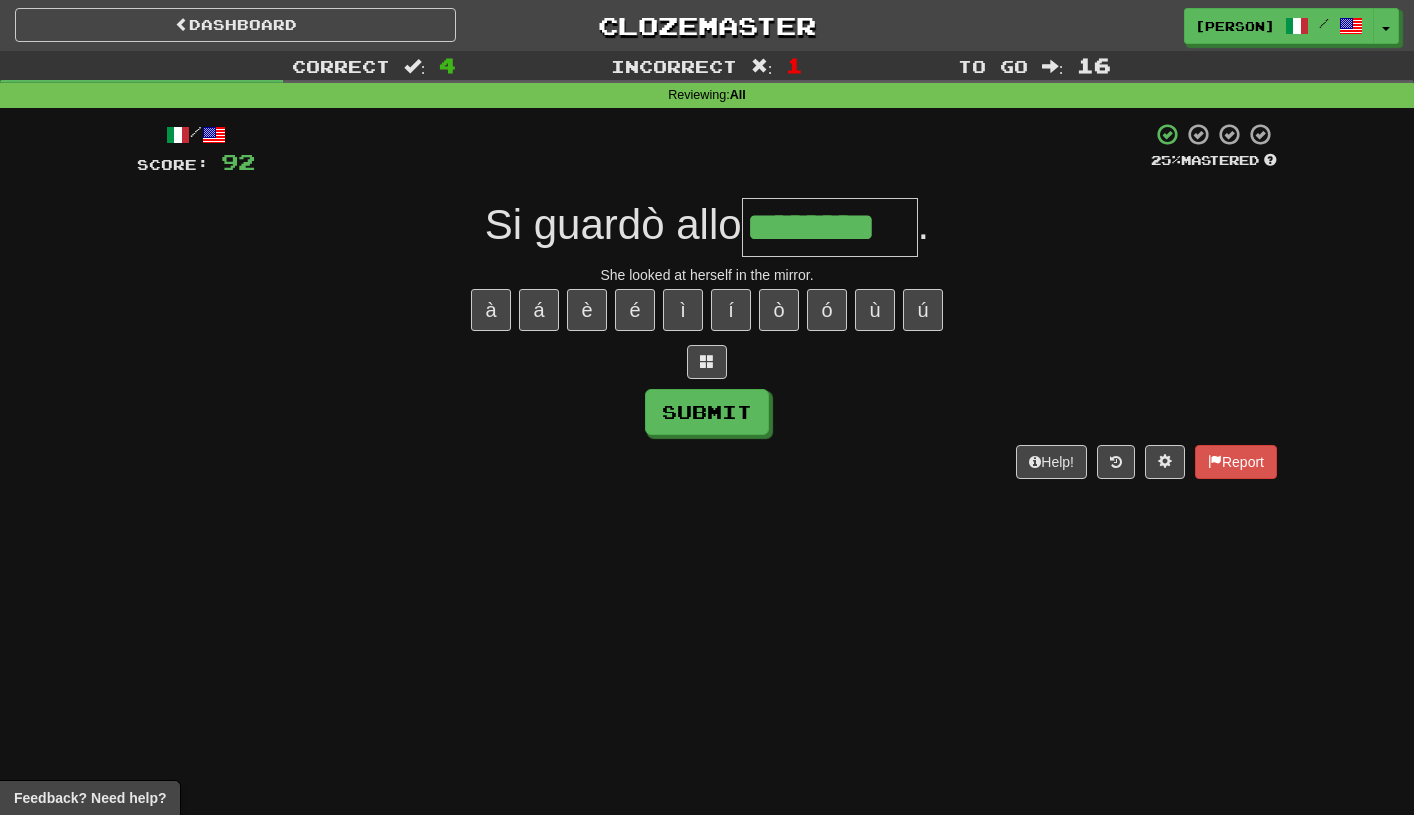 type on "********" 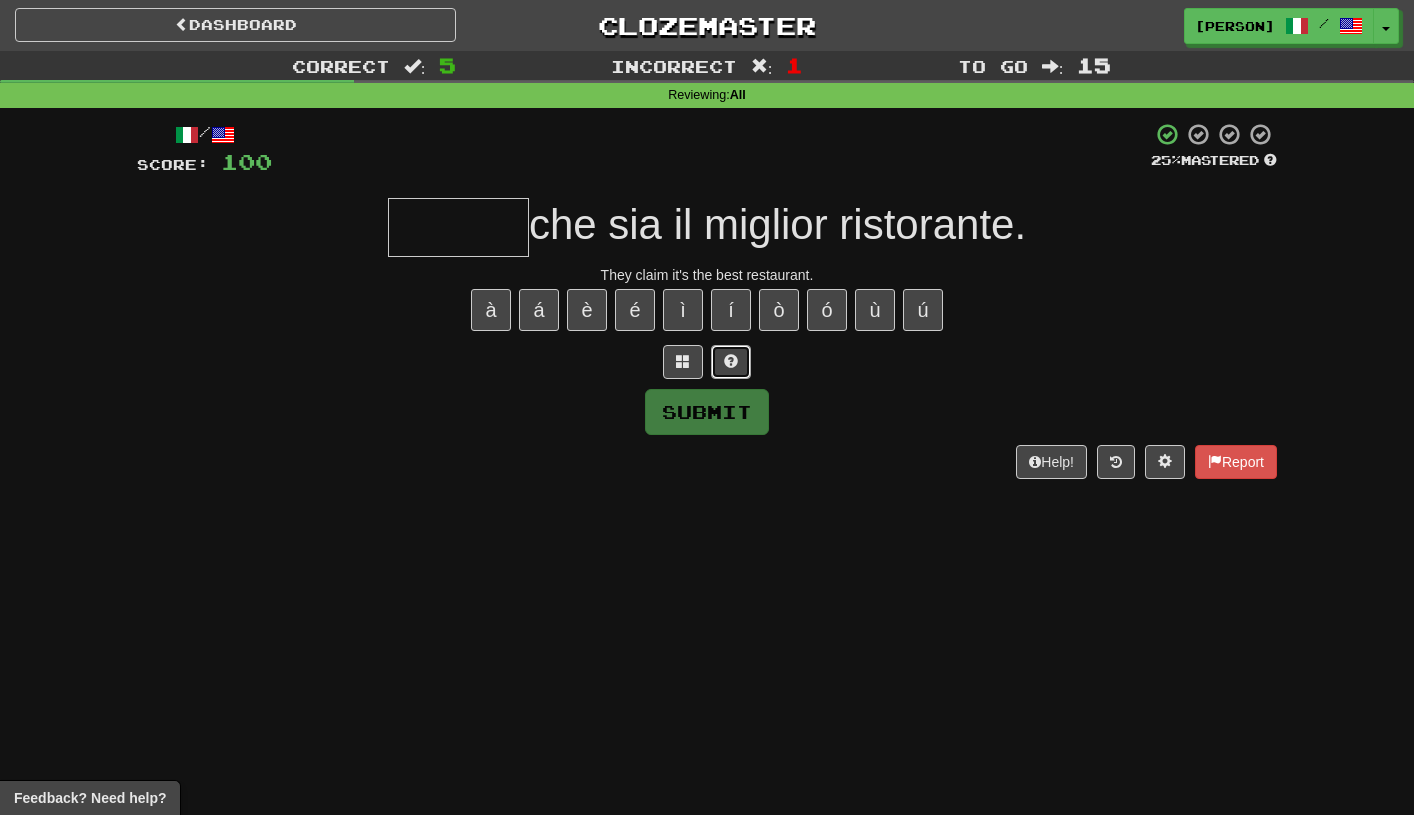click at bounding box center [731, 362] 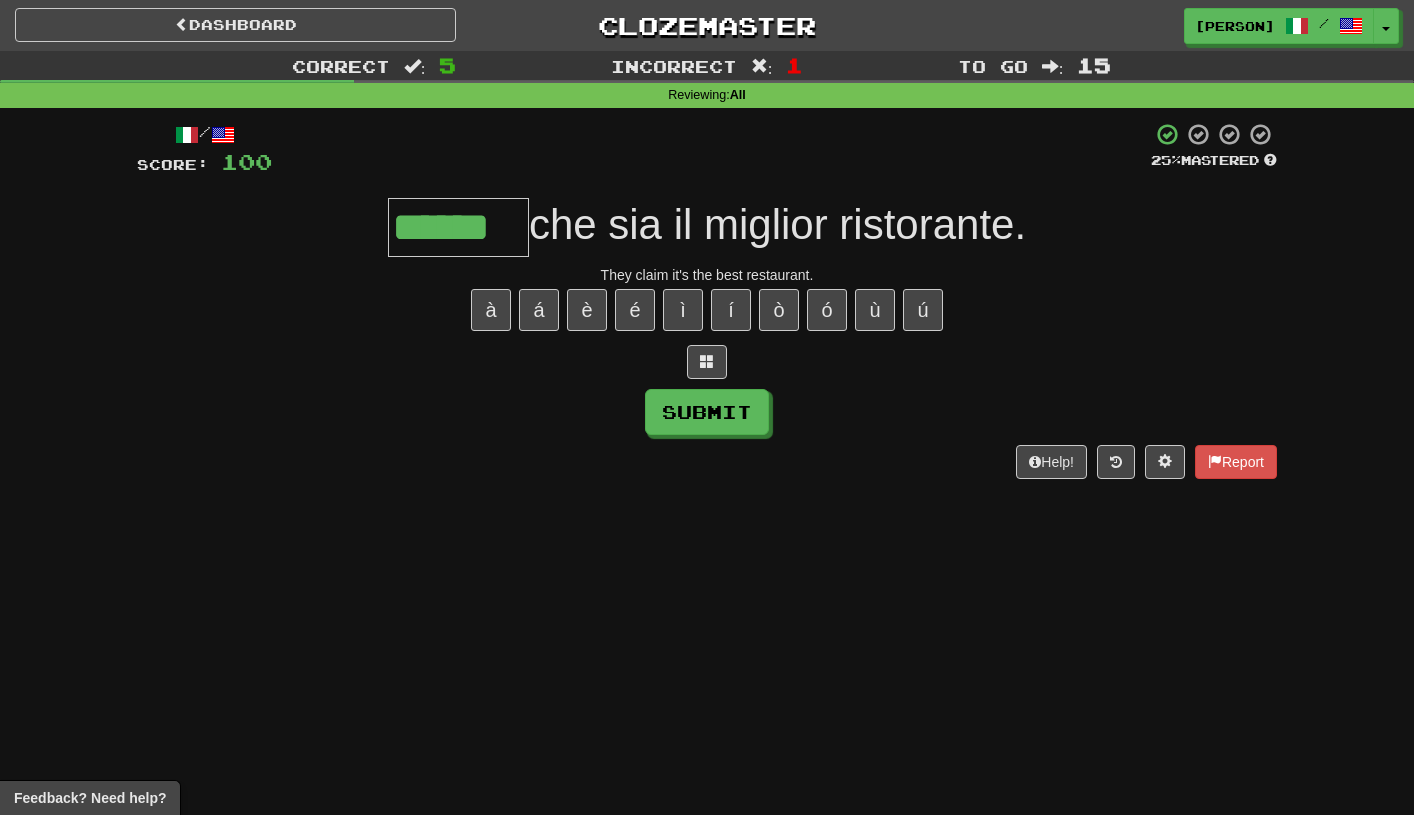 type on "******" 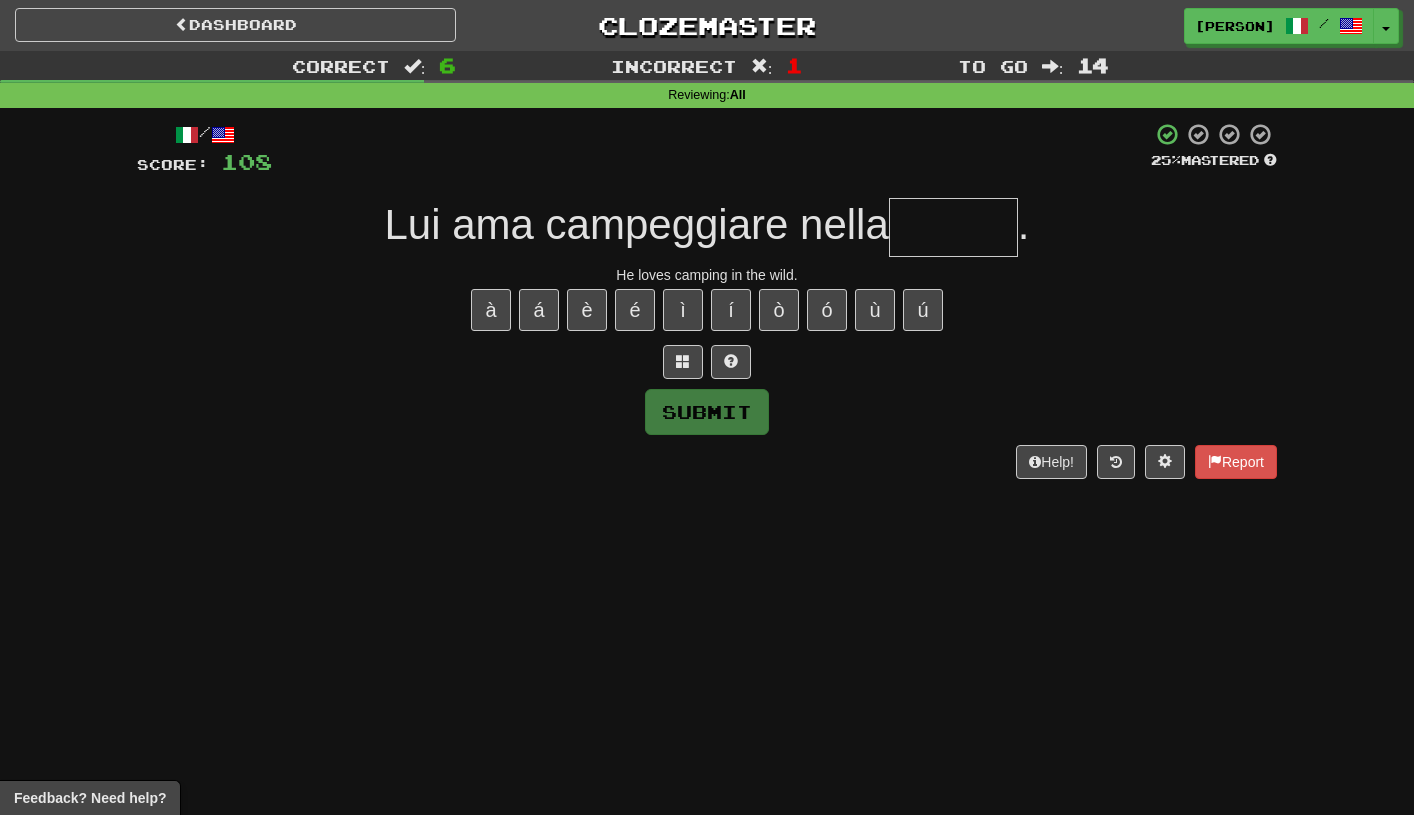 type on "*" 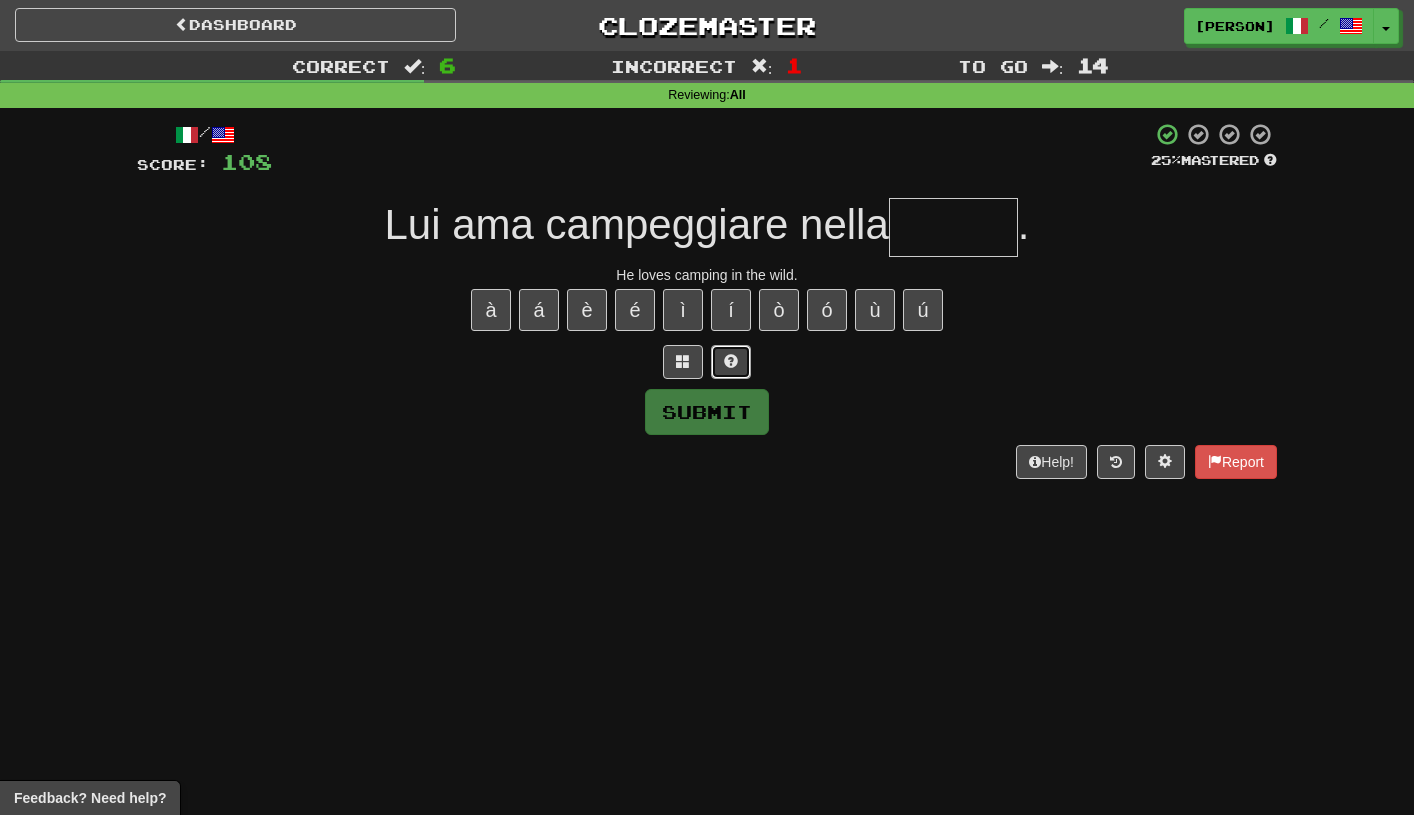 click at bounding box center [731, 361] 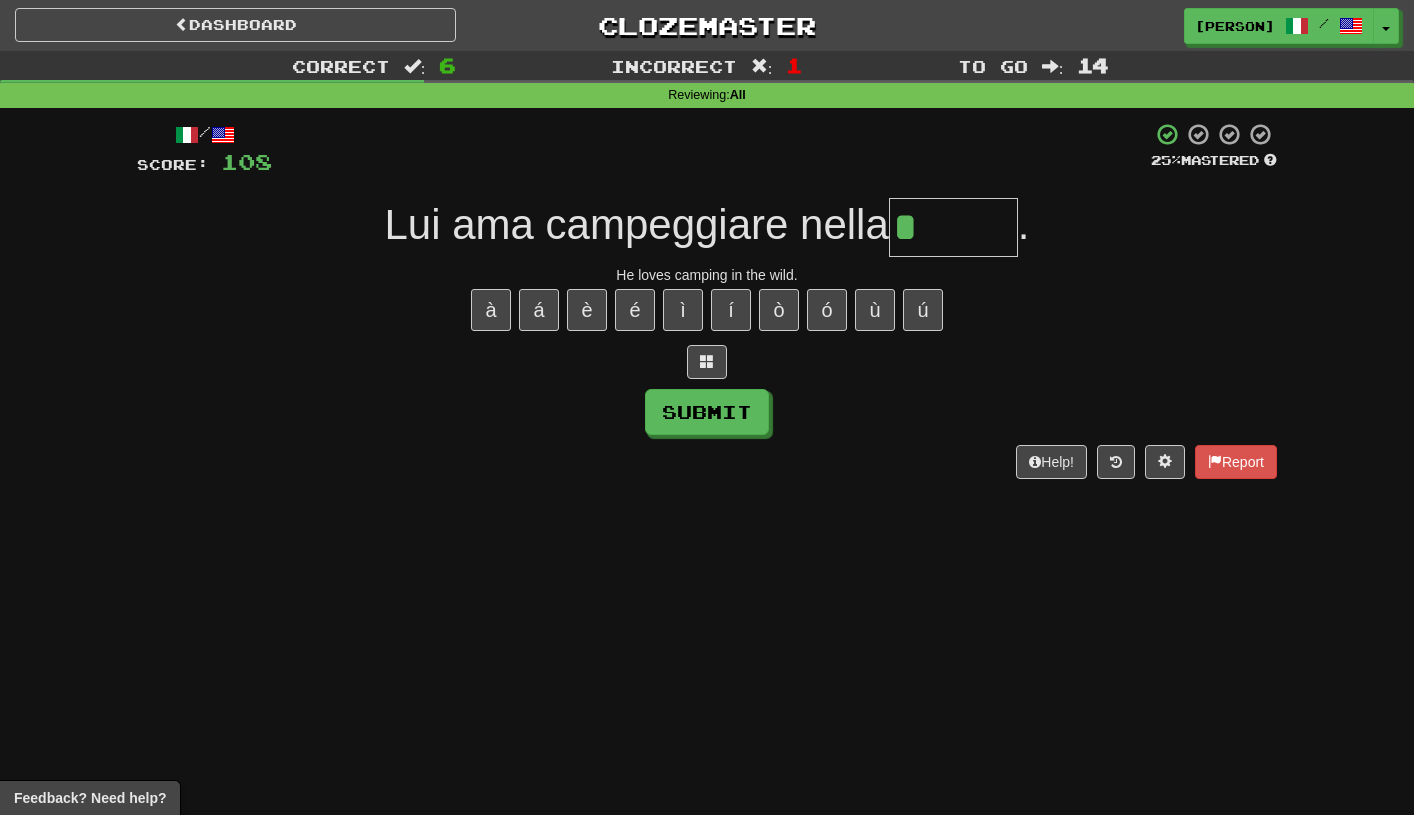 type on "******" 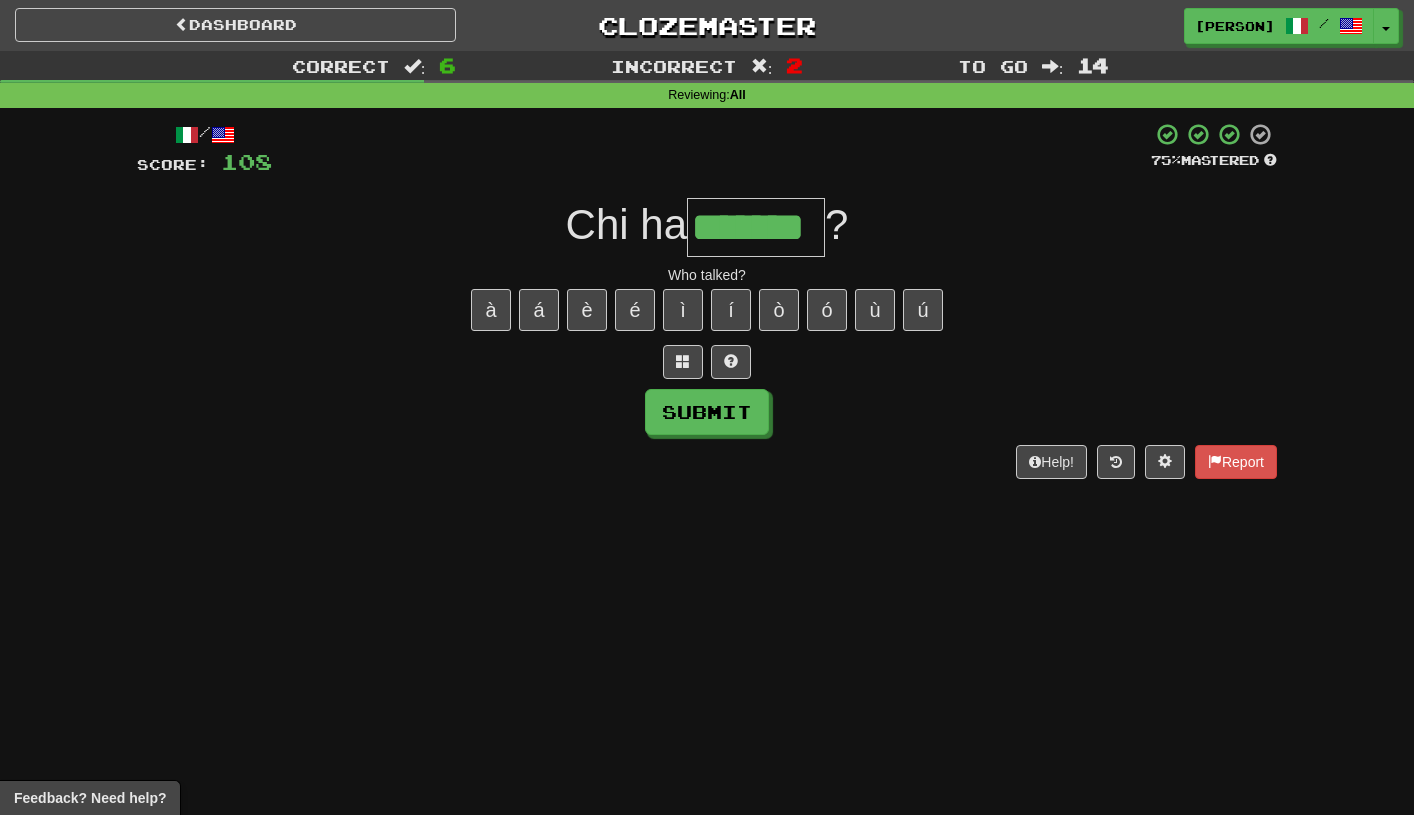 type on "*******" 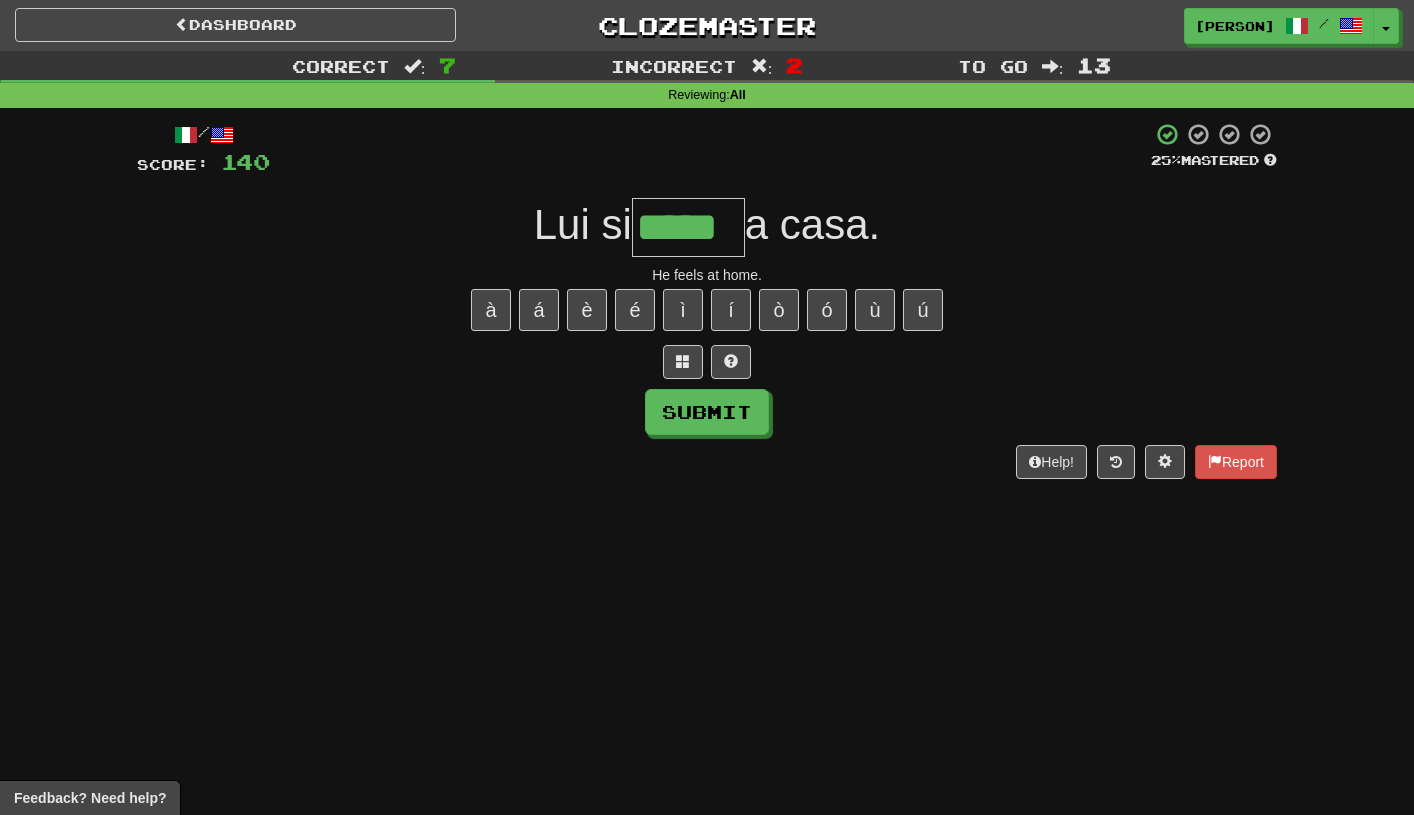 type on "*****" 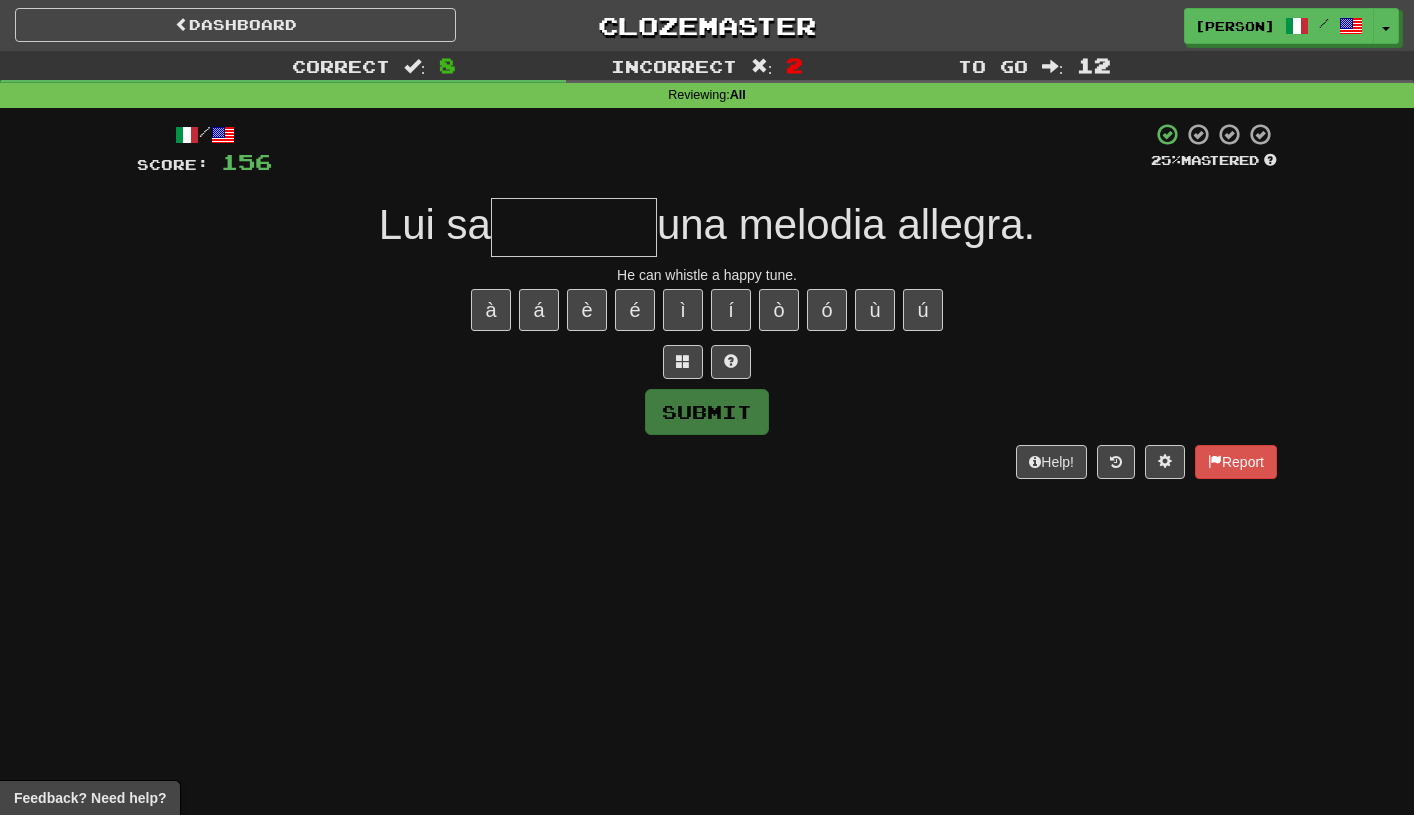 type on "*" 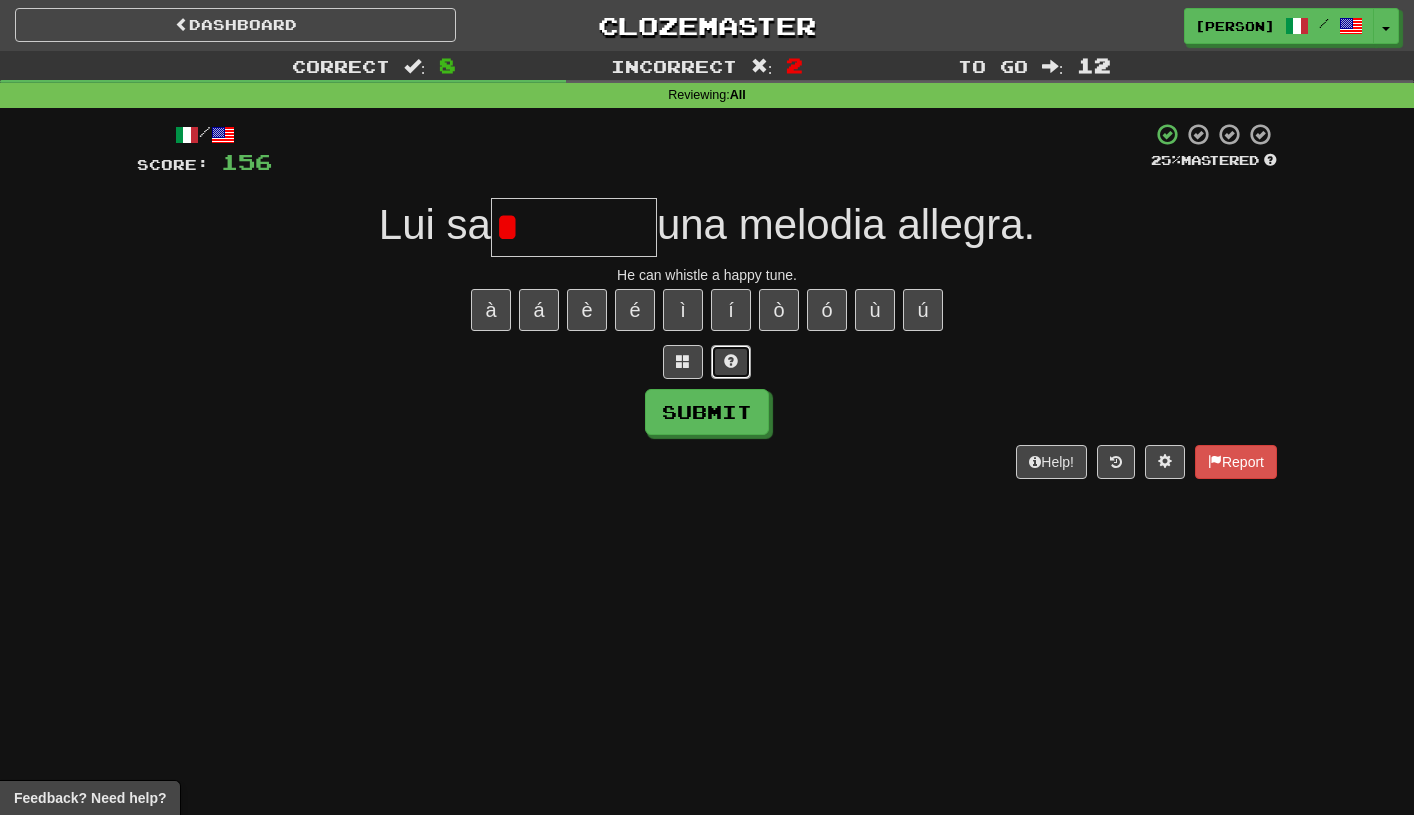 click at bounding box center (731, 362) 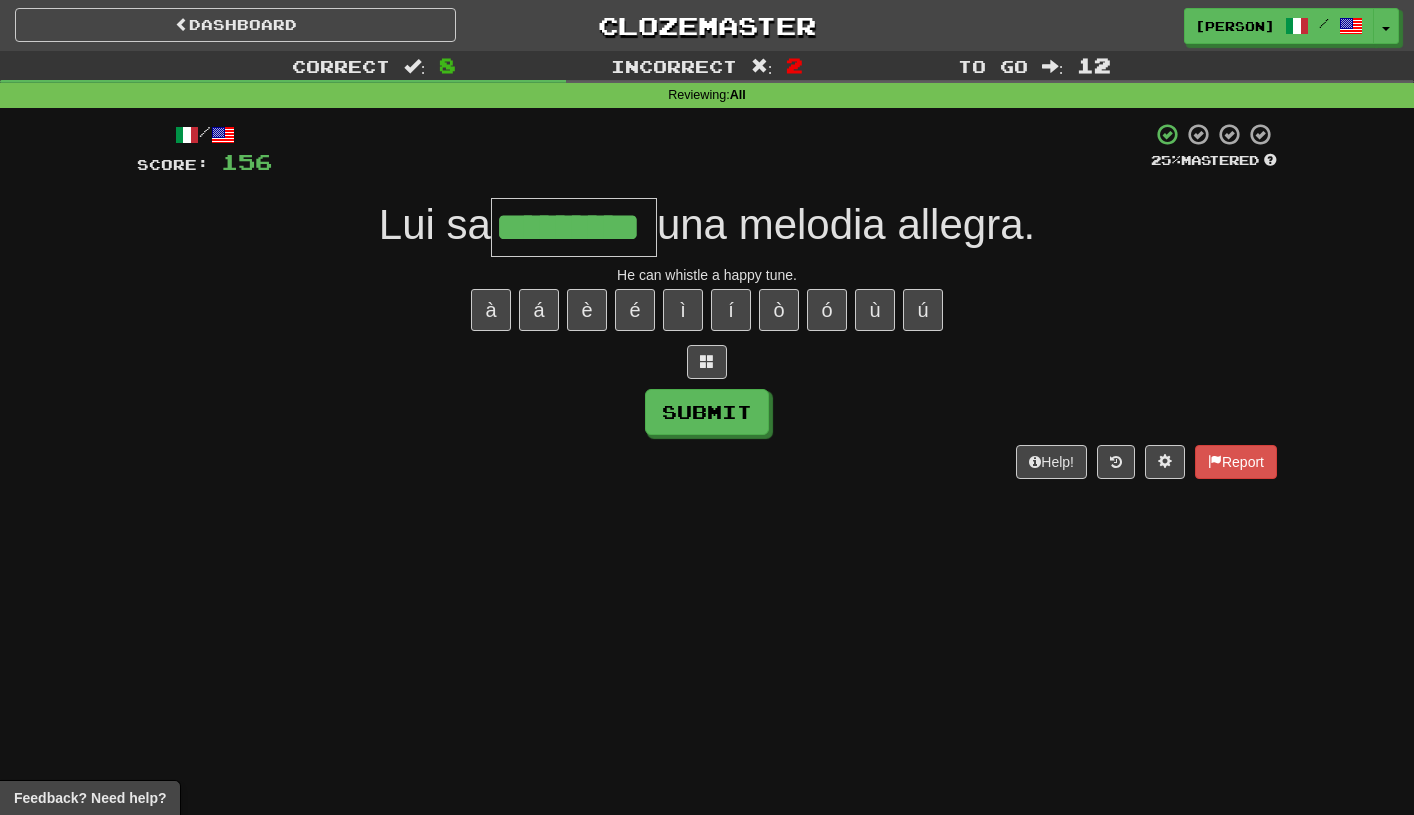 type on "*********" 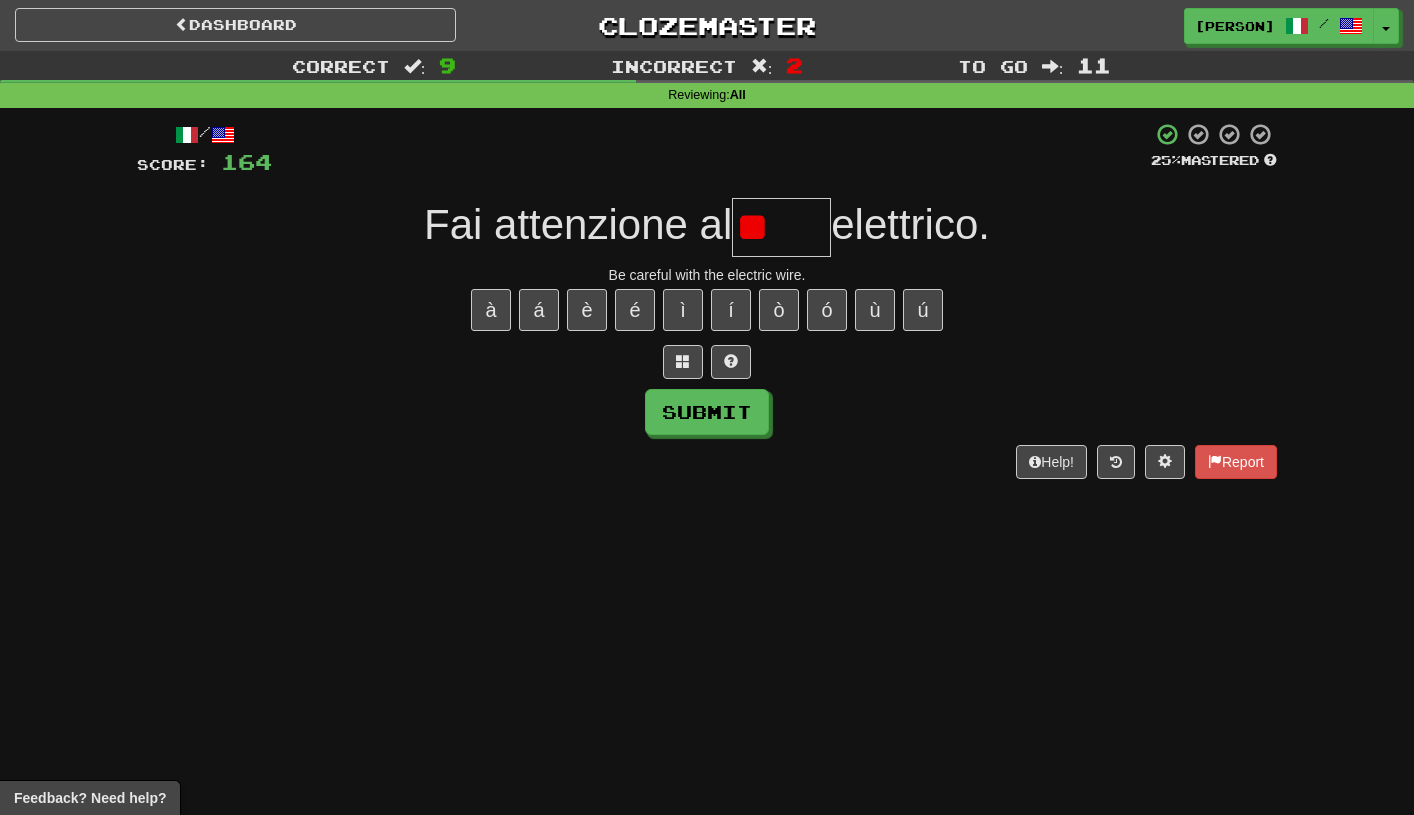 type on "*" 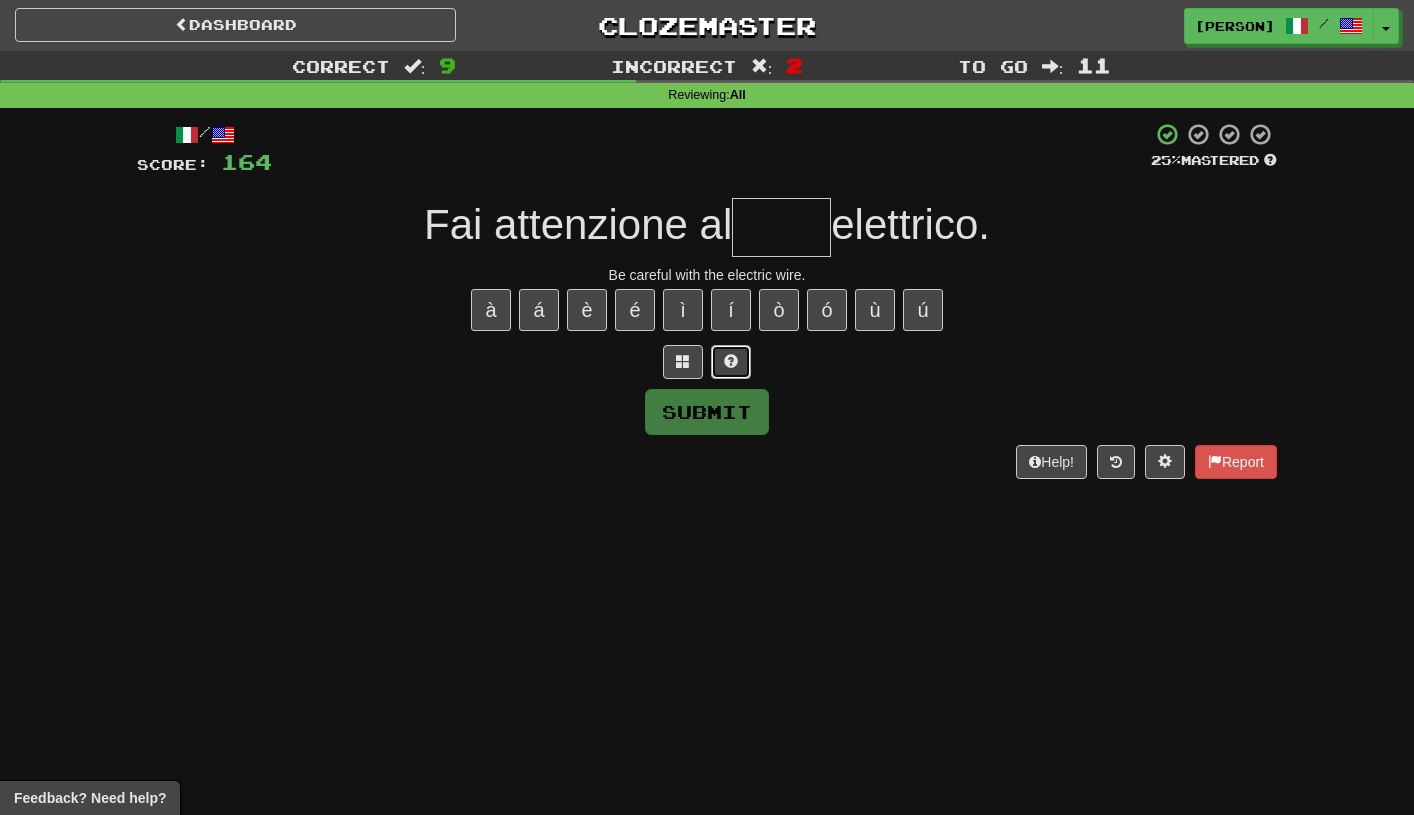 click at bounding box center [731, 361] 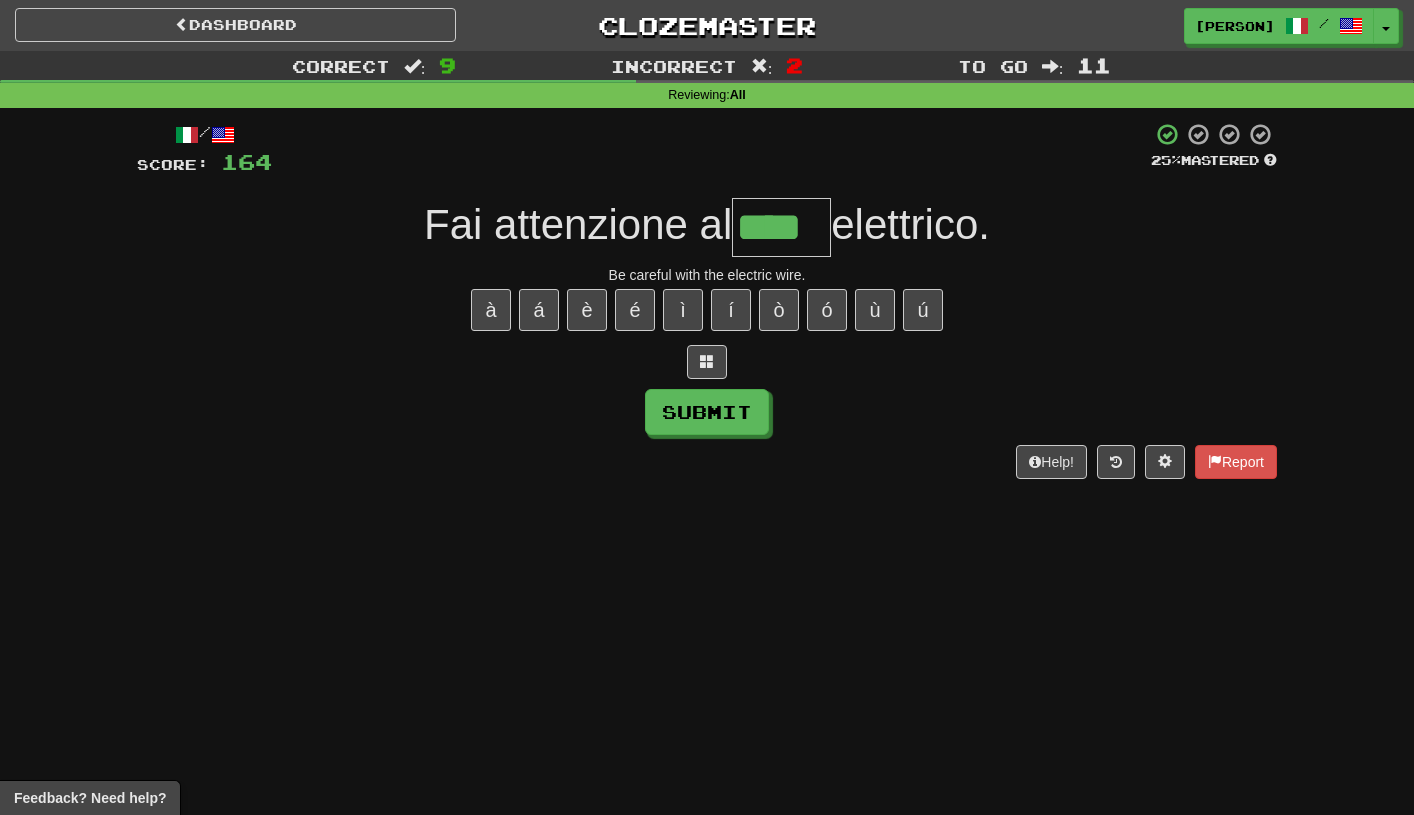 type on "****" 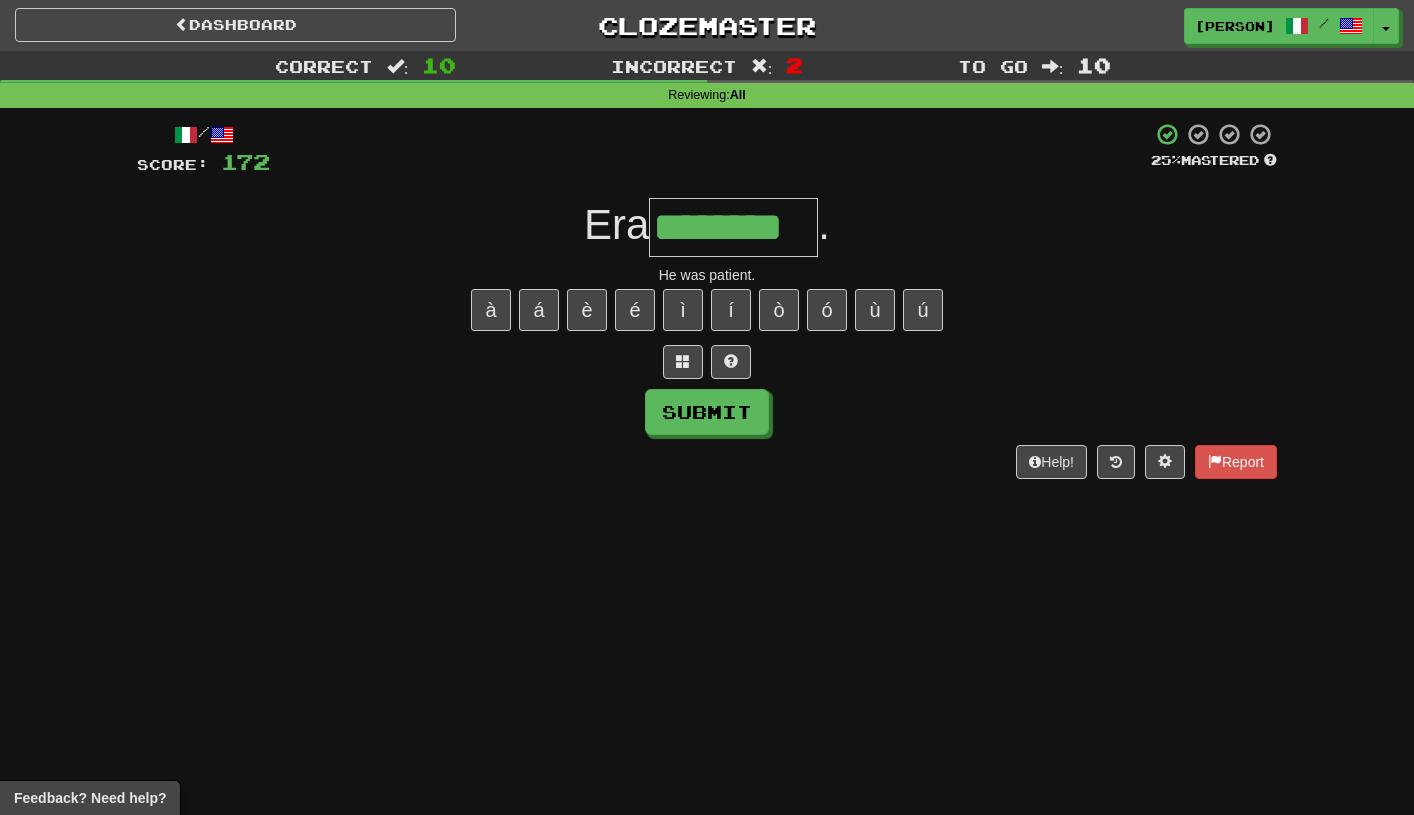 type on "********" 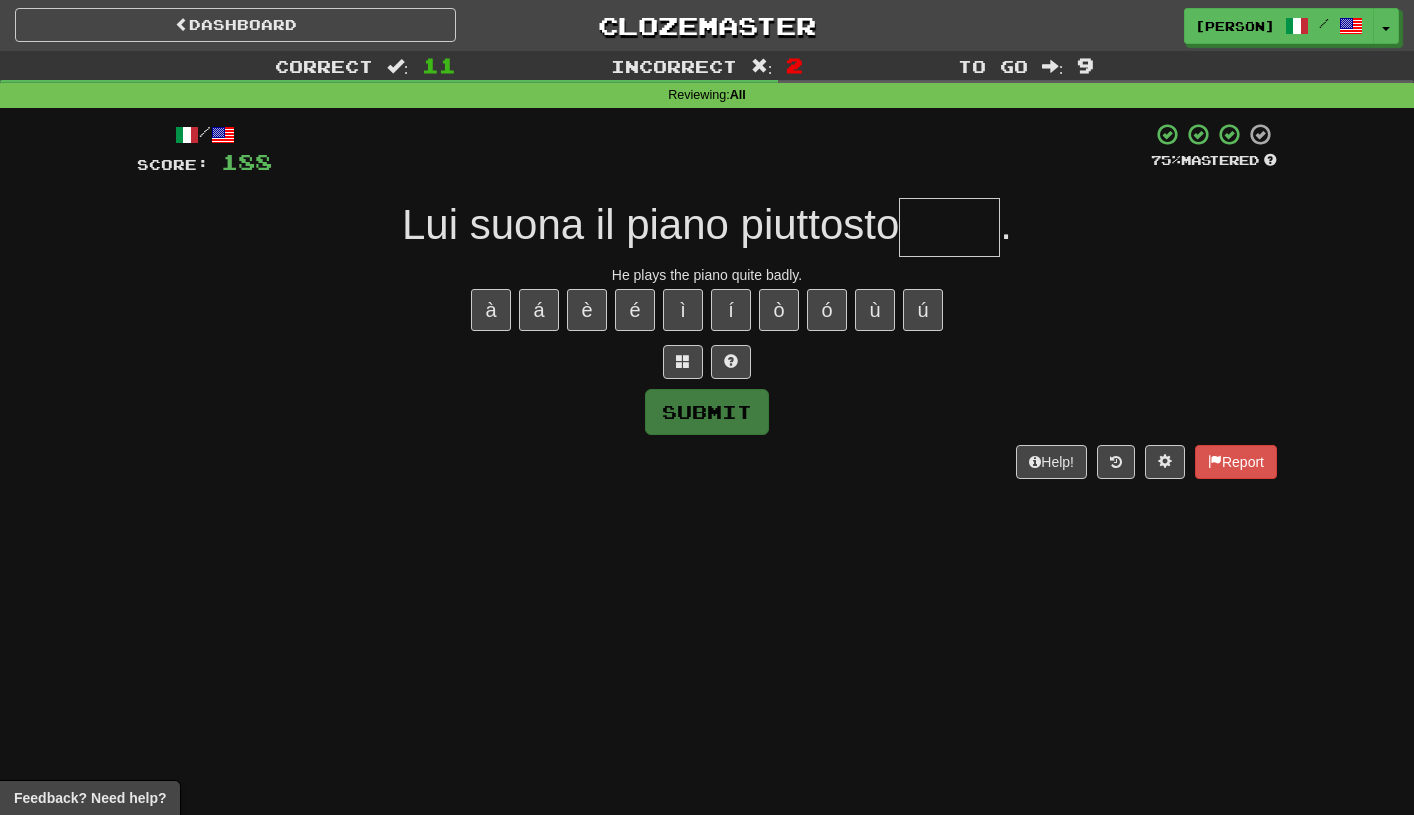 type on "*" 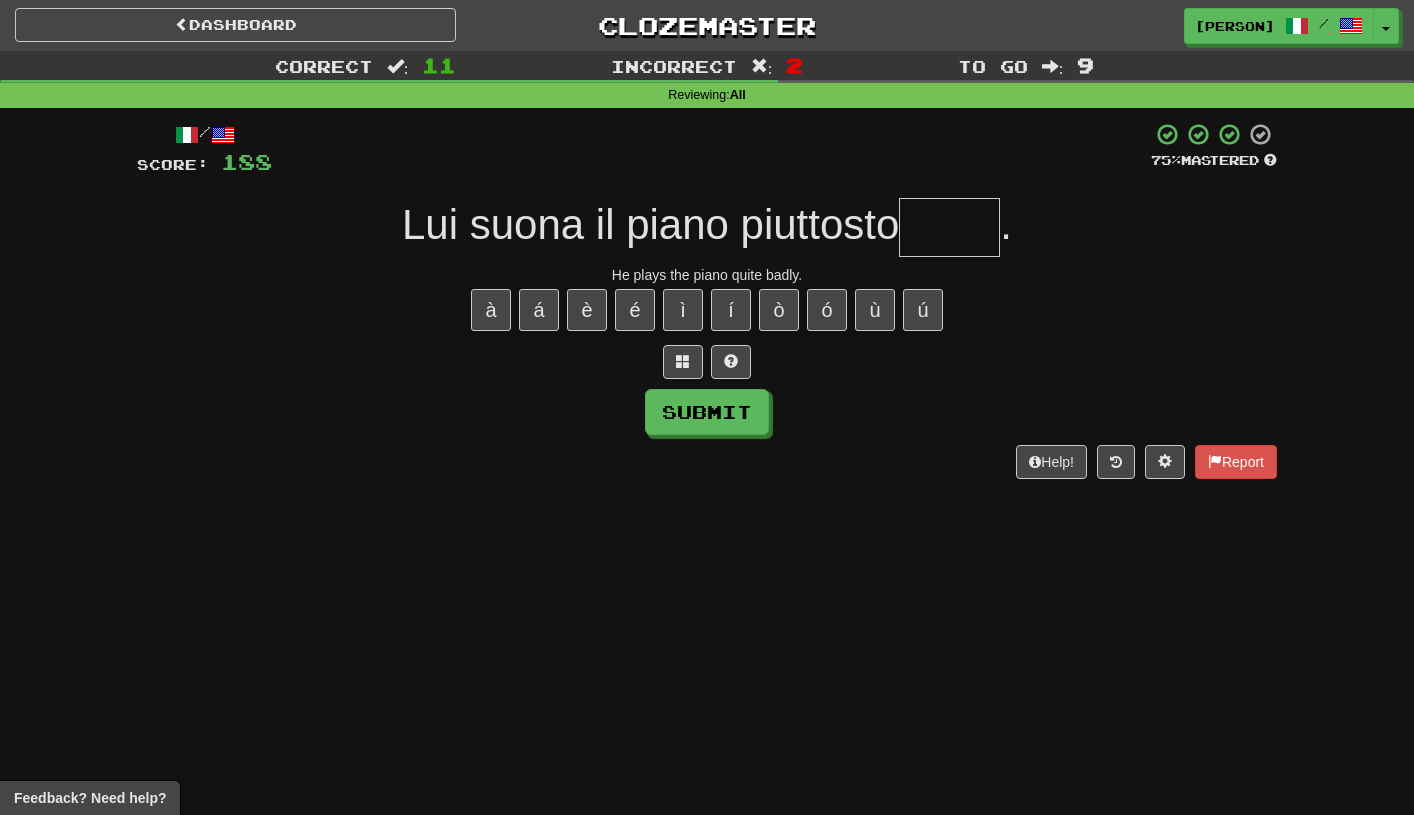 type on "*" 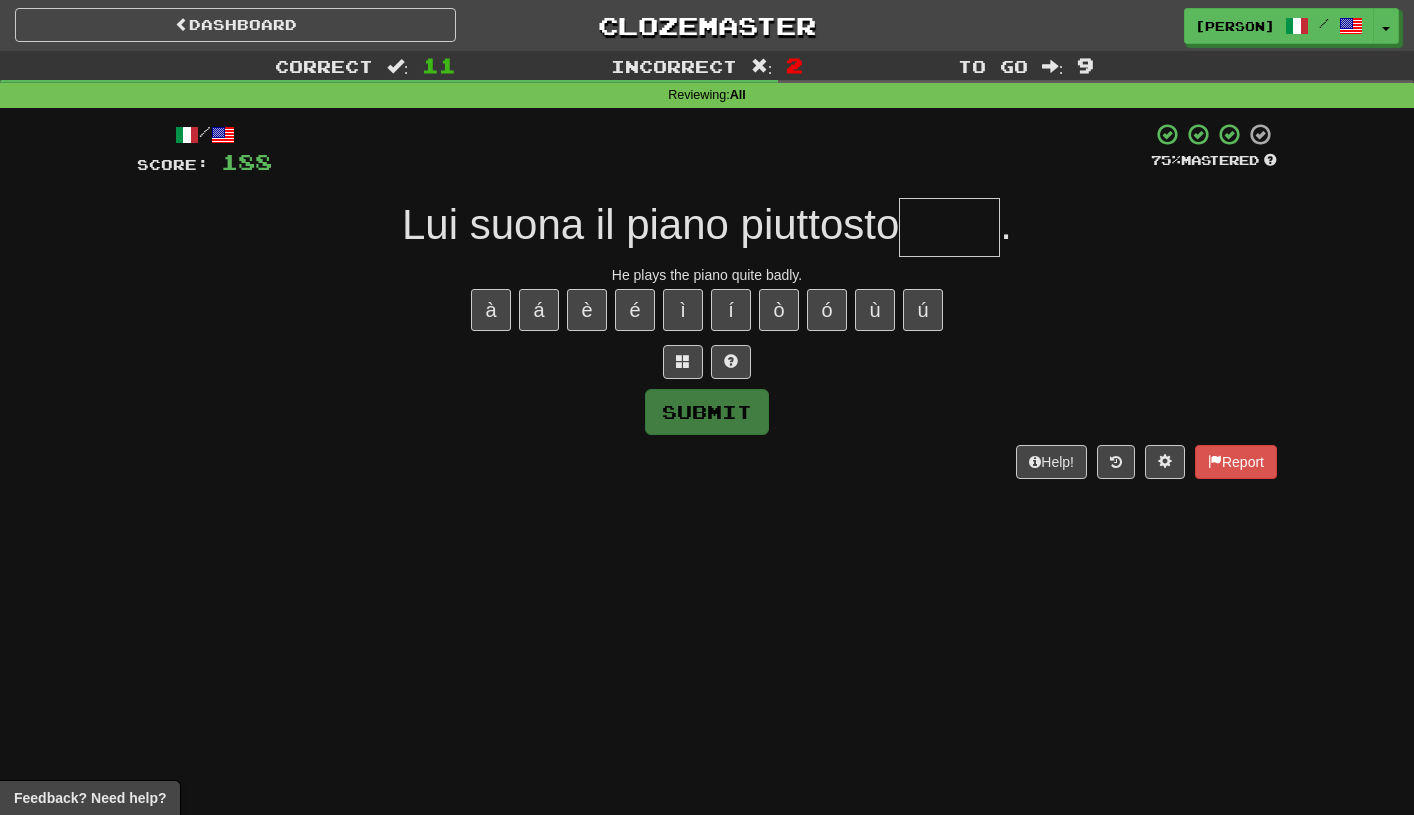 type on "*" 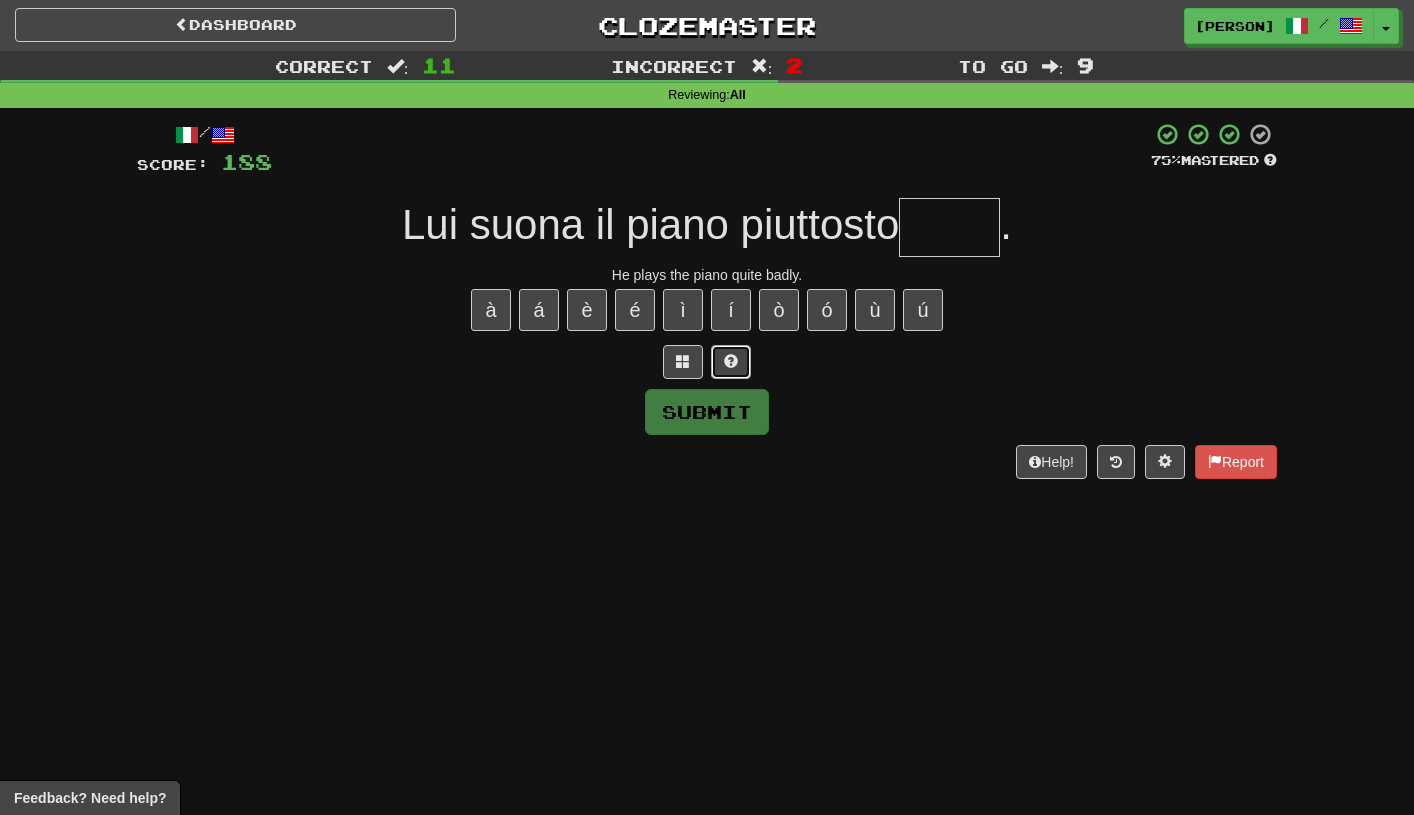 click at bounding box center (731, 361) 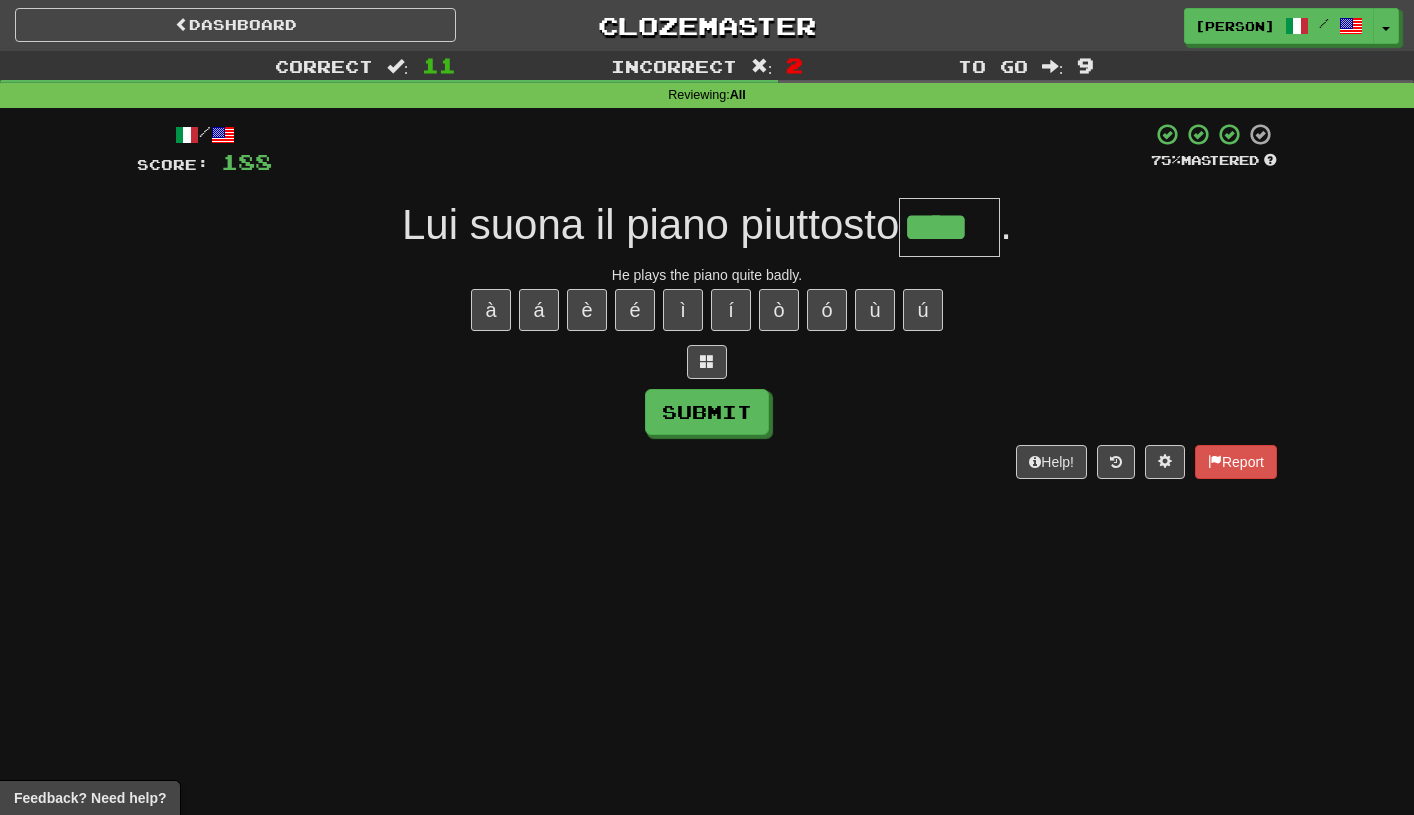 type on "****" 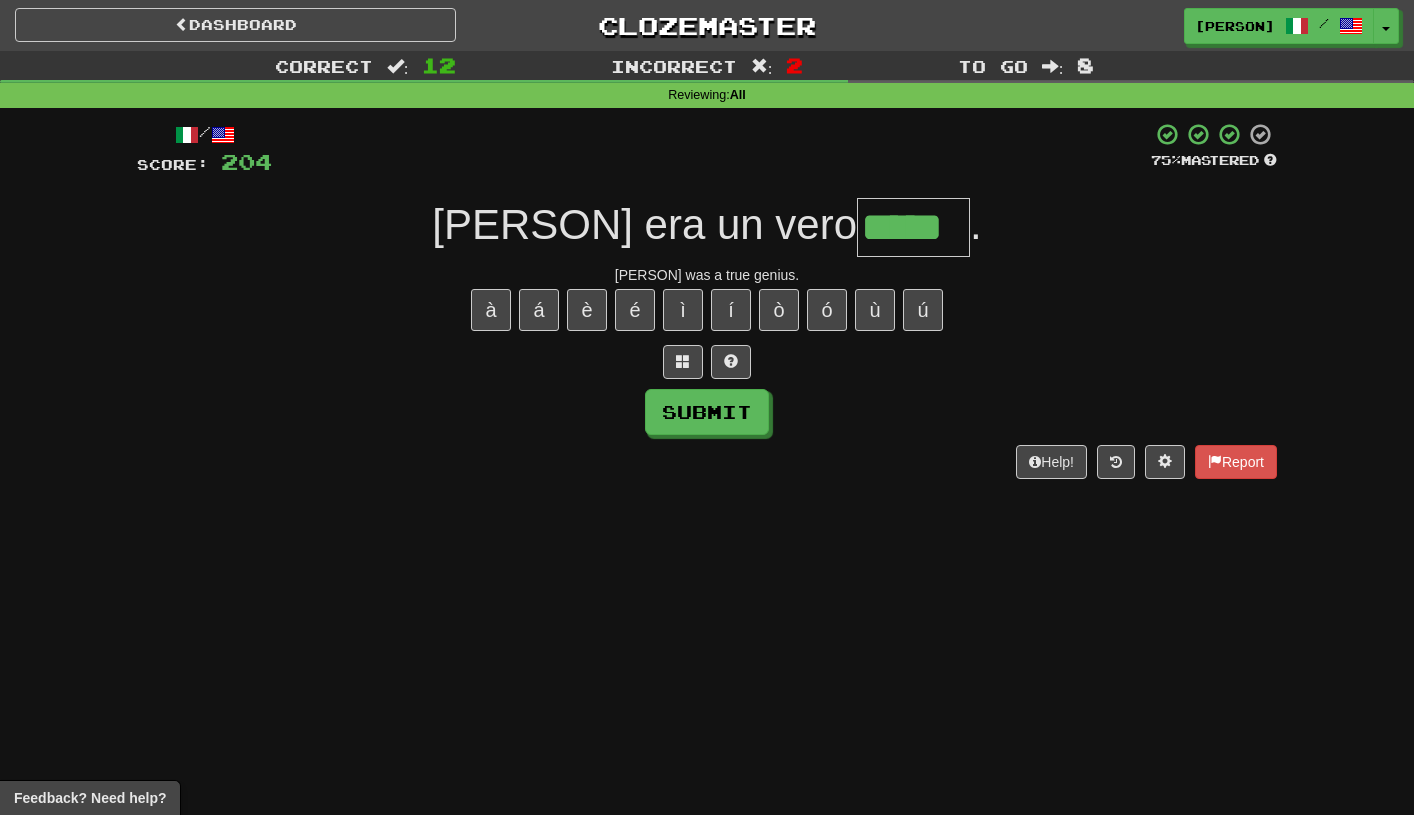 type on "*****" 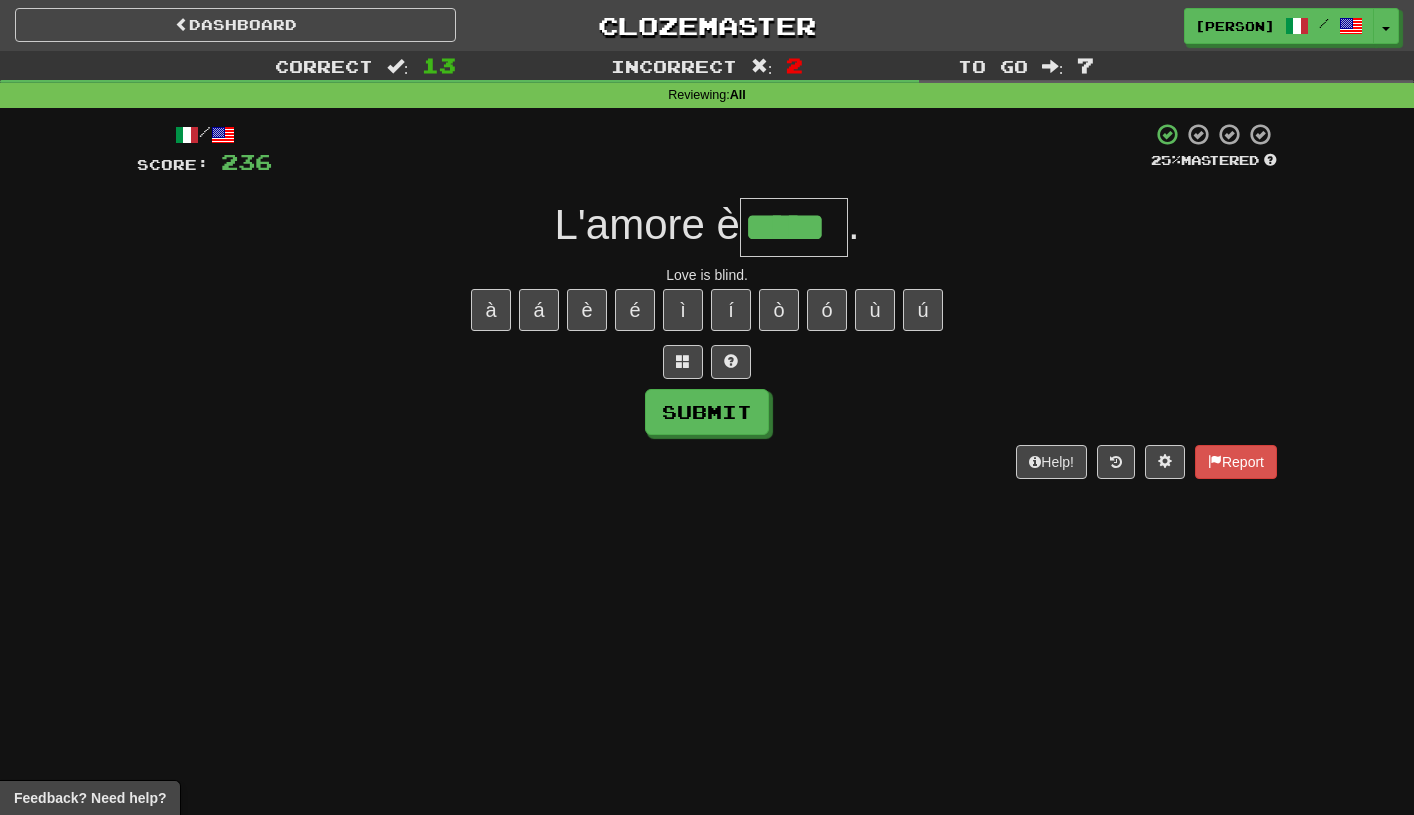 type on "*****" 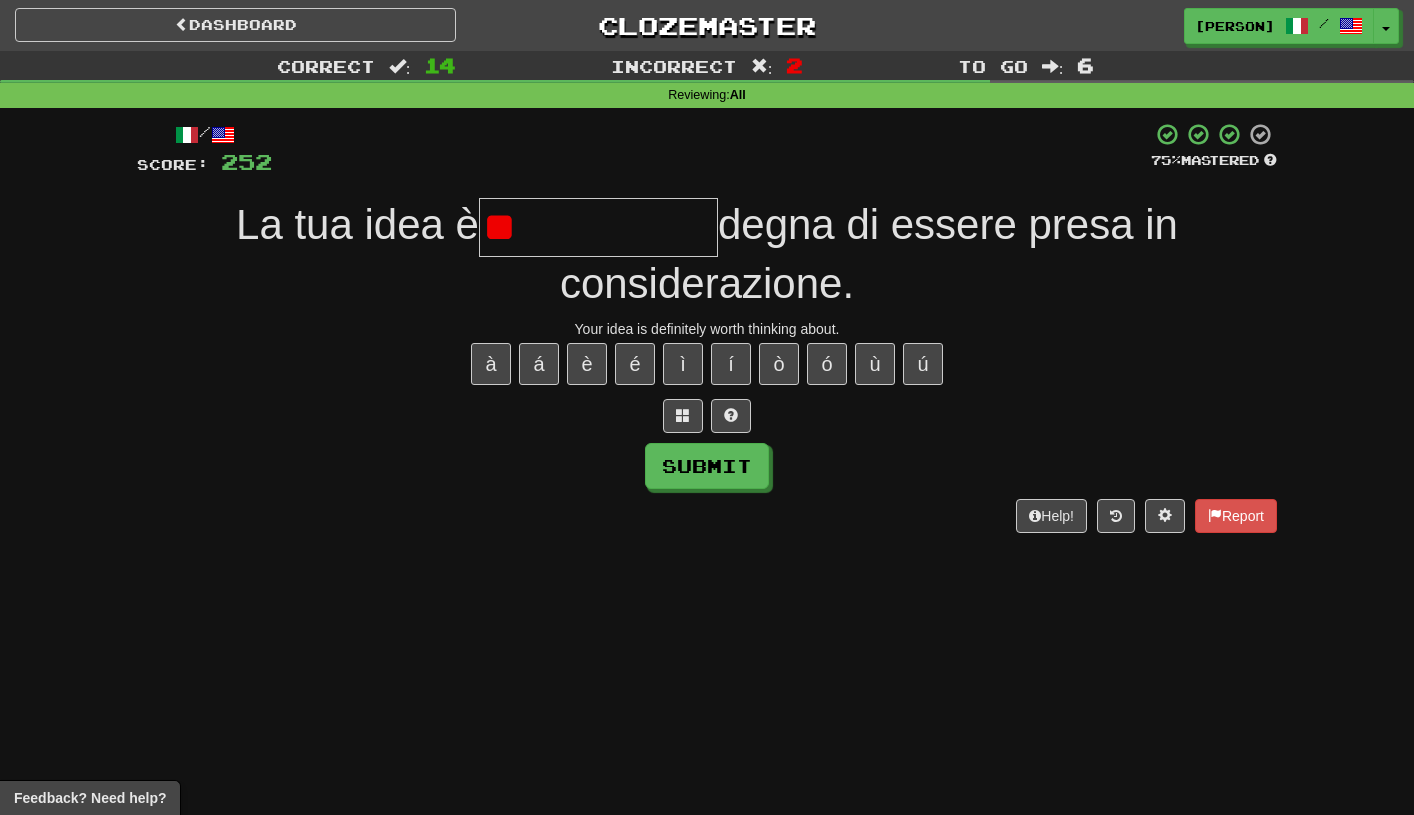type on "*" 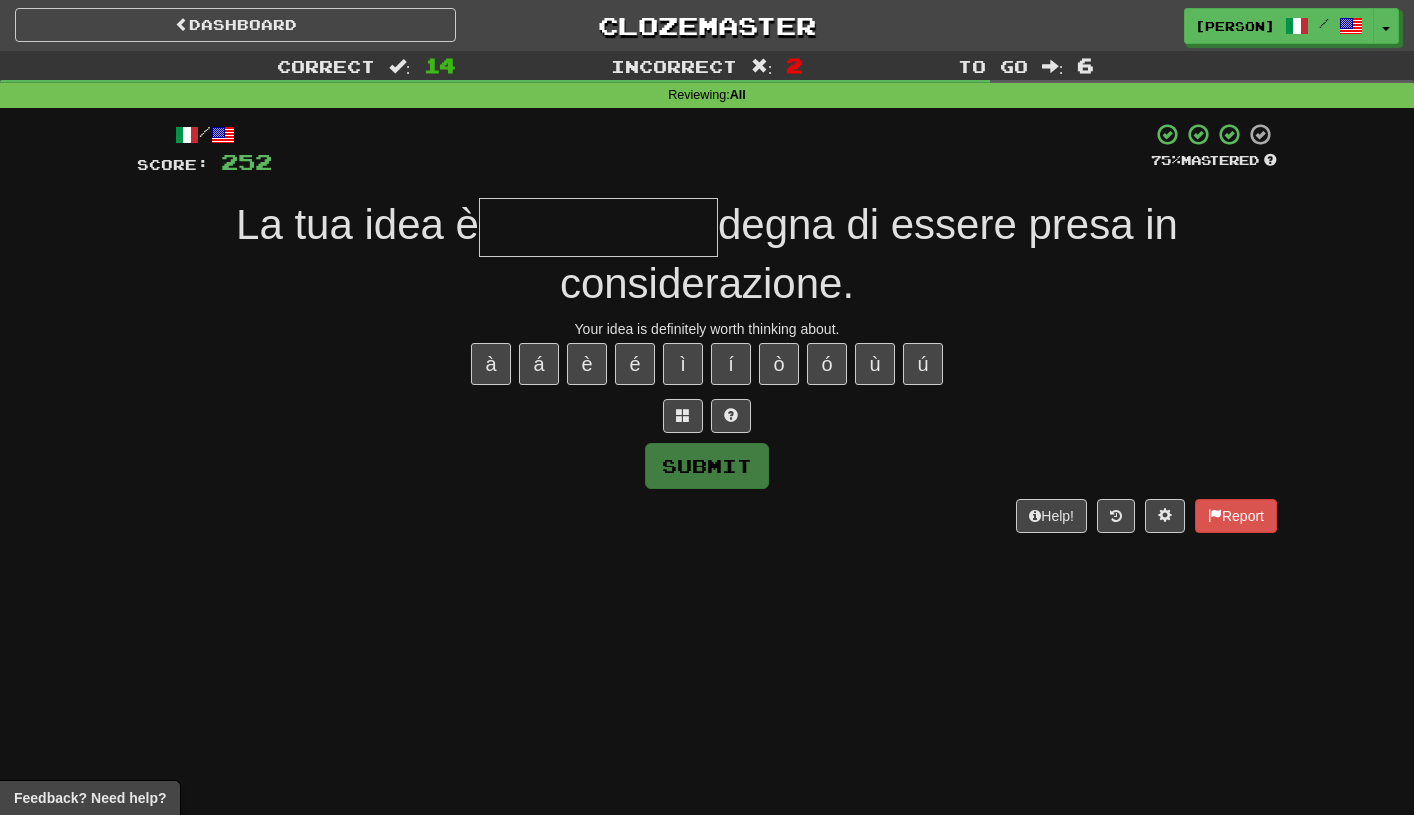 type on "*" 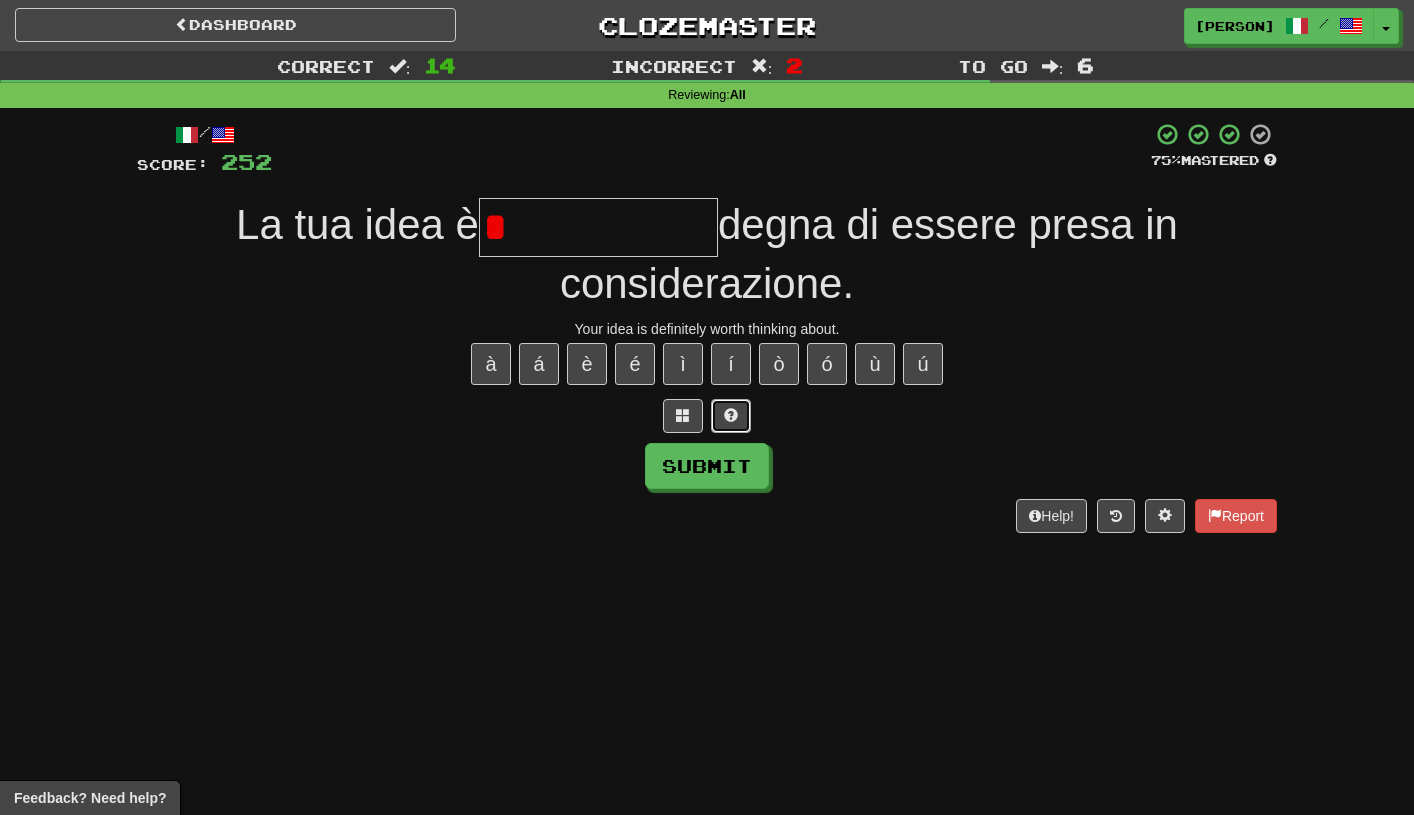 click at bounding box center [731, 416] 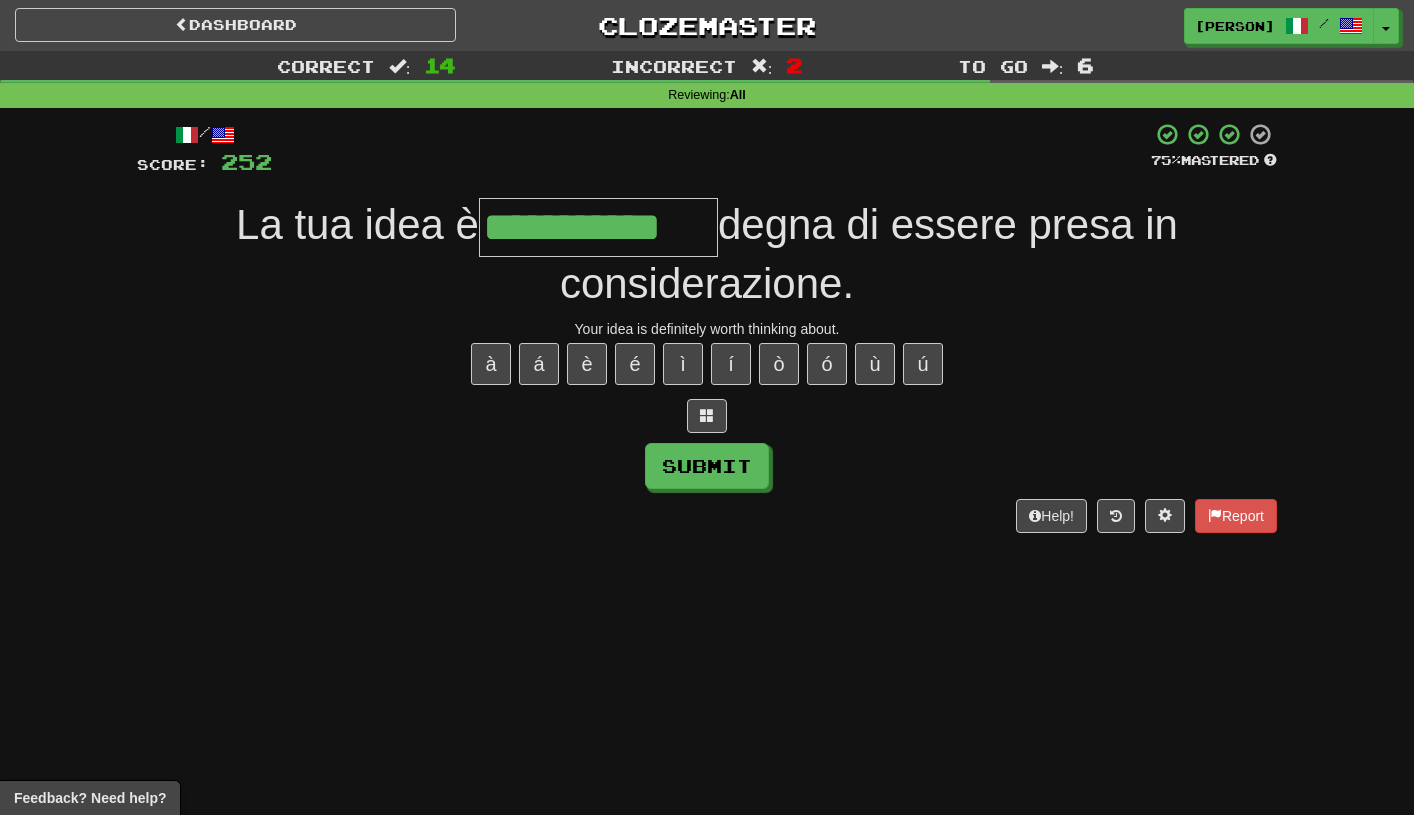 type on "**********" 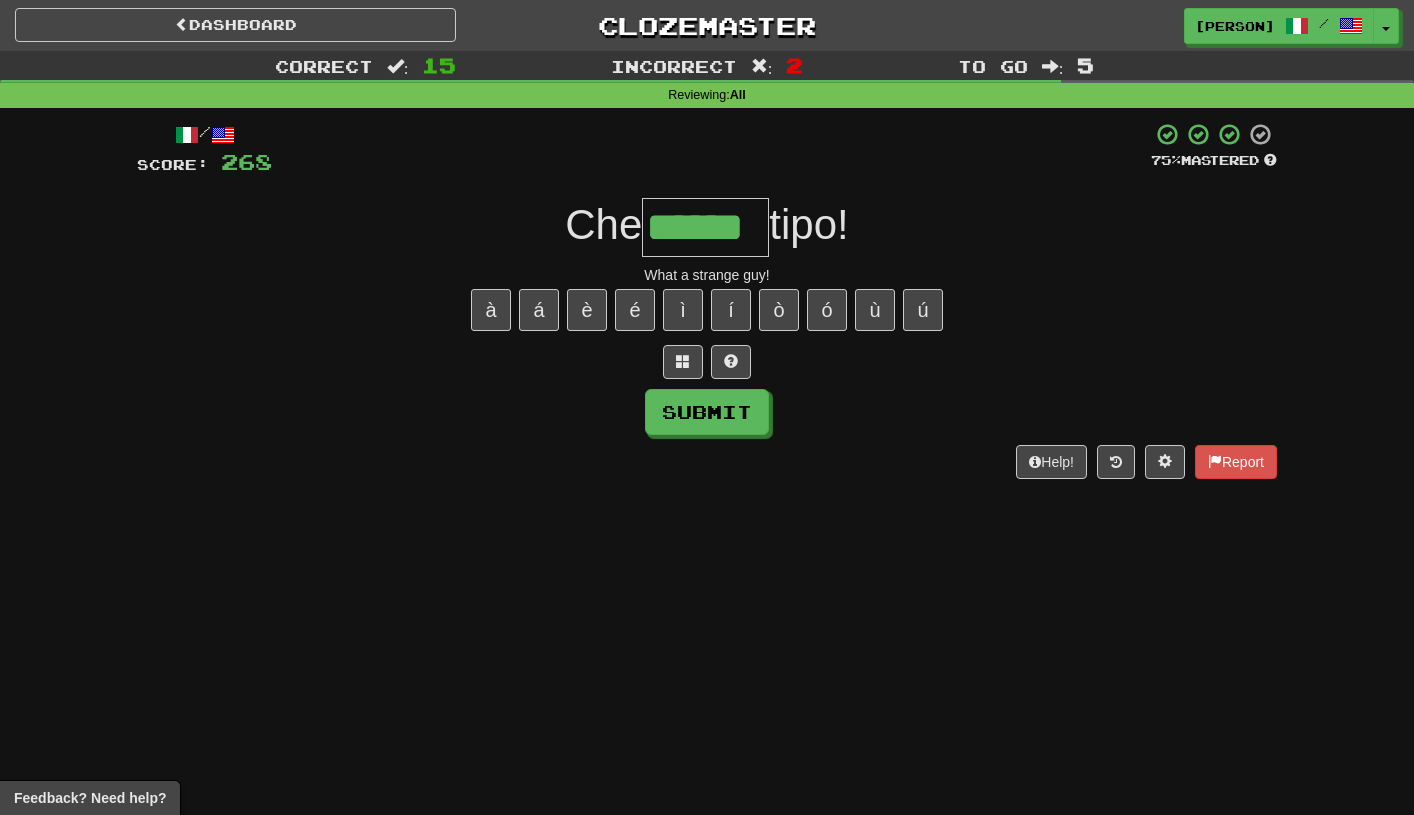 type on "******" 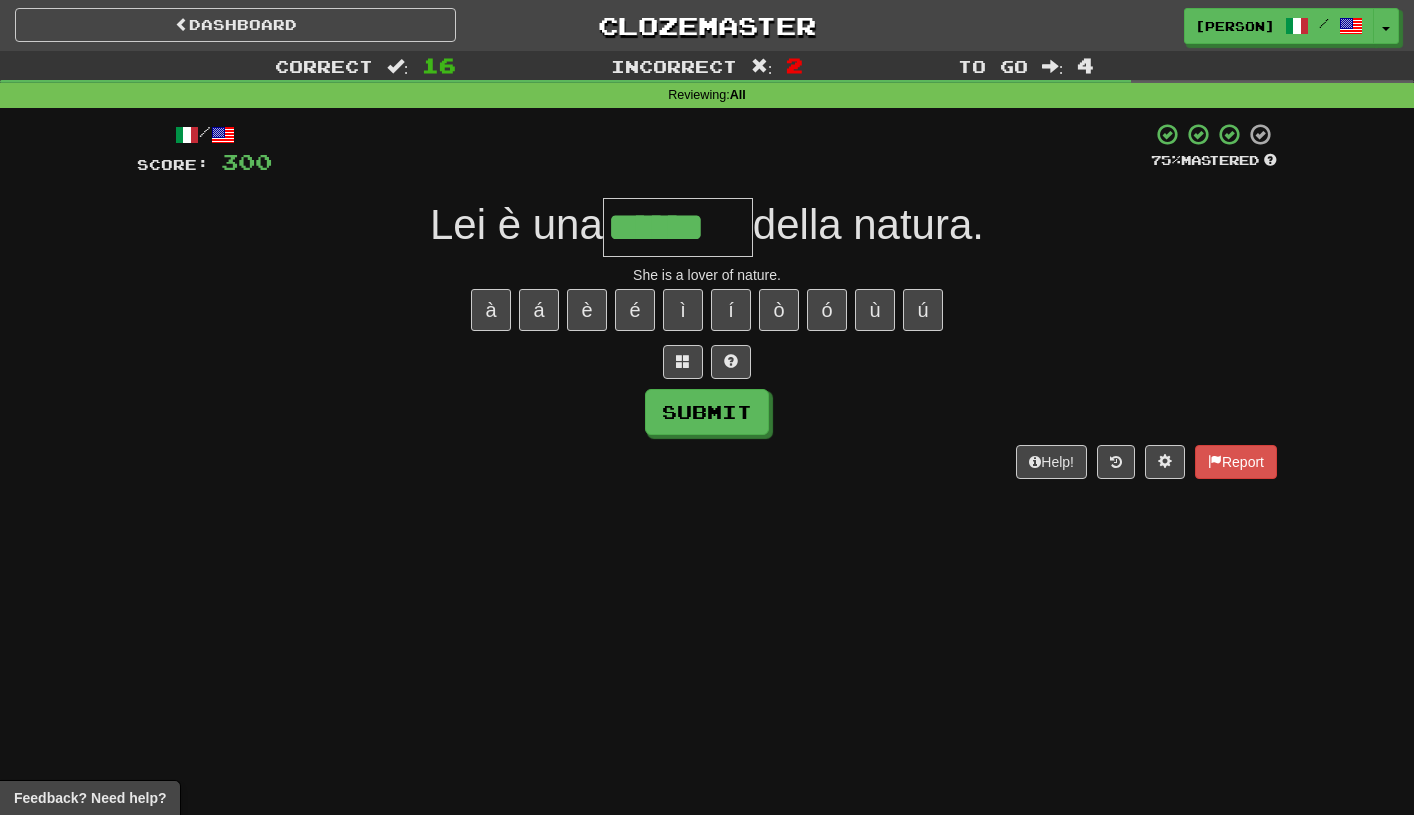 type on "******" 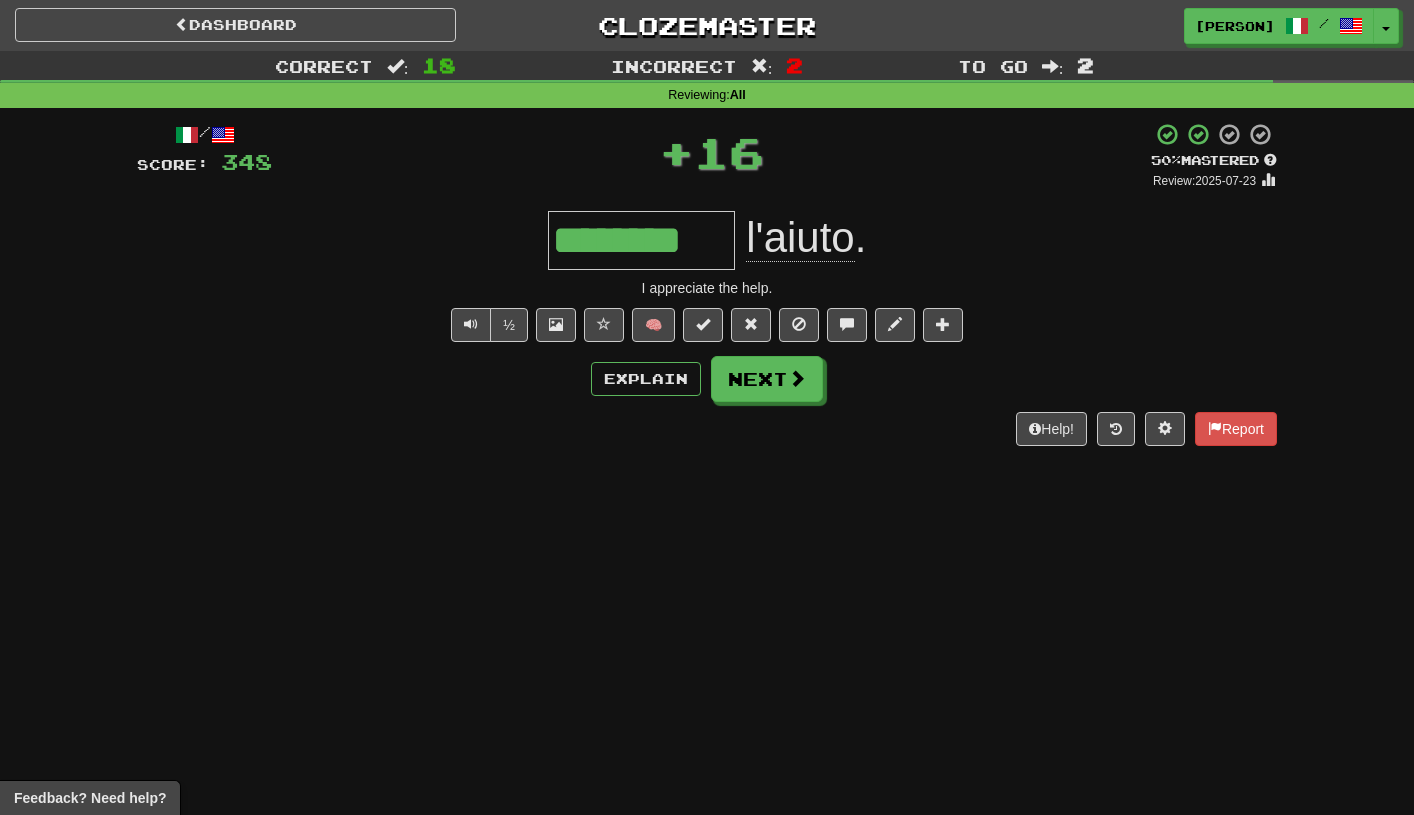 type on "********" 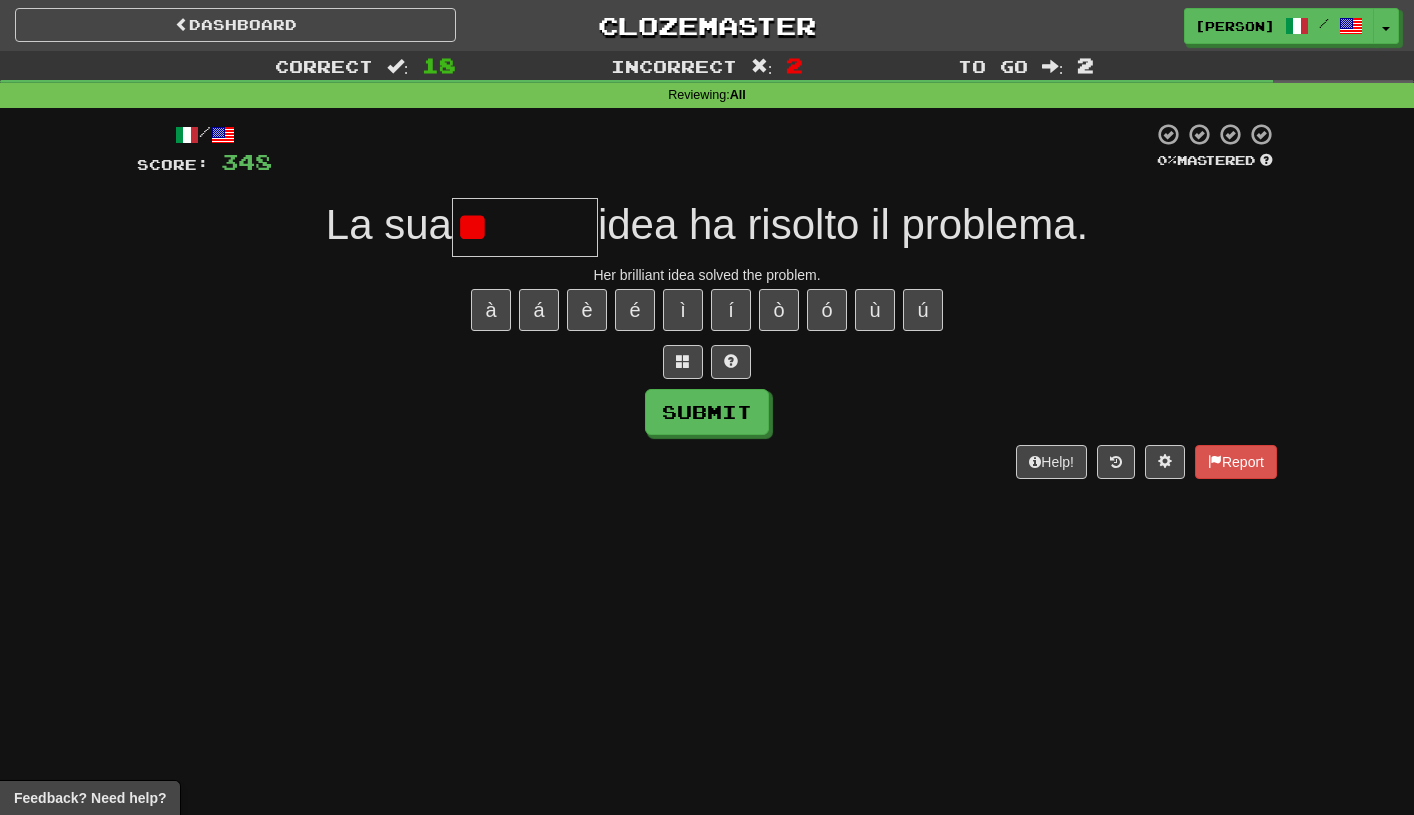 type on "*" 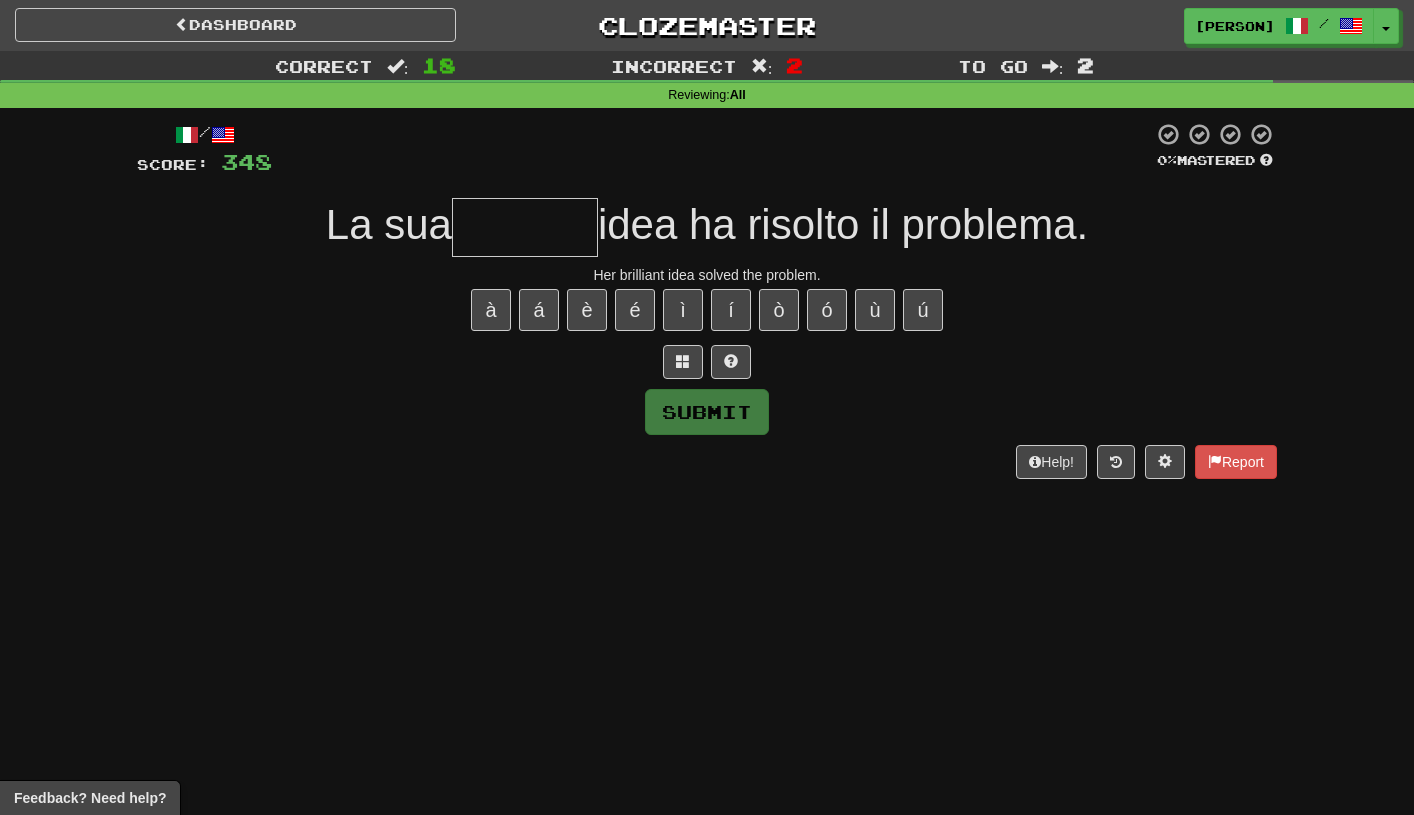 type on "*" 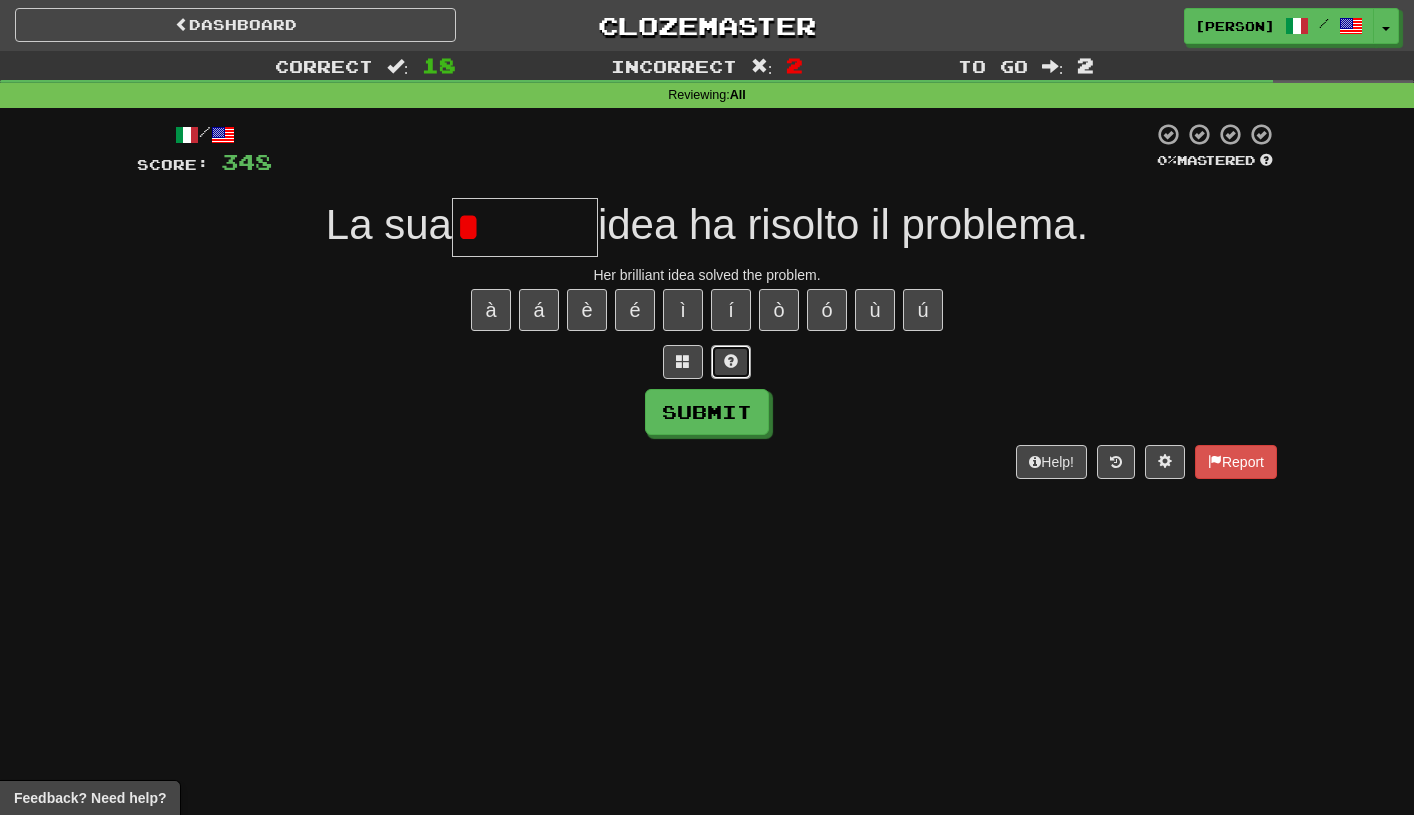 click at bounding box center [731, 362] 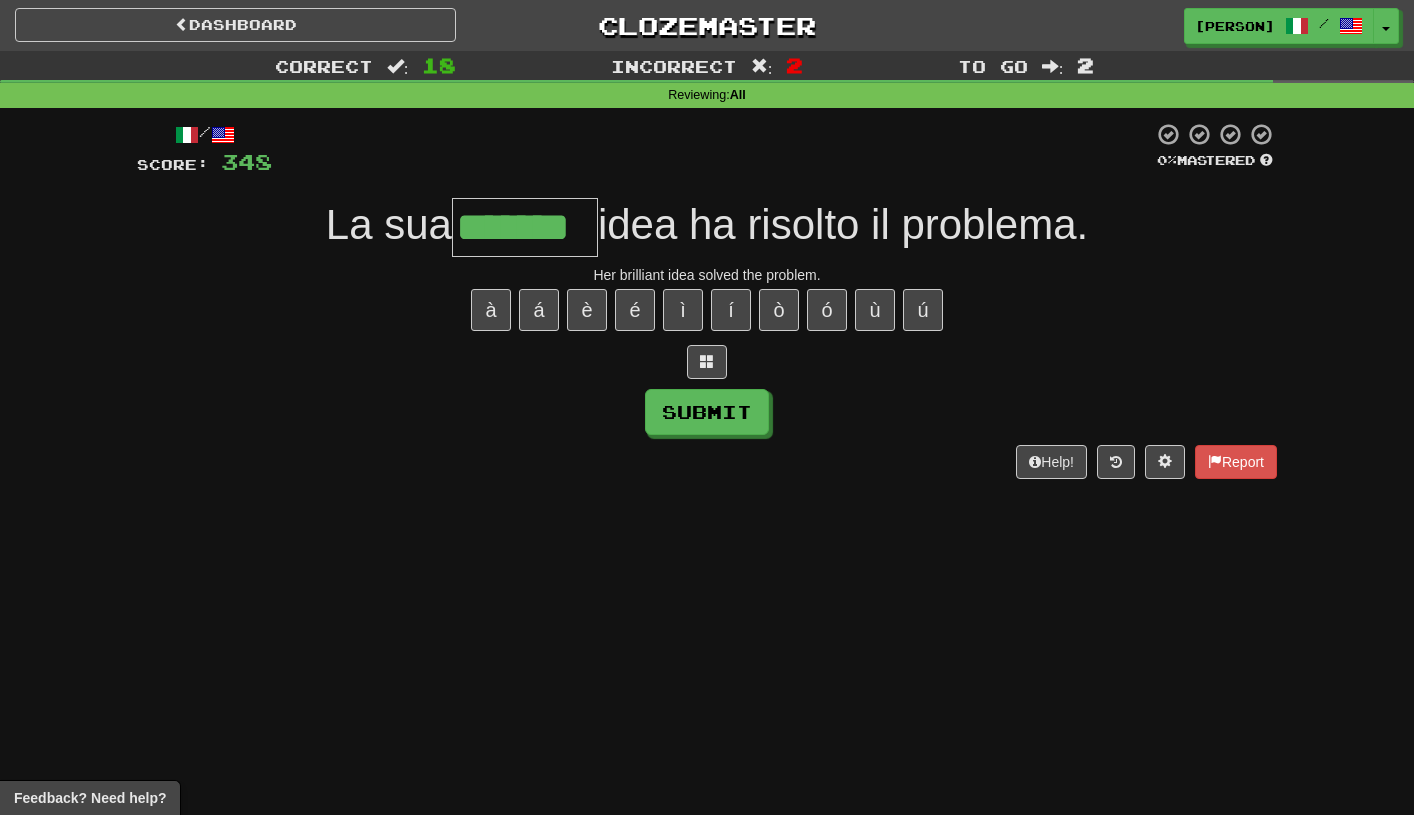type on "*******" 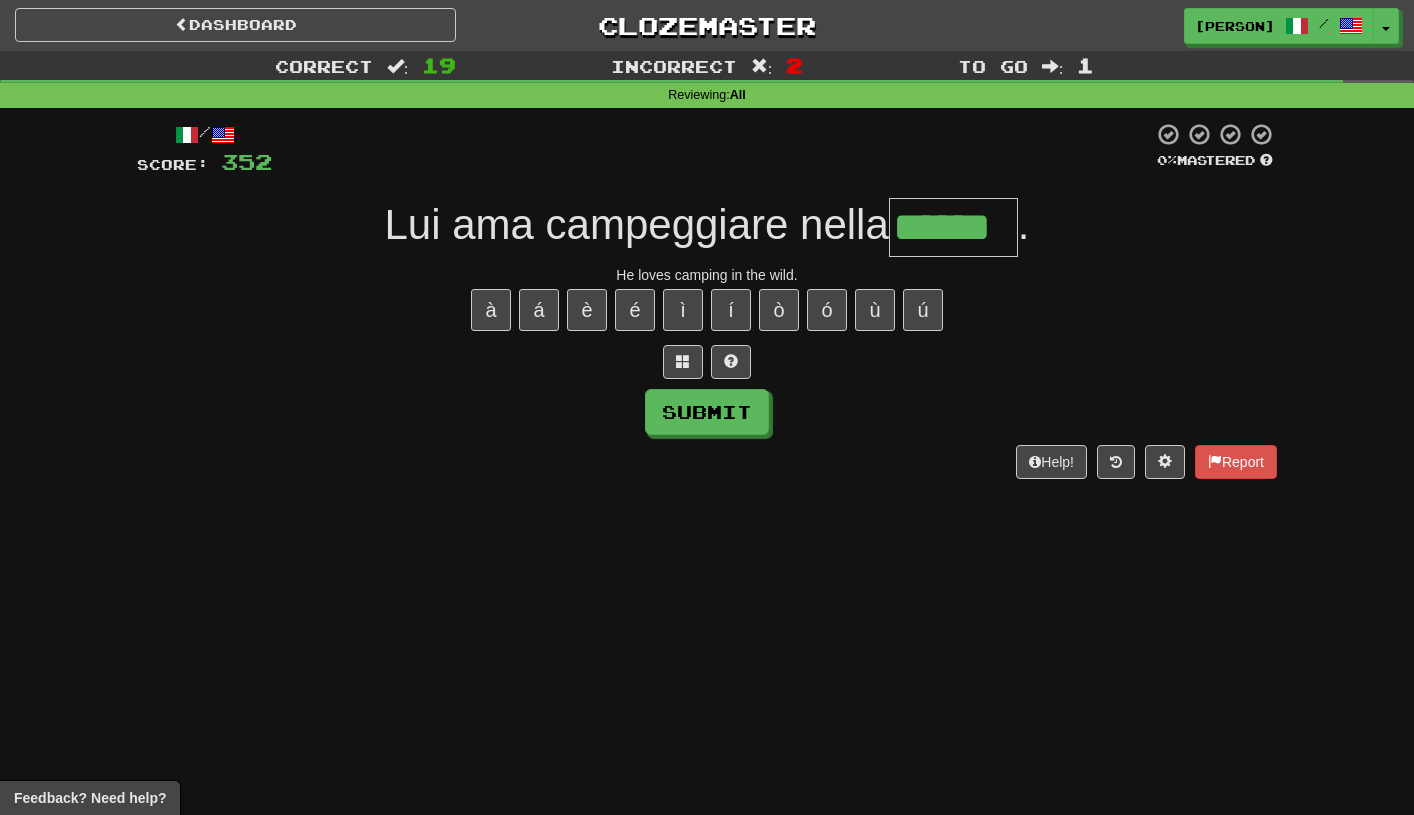 type on "******" 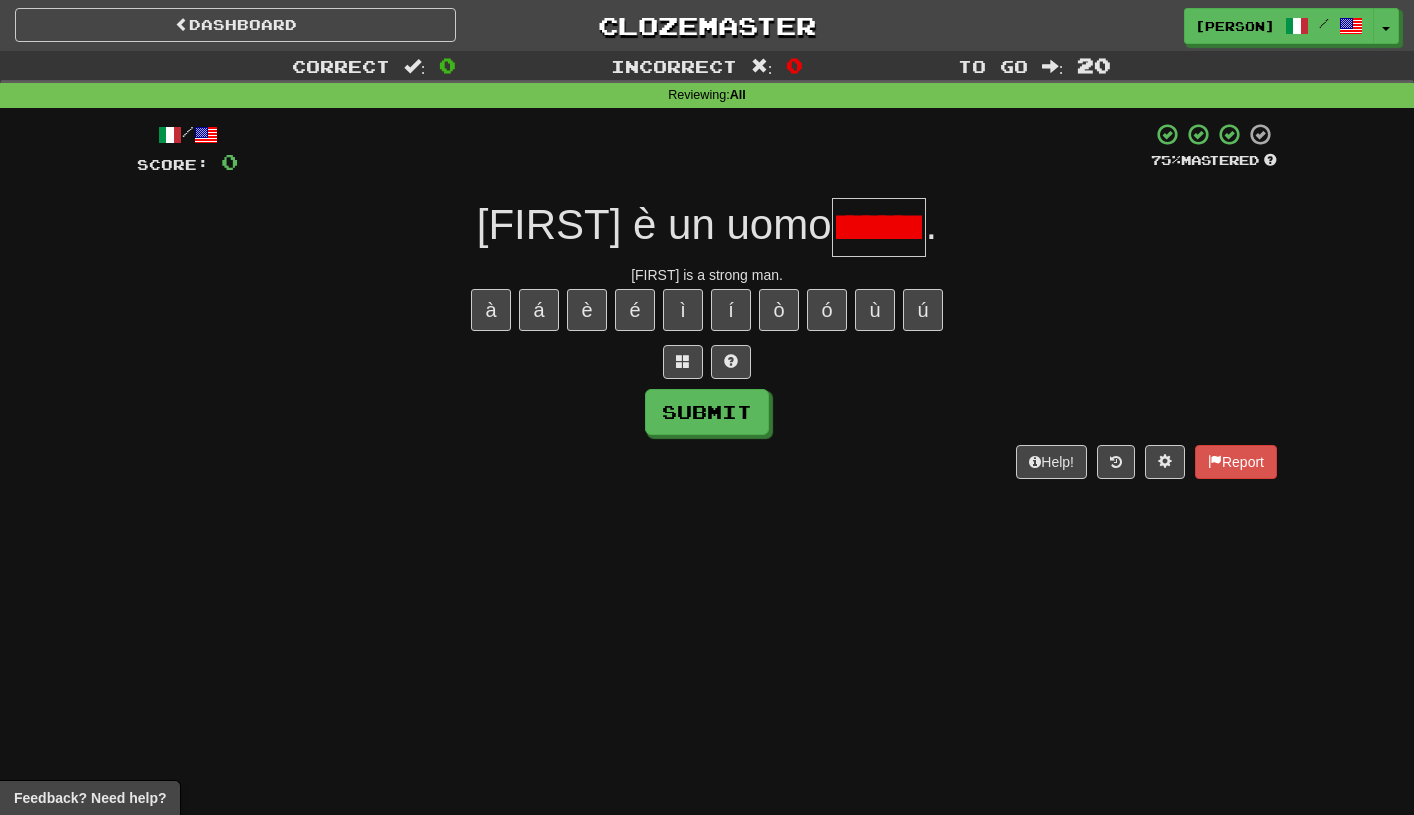 scroll, scrollTop: 0, scrollLeft: 40, axis: horizontal 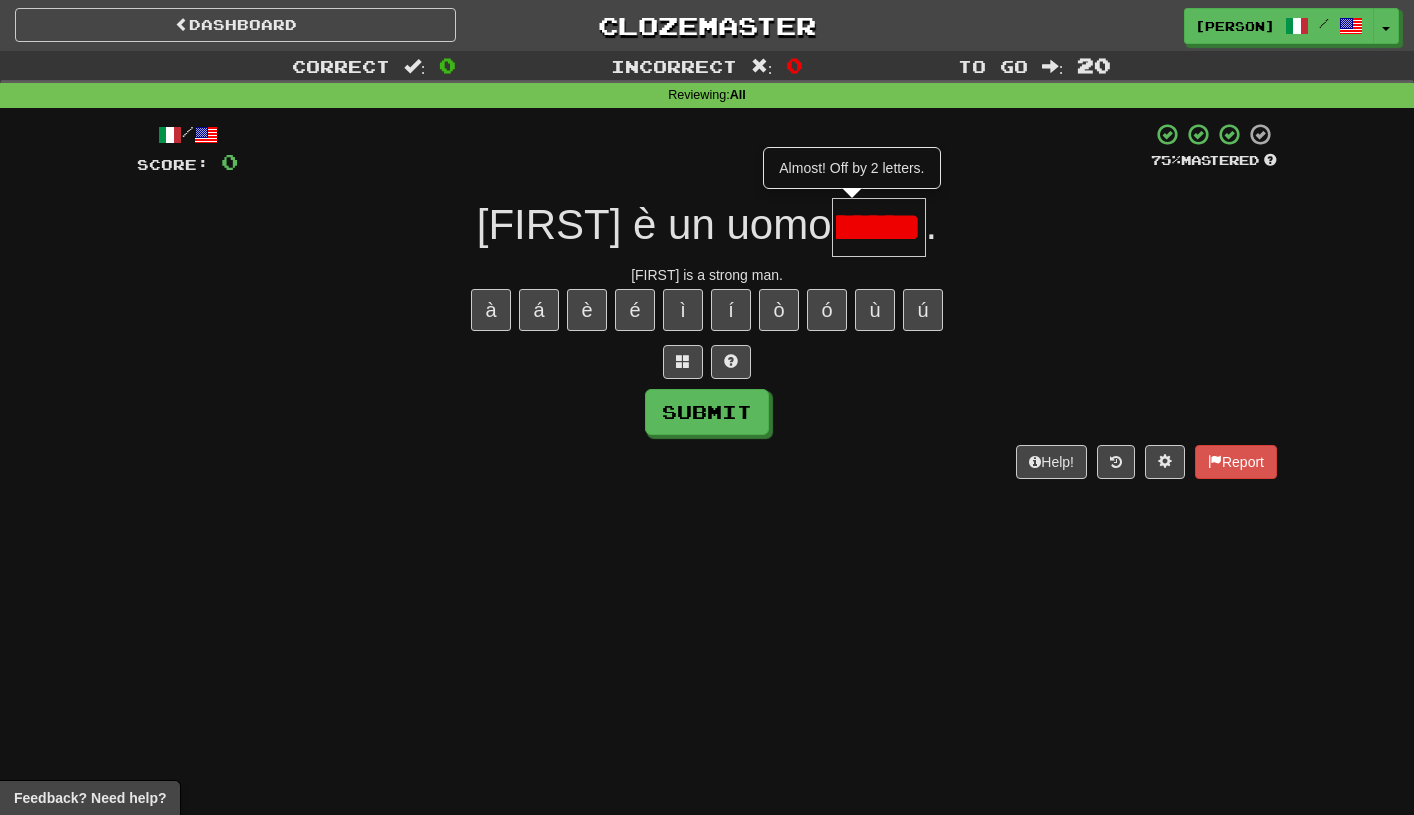 type on "*****" 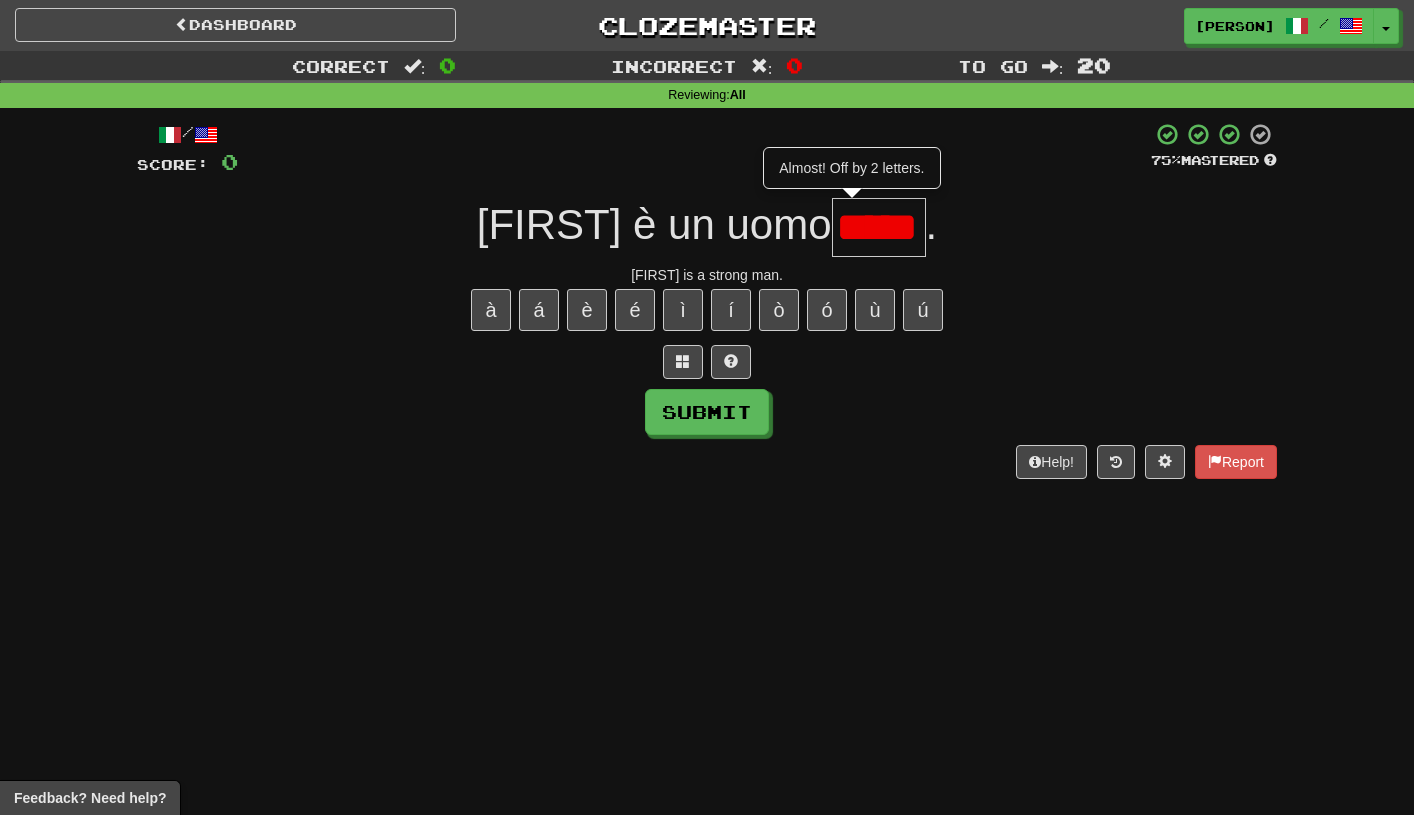 scroll, scrollTop: 0, scrollLeft: 0, axis: both 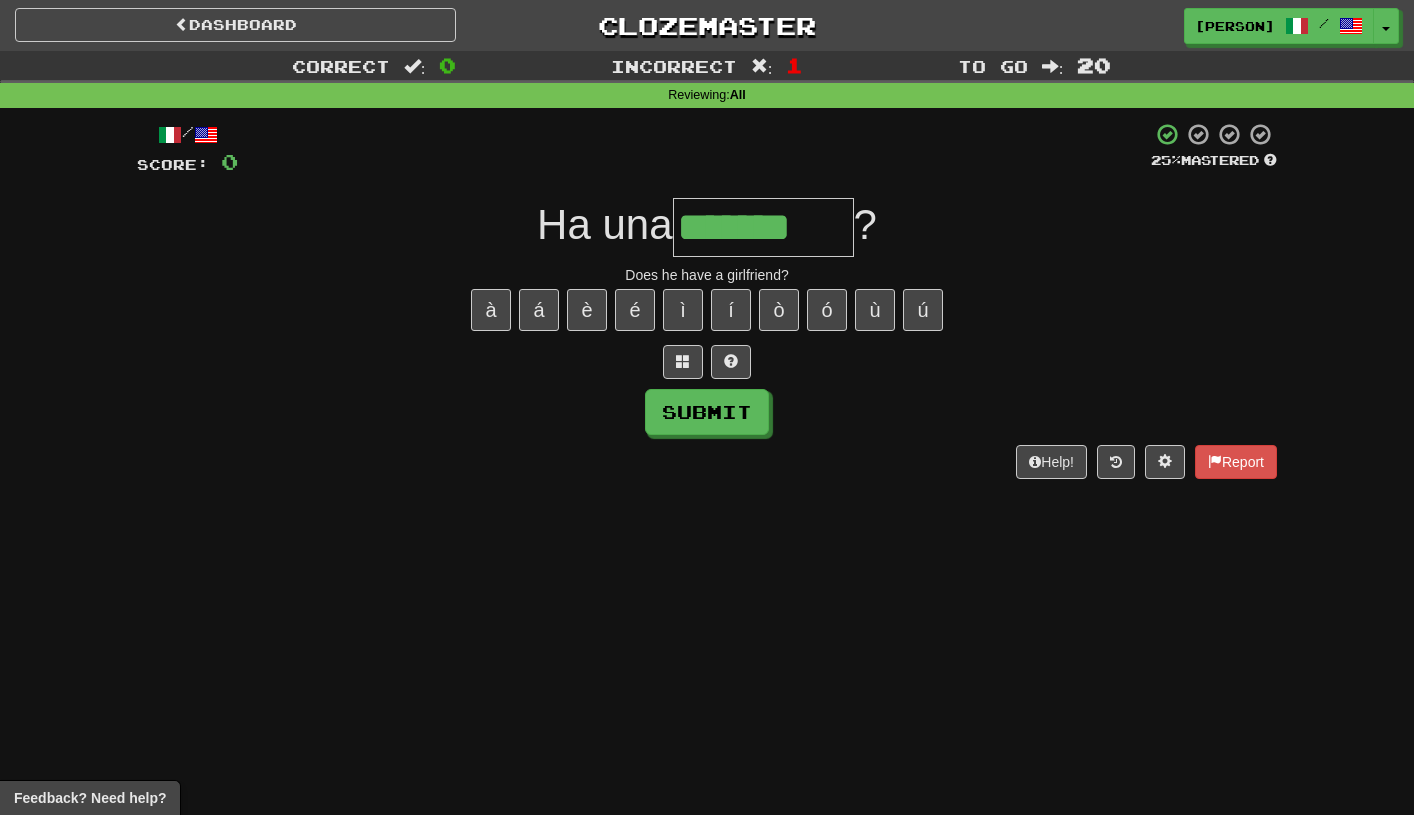type on "*********" 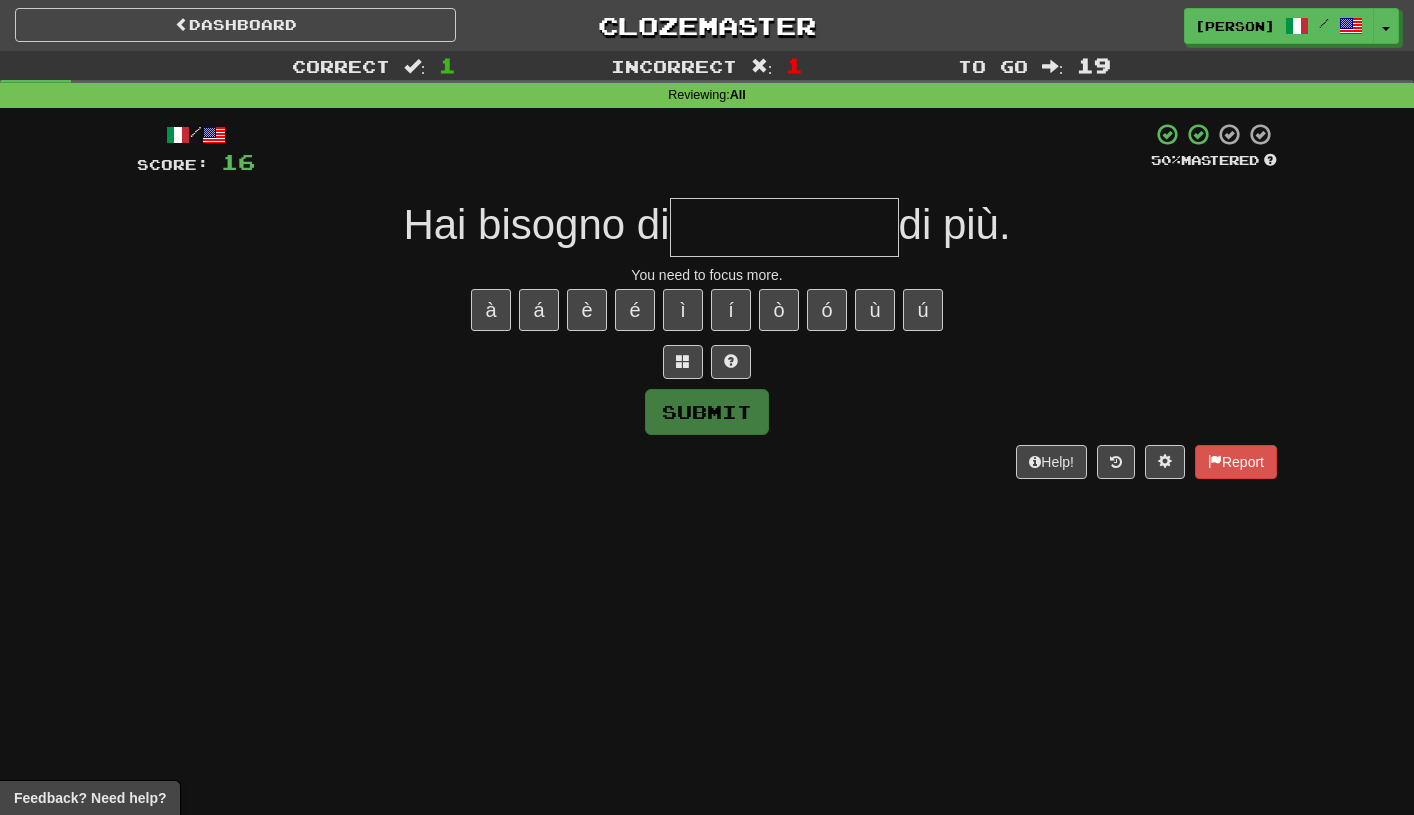 type on "*" 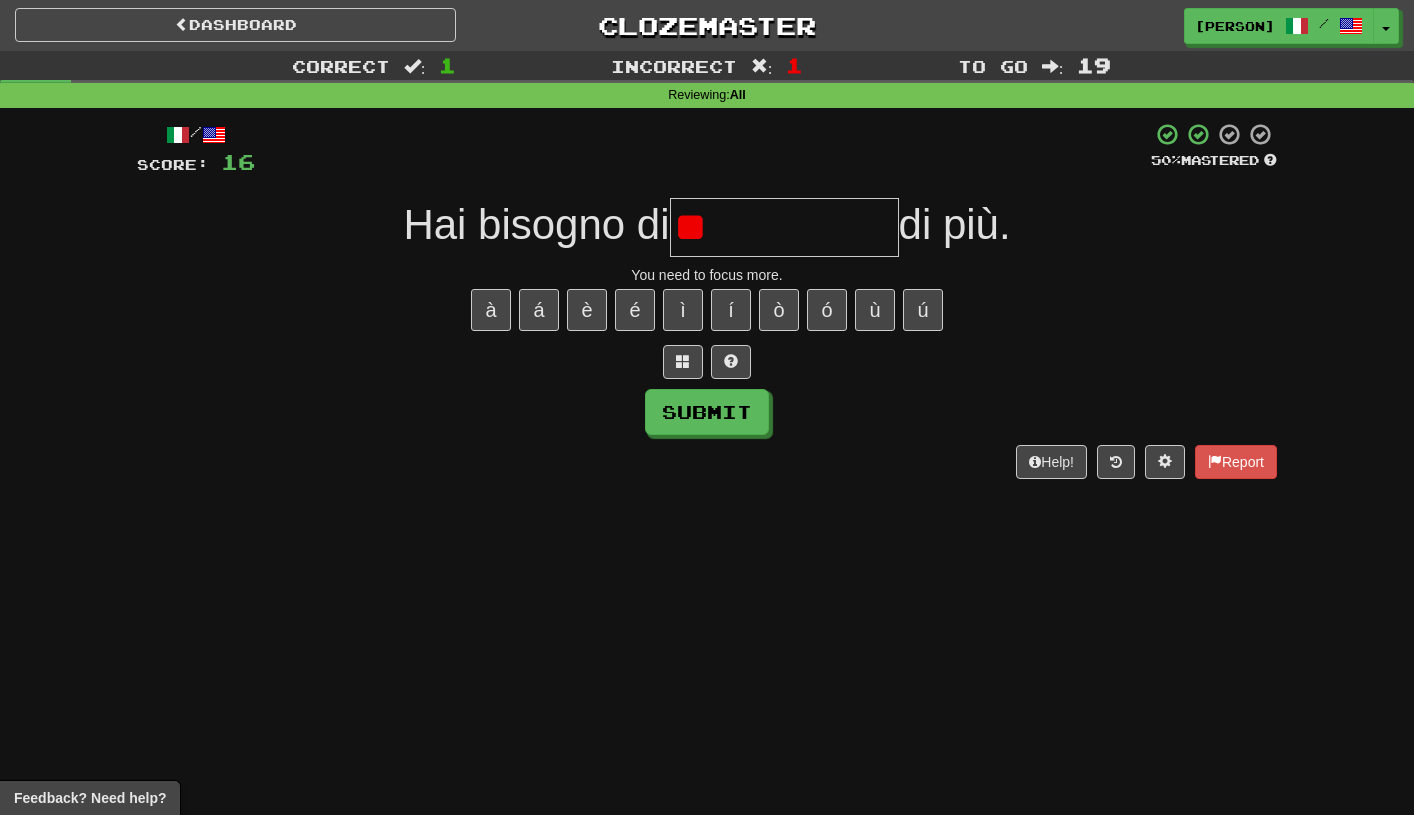 type on "*" 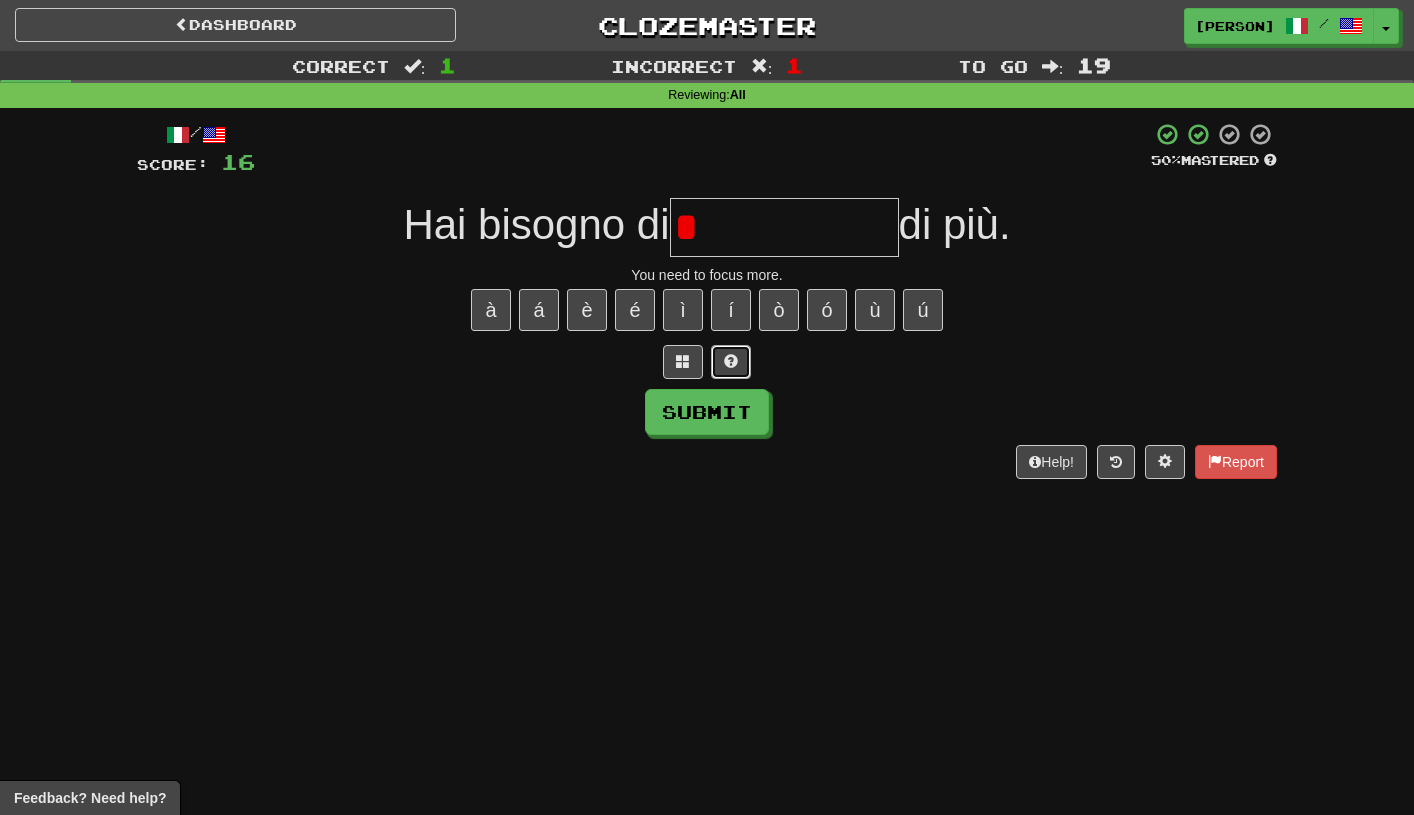 click at bounding box center (731, 361) 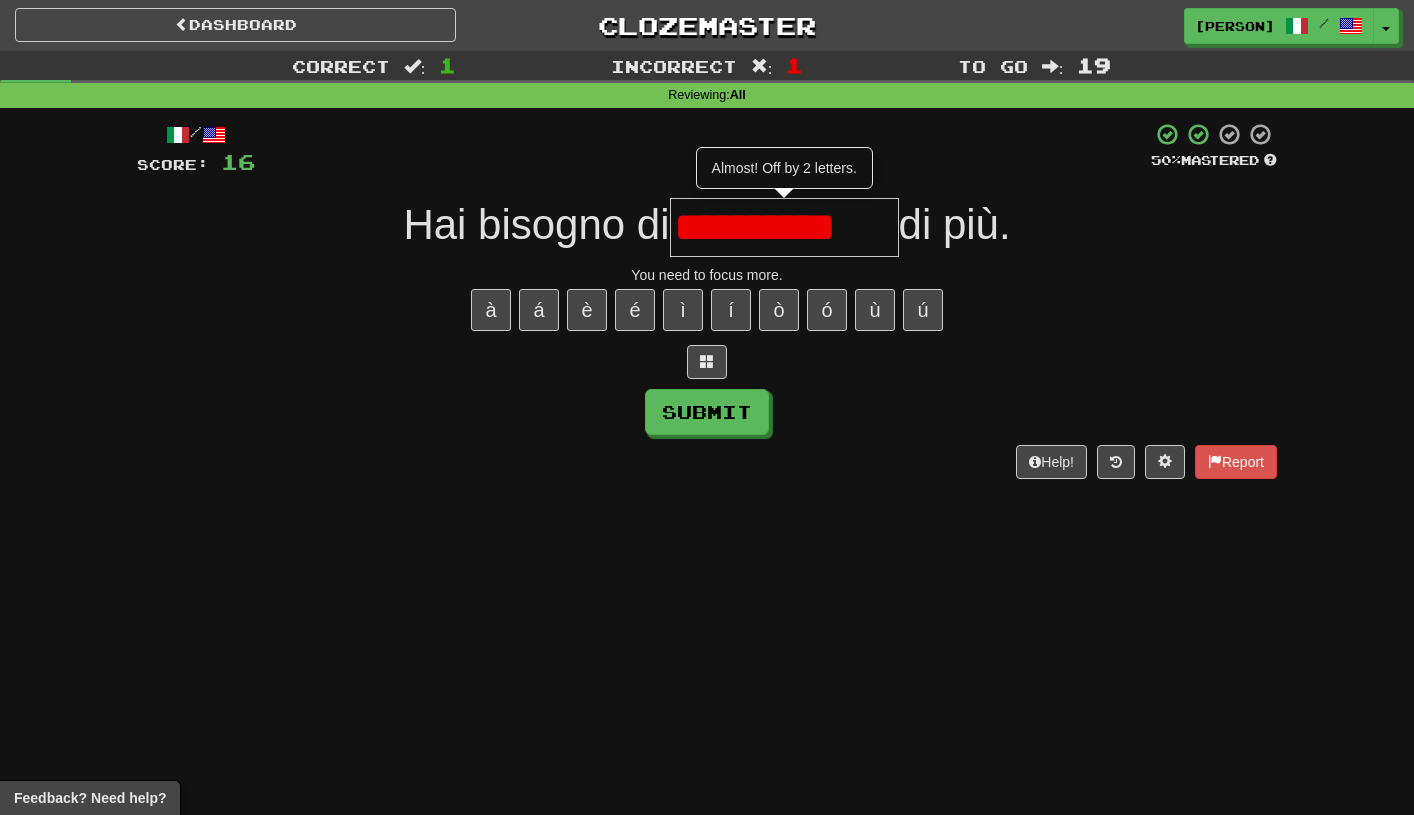 scroll, scrollTop: 0, scrollLeft: 0, axis: both 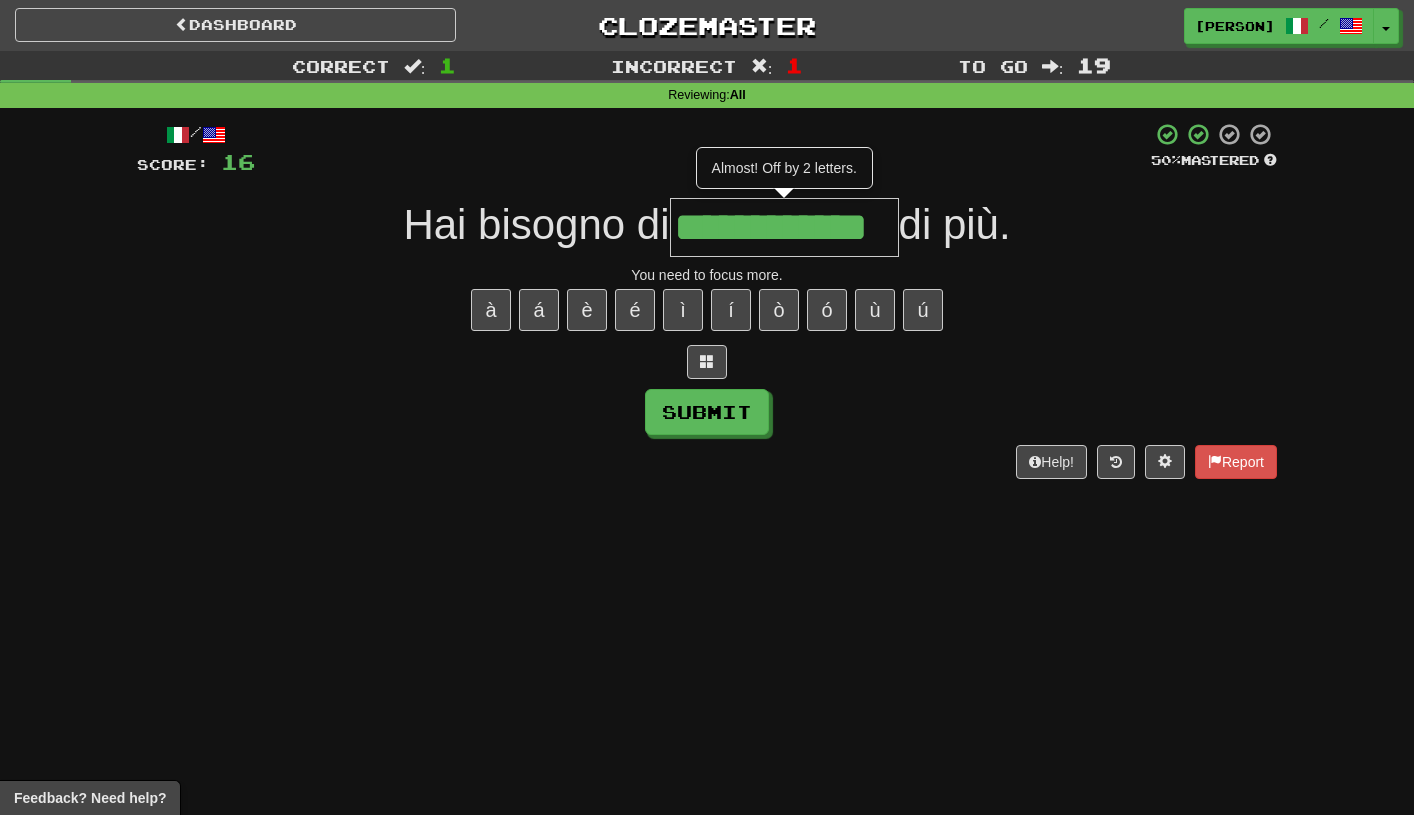 type on "**********" 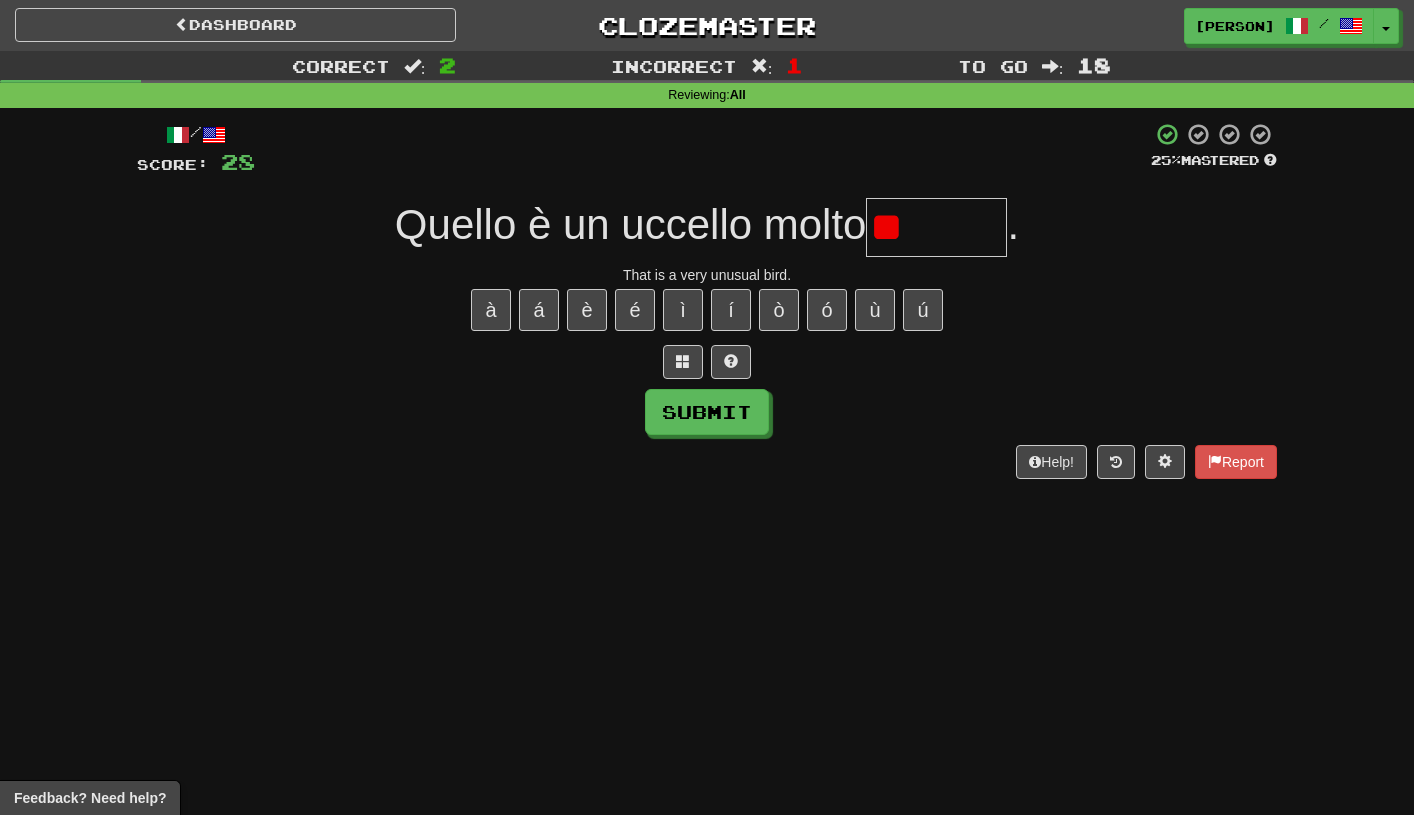 type on "*" 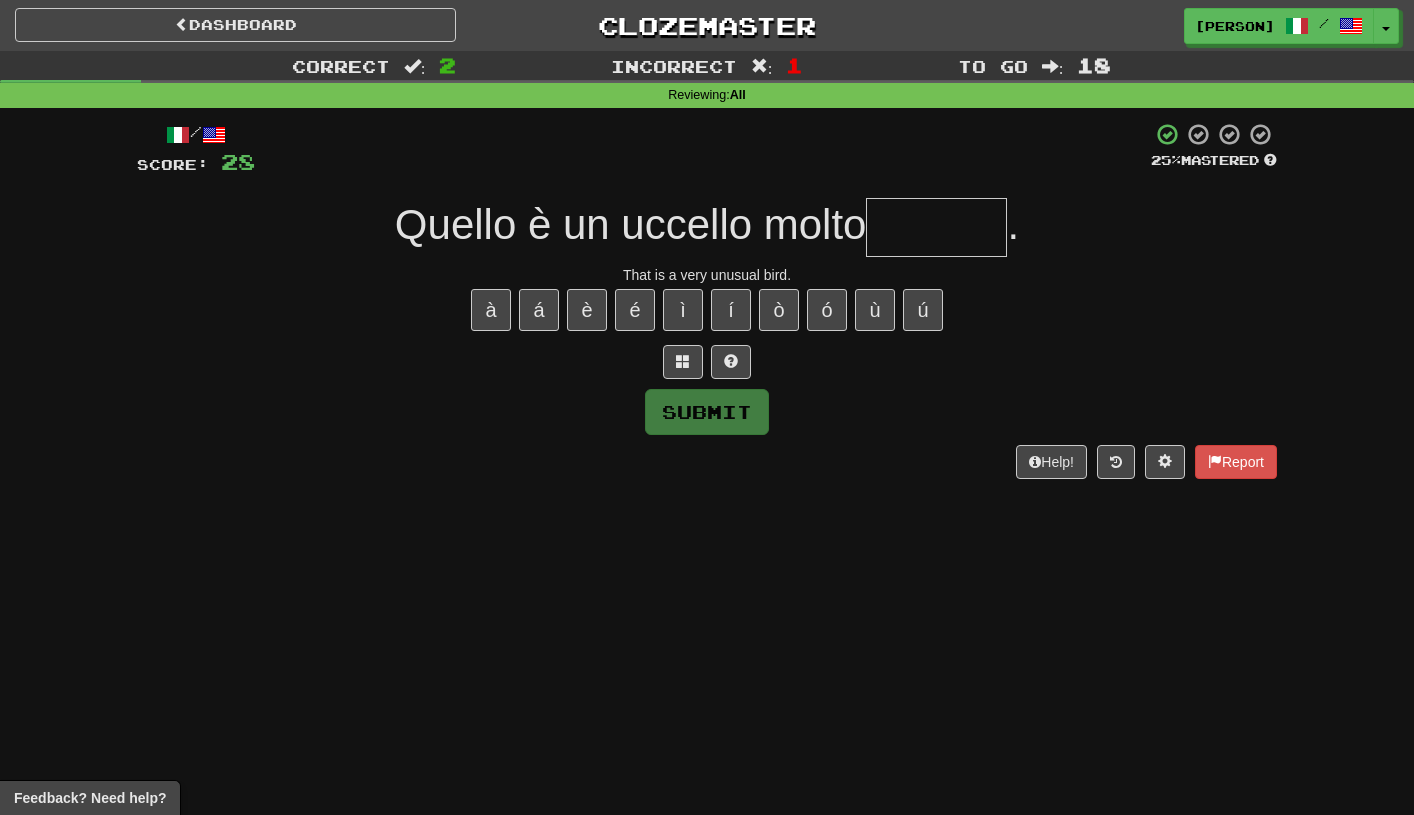 type on "*" 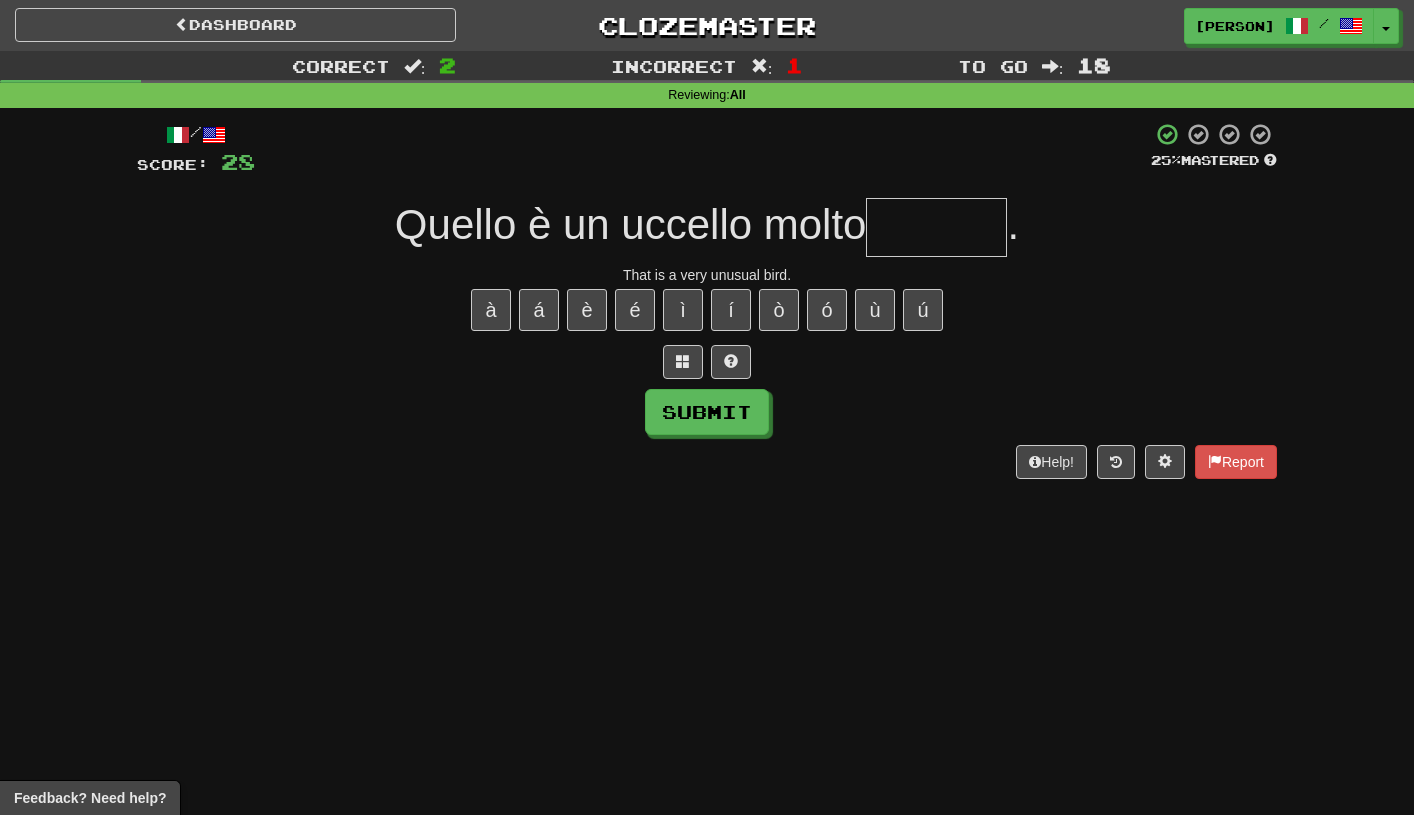 type on "*" 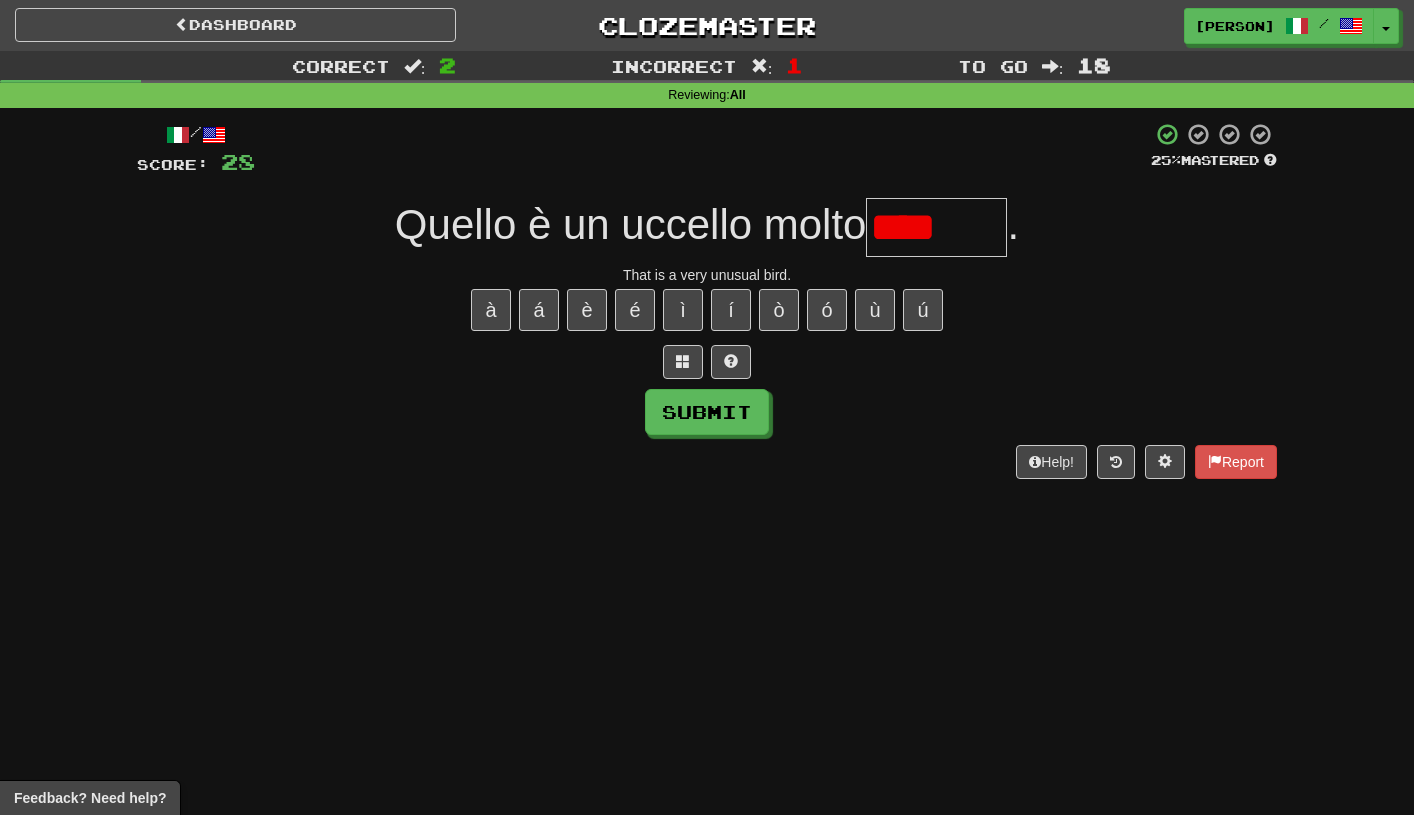 type on "********" 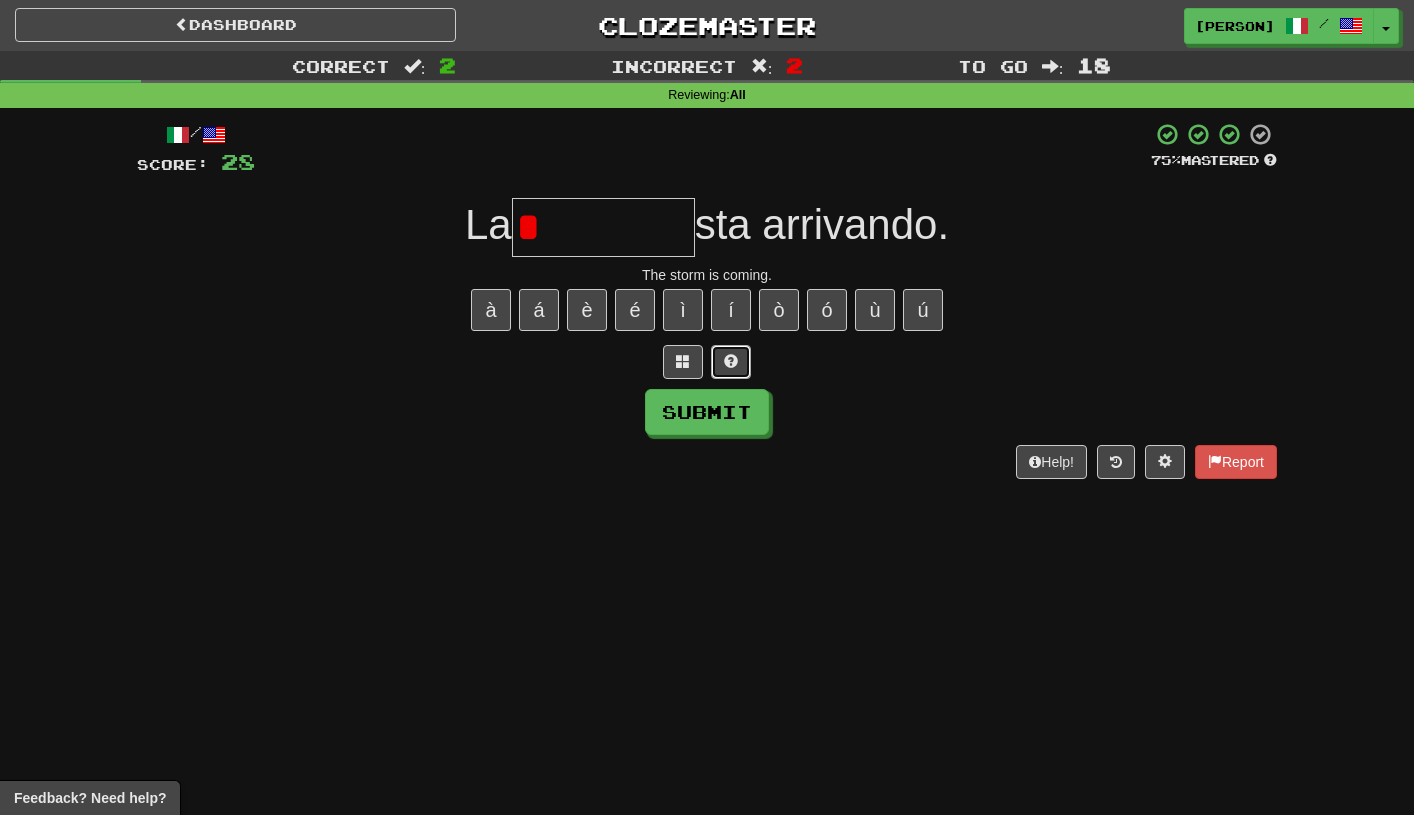 click at bounding box center [731, 361] 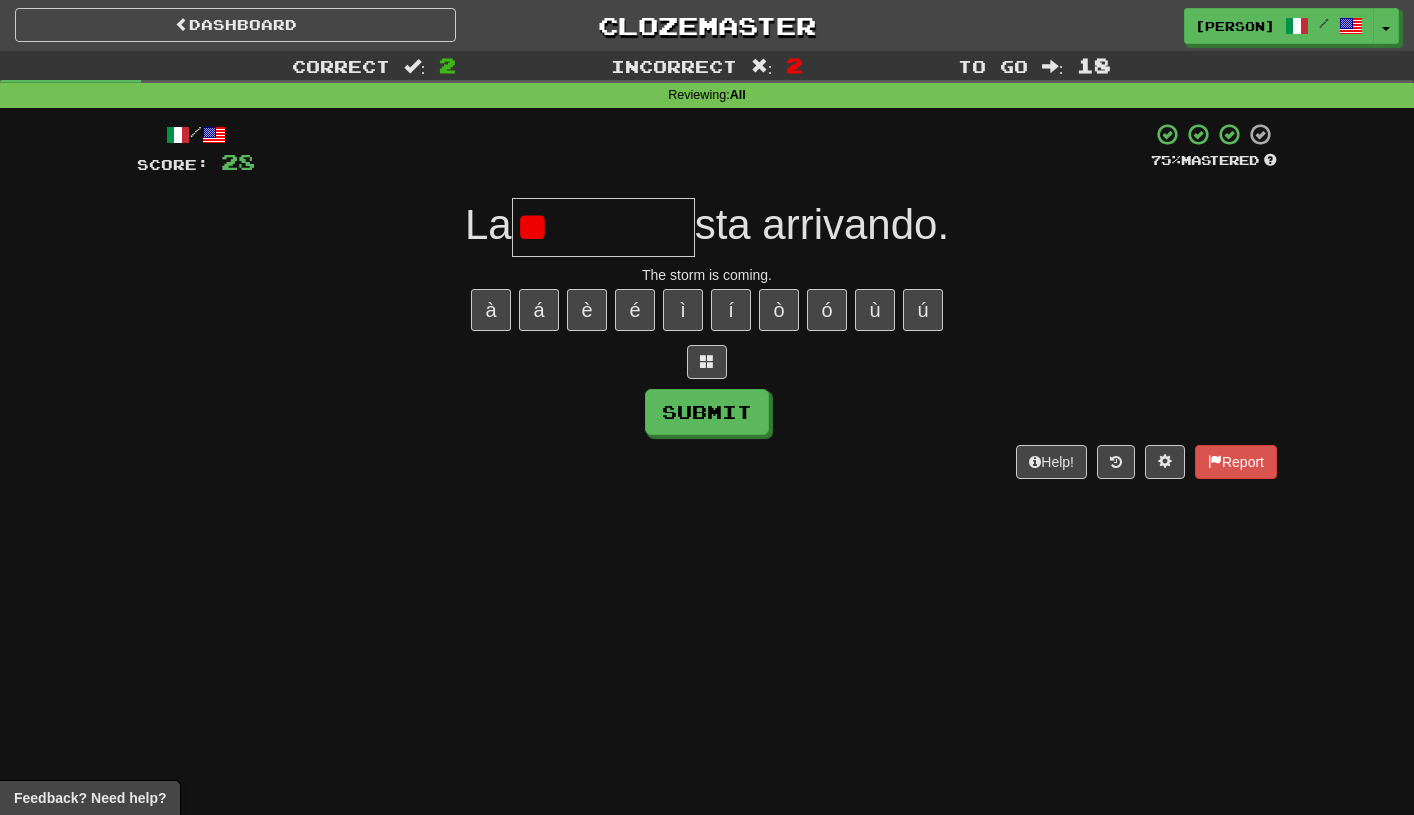type on "********" 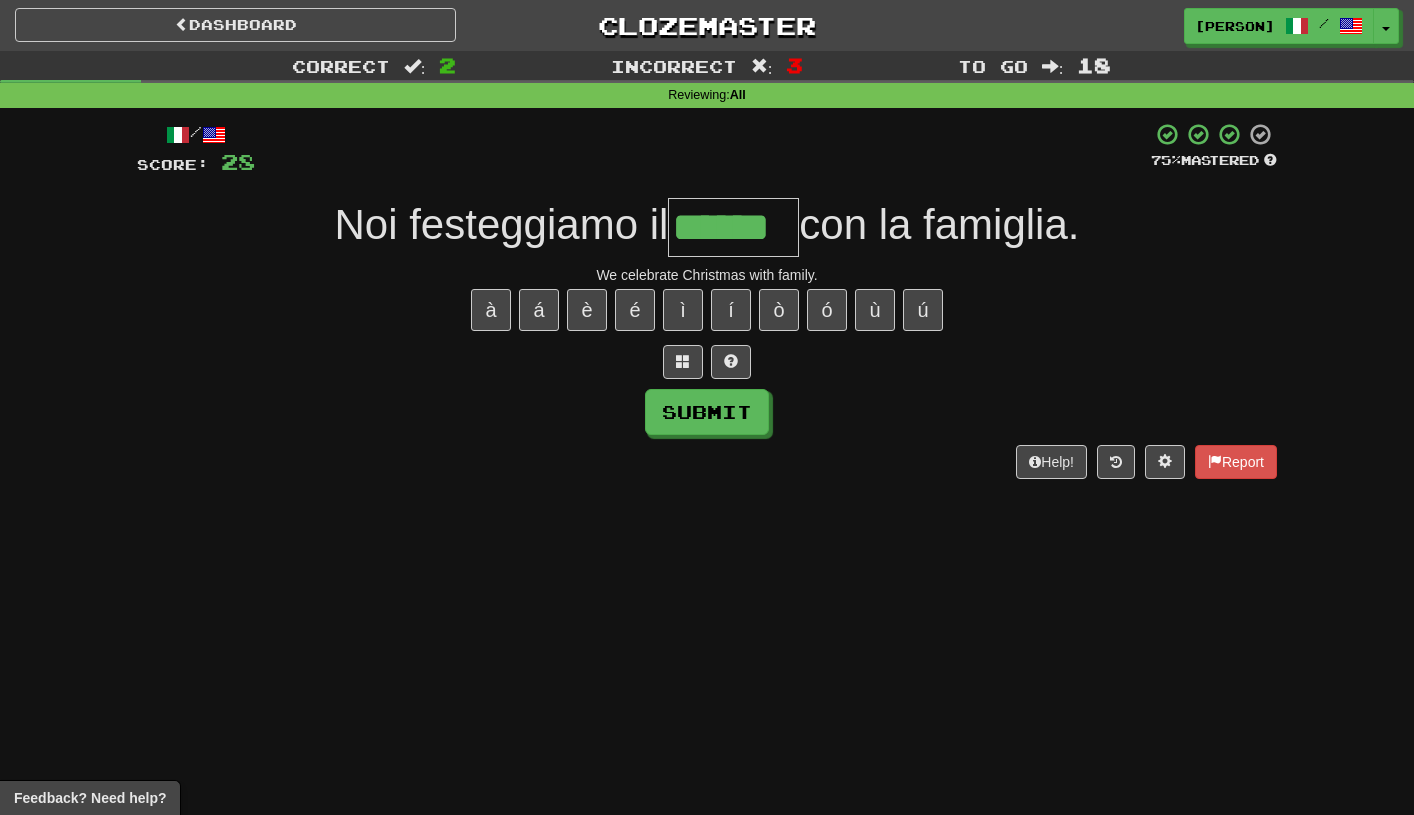 type on "******" 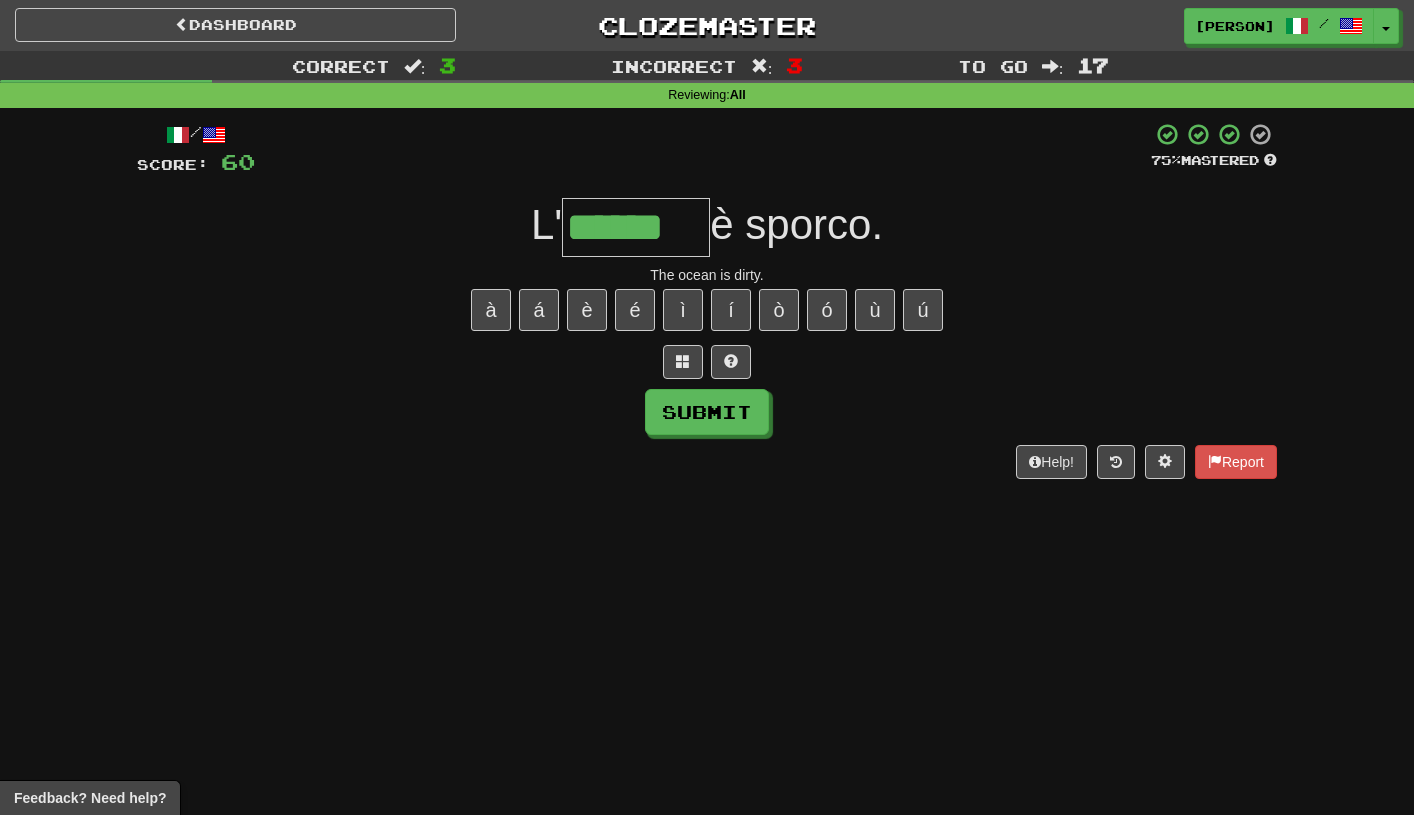 type on "******" 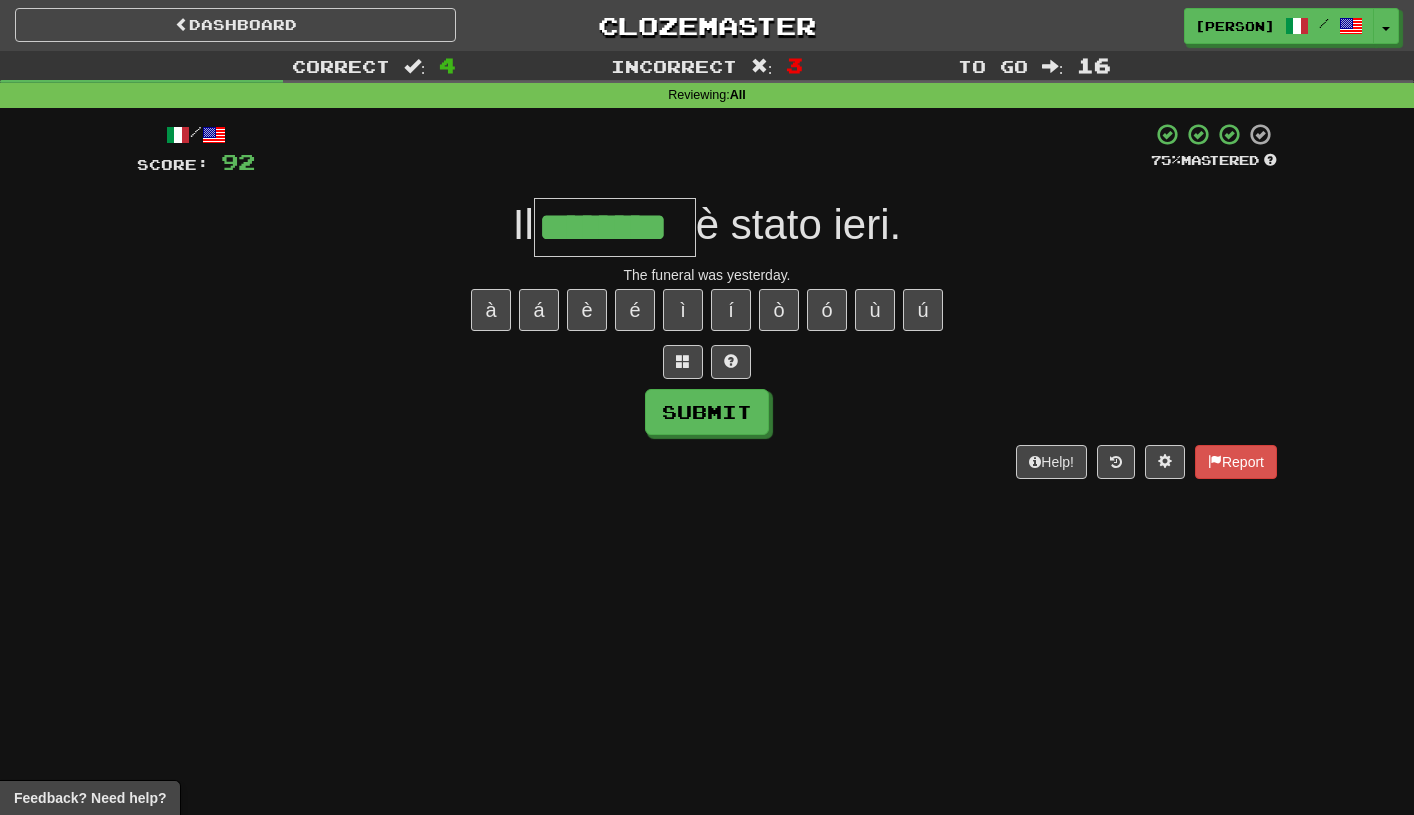 type on "********" 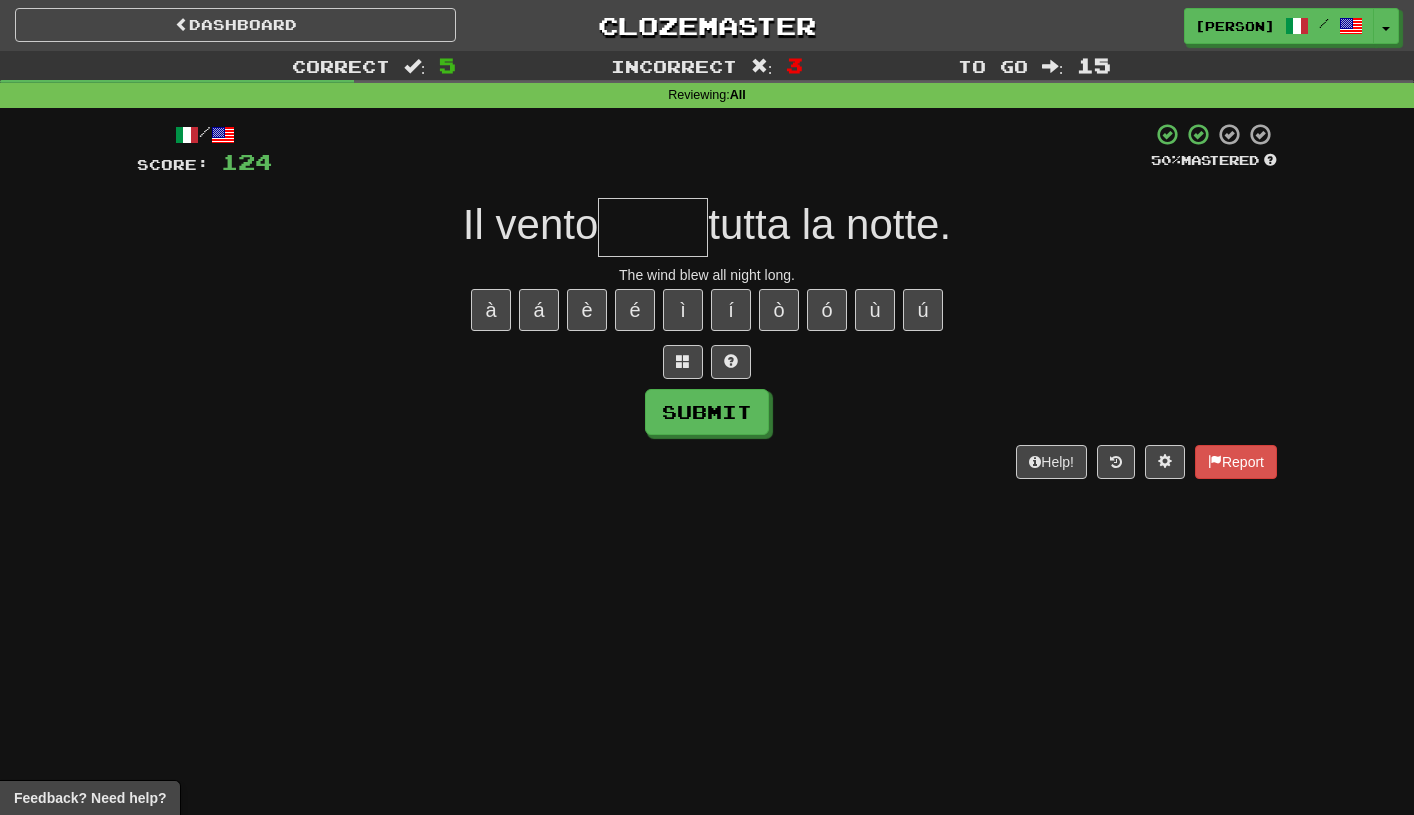 type on "*" 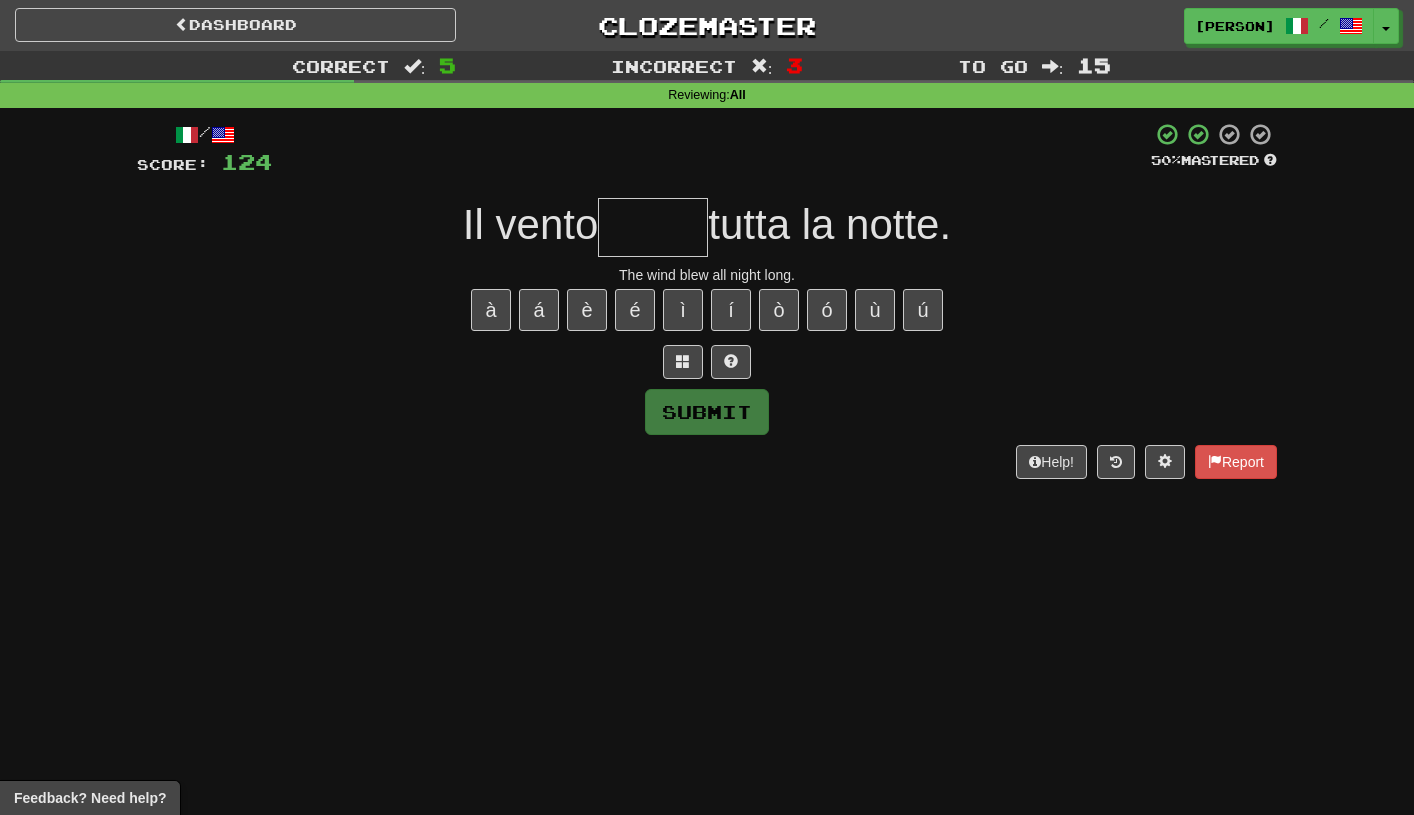 type on "*" 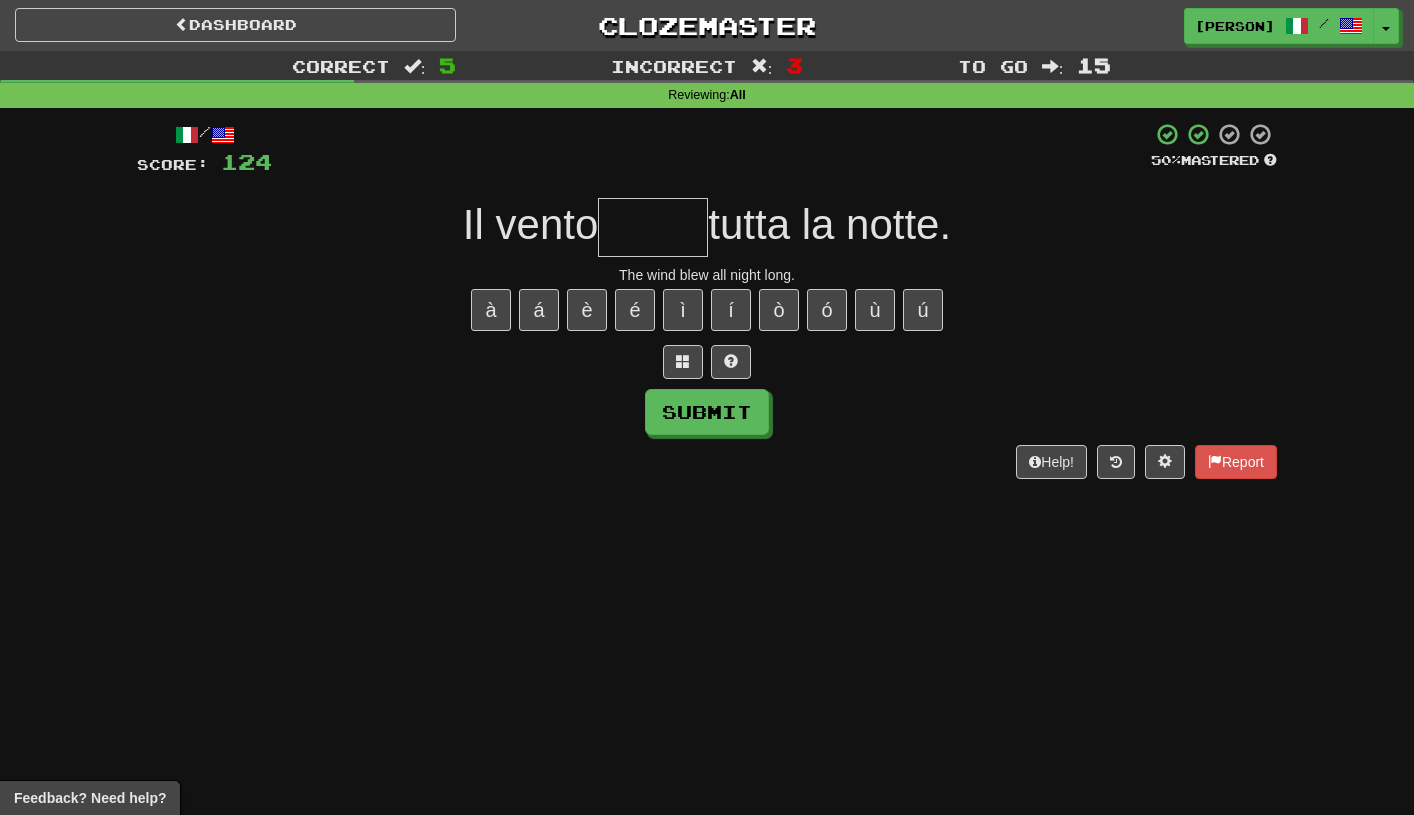 type on "*" 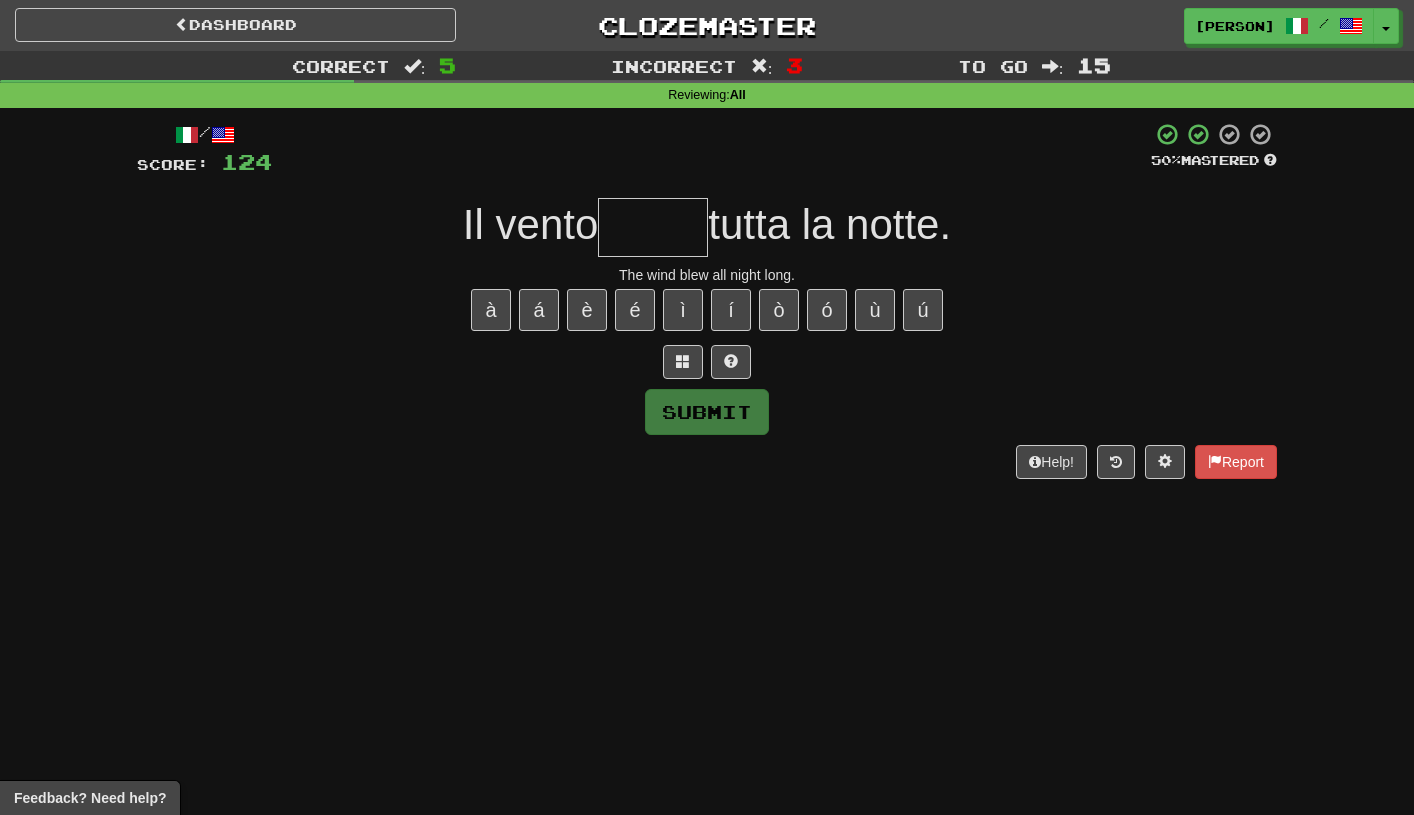 type on "*" 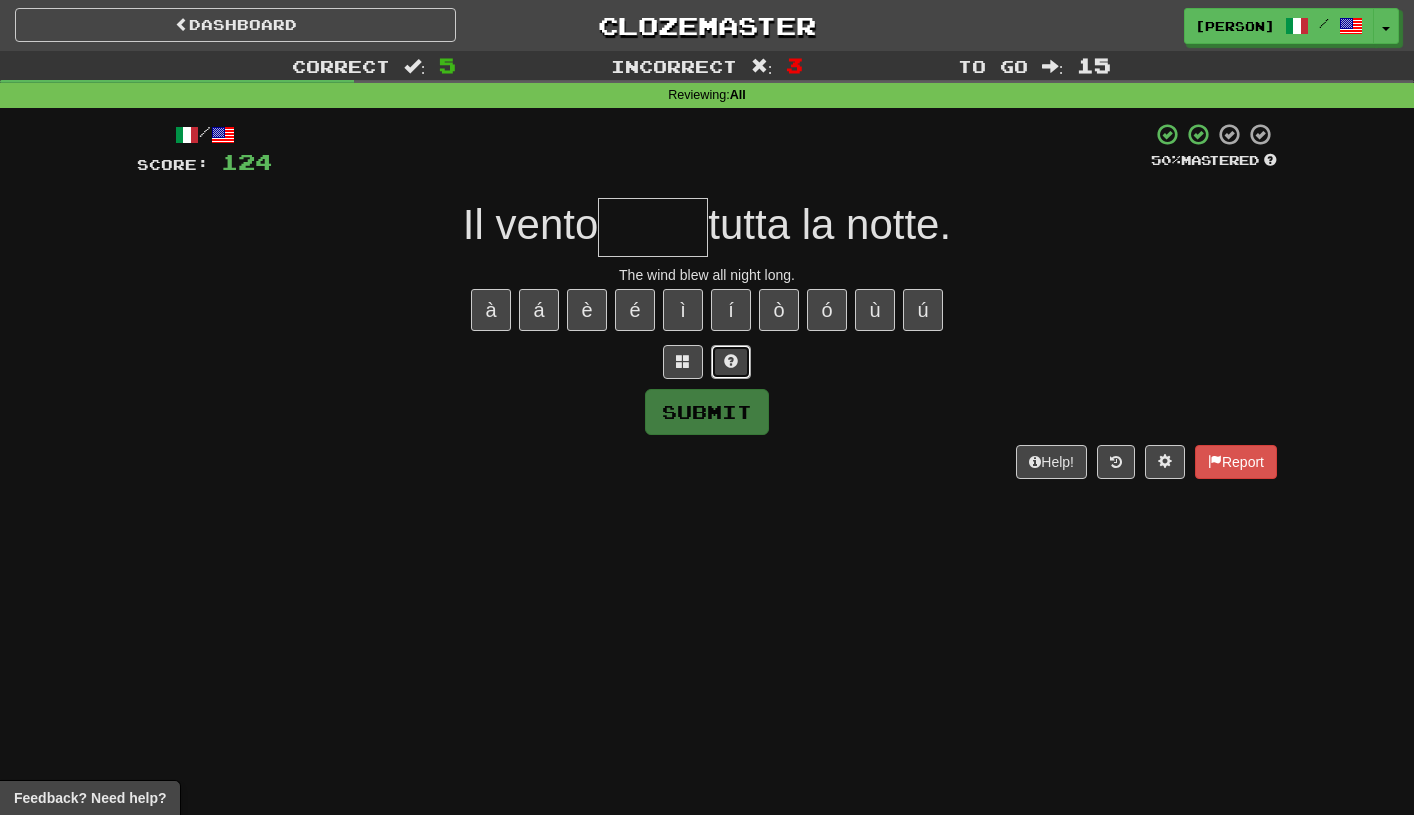 click at bounding box center [731, 362] 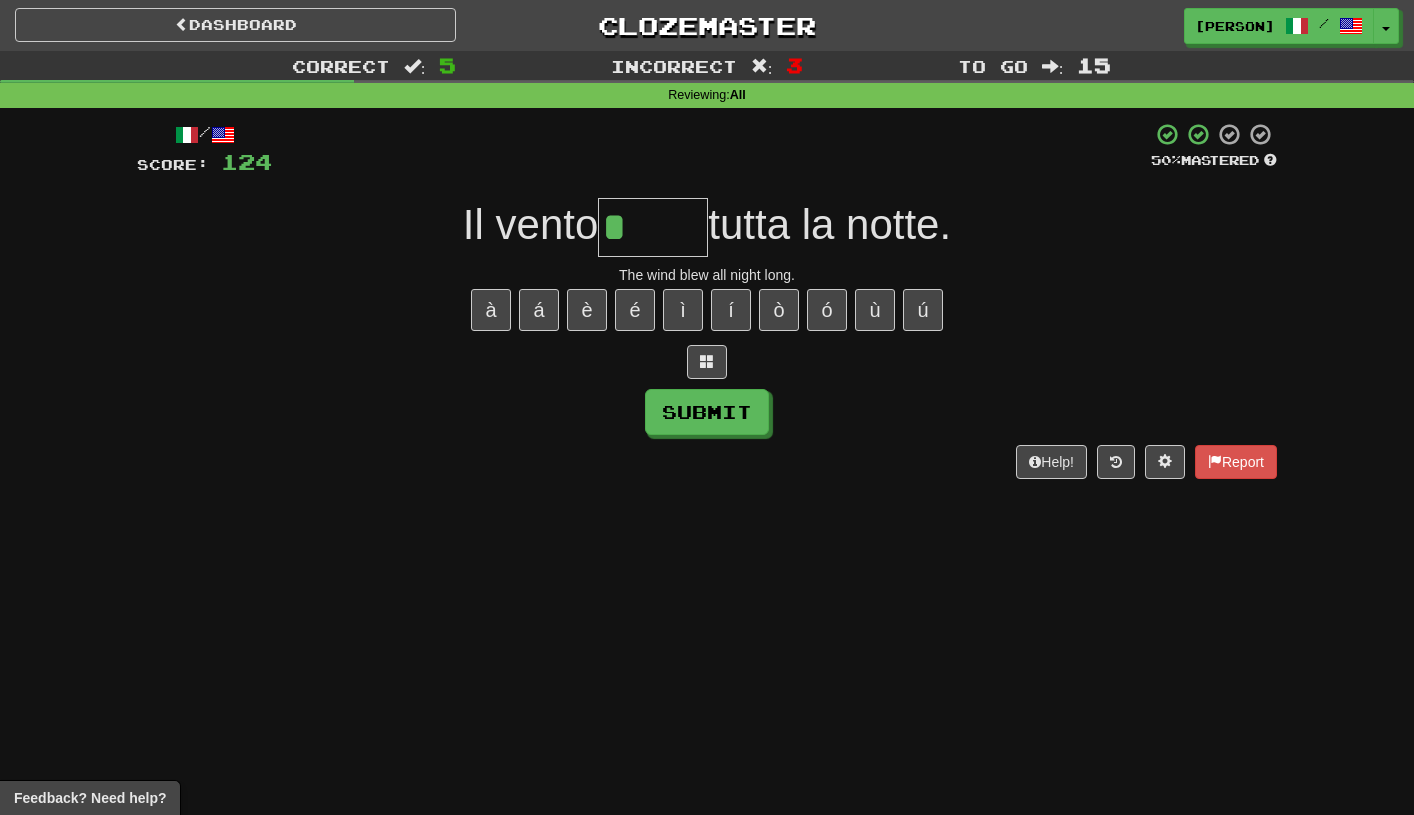 type on "******" 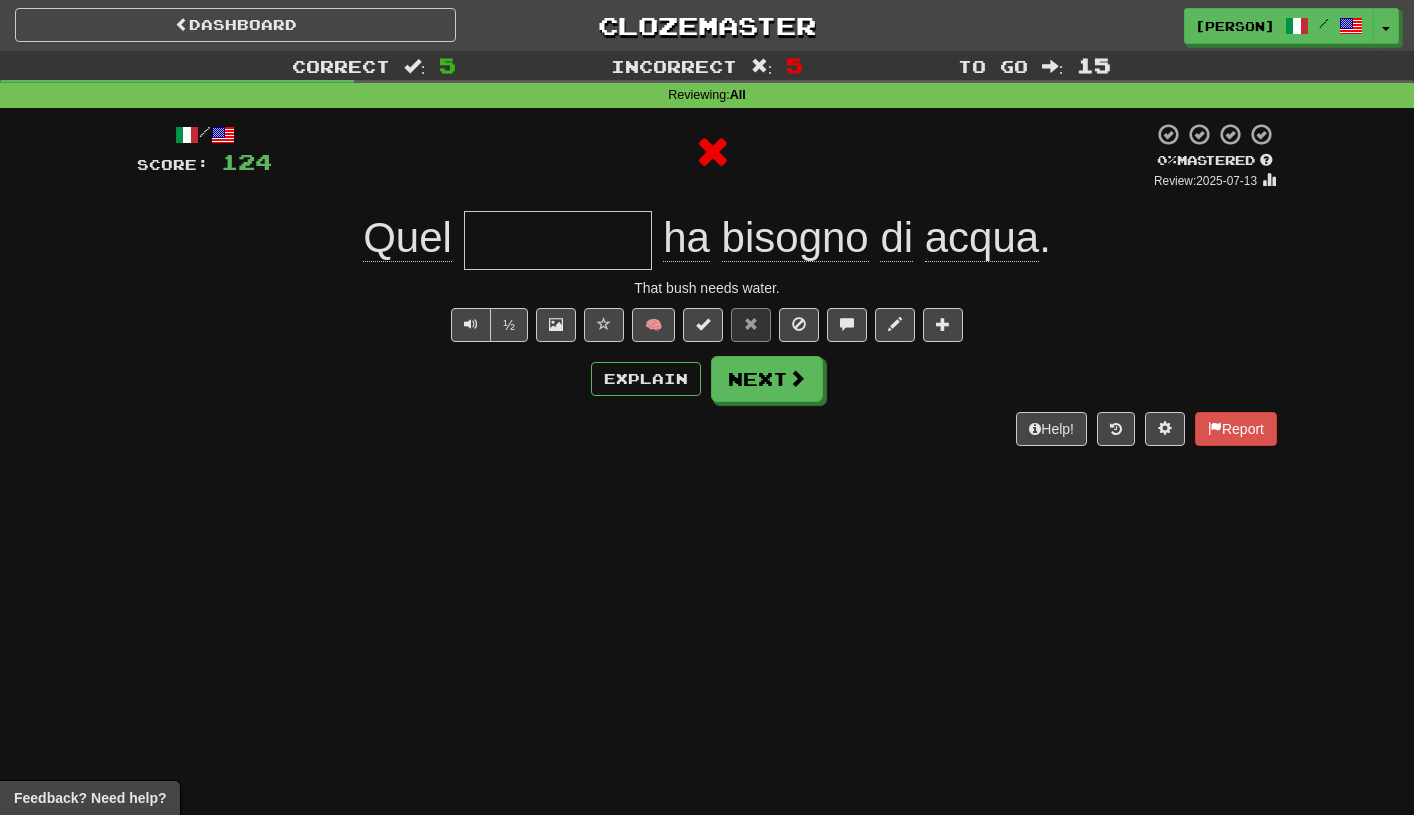 type on "*********" 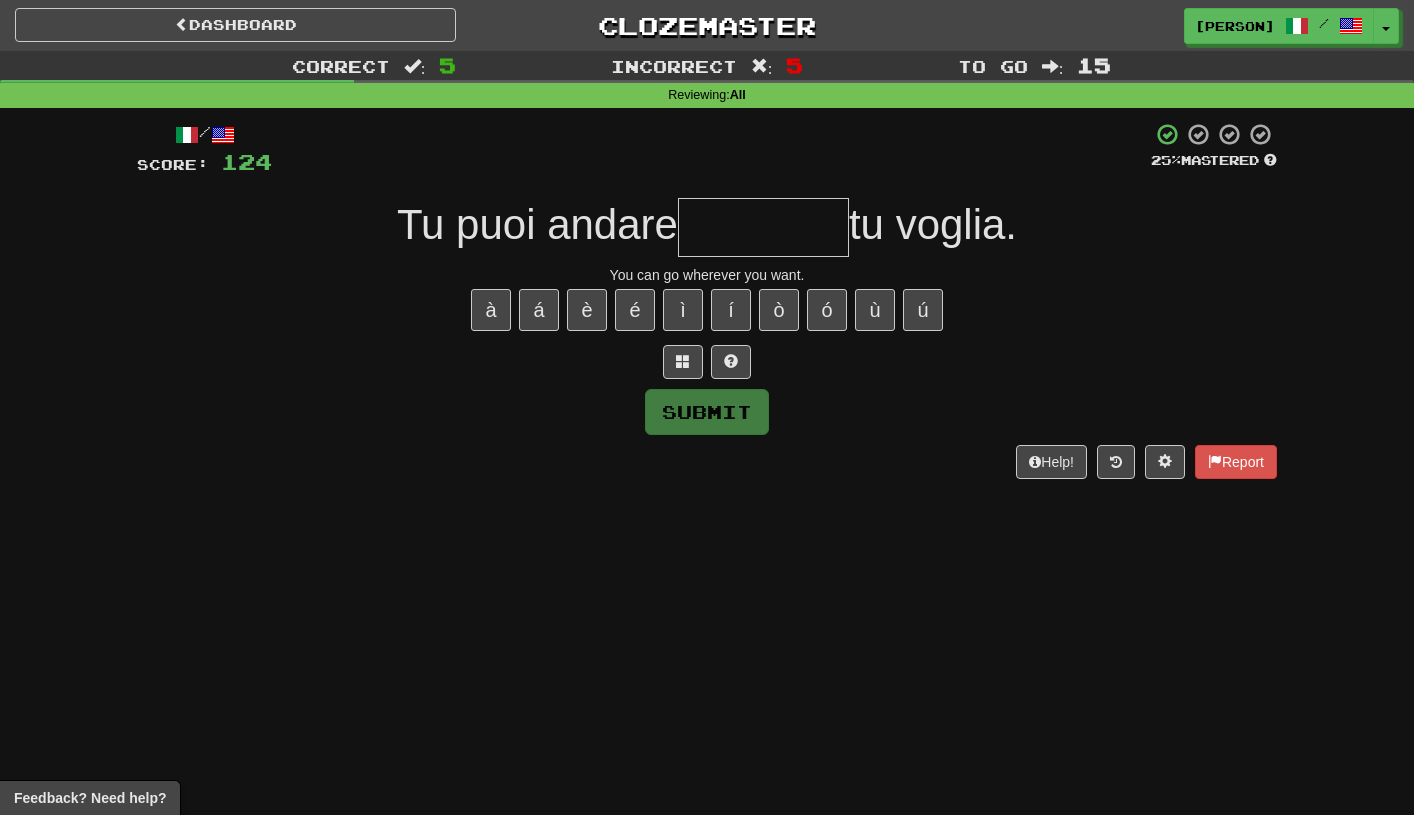 type on "*" 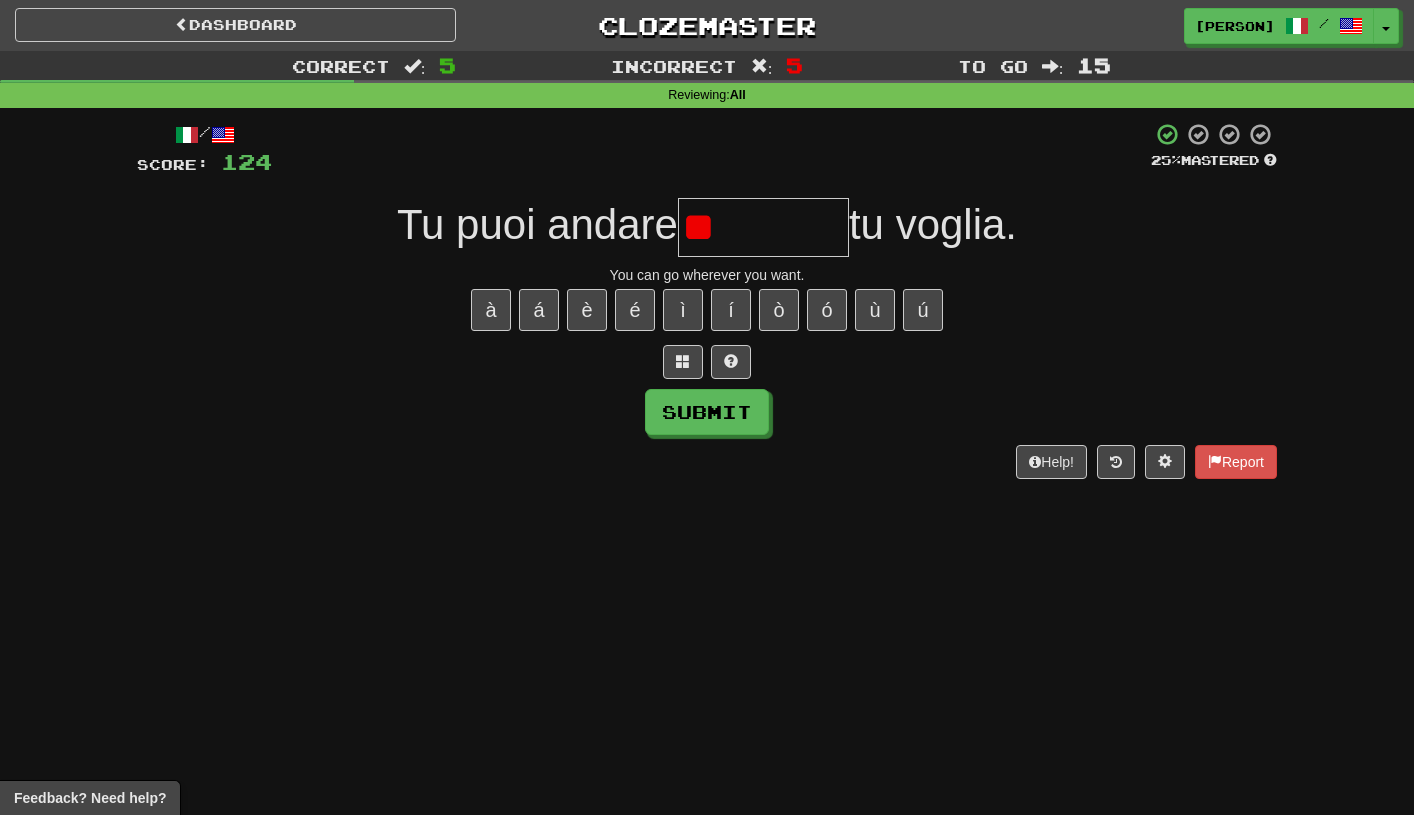 type on "*" 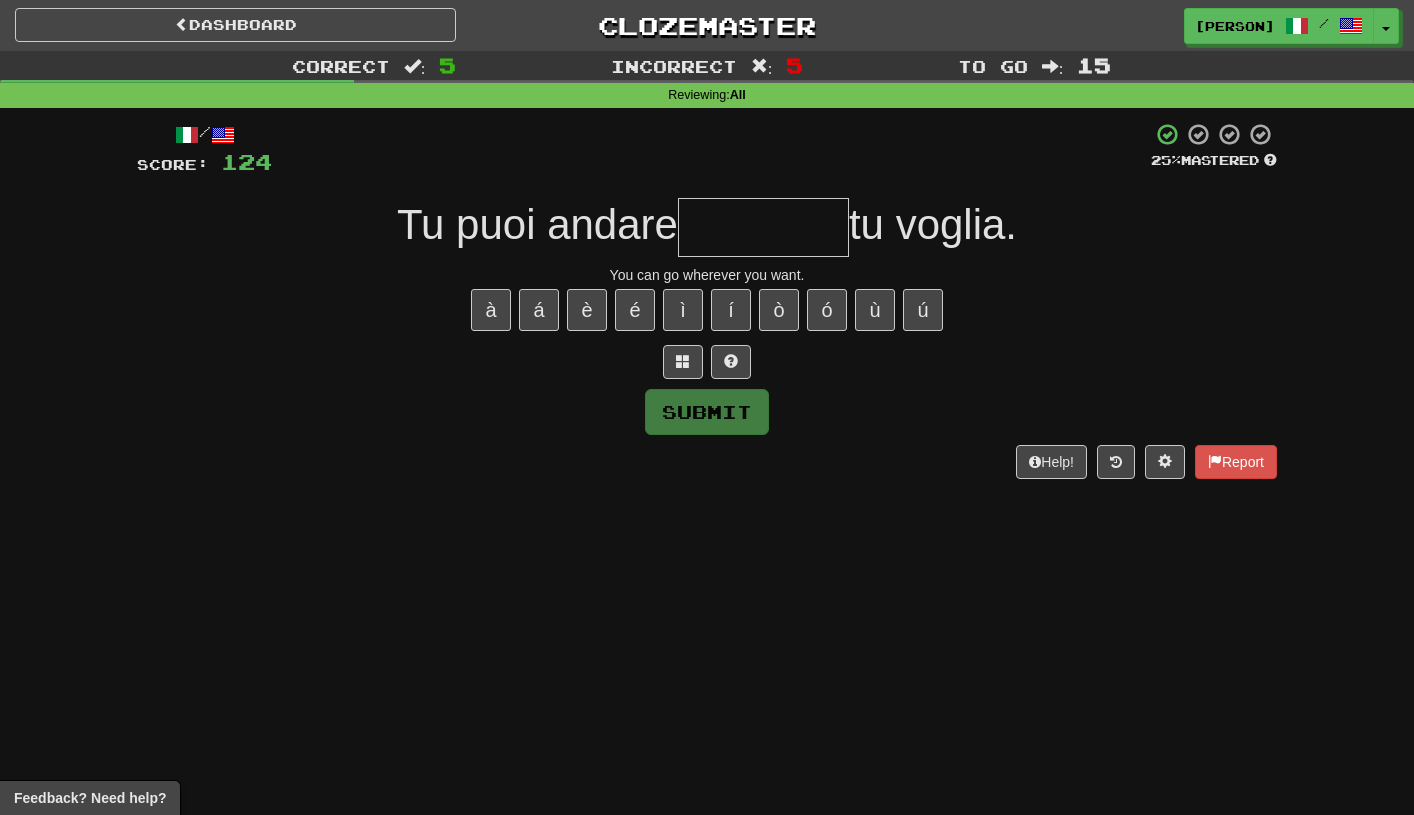 type on "*" 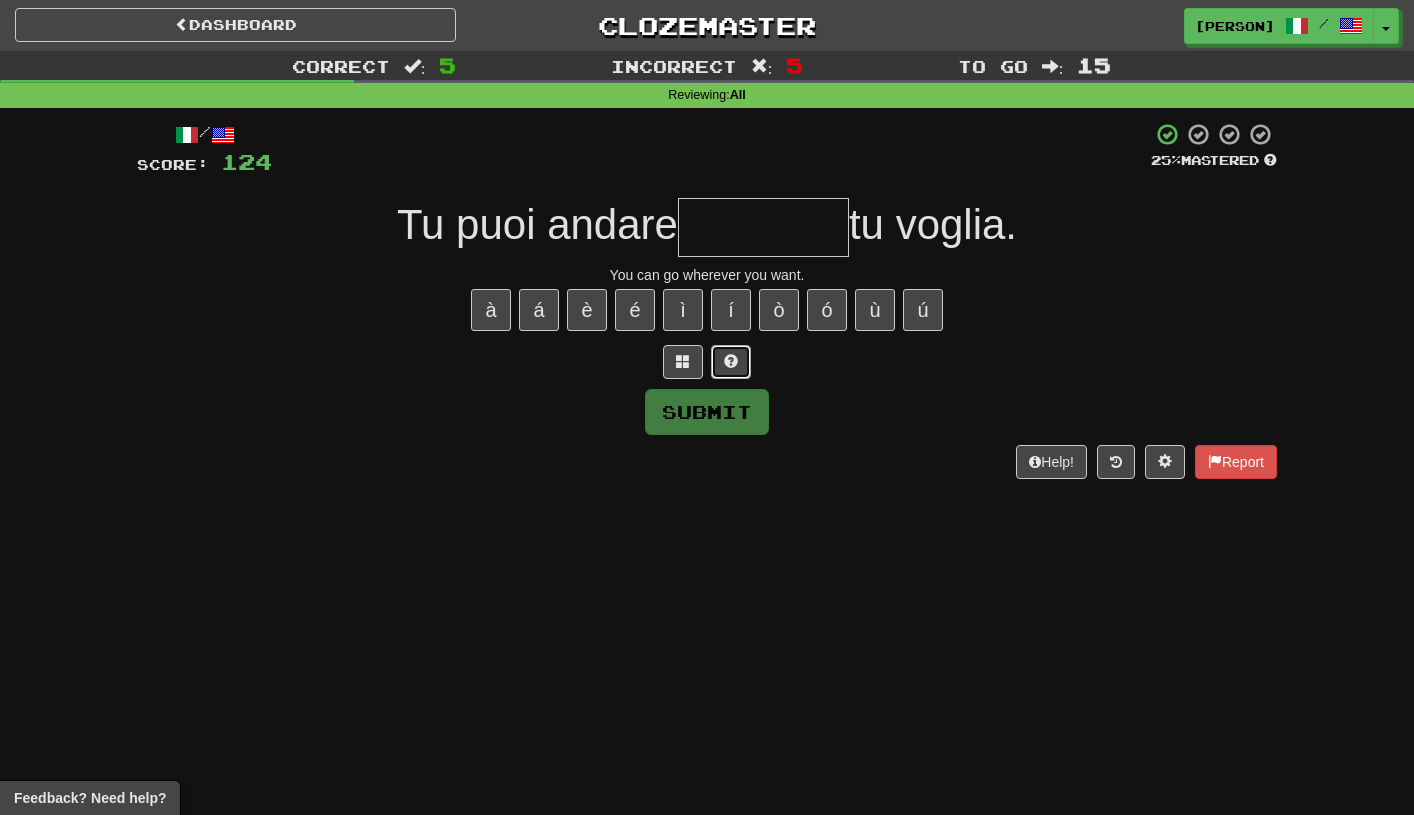 click at bounding box center [731, 362] 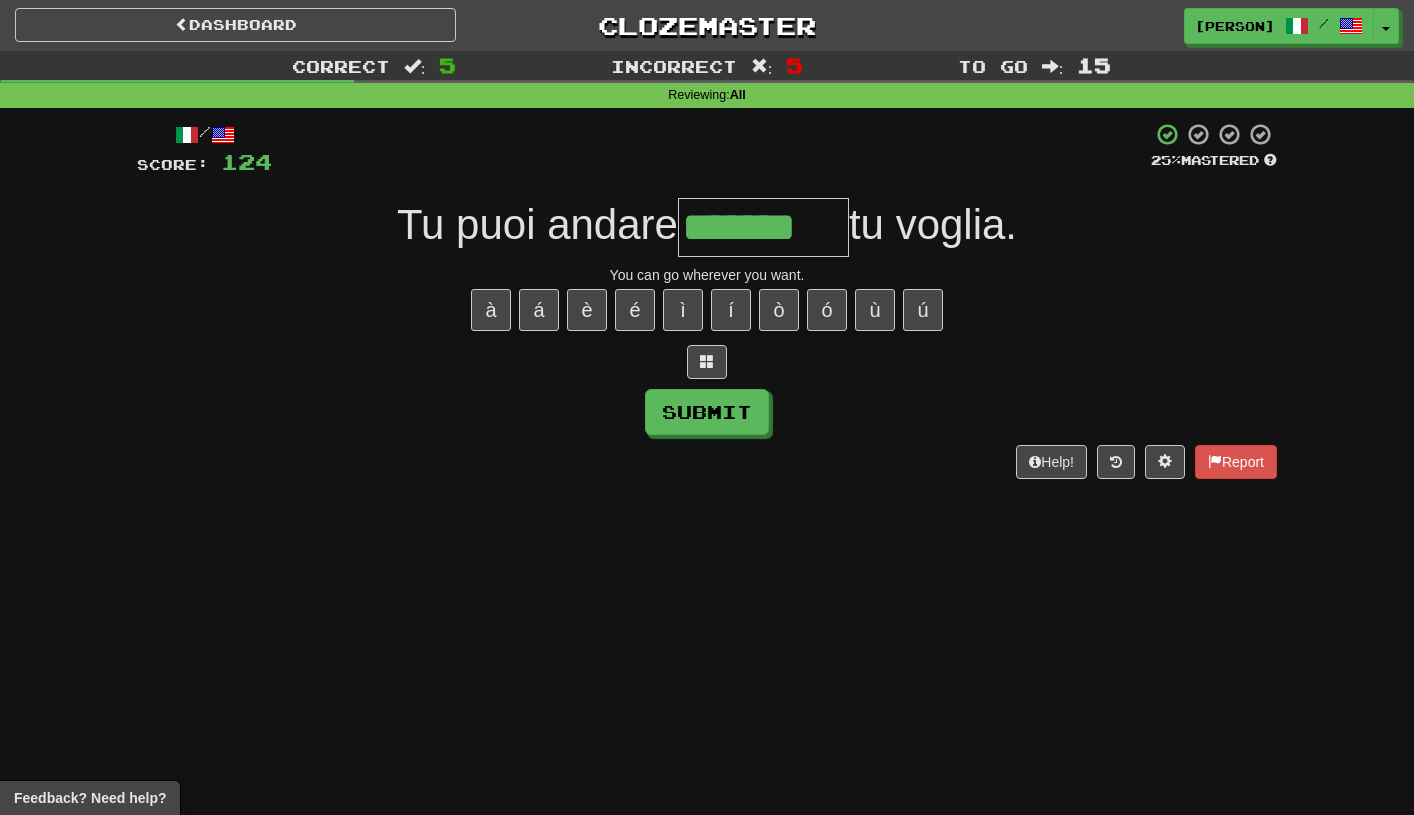 type on "*******" 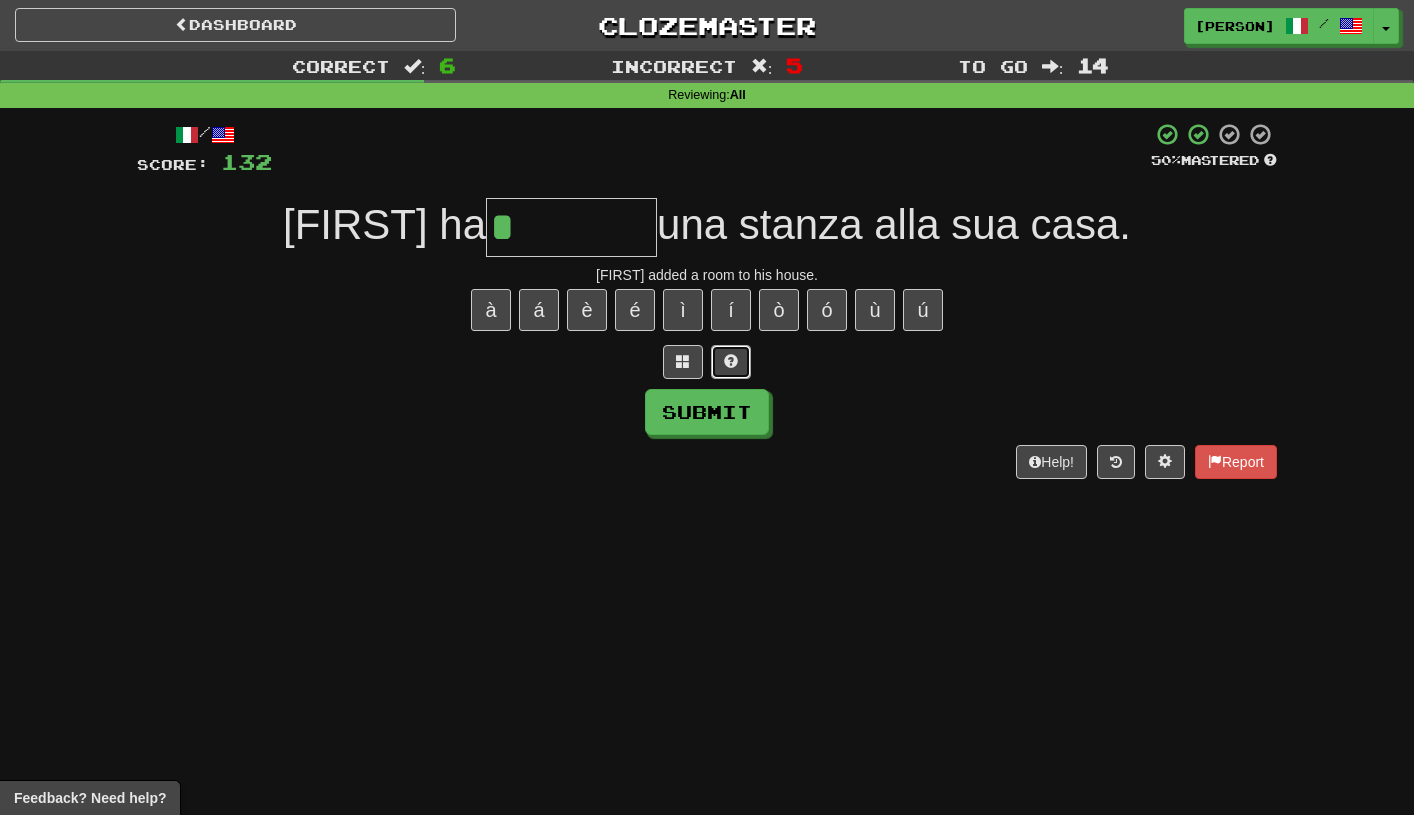 click at bounding box center (731, 362) 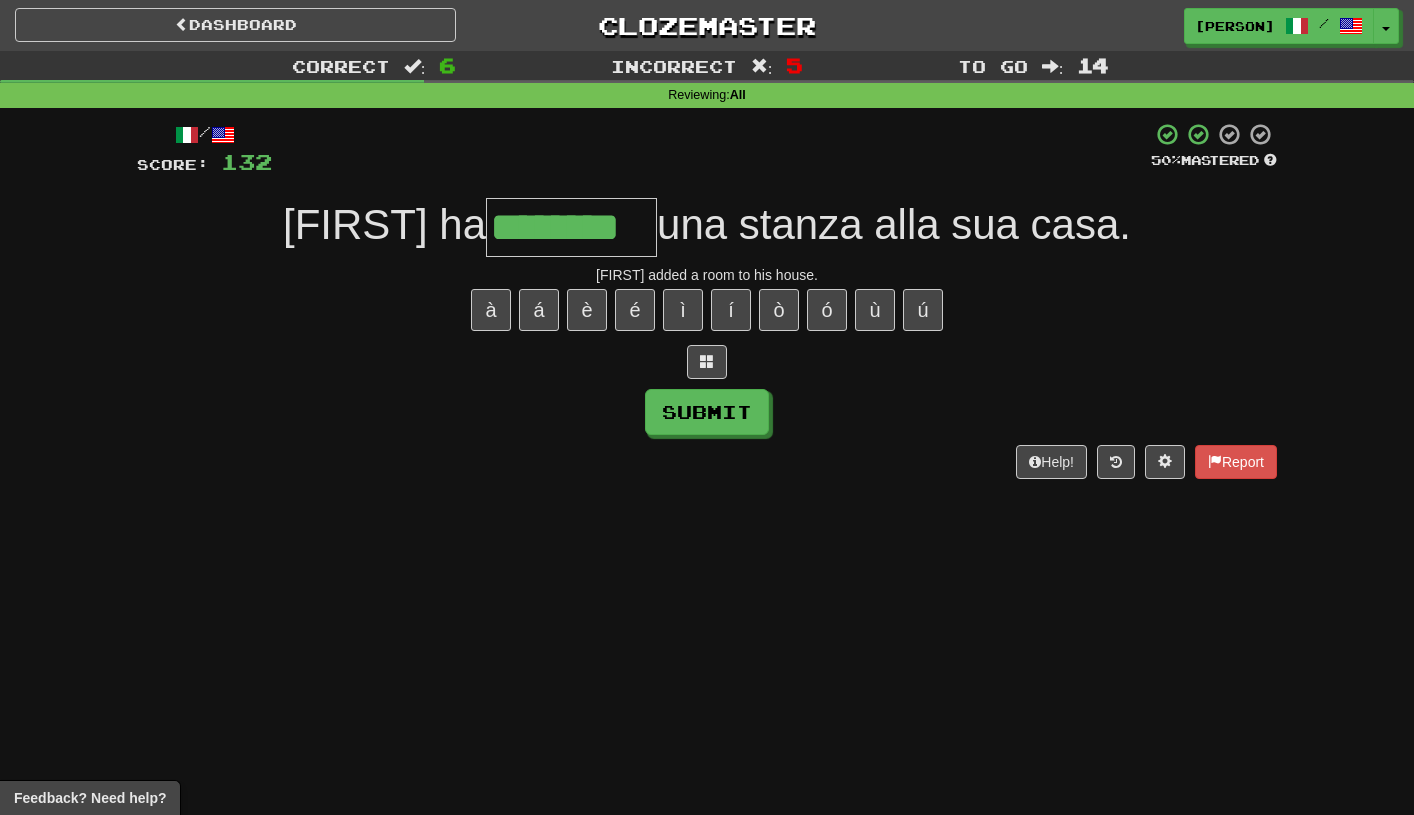 type on "********" 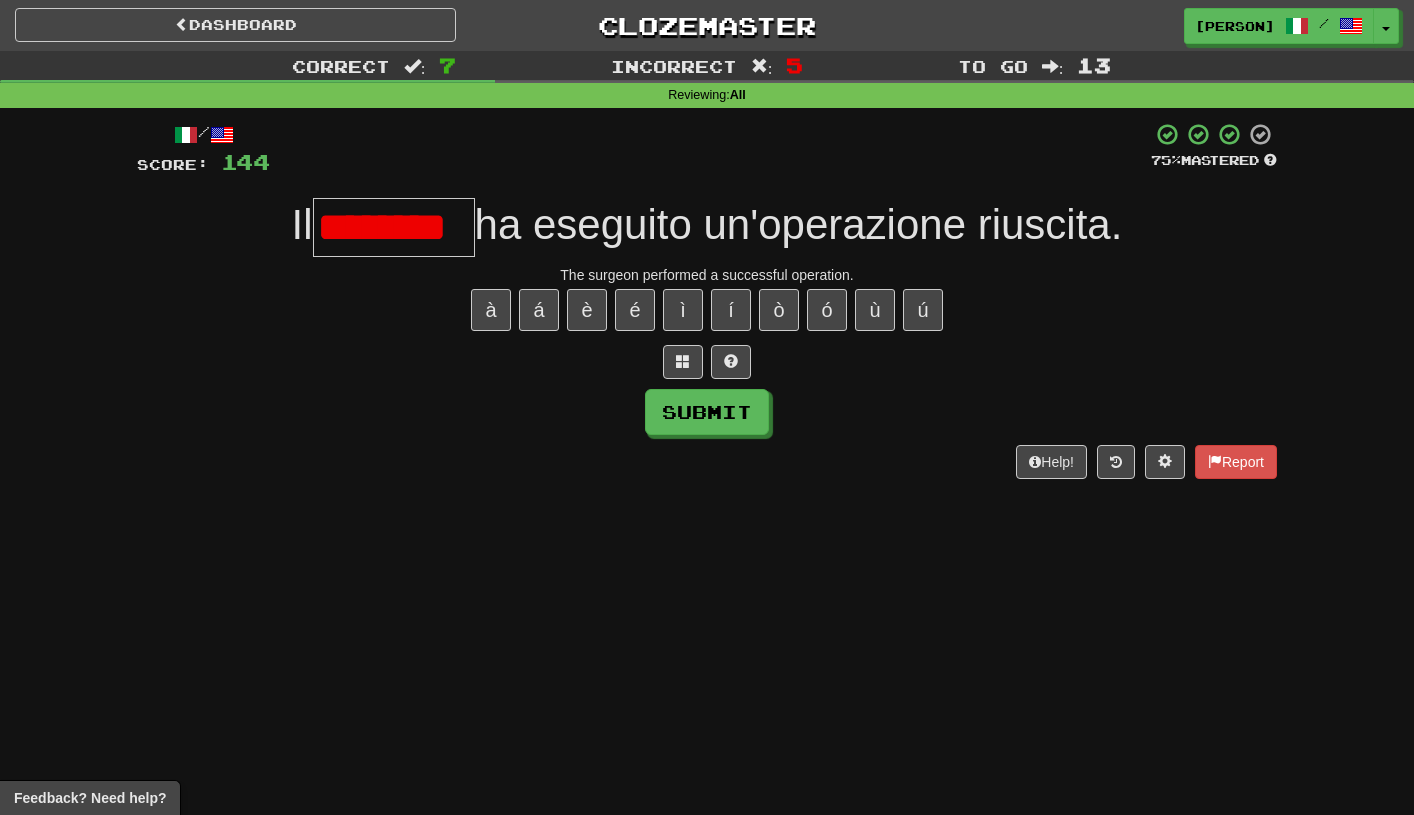 scroll, scrollTop: 0, scrollLeft: 0, axis: both 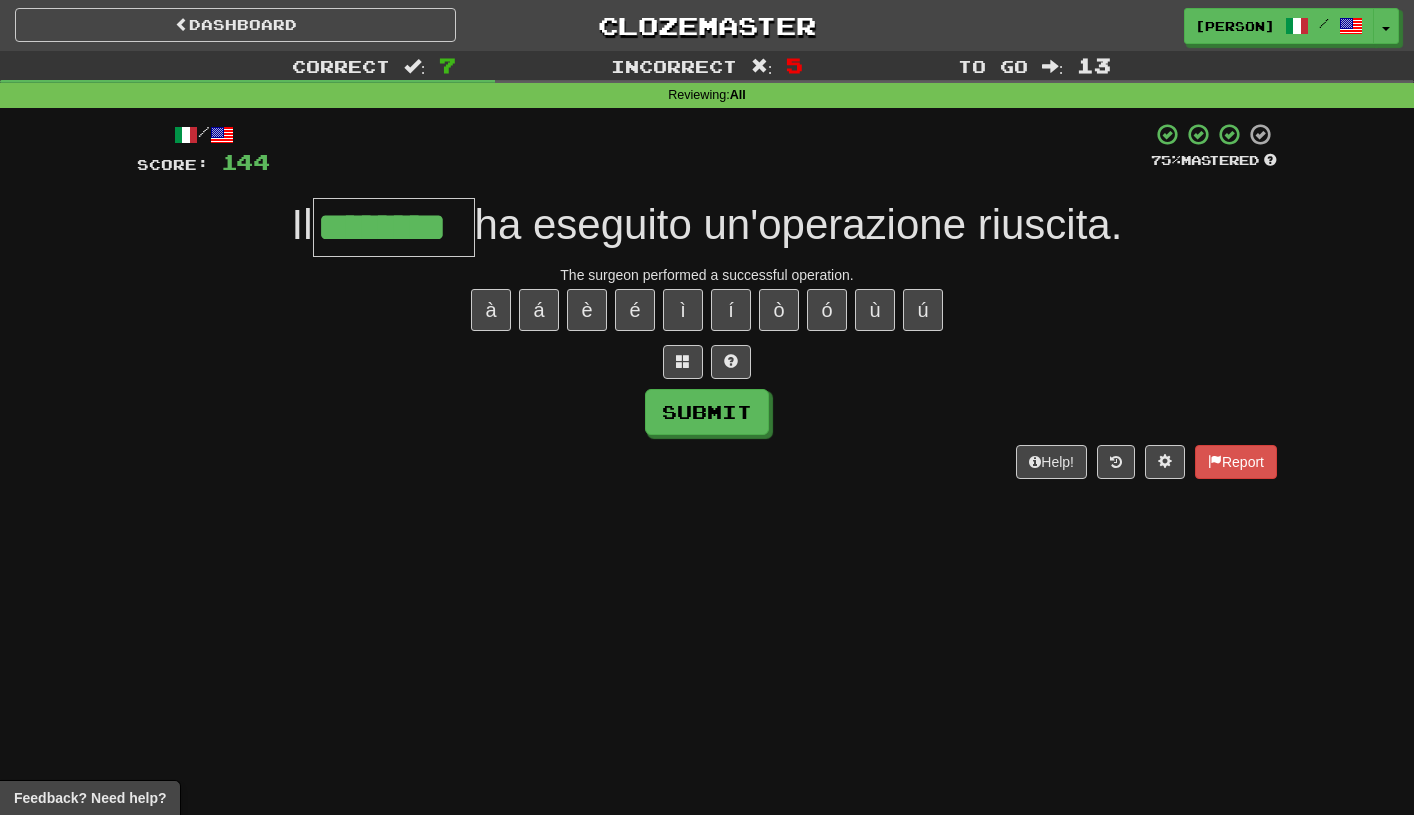 type on "********" 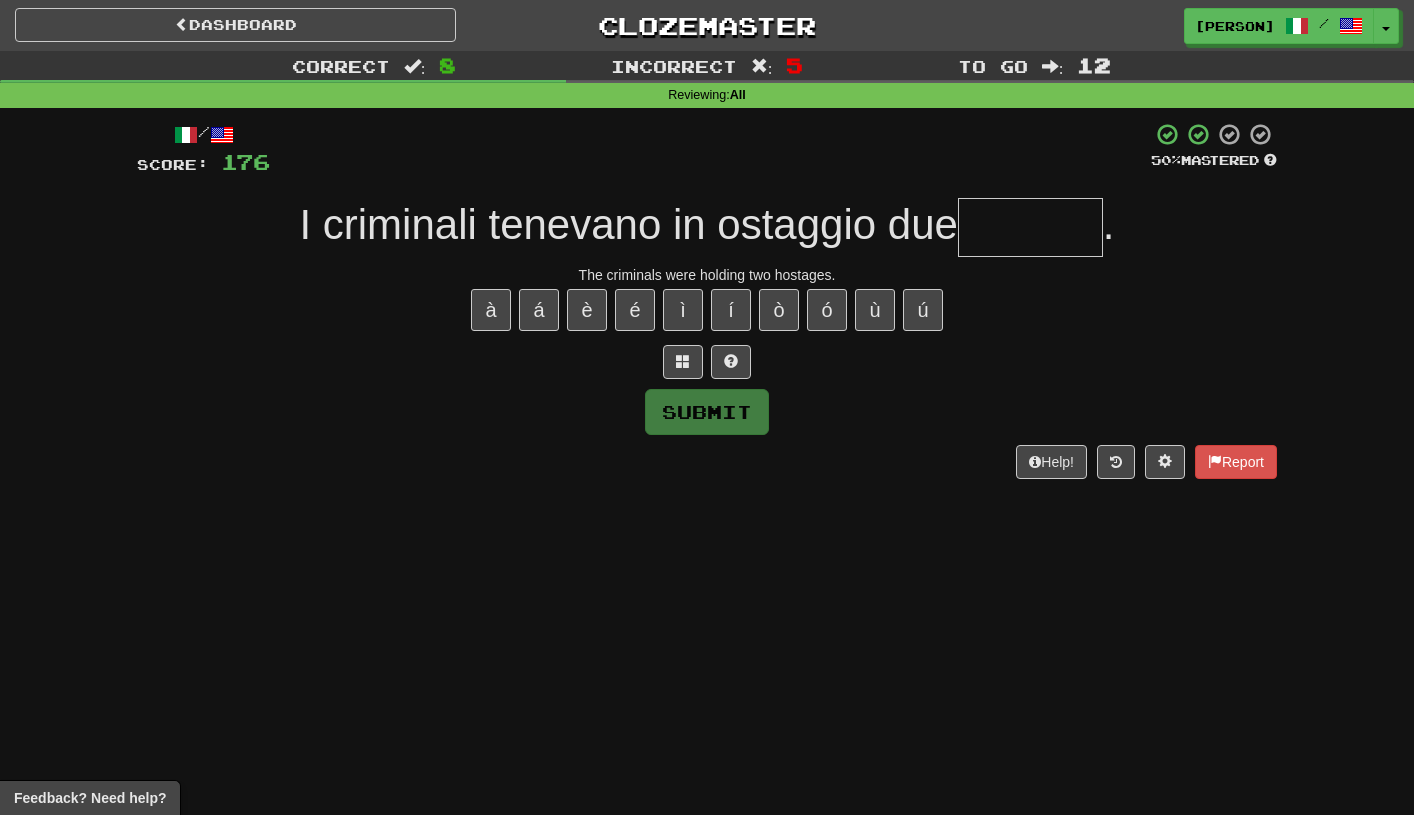 type on "*" 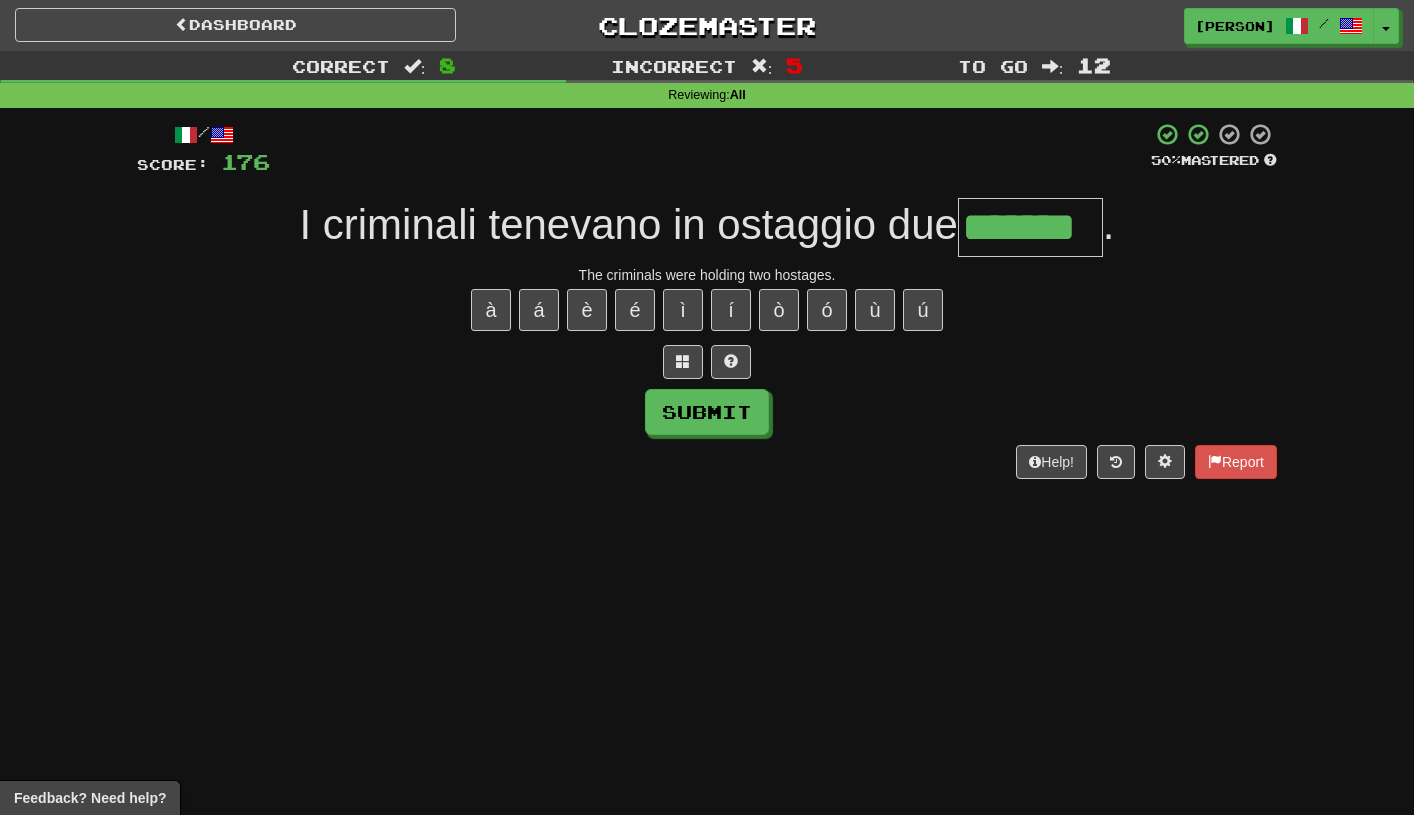 type on "*******" 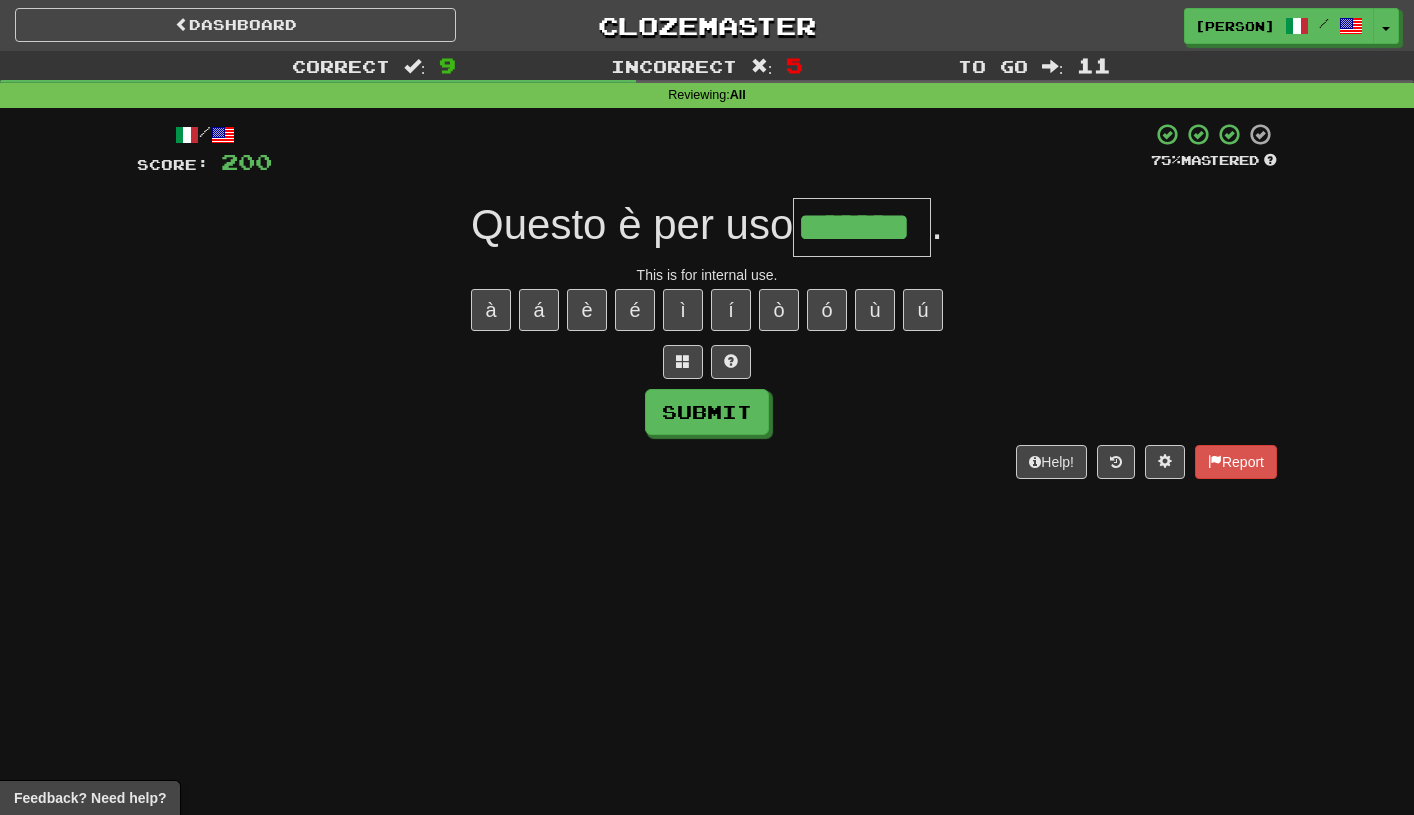 type on "*******" 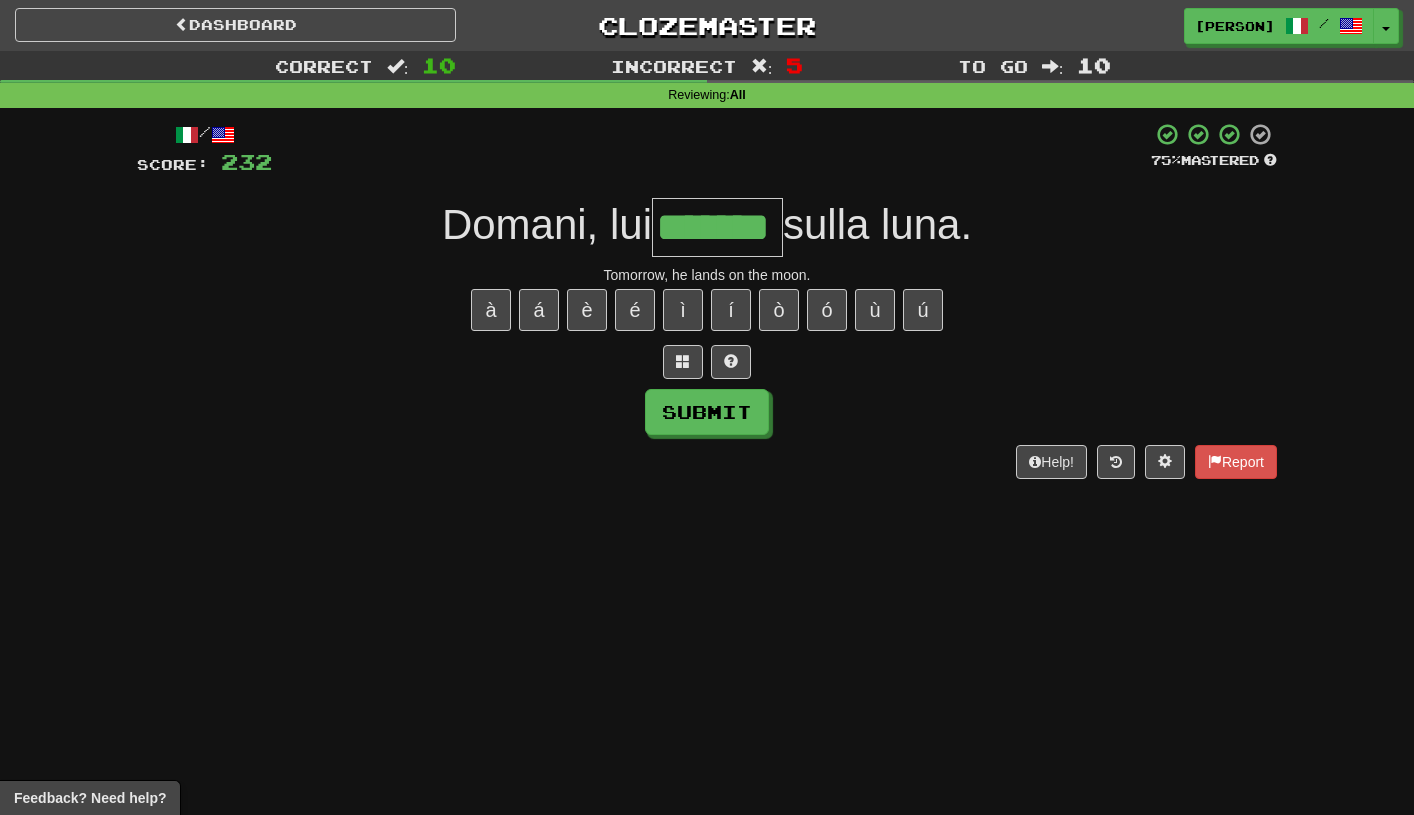 type on "*******" 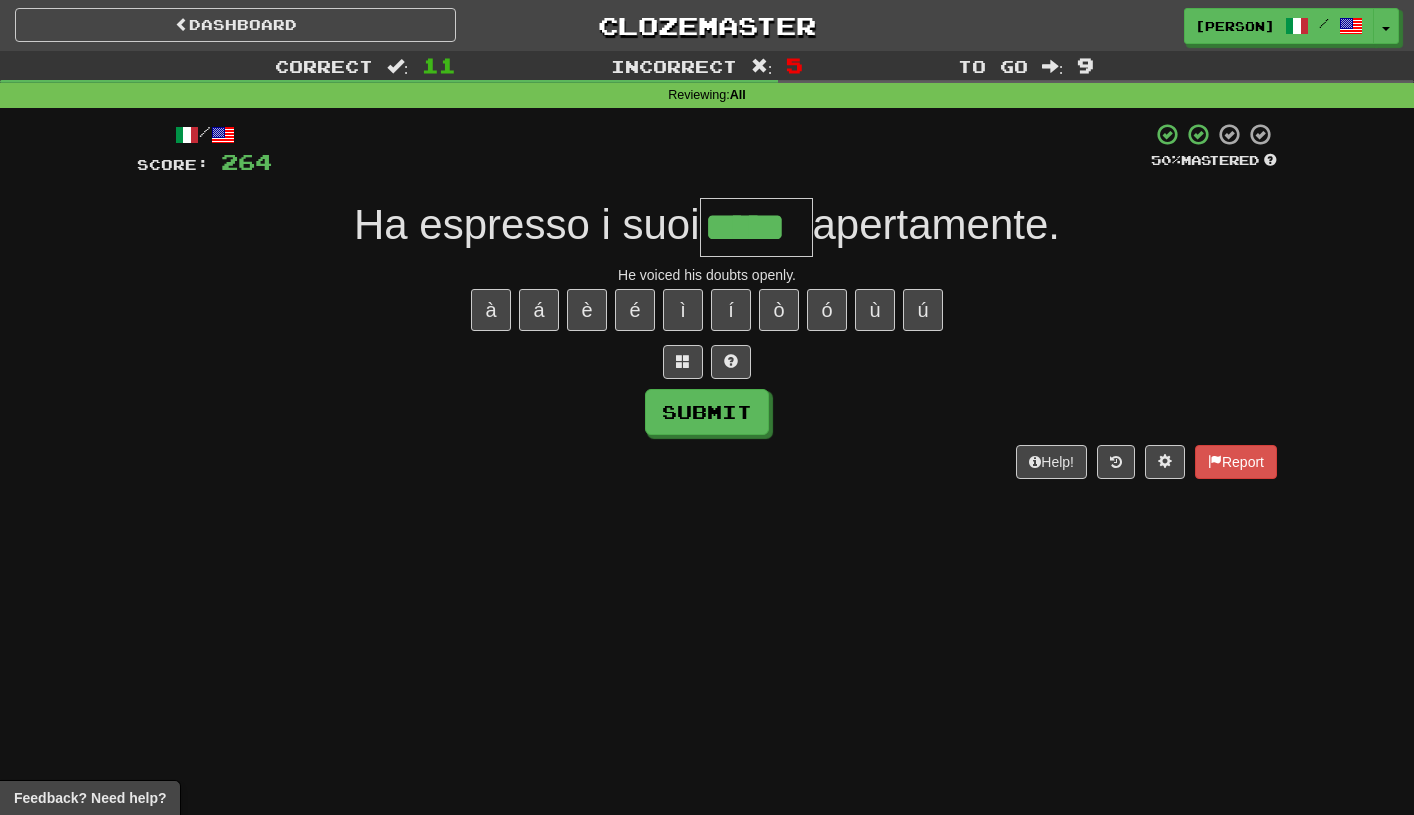 type on "*****" 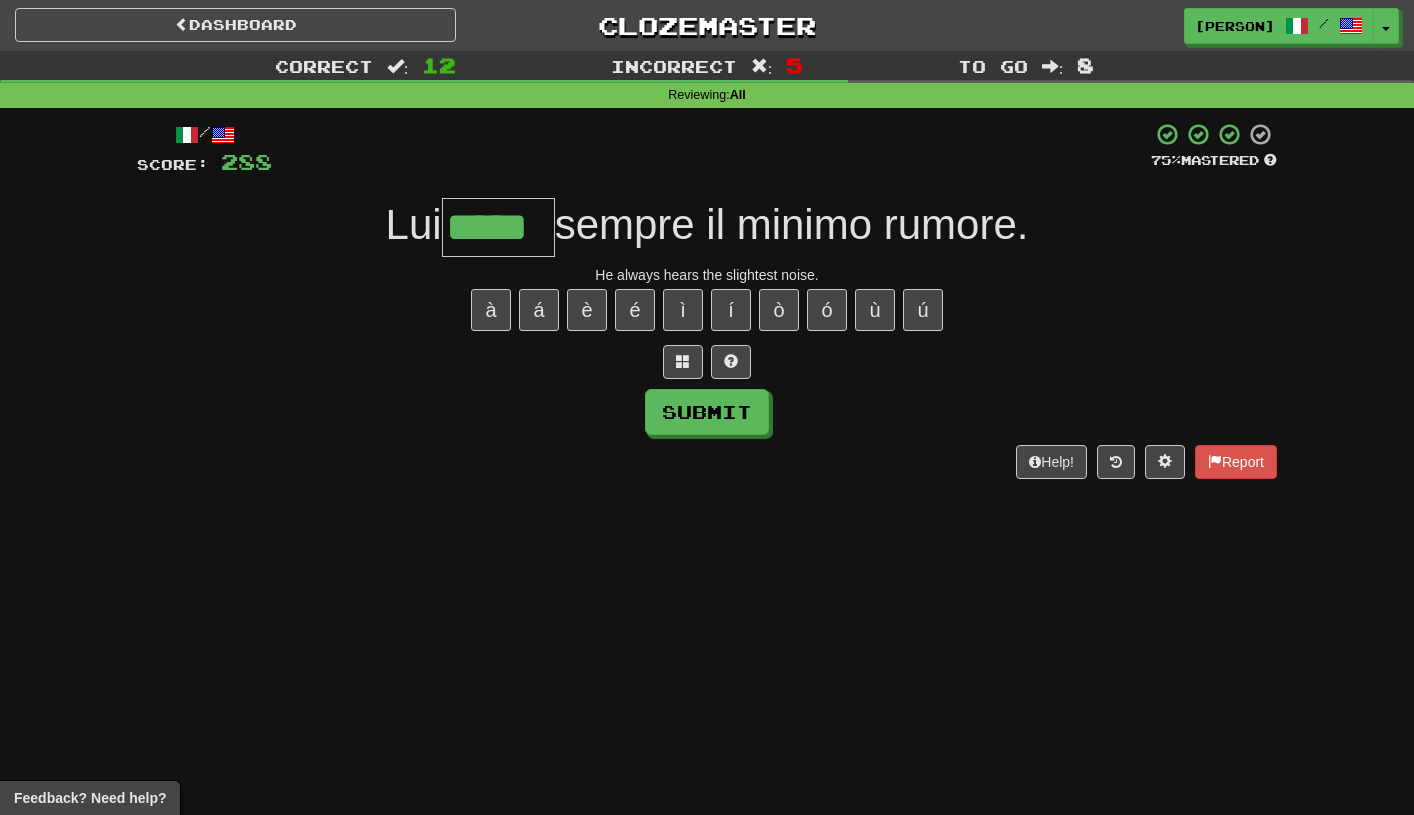 type on "*****" 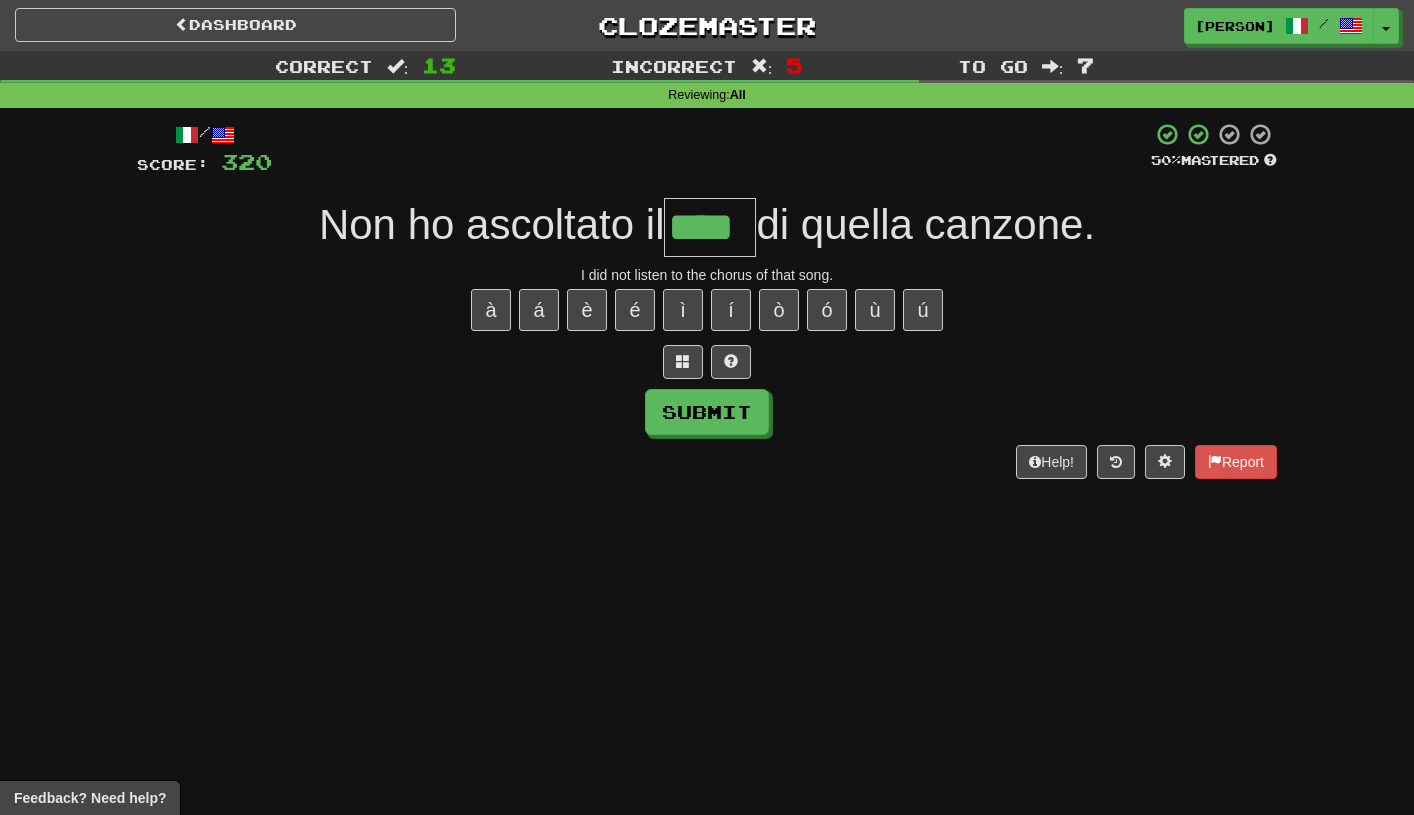 type on "****" 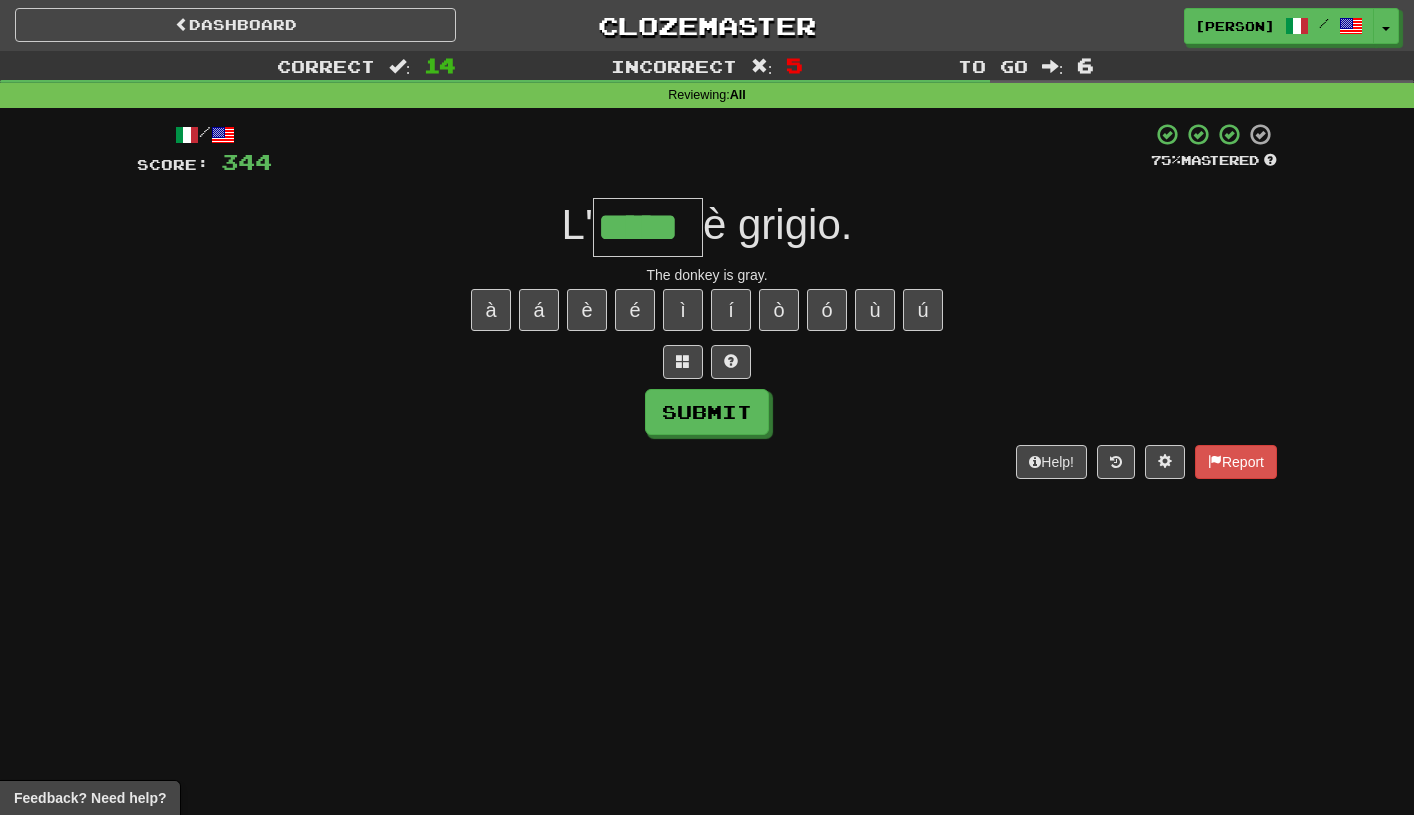 type on "*****" 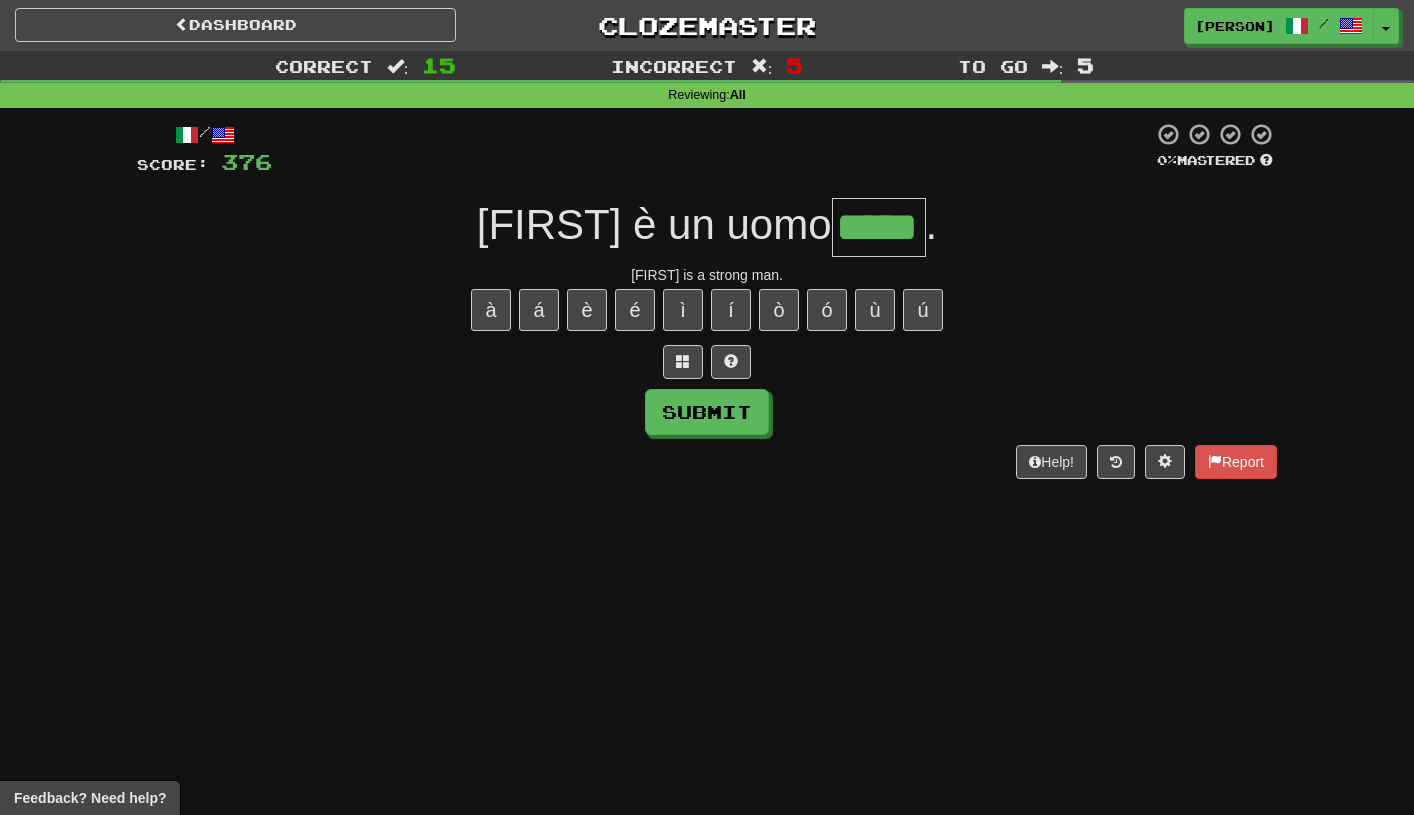 type on "*****" 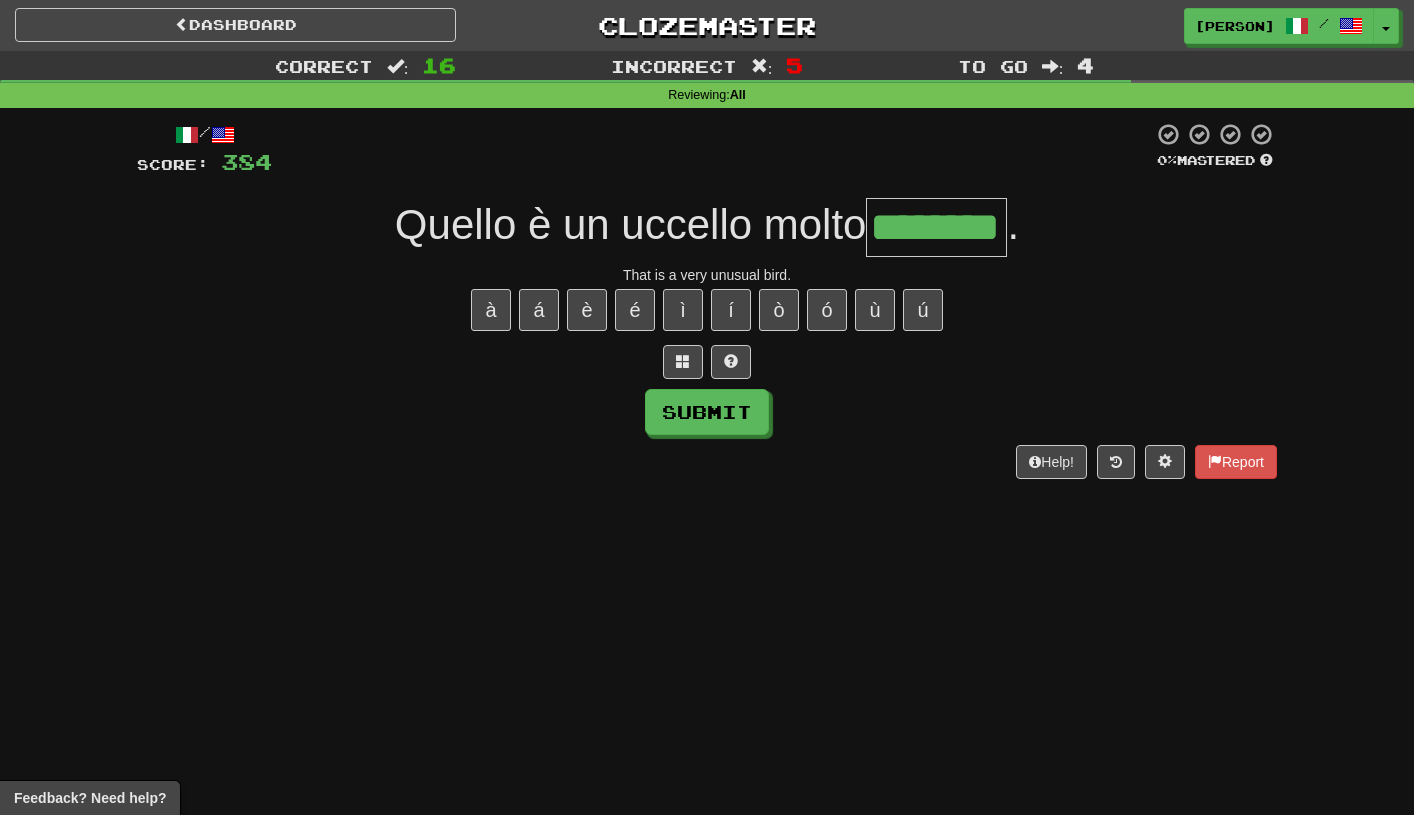 type on "********" 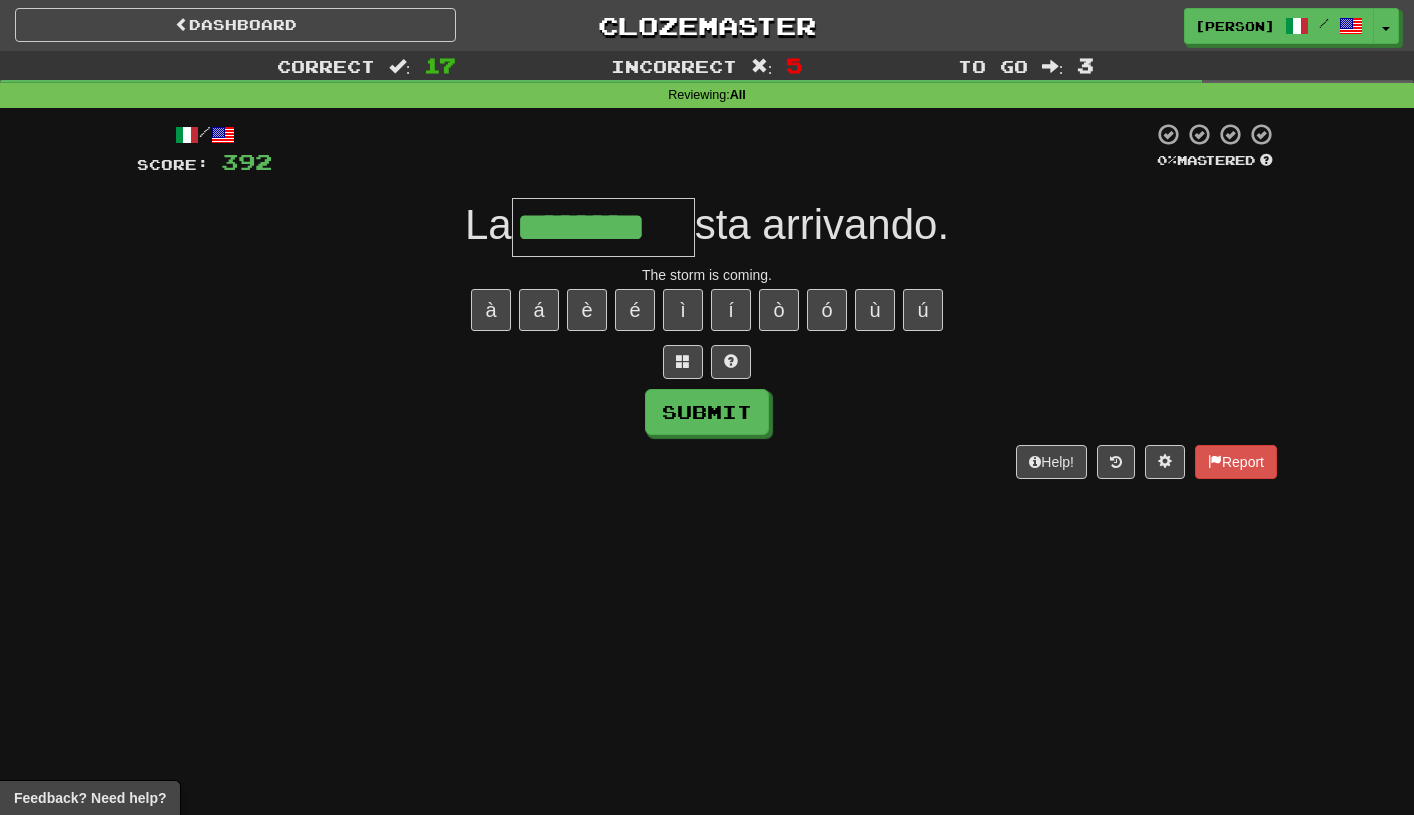 type on "********" 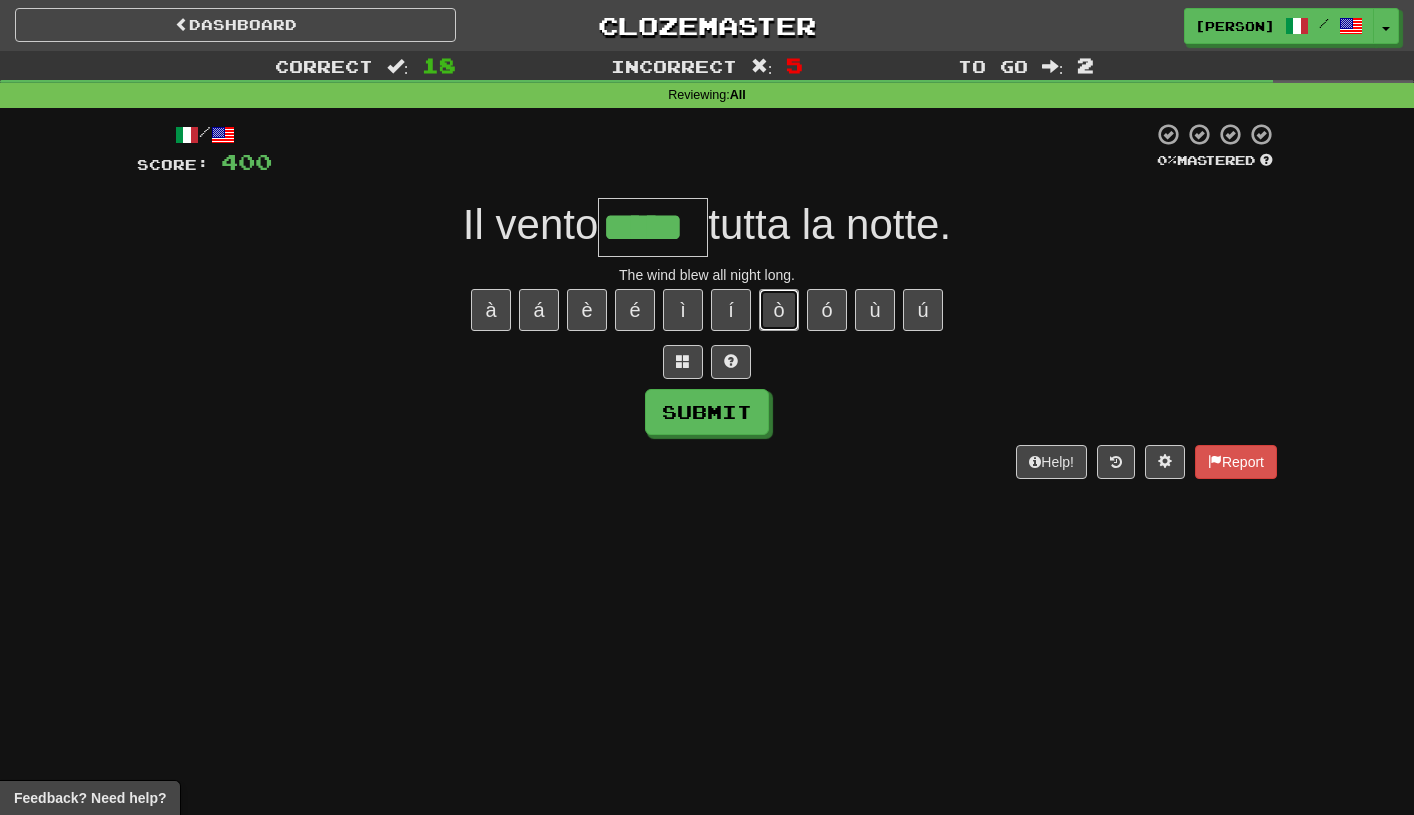 click on "ò" at bounding box center (779, 310) 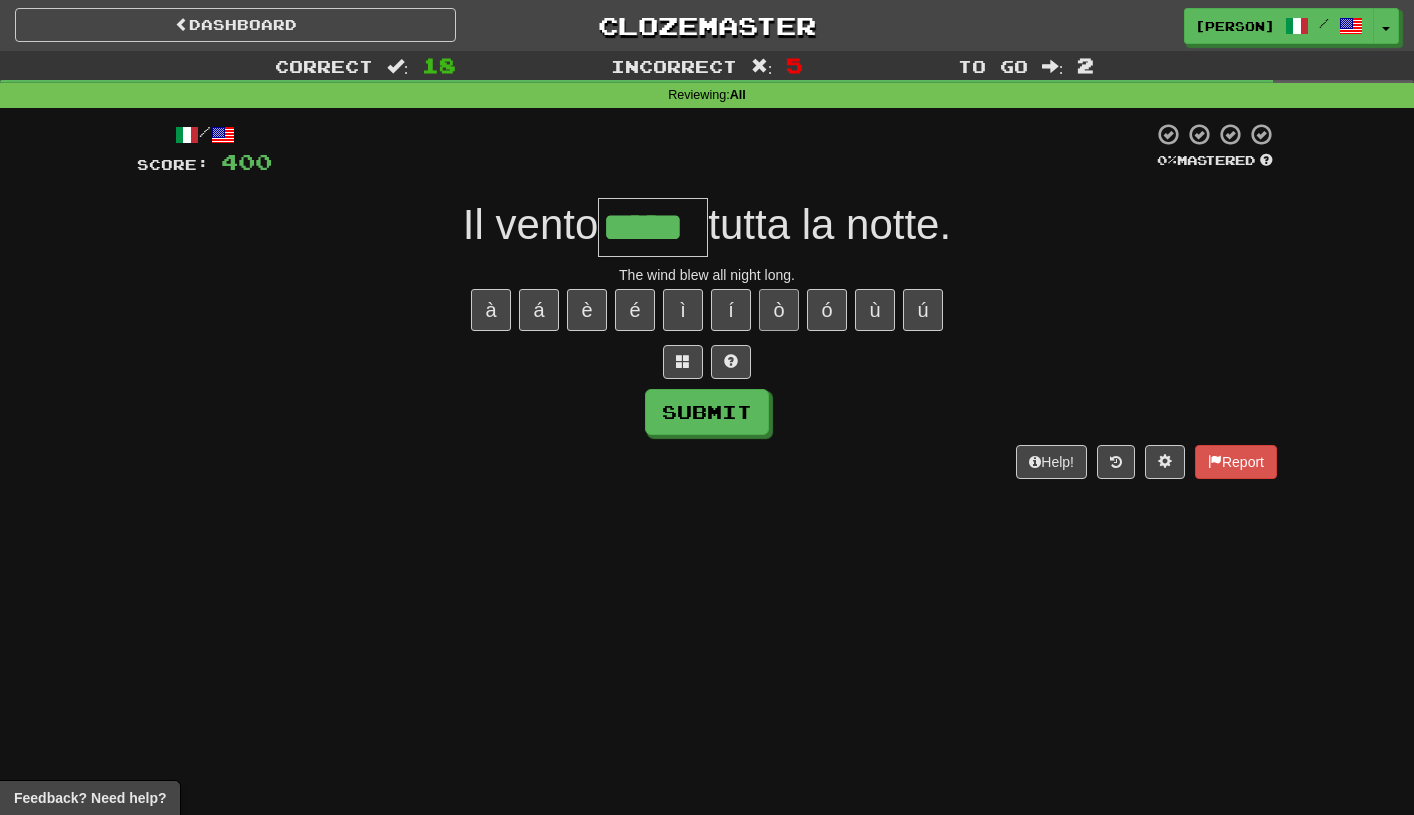 type on "******" 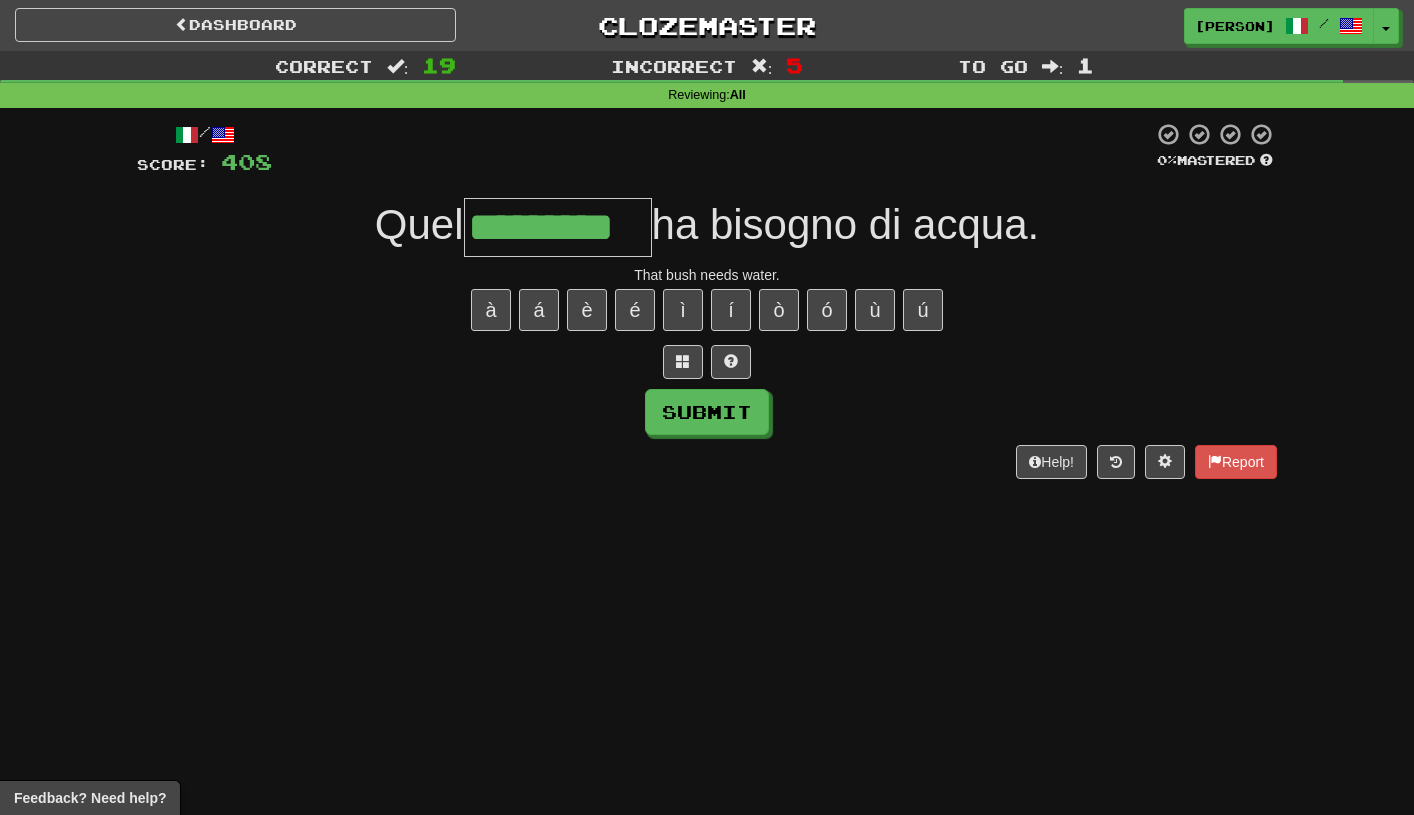 type on "*********" 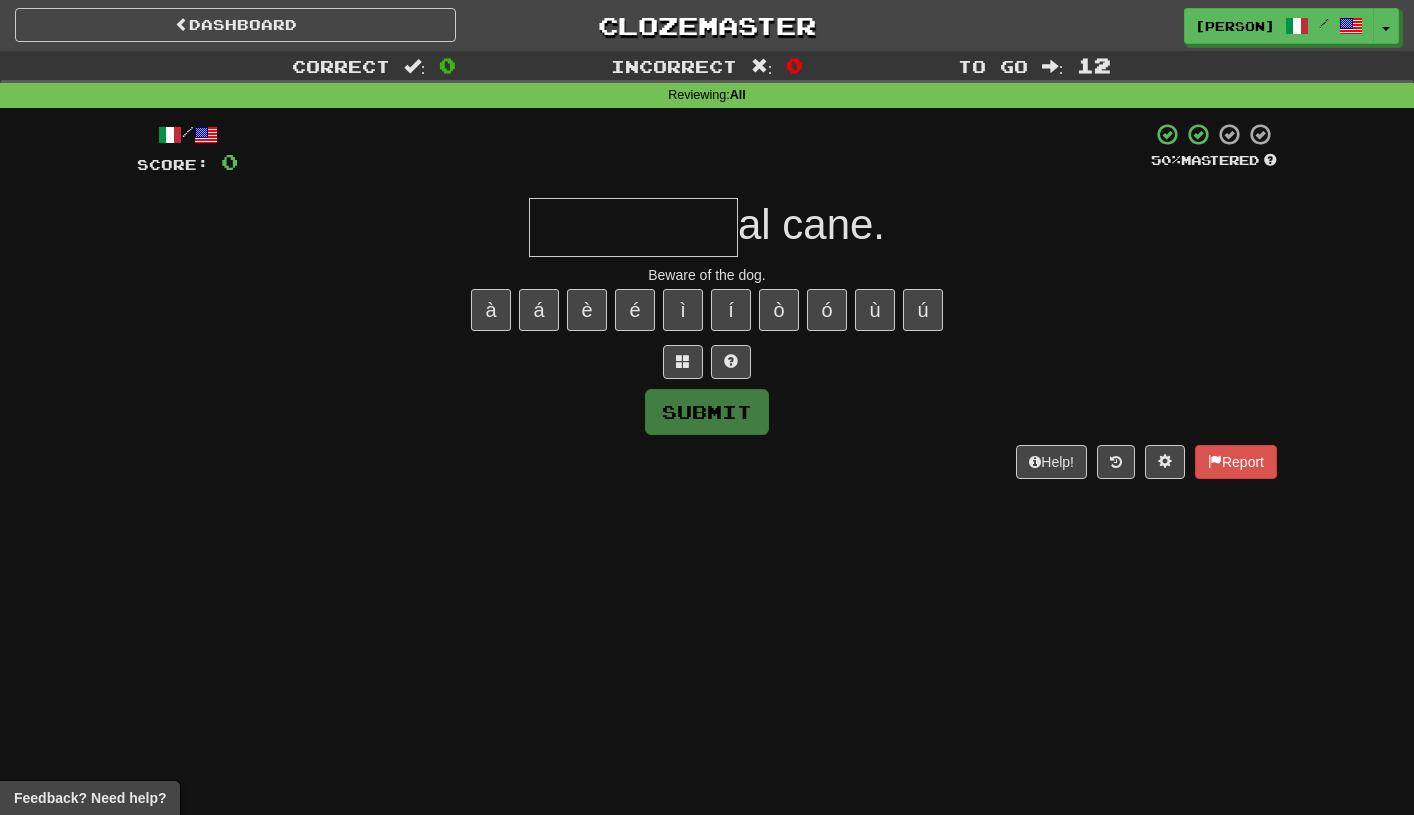 type on "*" 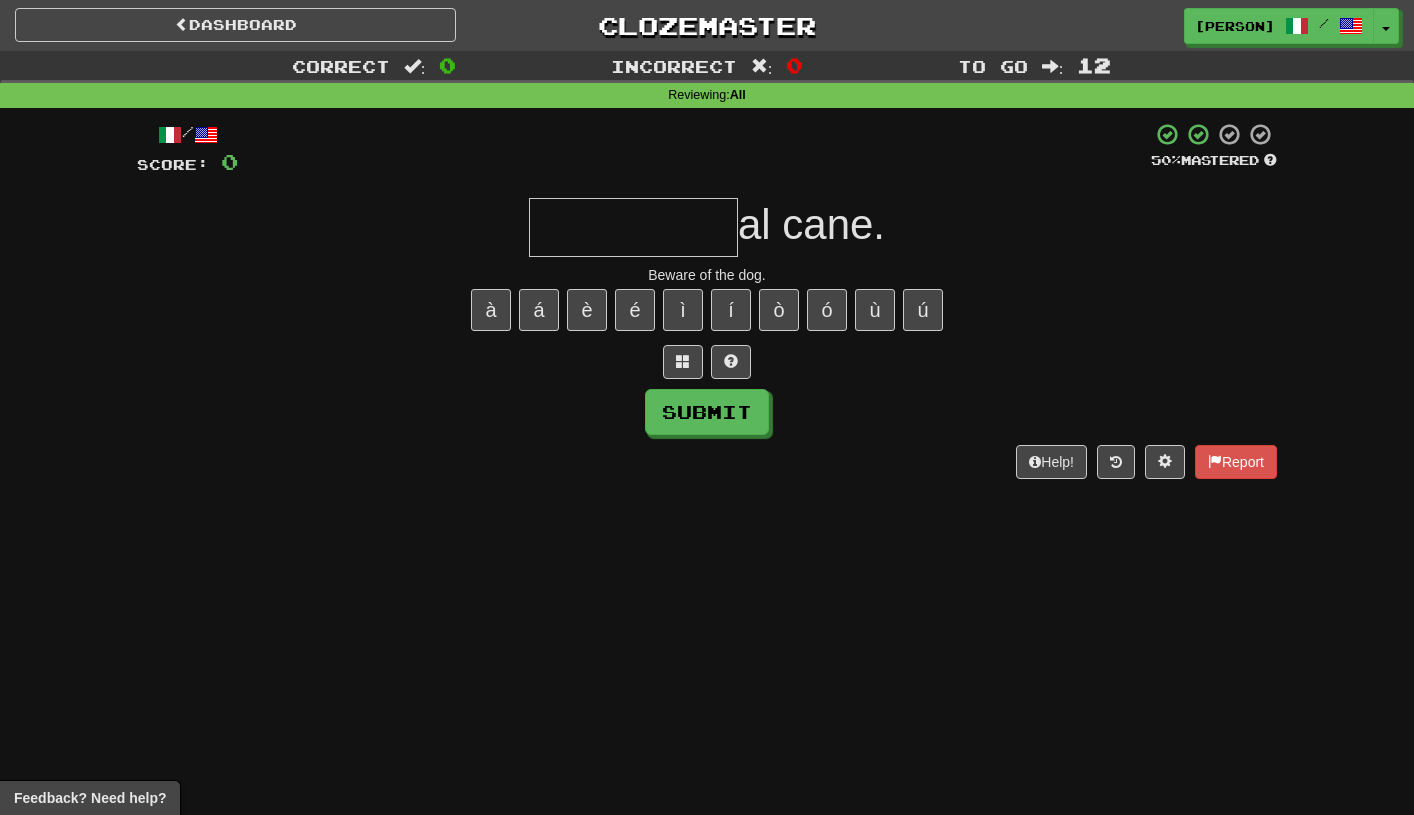 type on "*" 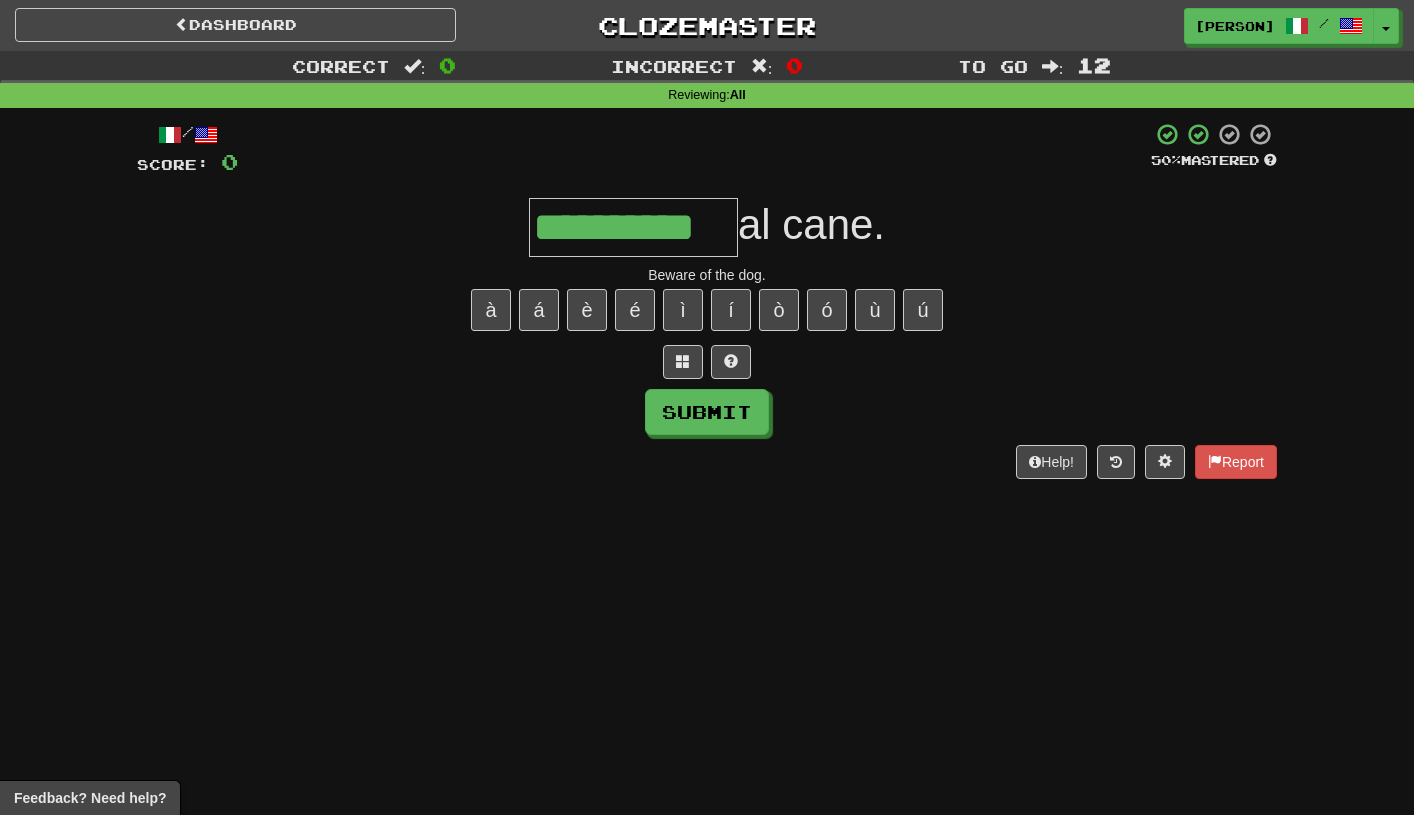 type on "**********" 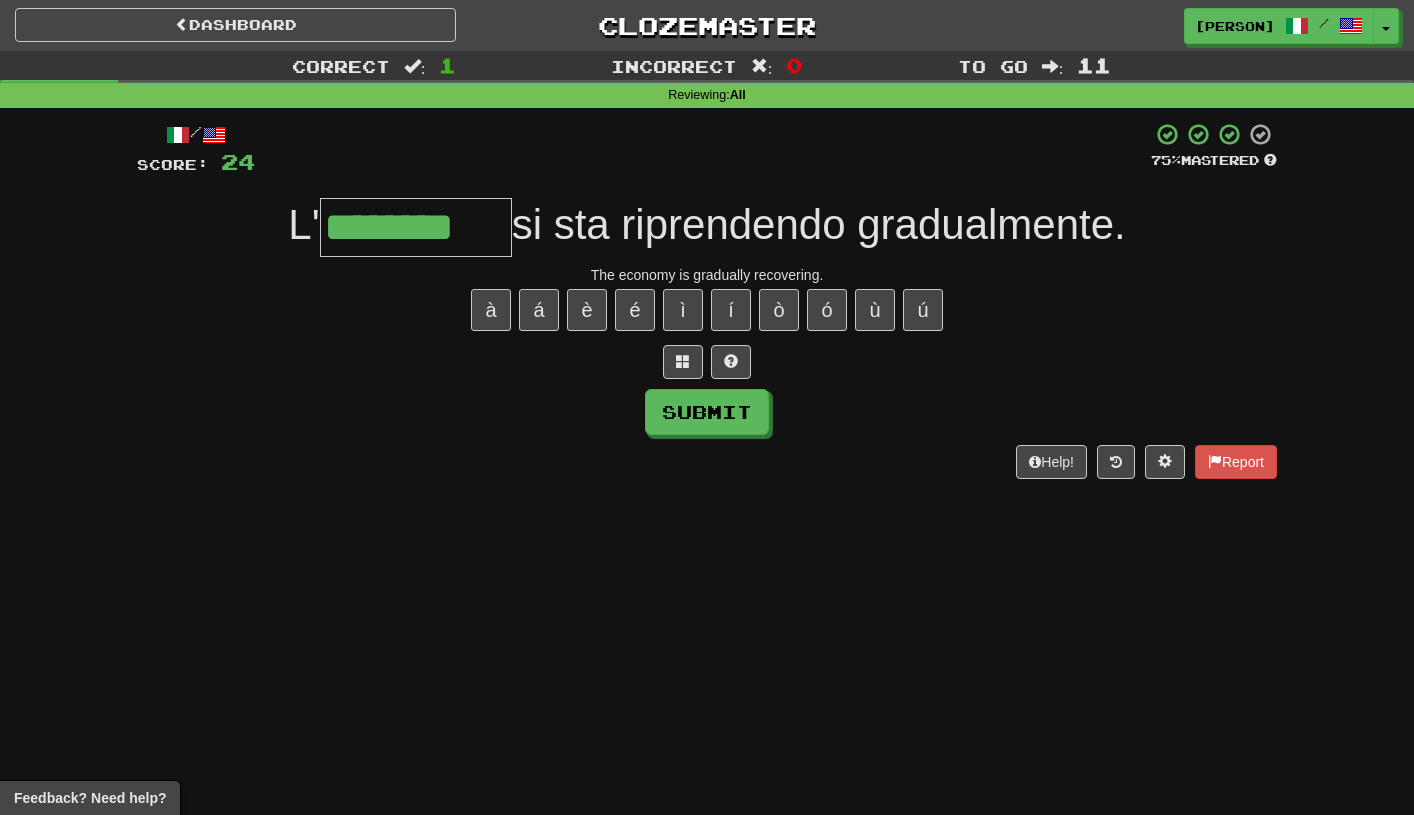 type on "********" 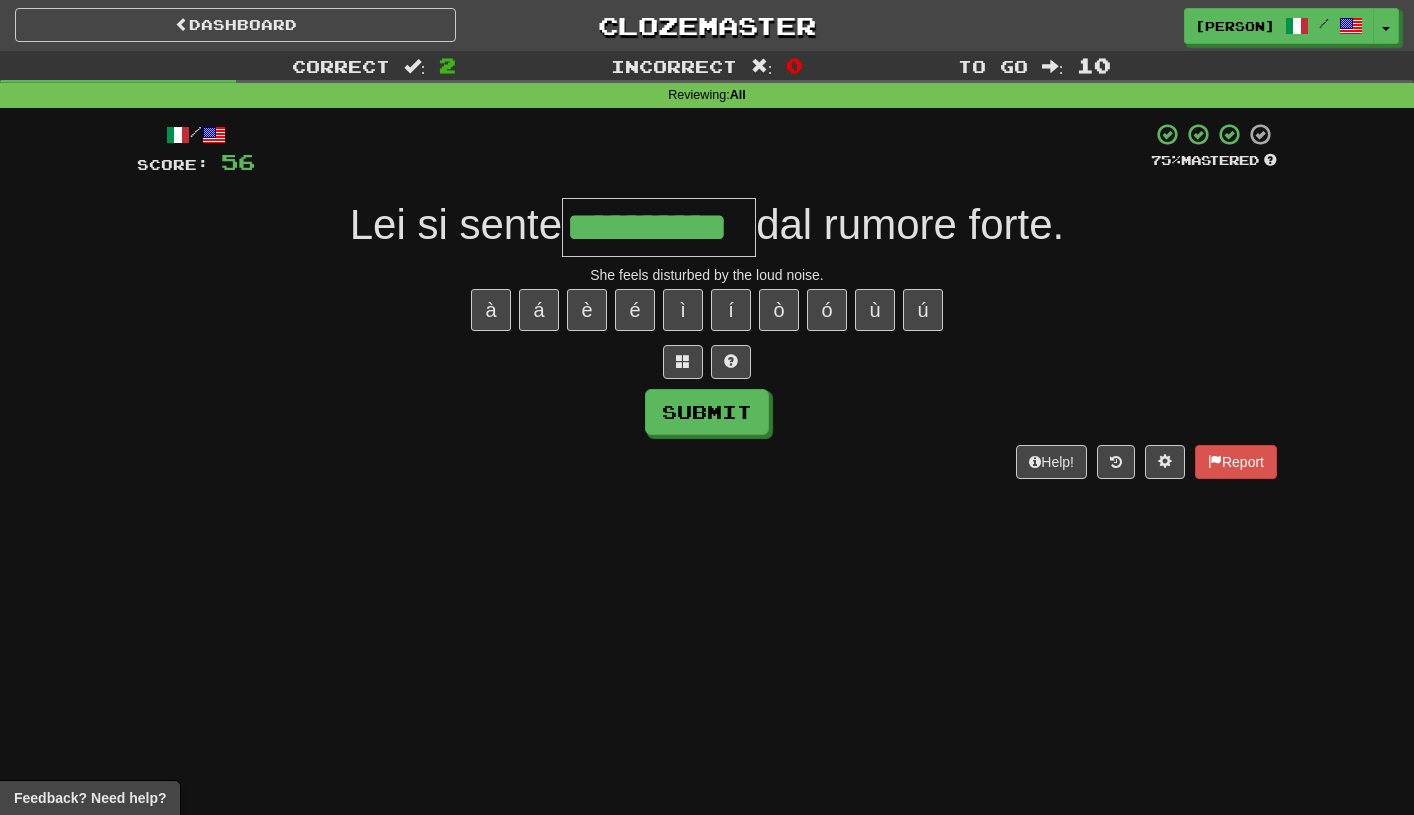 type on "**********" 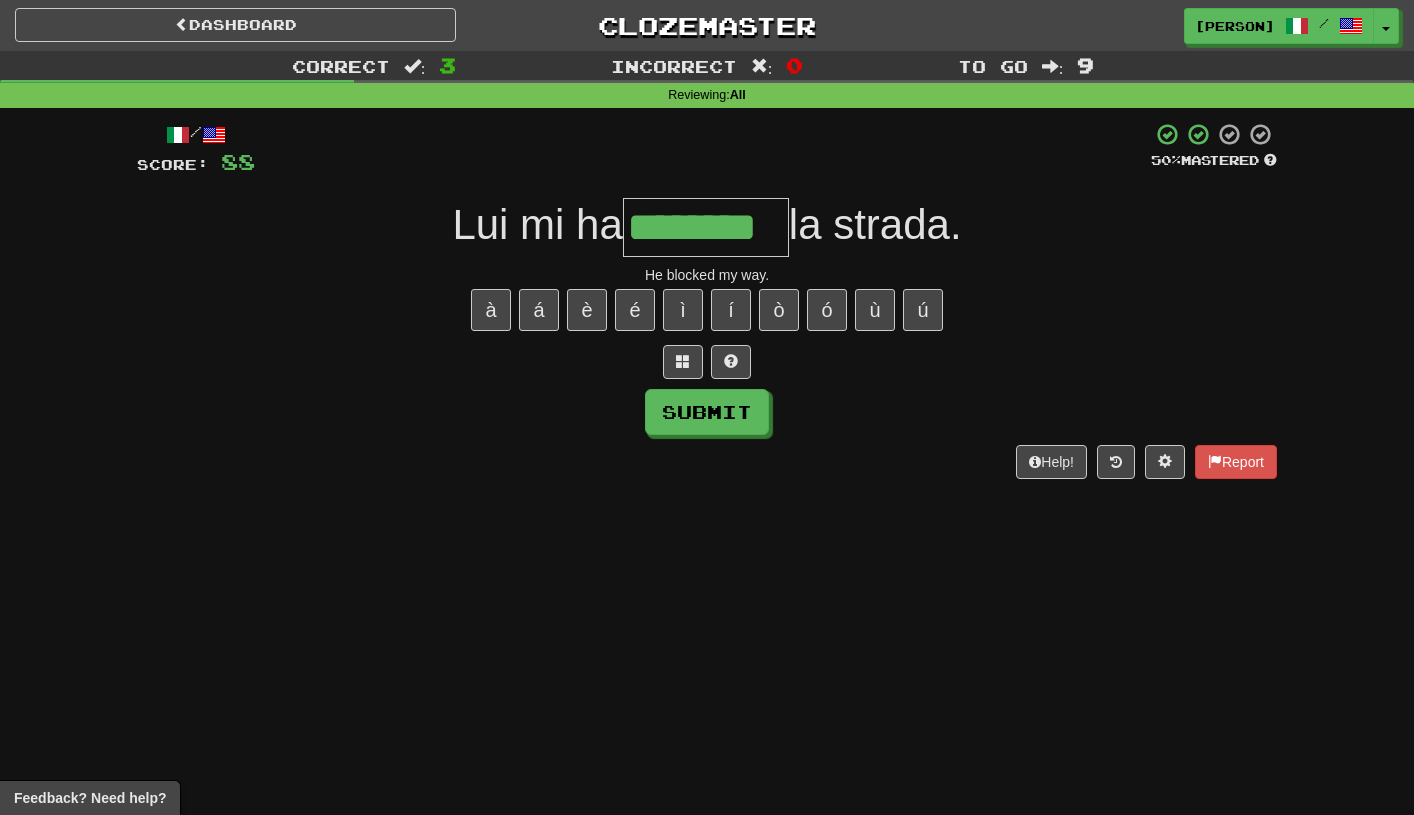 type on "********" 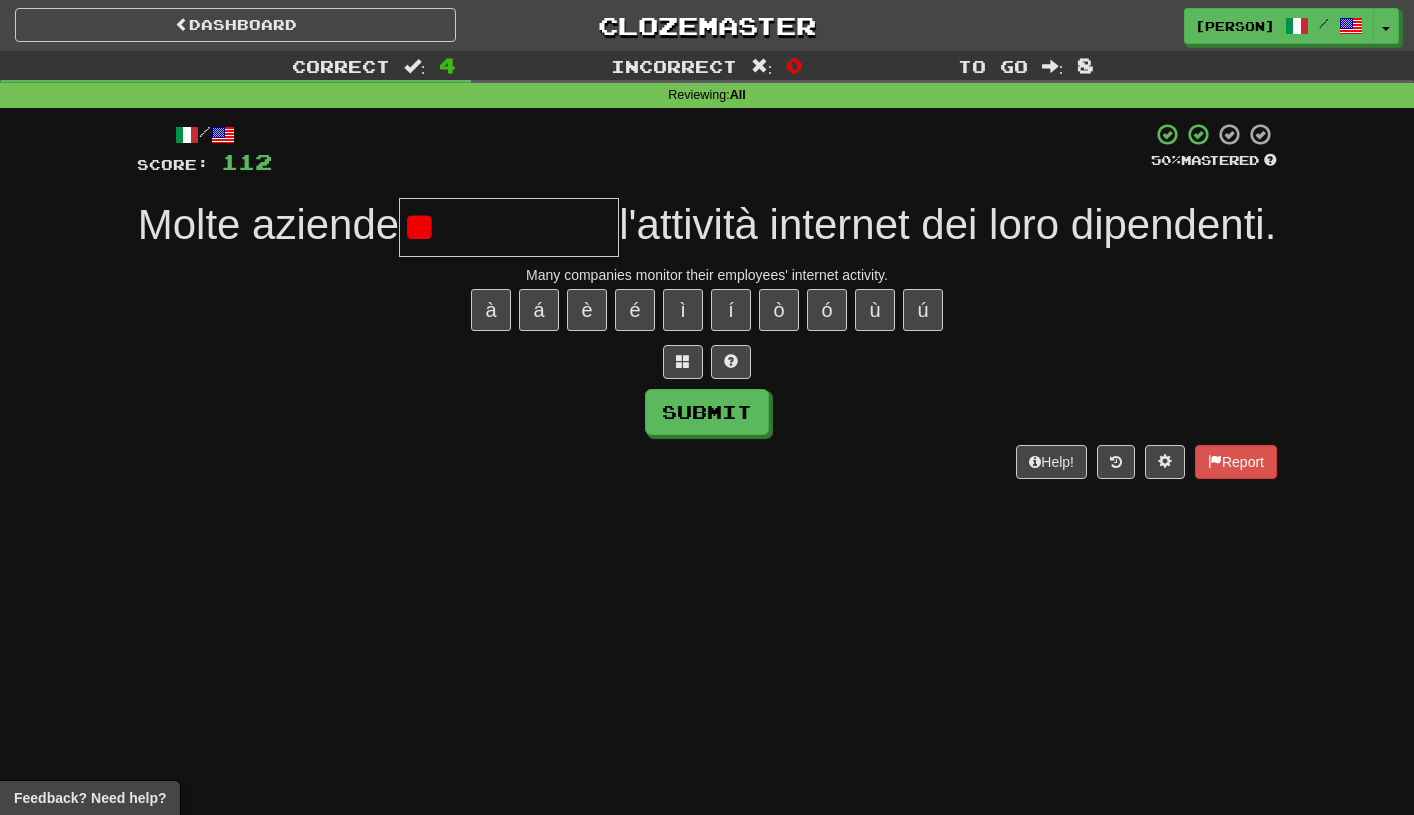 type on "*" 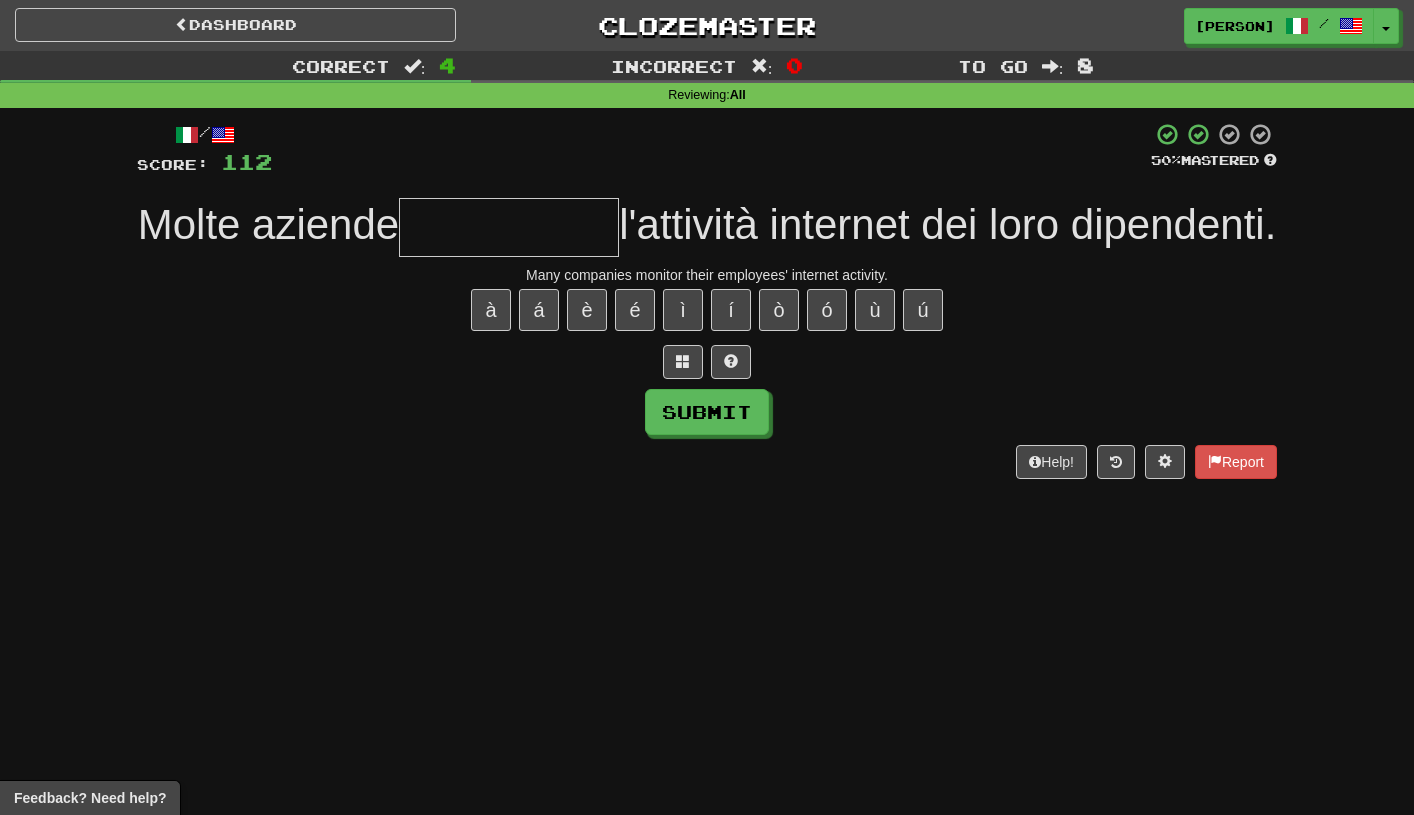 type on "*" 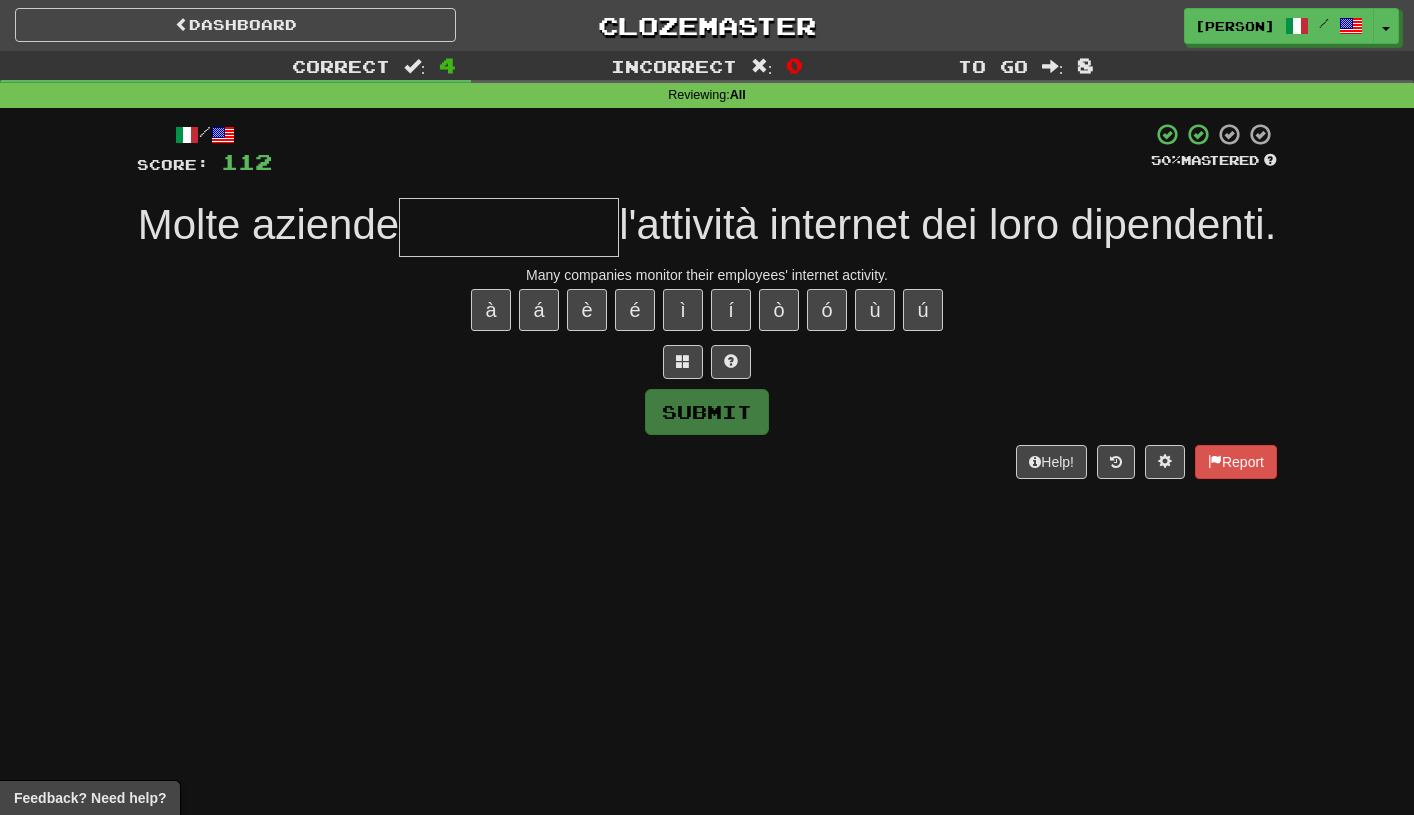 type on "*" 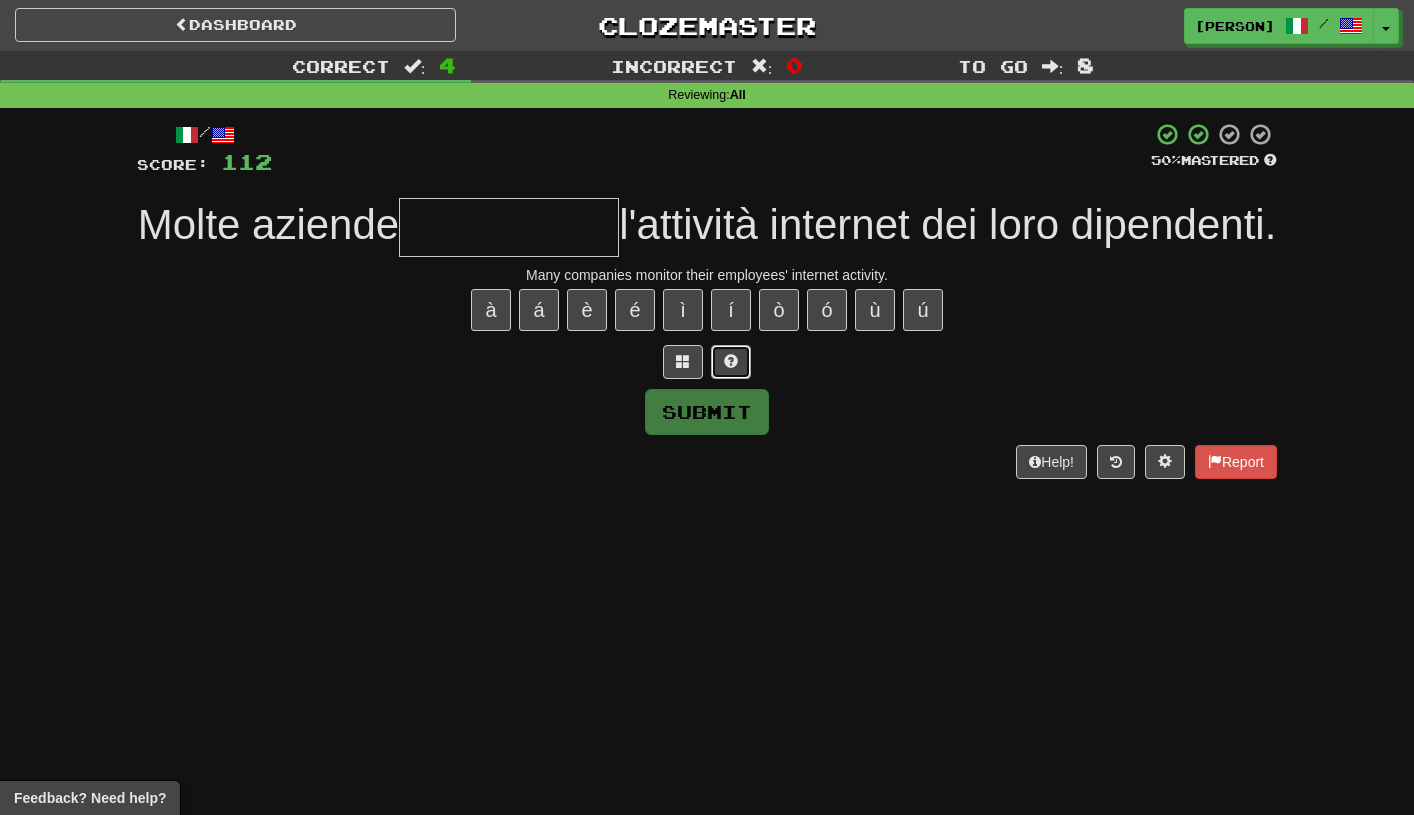click at bounding box center (731, 362) 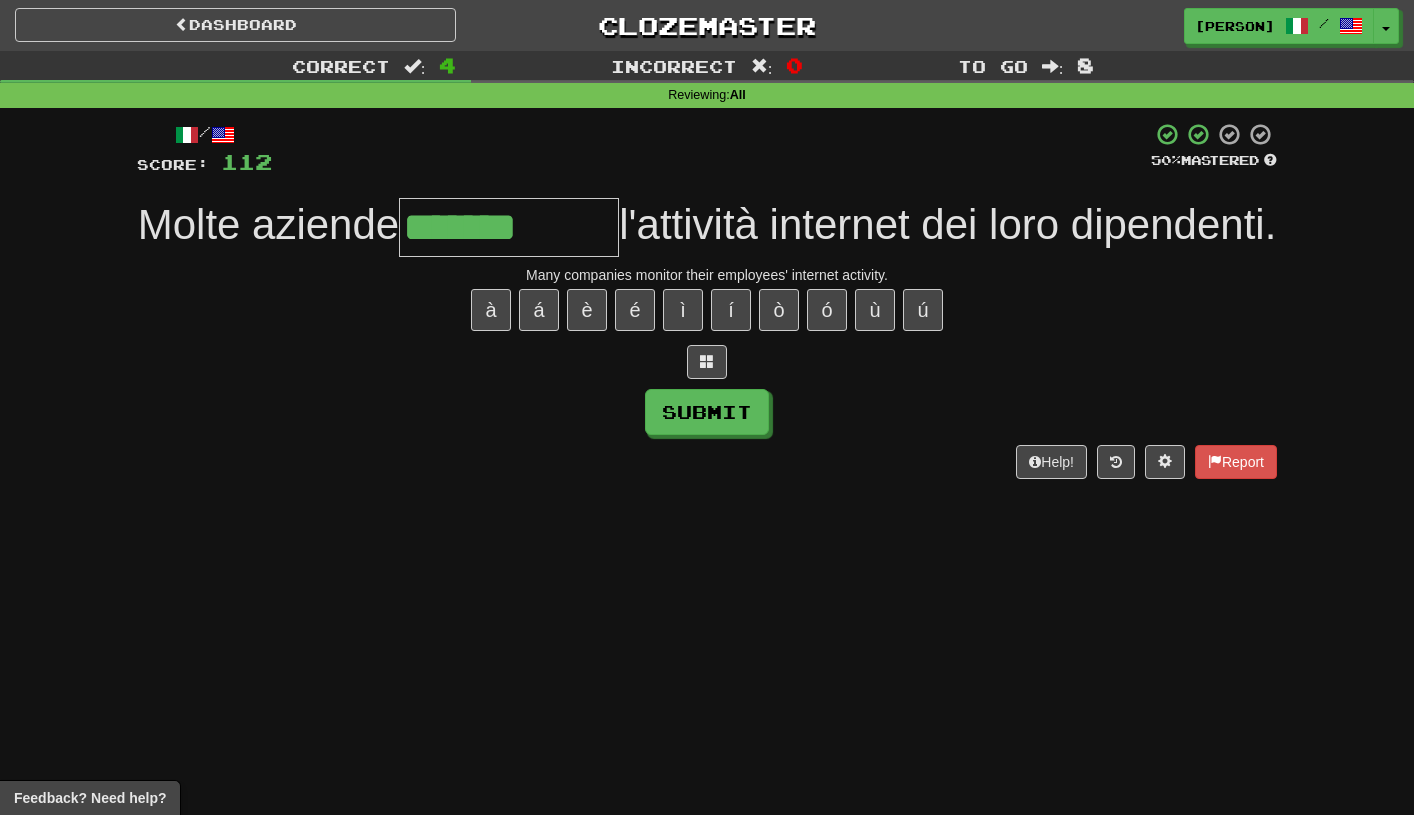 type on "**********" 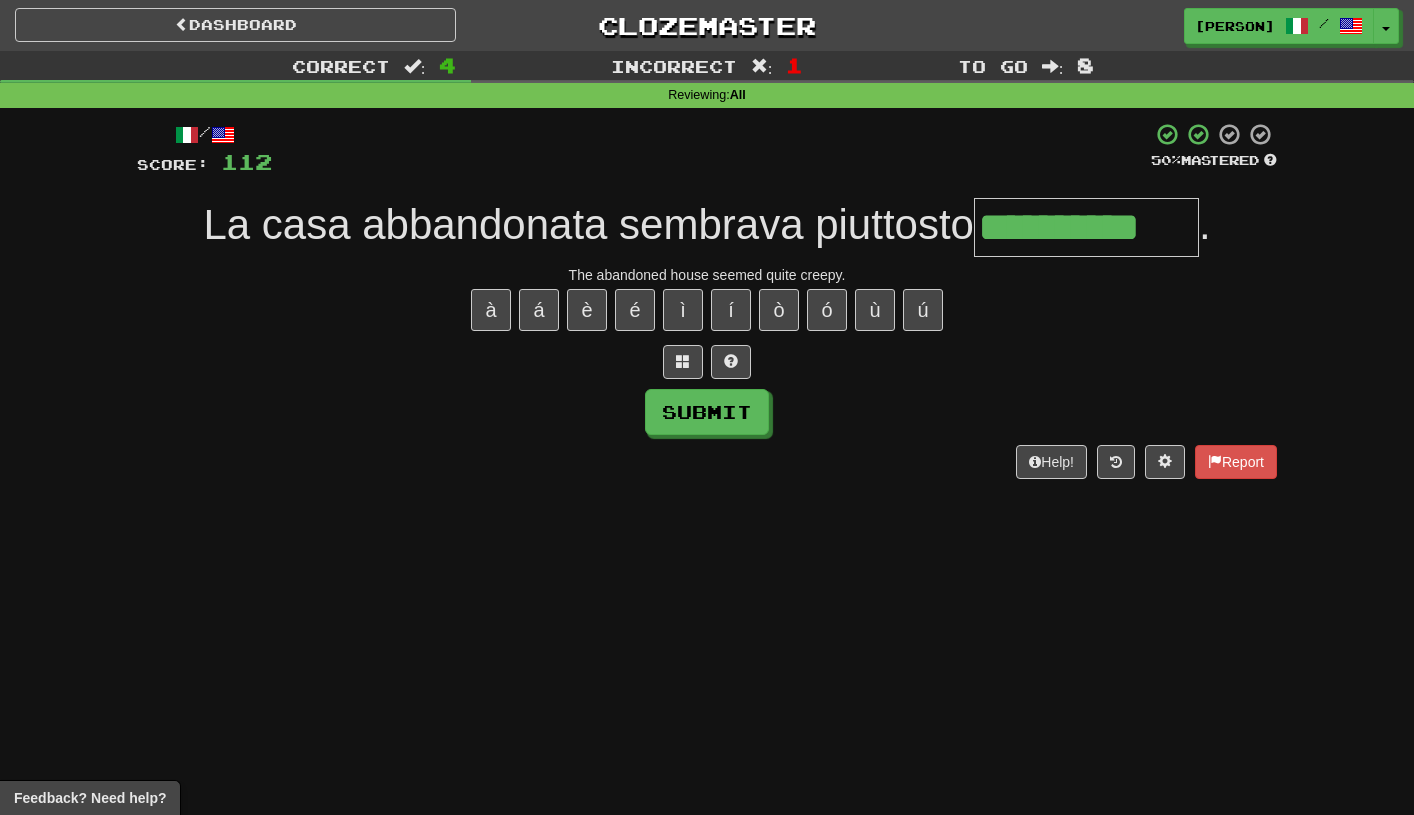 type on "**********" 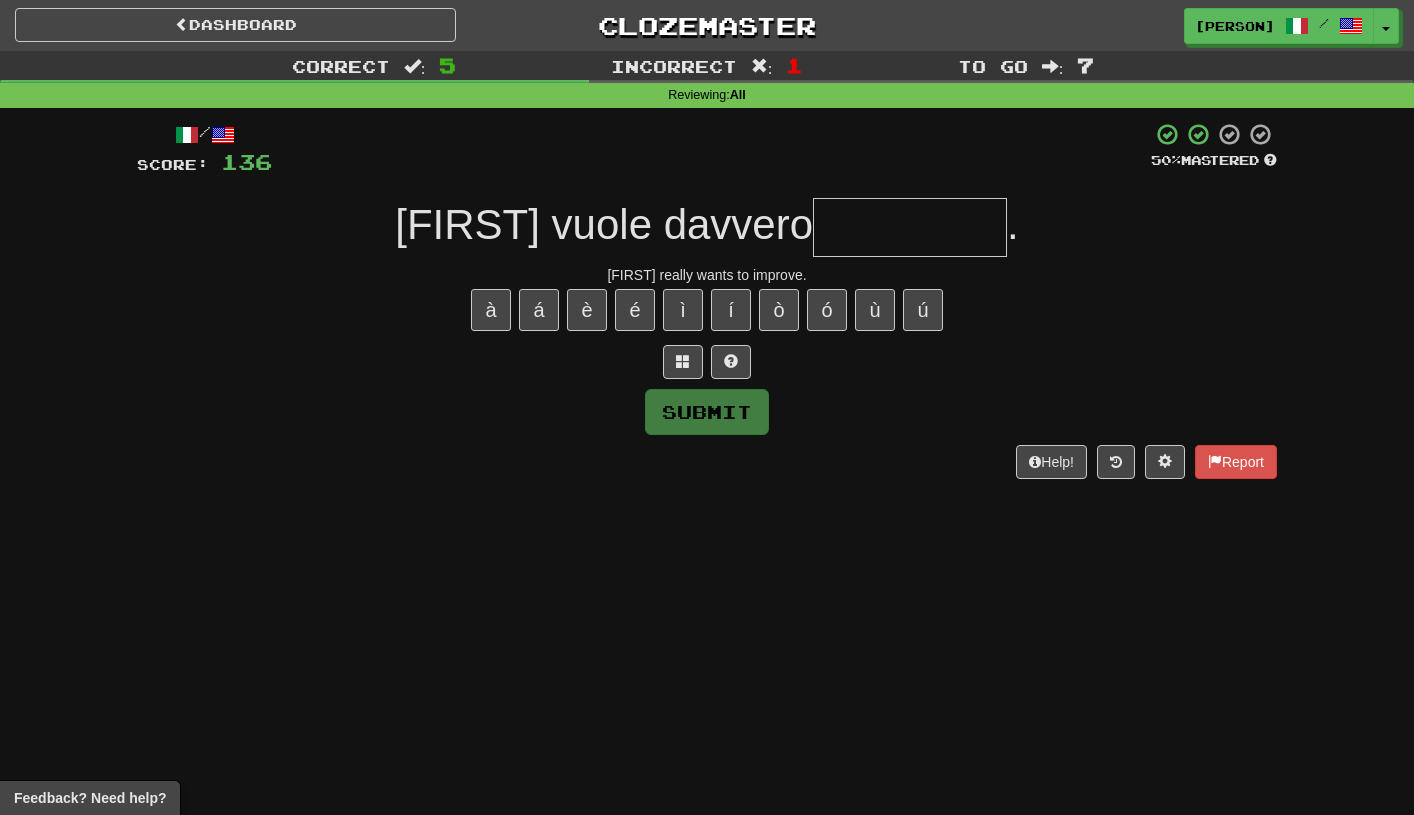 type on "*" 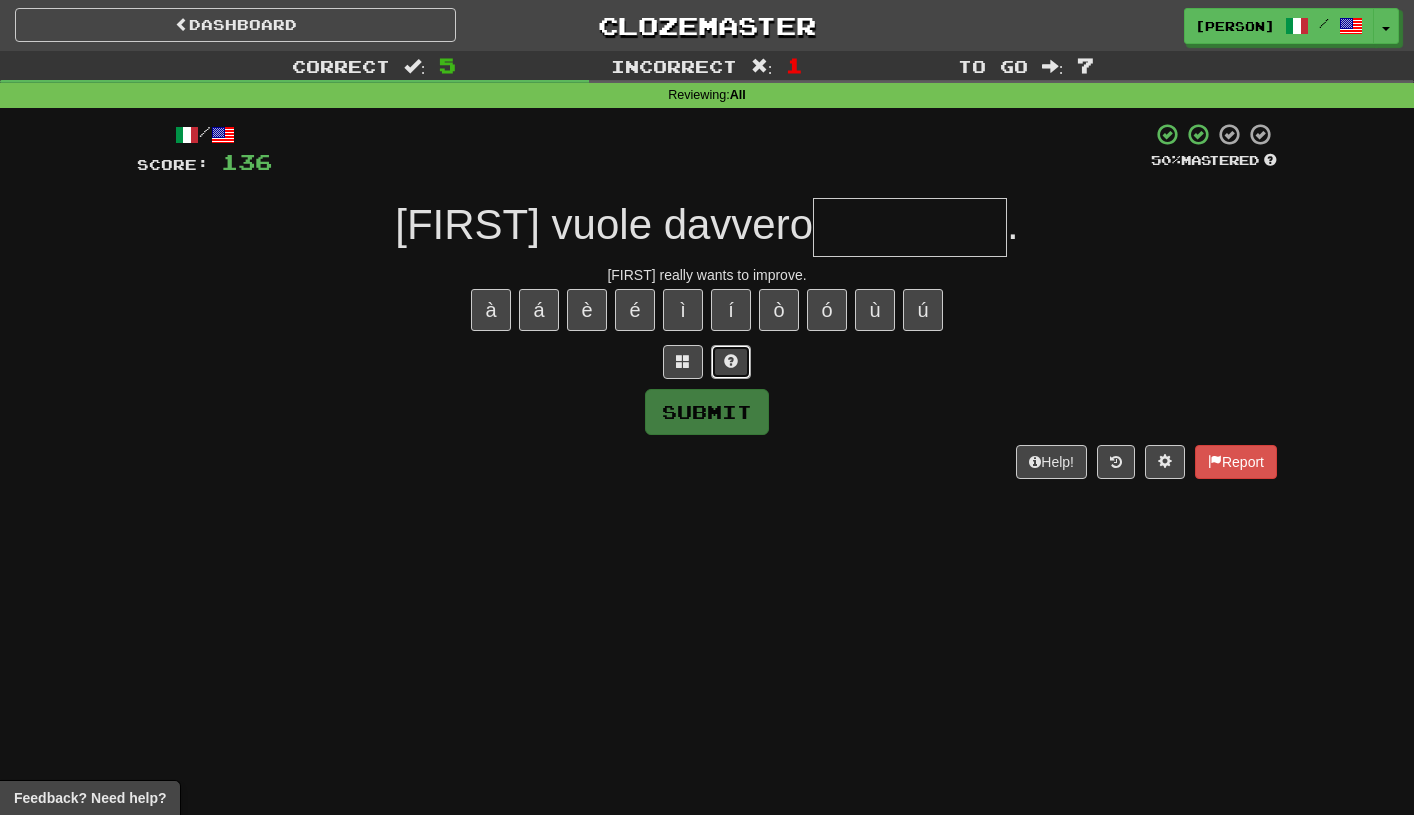 click at bounding box center (731, 362) 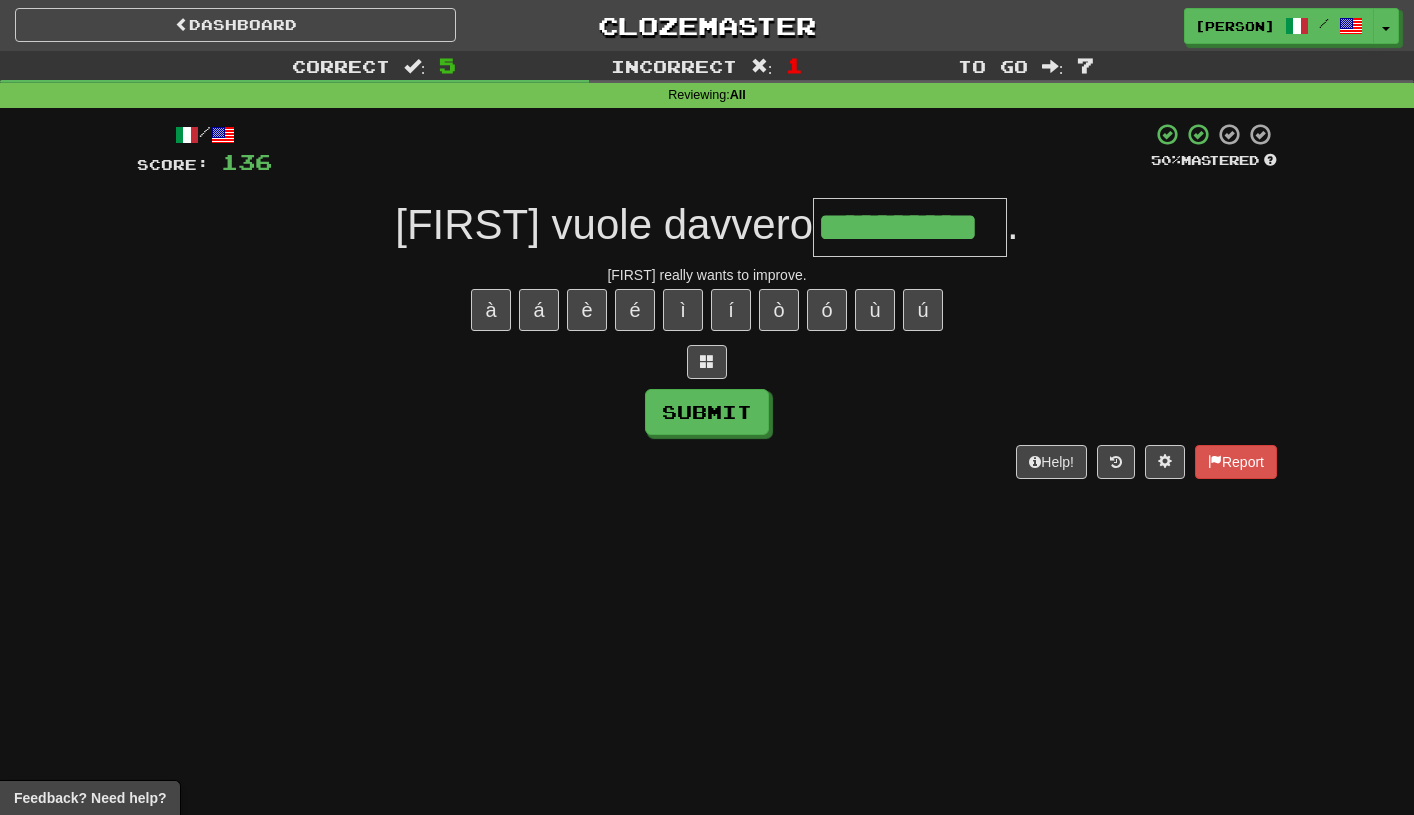 type on "**********" 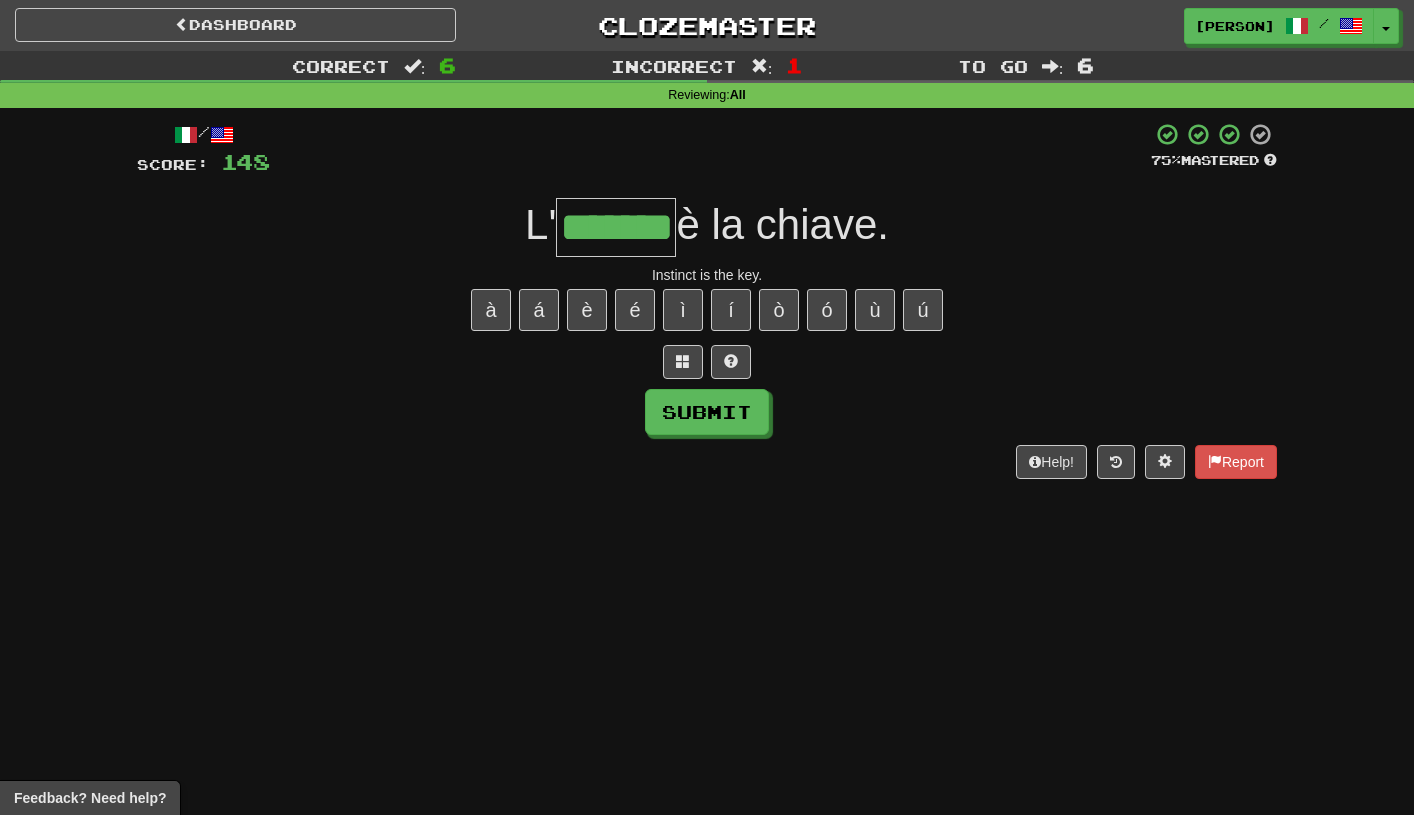 type on "*******" 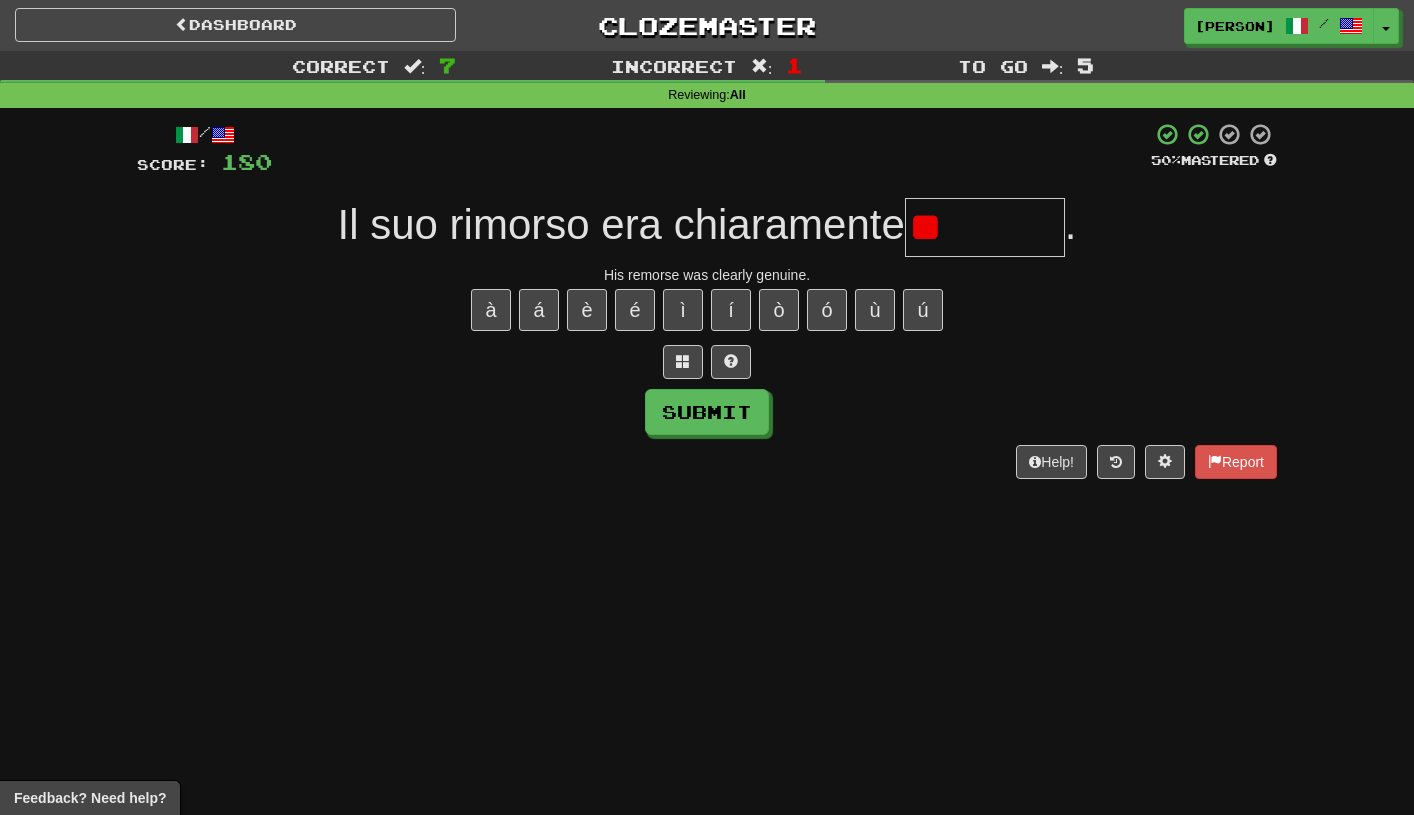 type on "*" 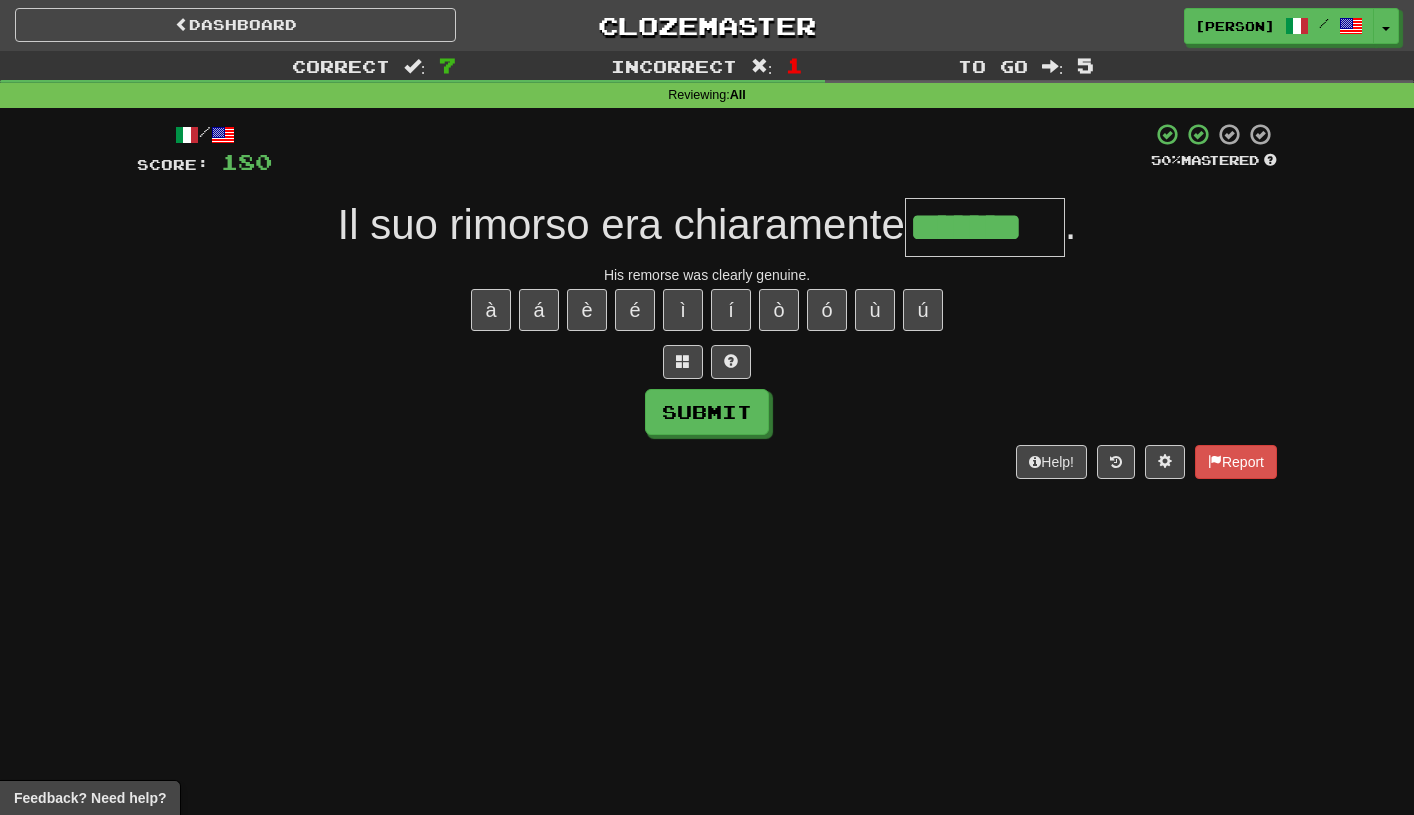type on "*******" 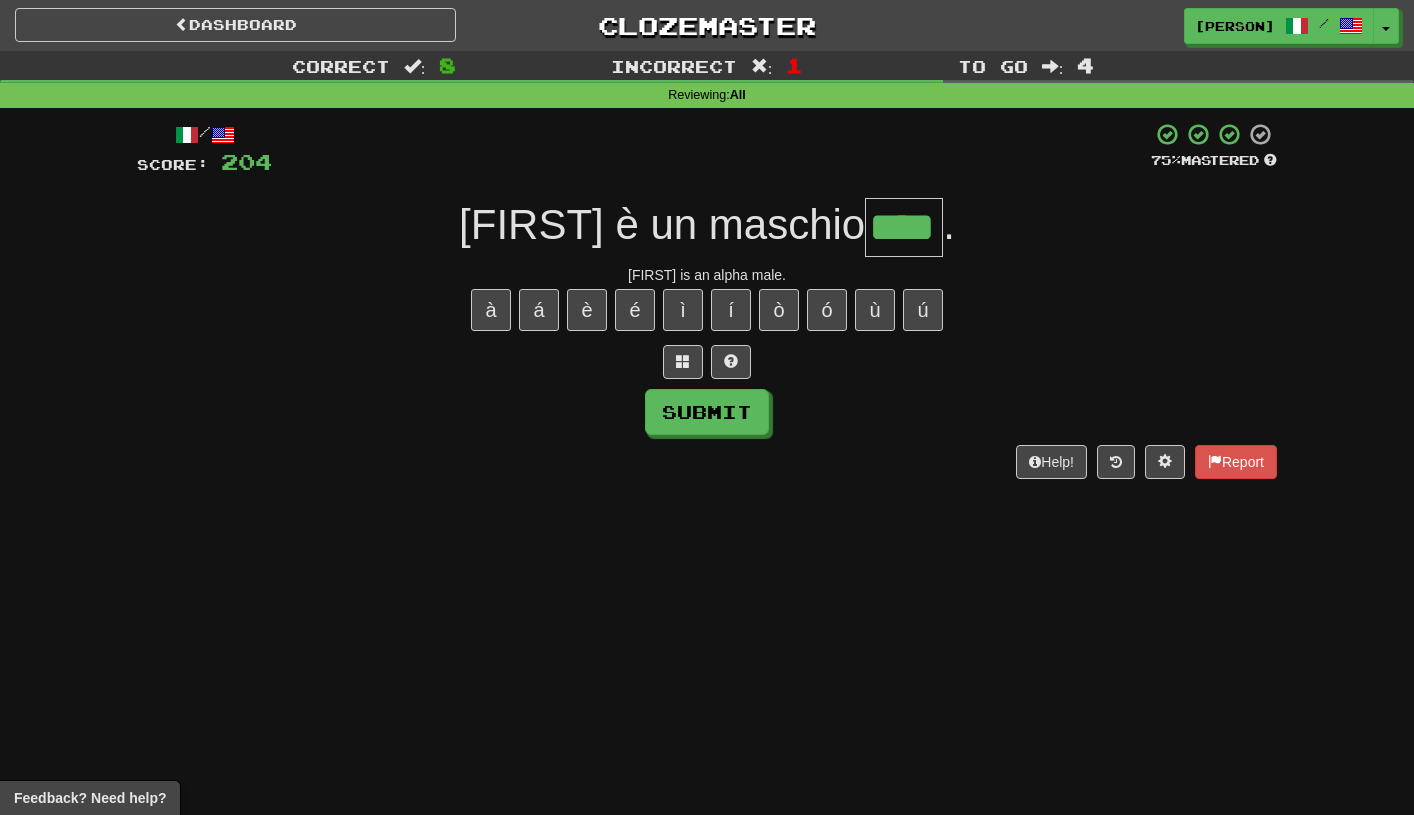 type on "****" 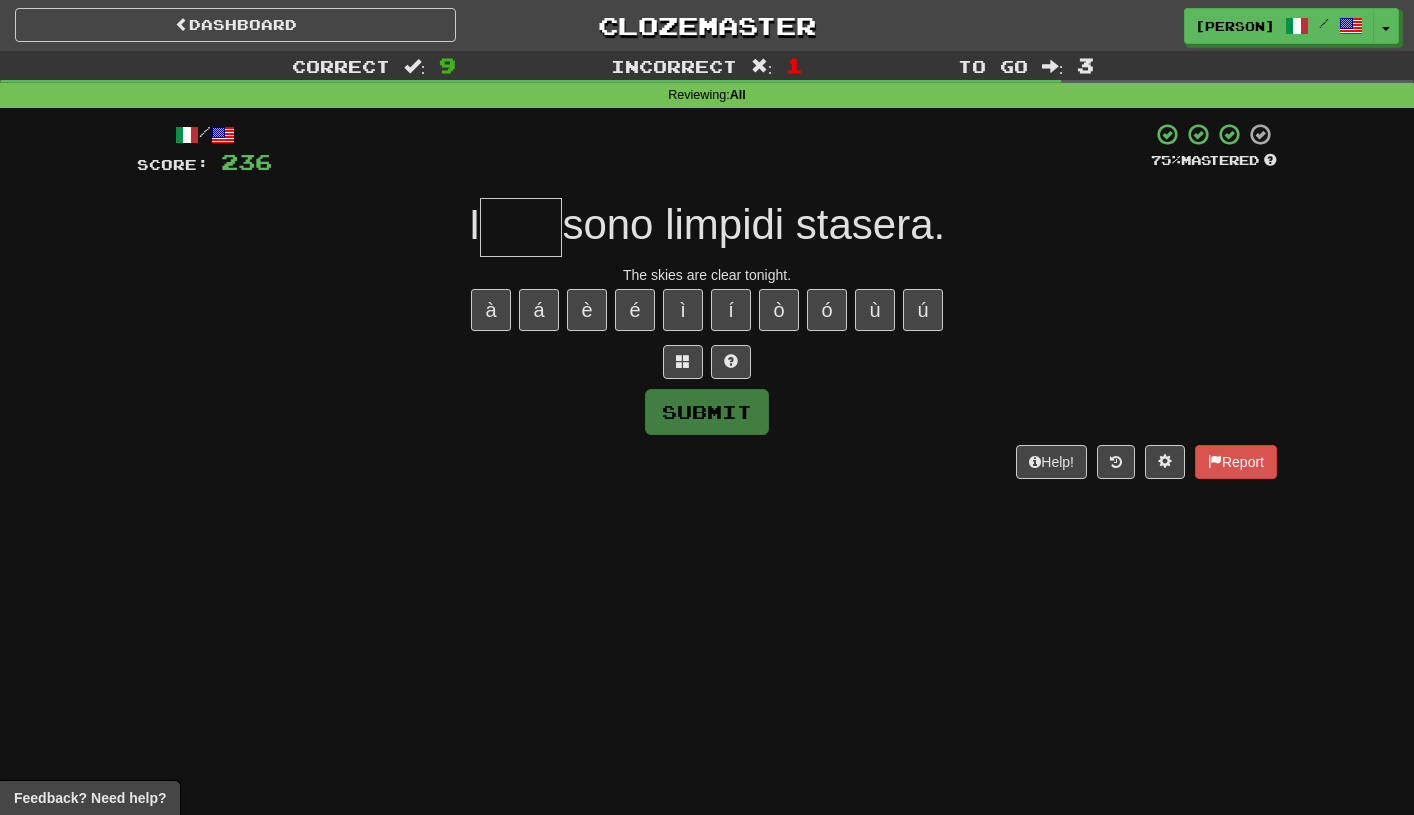 type on "*" 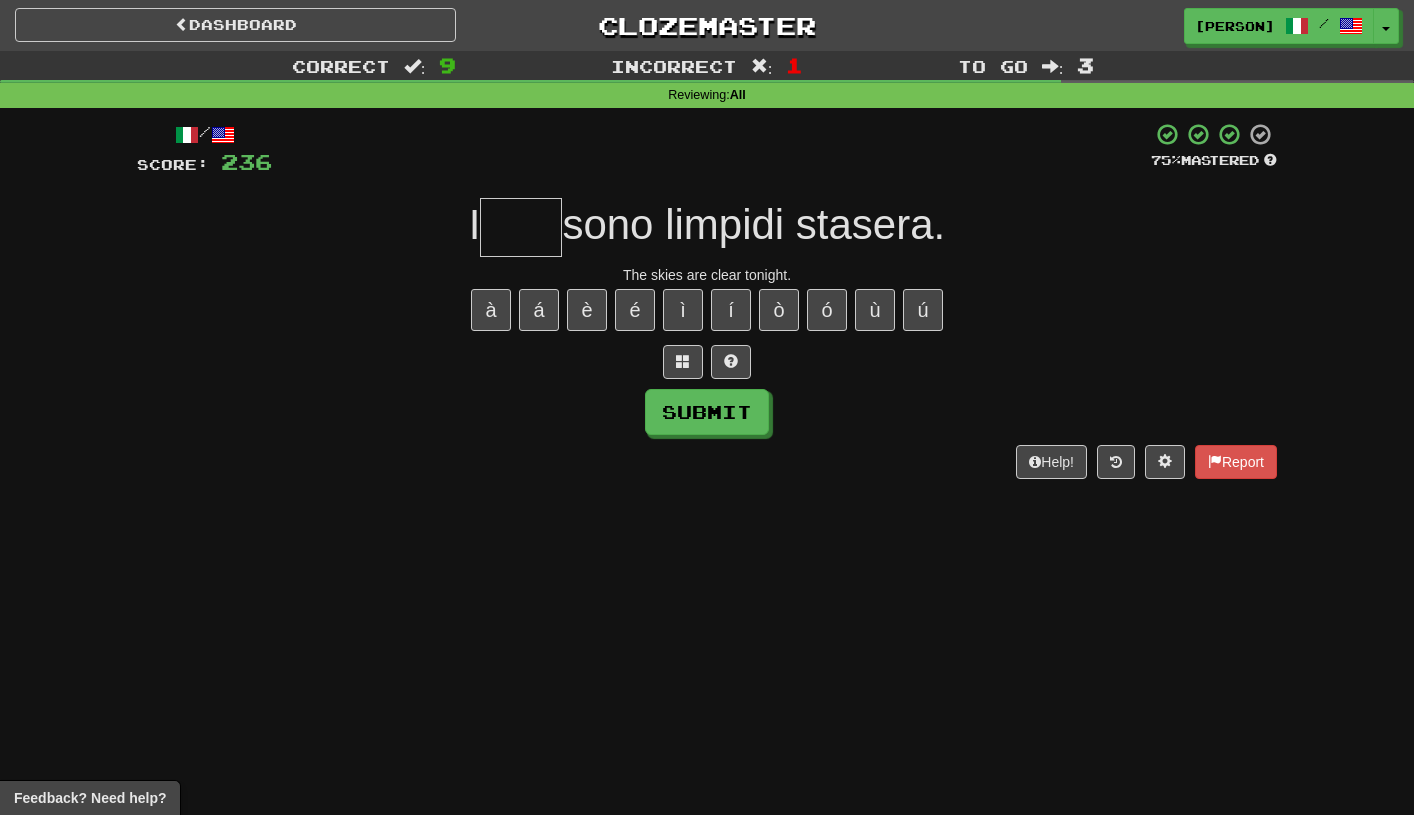 type on "*" 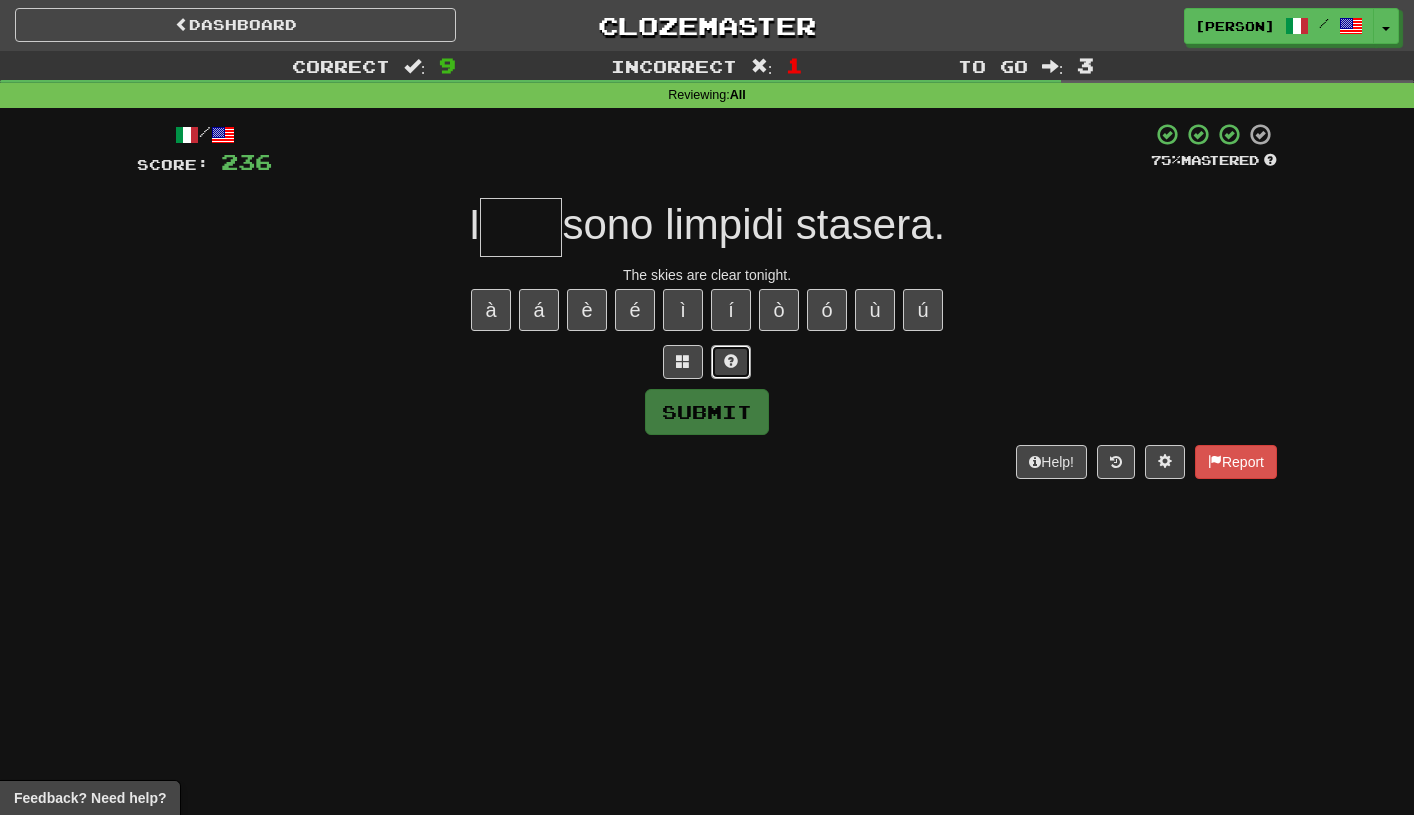 click at bounding box center (731, 362) 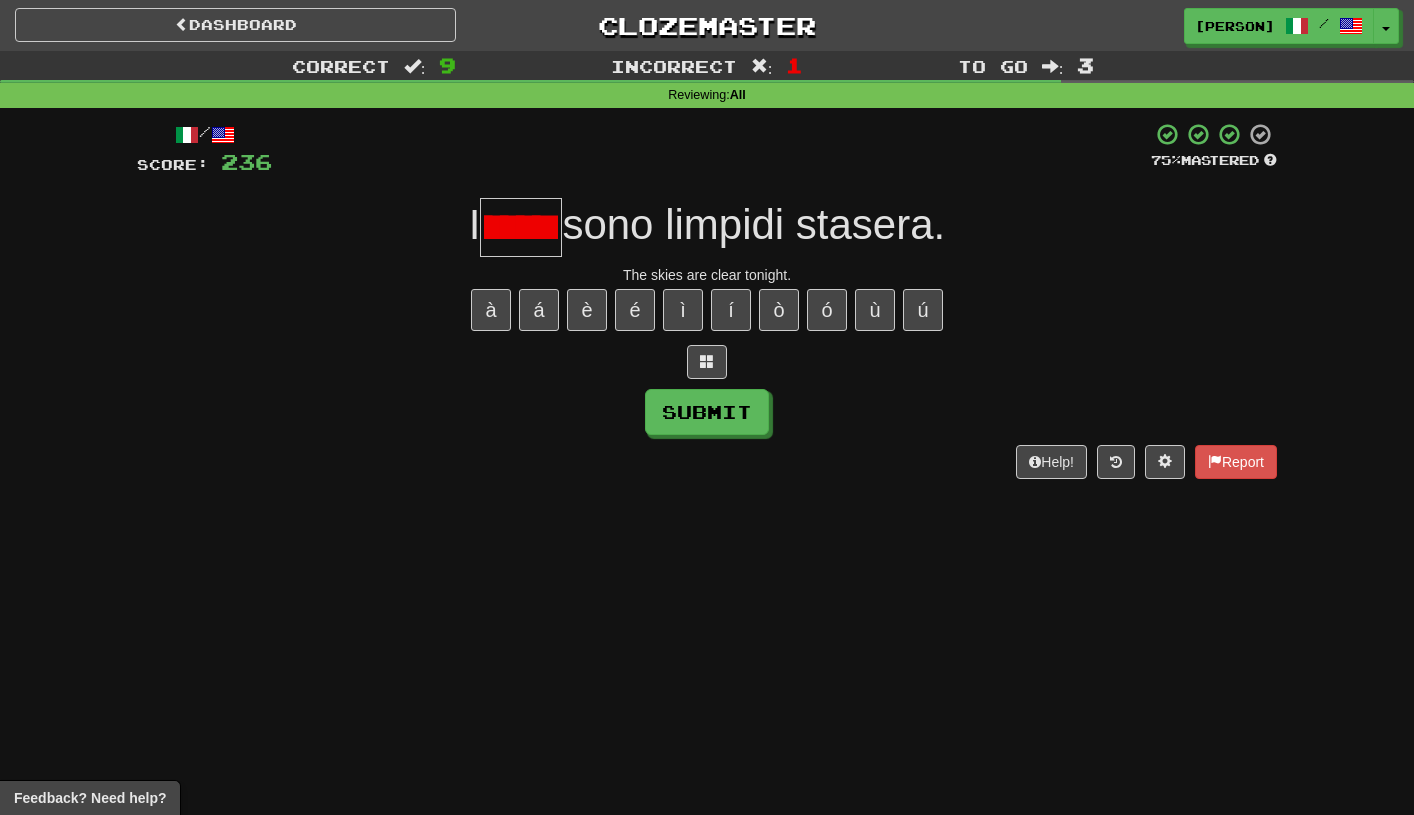 scroll, scrollTop: 0, scrollLeft: 69, axis: horizontal 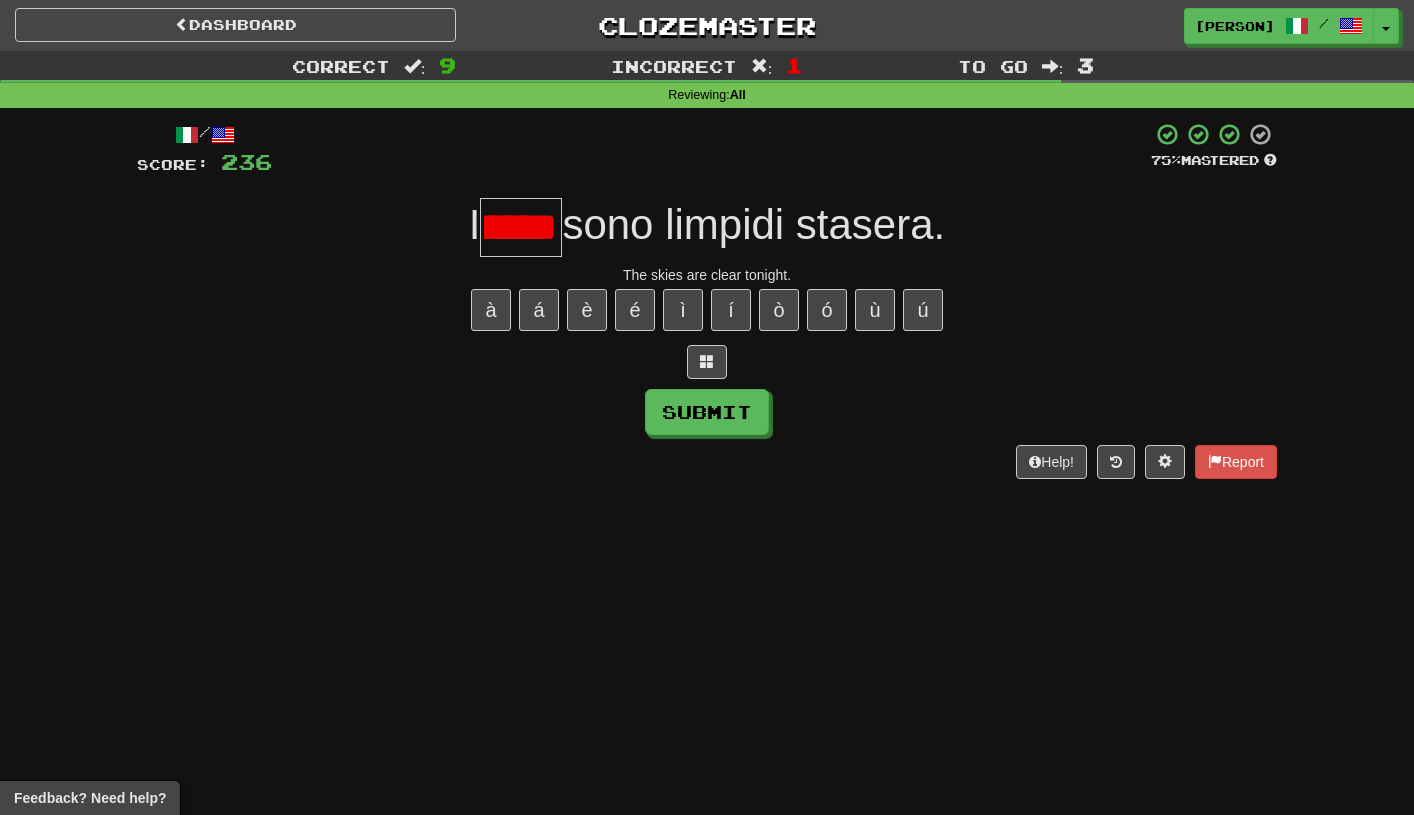 type on "*****" 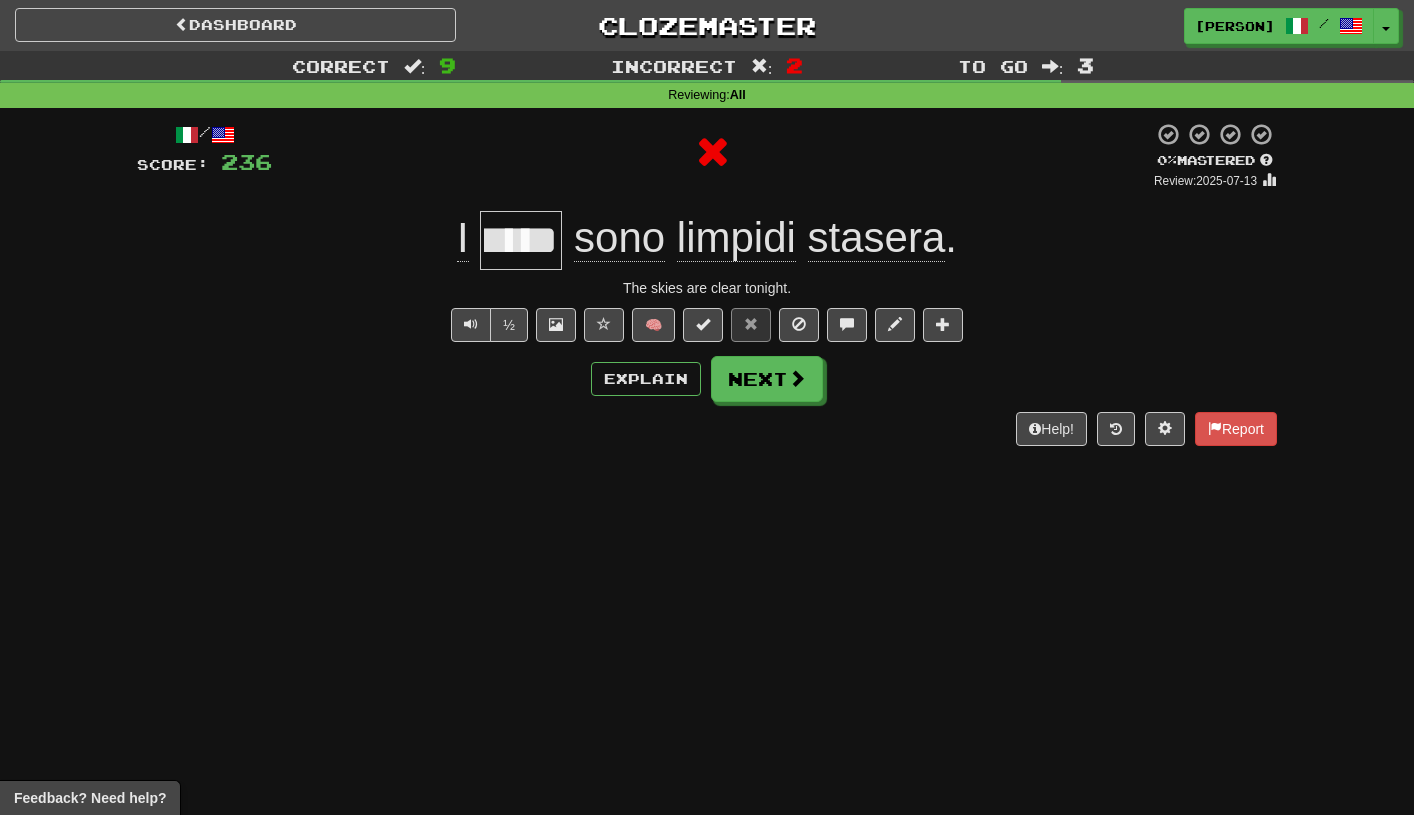 scroll, scrollTop: 0, scrollLeft: 0, axis: both 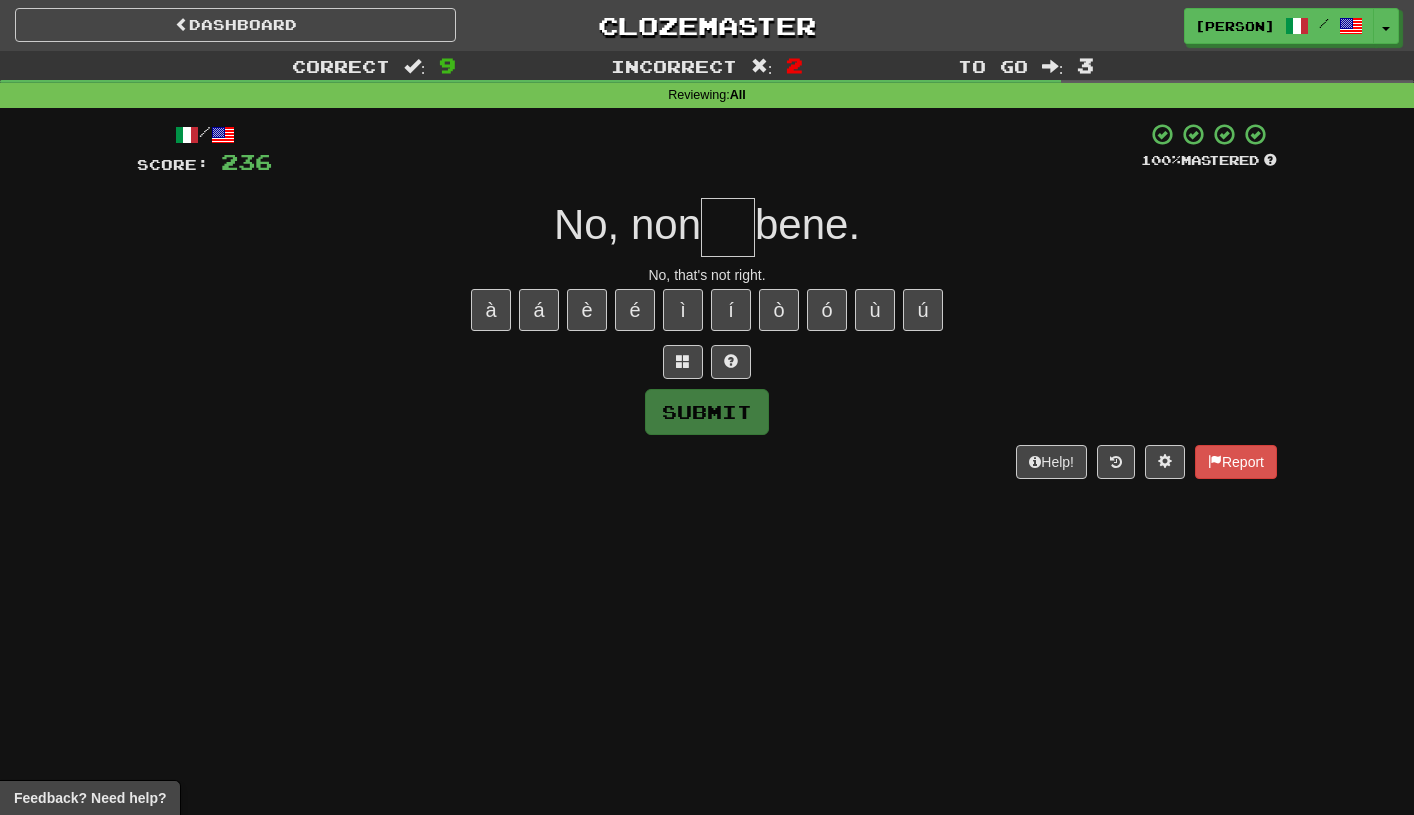 type on "*" 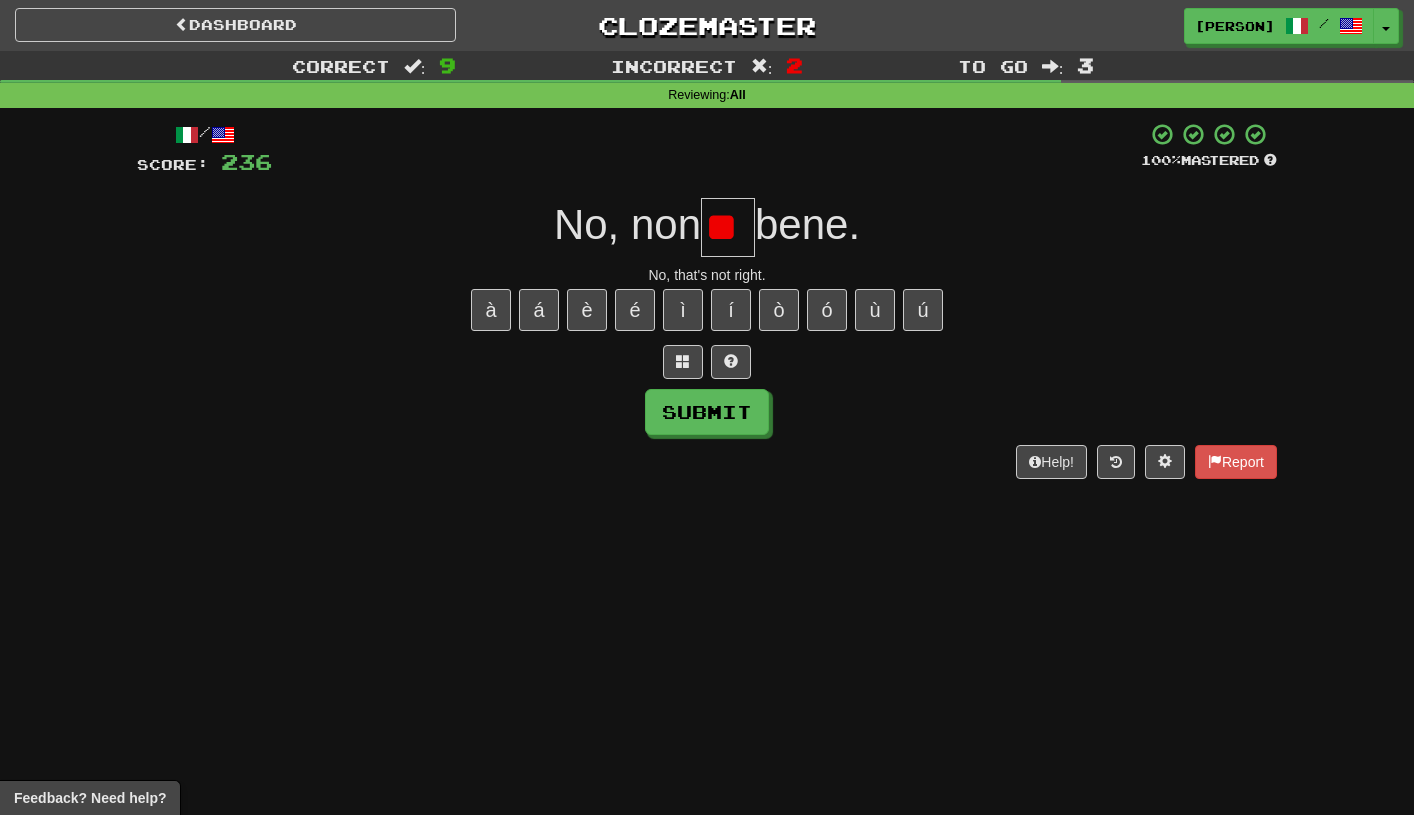 type on "*" 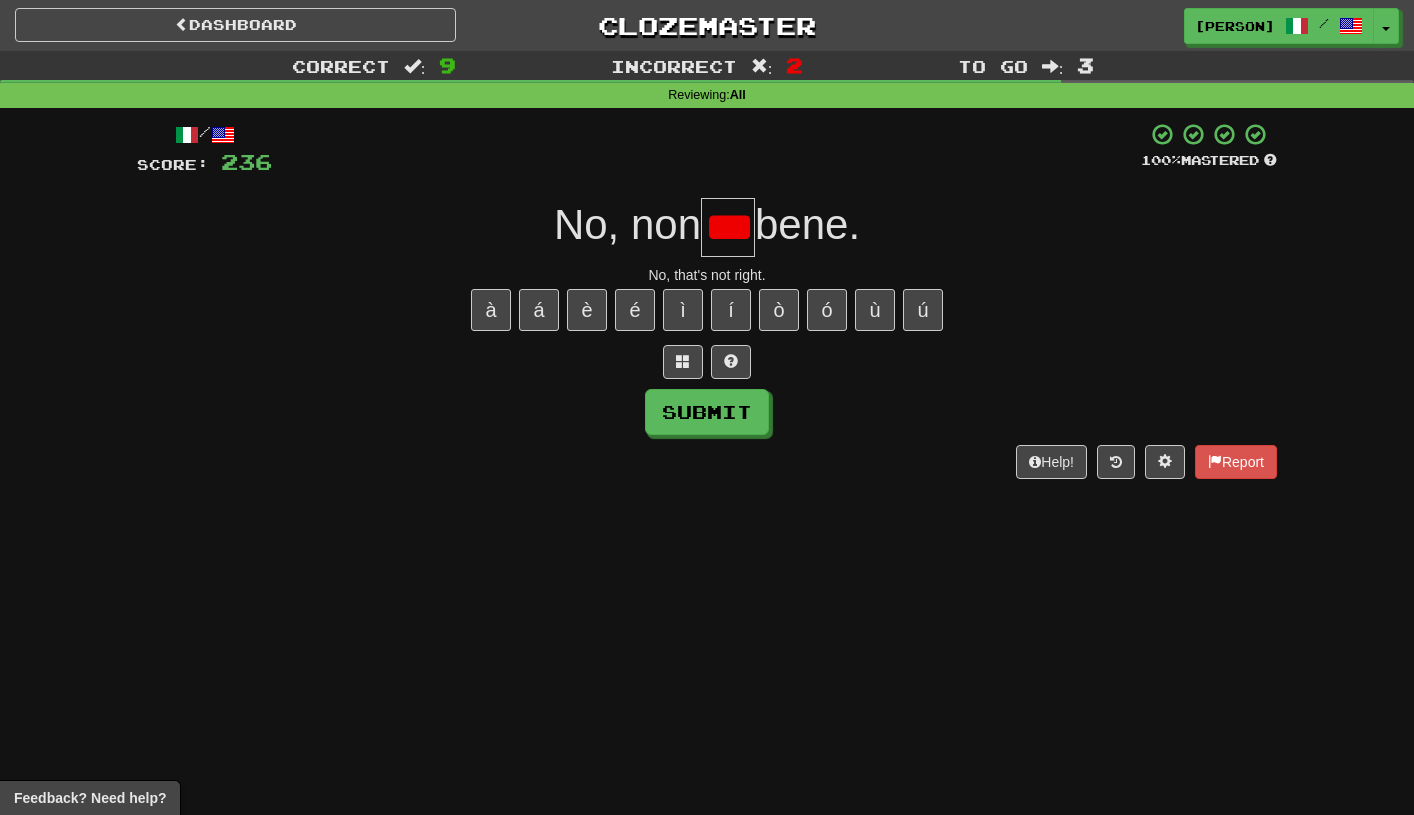 scroll, scrollTop: 0, scrollLeft: 10, axis: horizontal 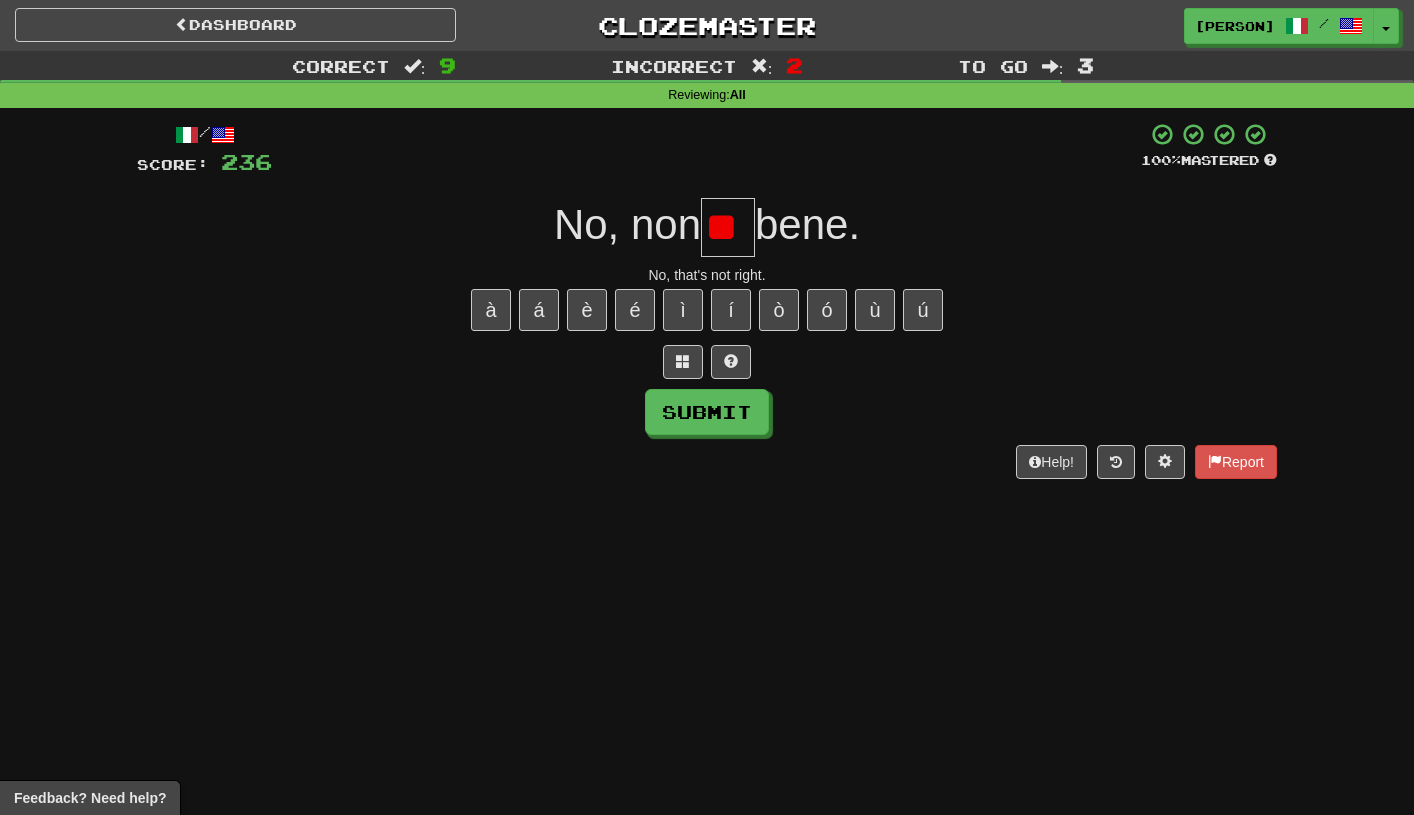 type on "*" 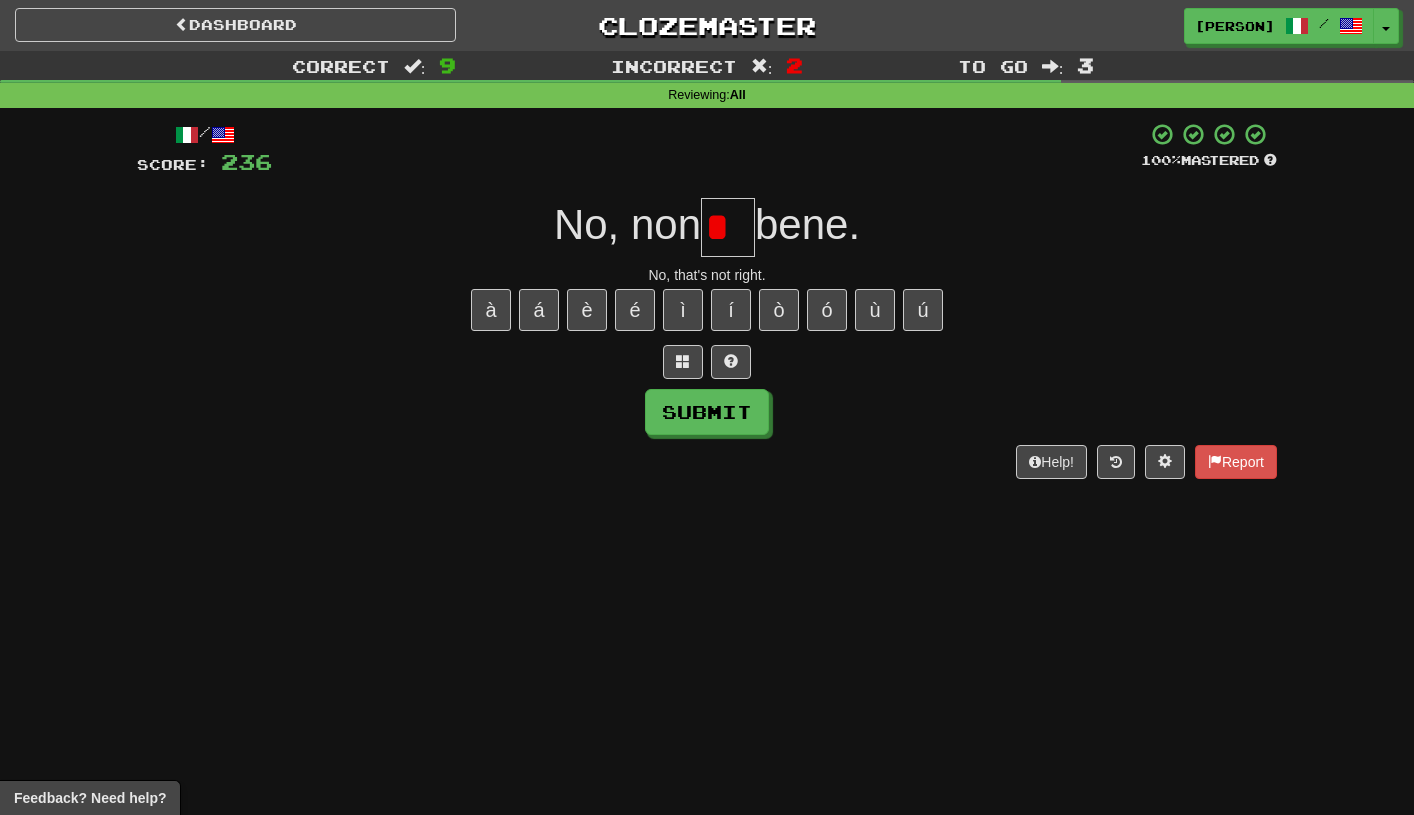 scroll, scrollTop: 0, scrollLeft: 0, axis: both 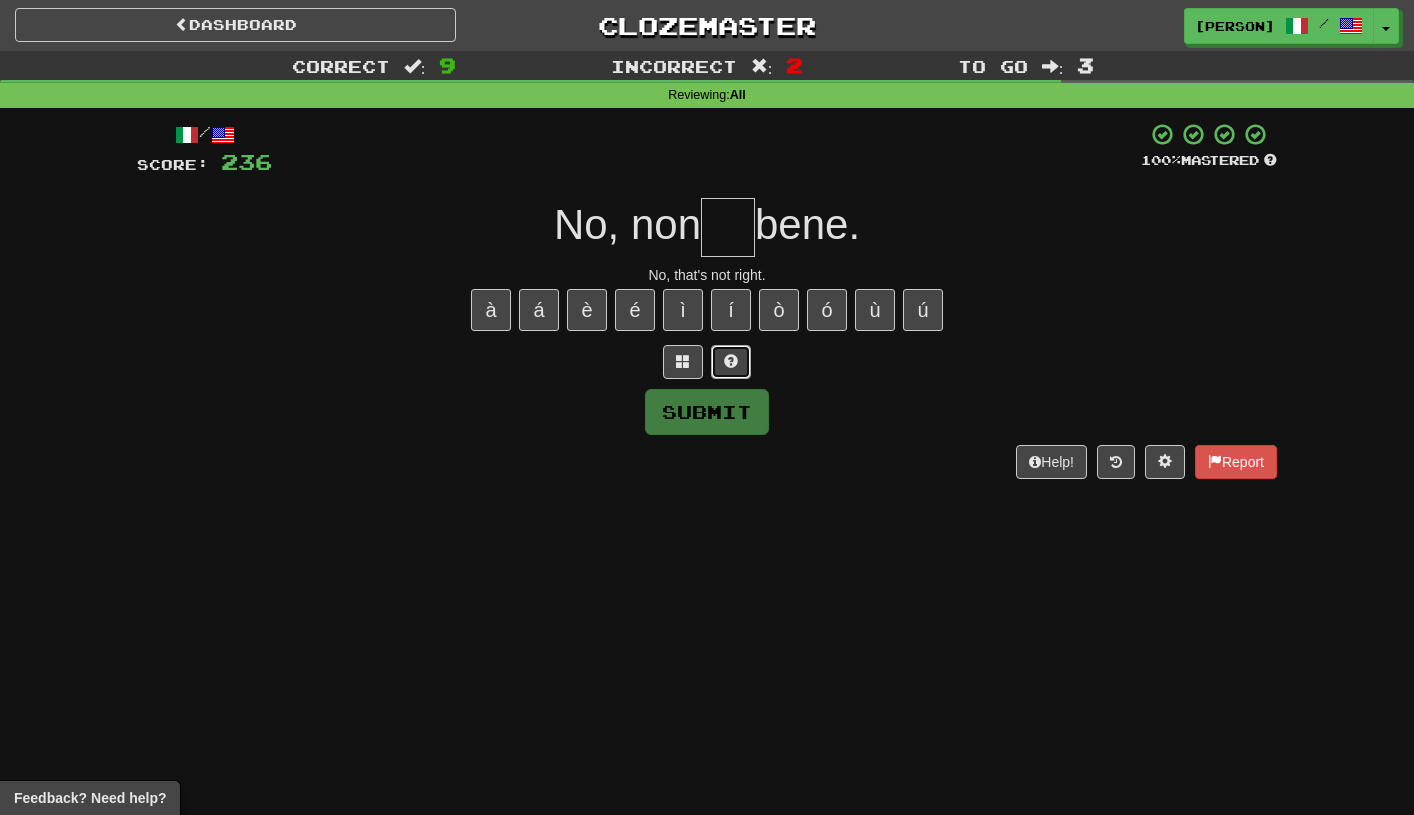 click at bounding box center [731, 361] 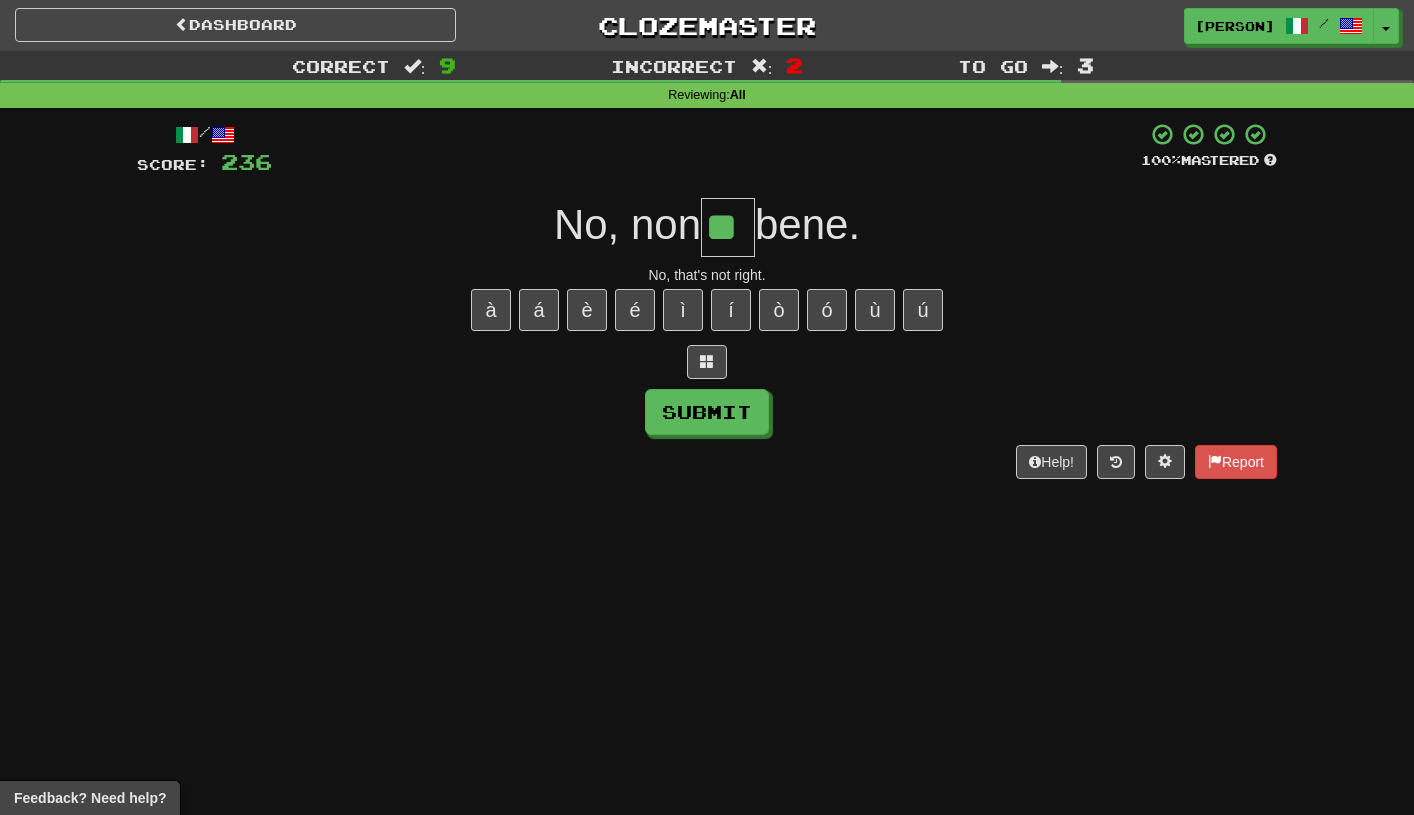 type on "**" 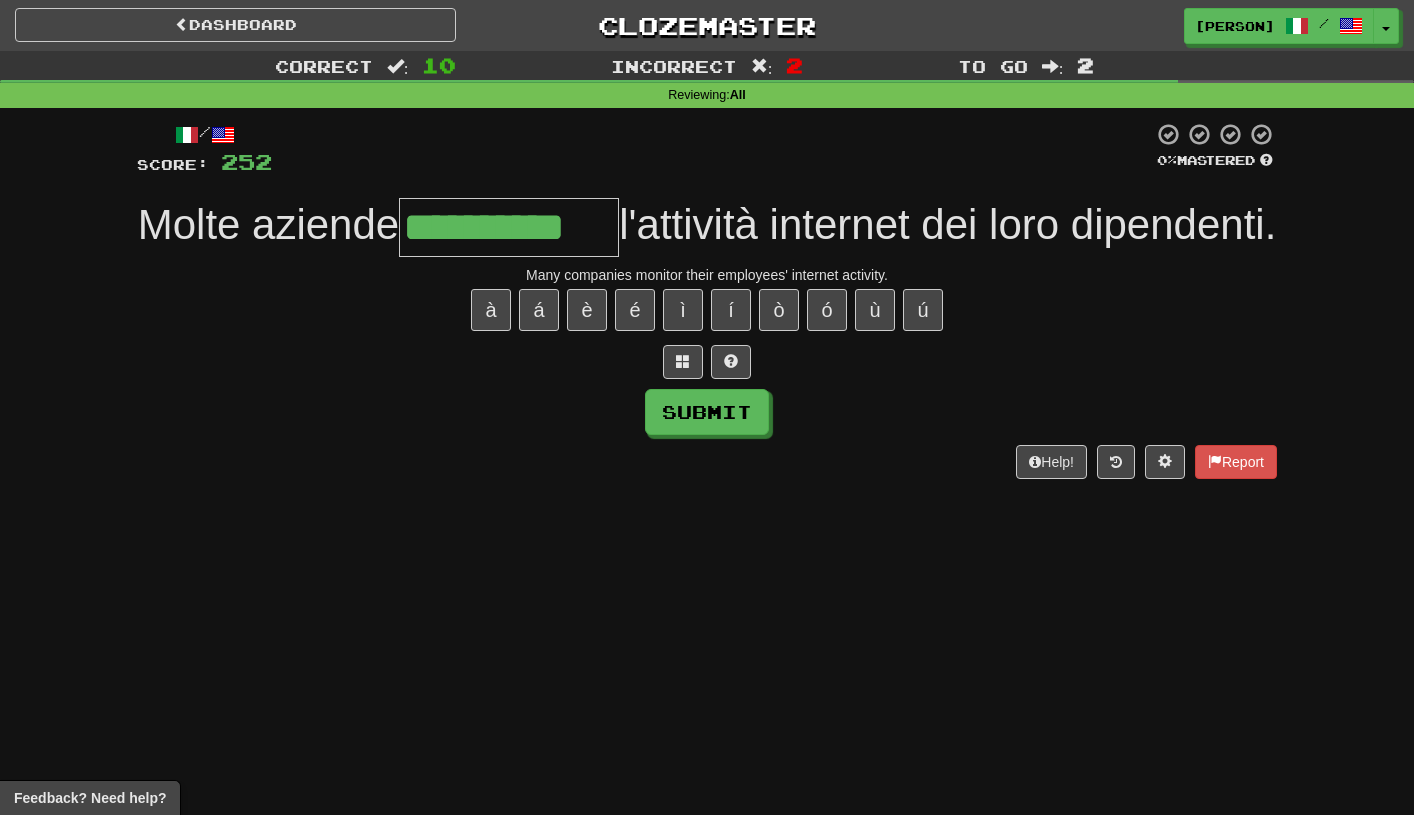 type on "**********" 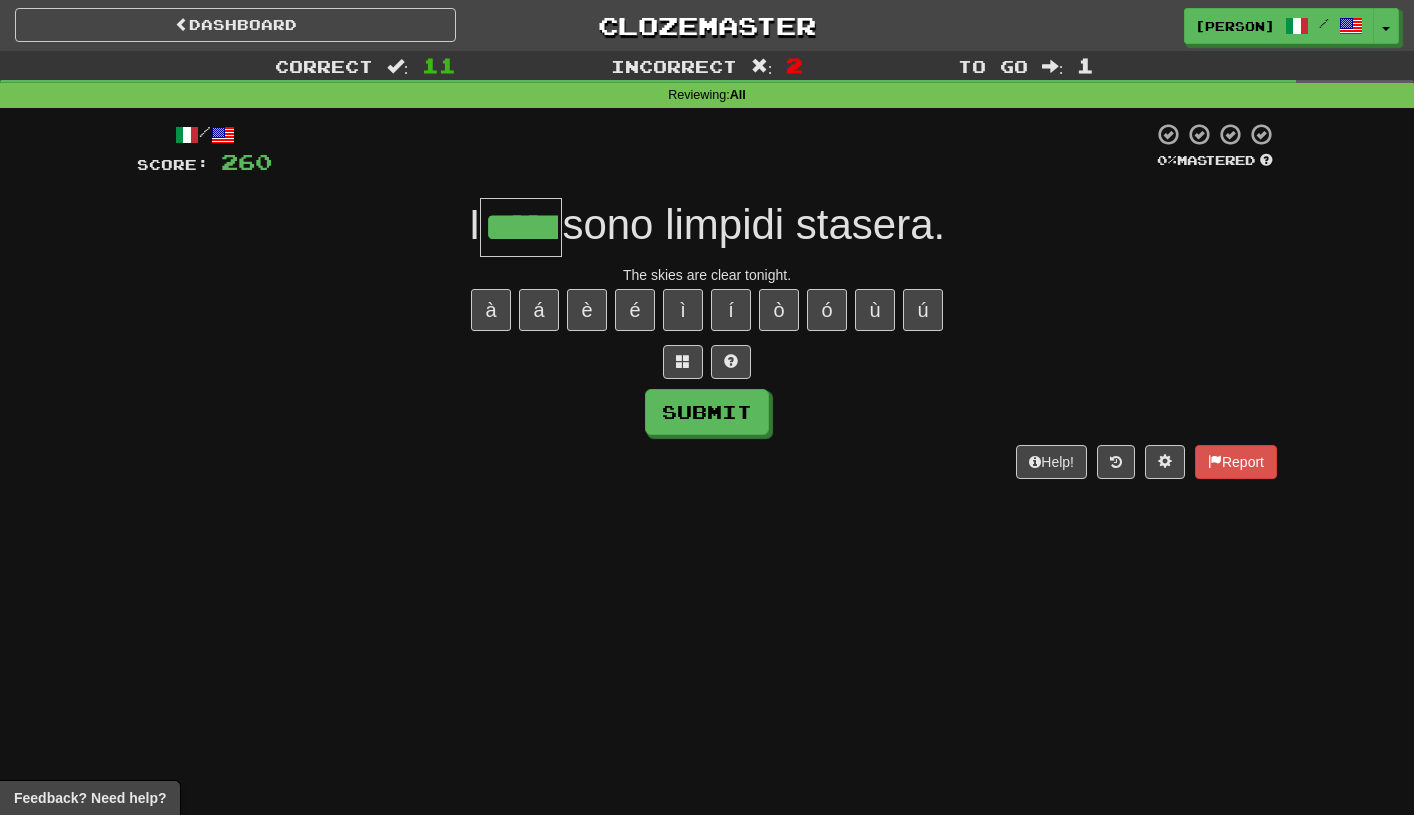 type on "*****" 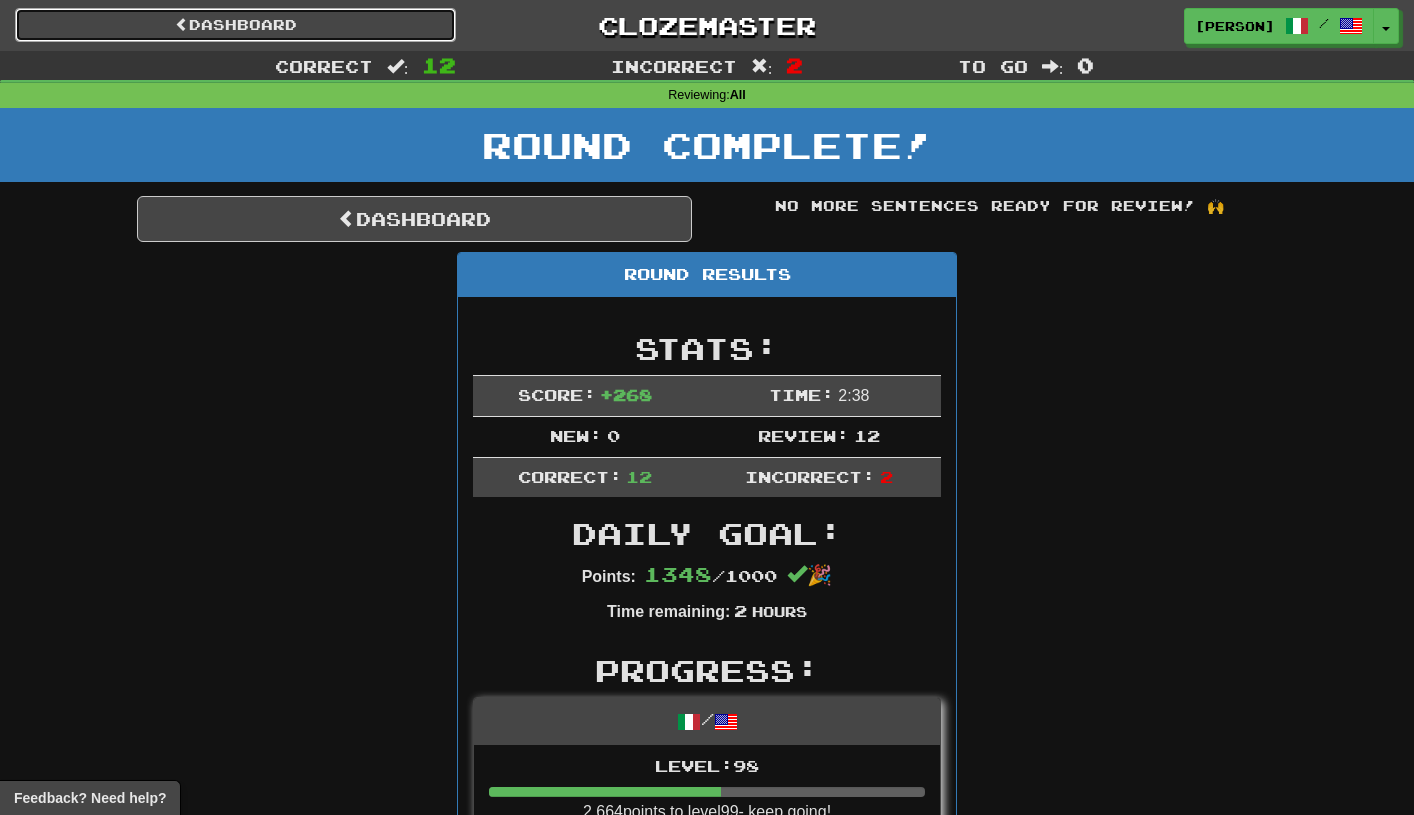 click on "Dashboard" at bounding box center (235, 25) 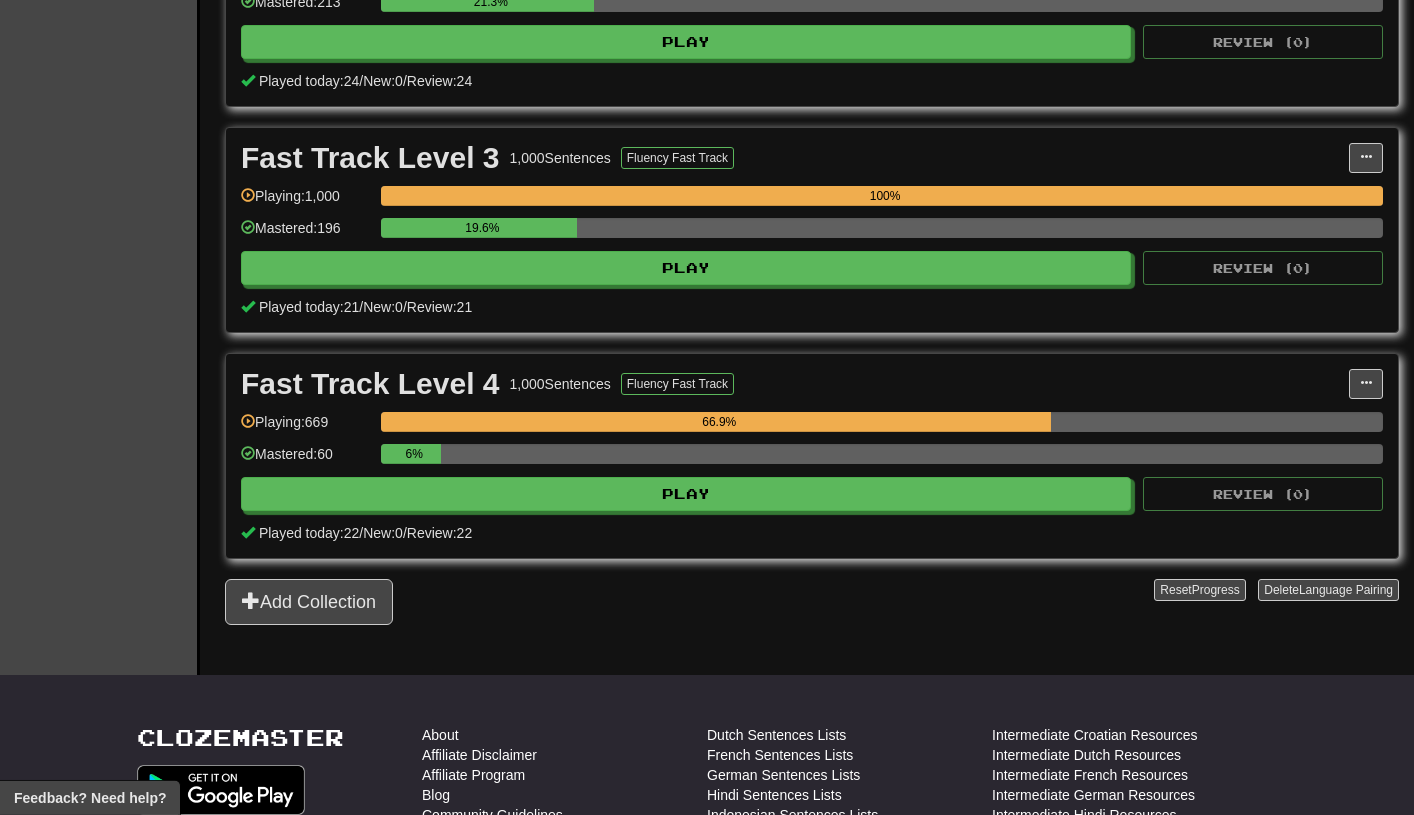 scroll, scrollTop: 816, scrollLeft: 0, axis: vertical 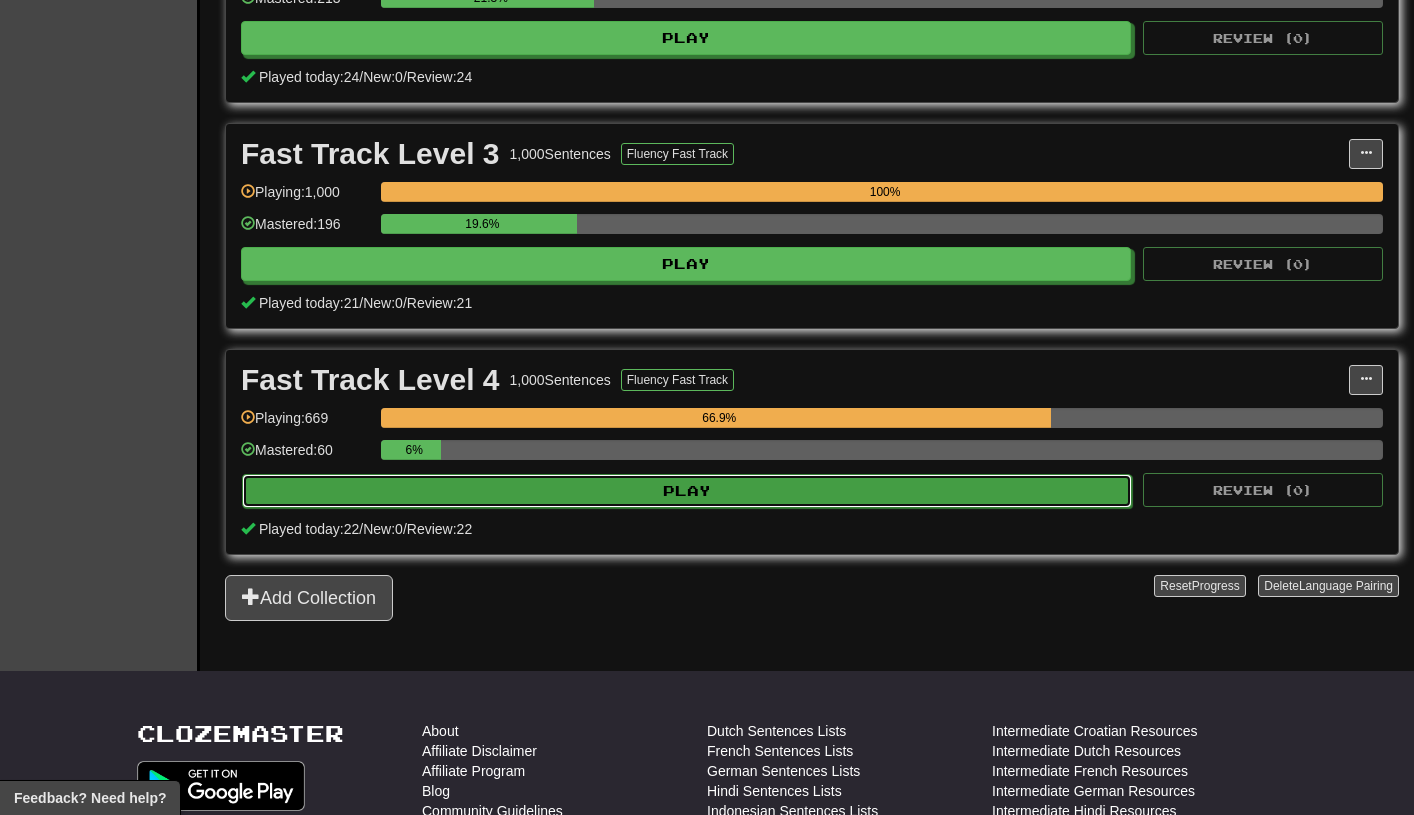 click on "Play" at bounding box center (687, 491) 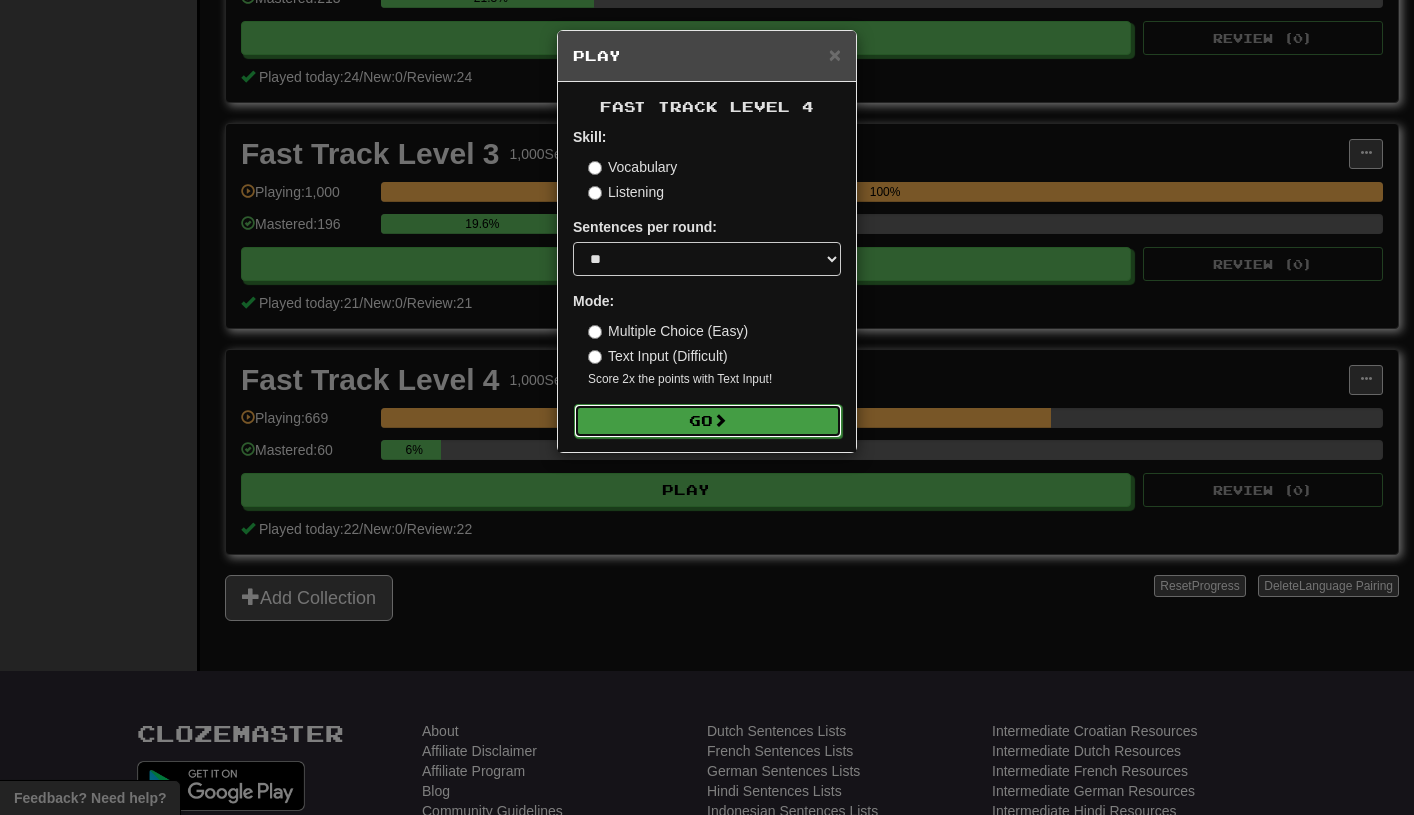 click at bounding box center (720, 420) 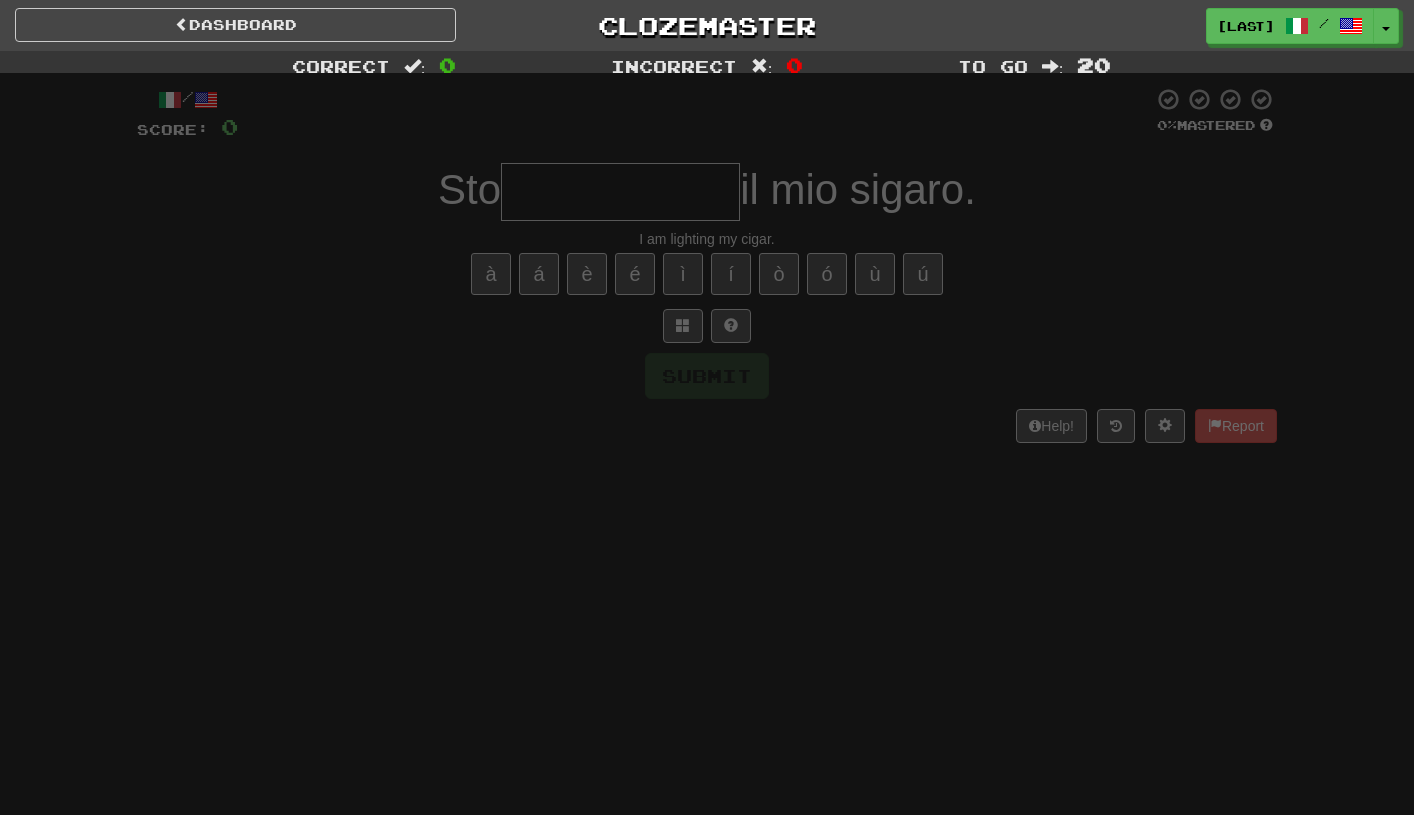 scroll, scrollTop: 0, scrollLeft: 0, axis: both 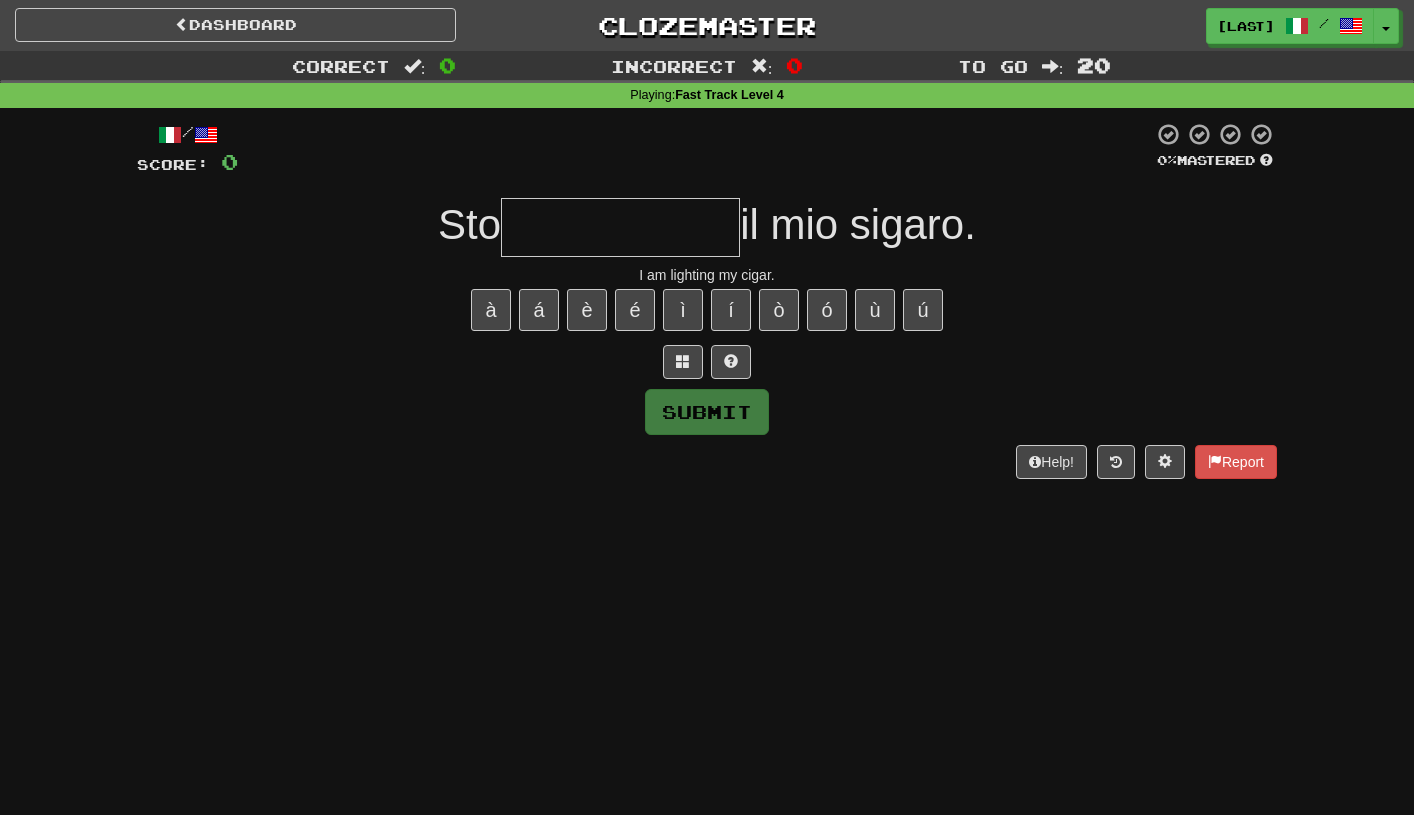 type on "*" 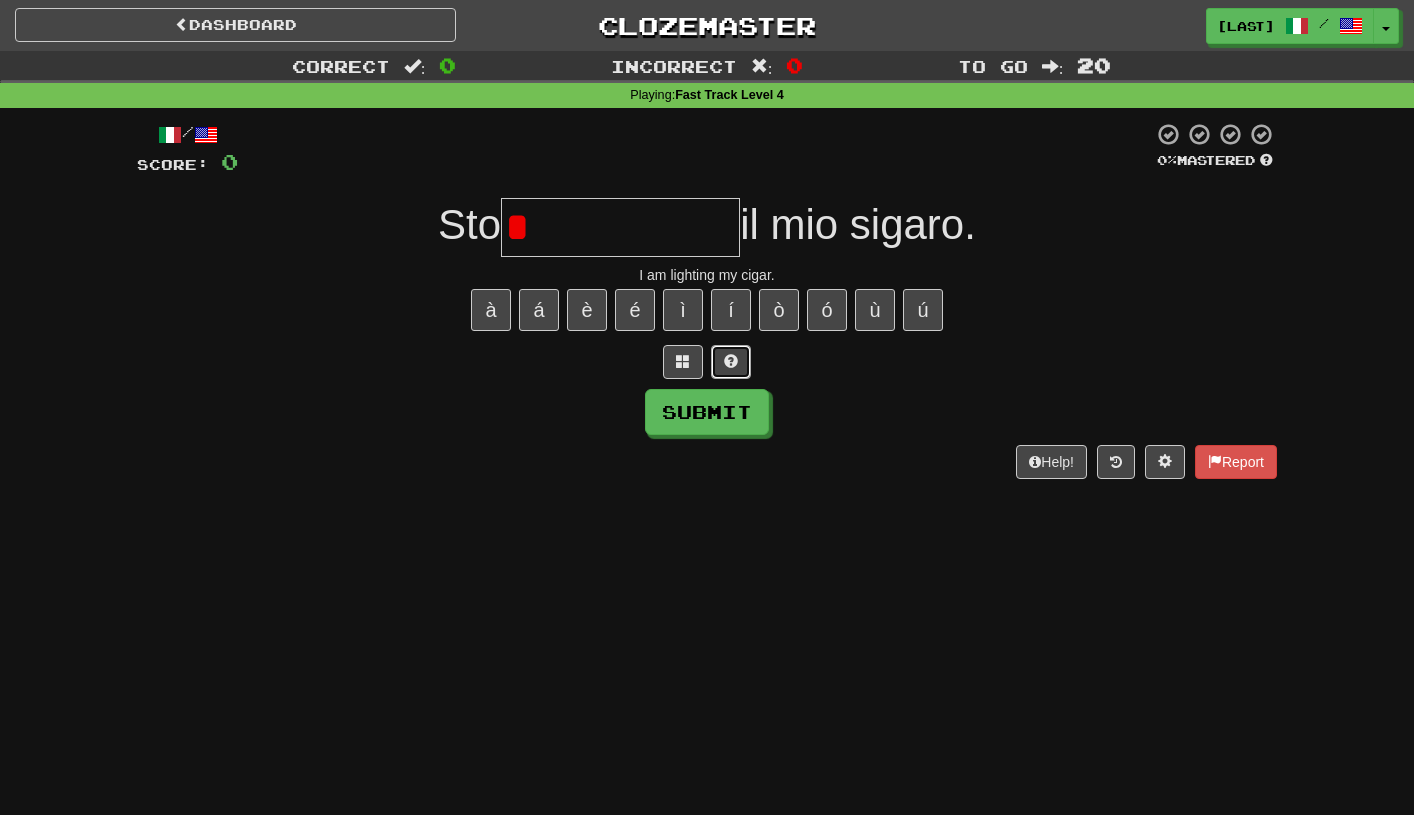 click at bounding box center (731, 361) 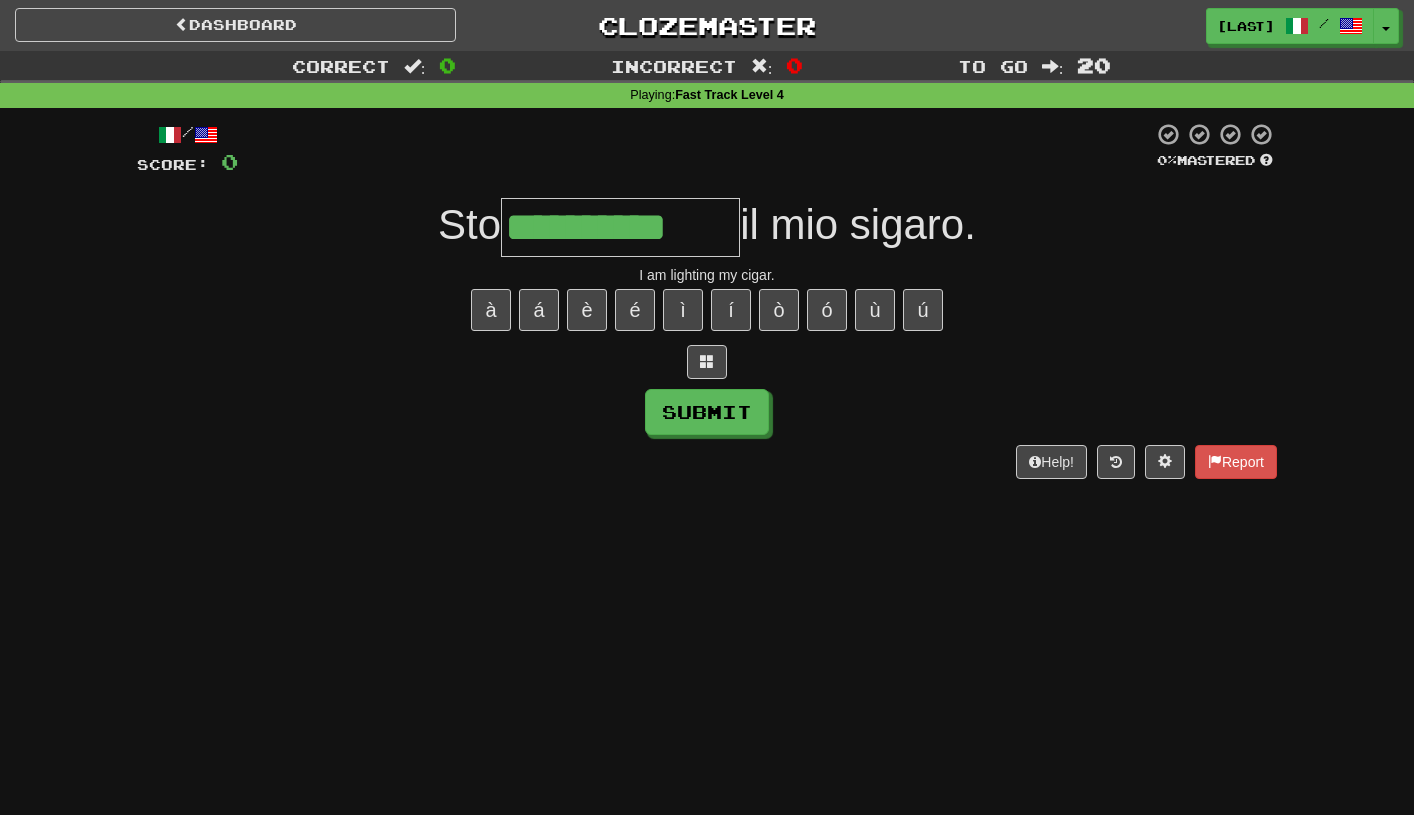 type on "**********" 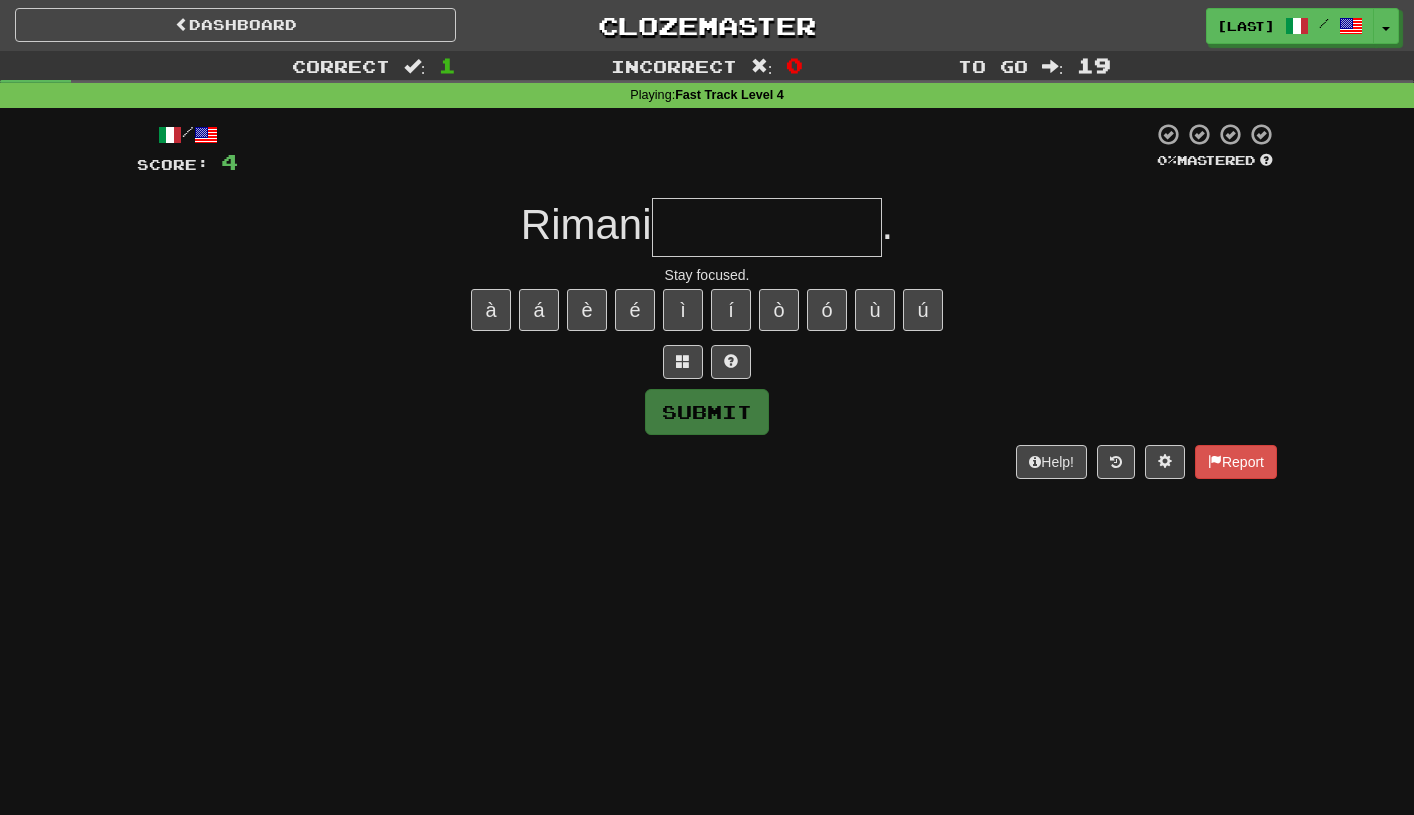 type on "*" 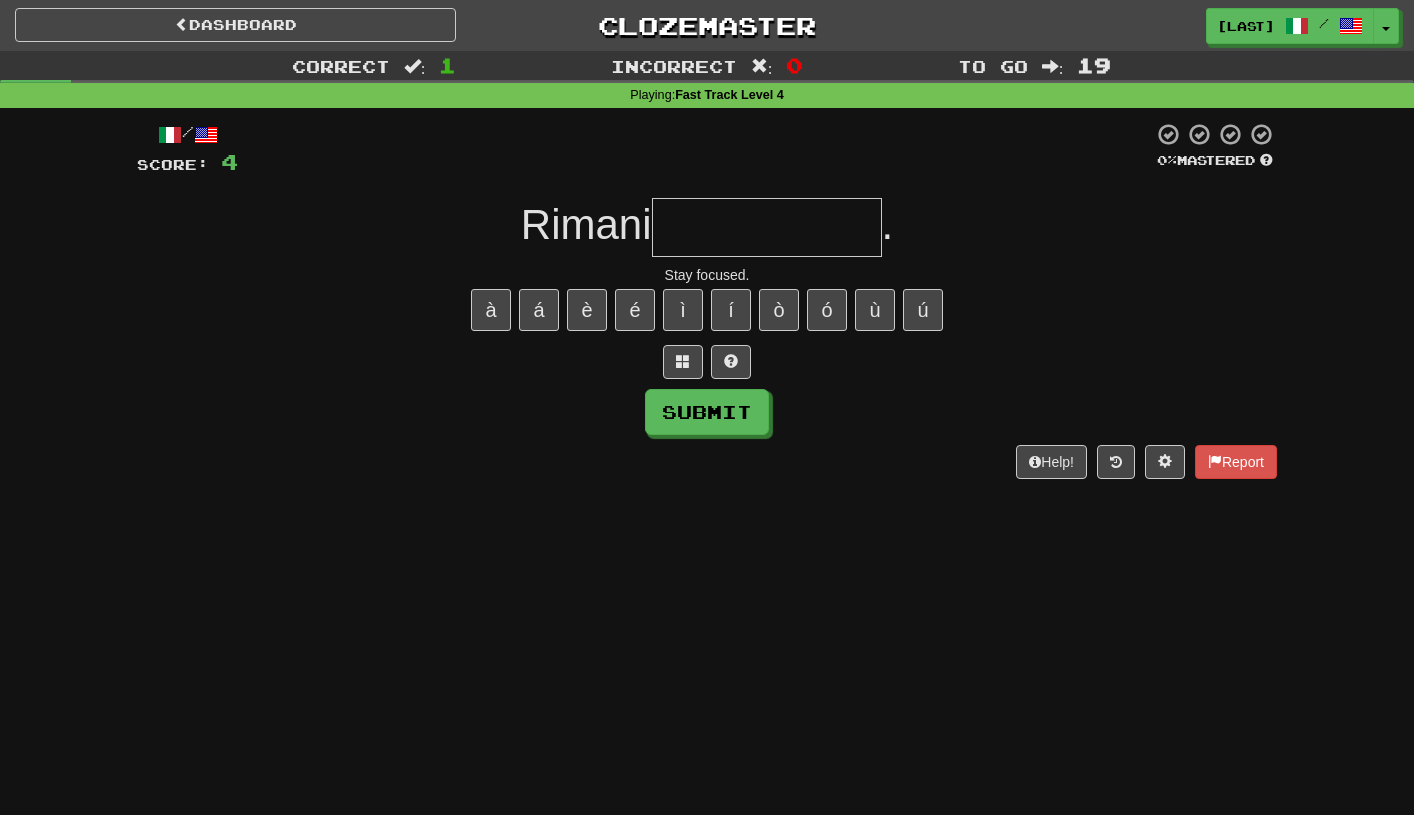 type on "*" 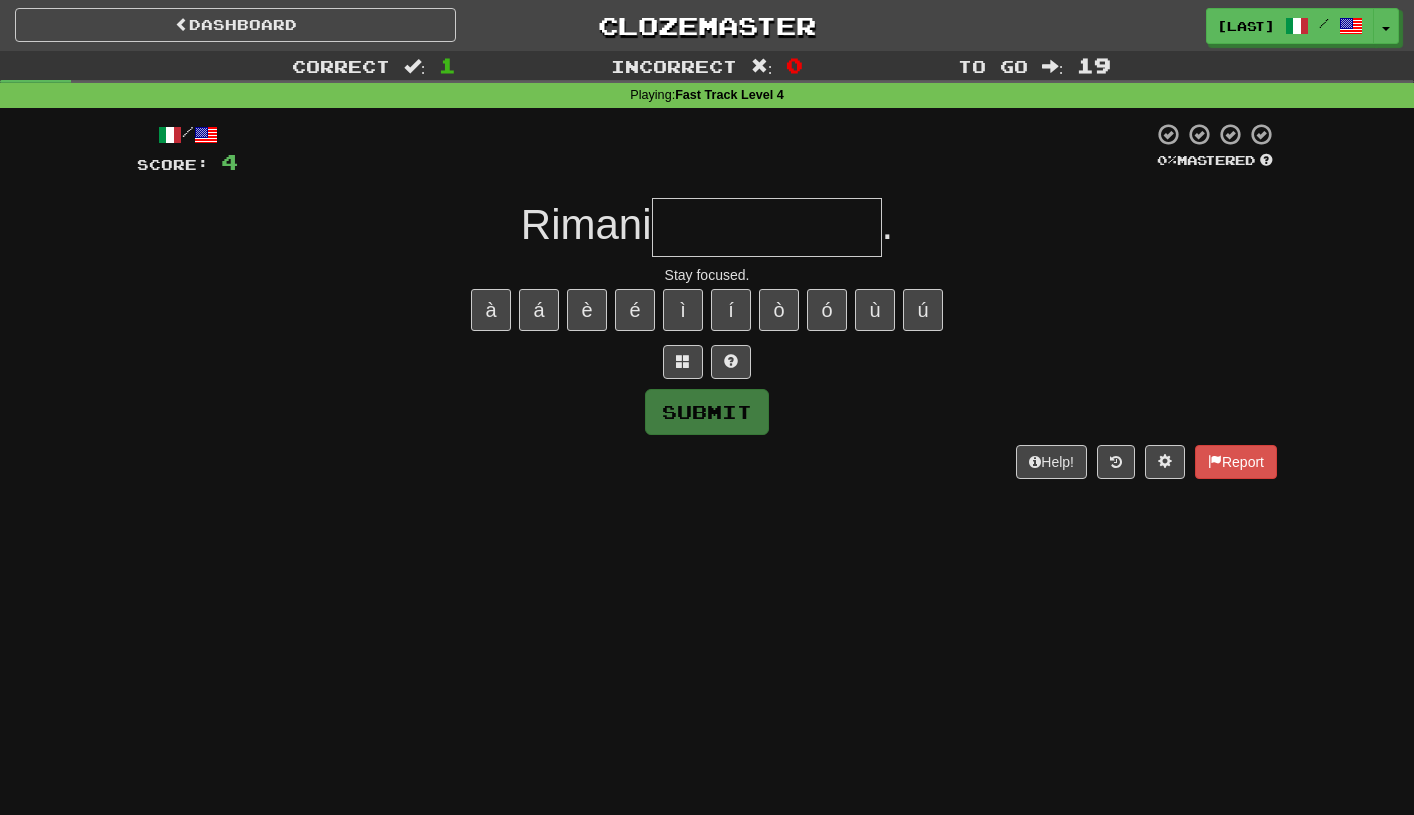 type on "*" 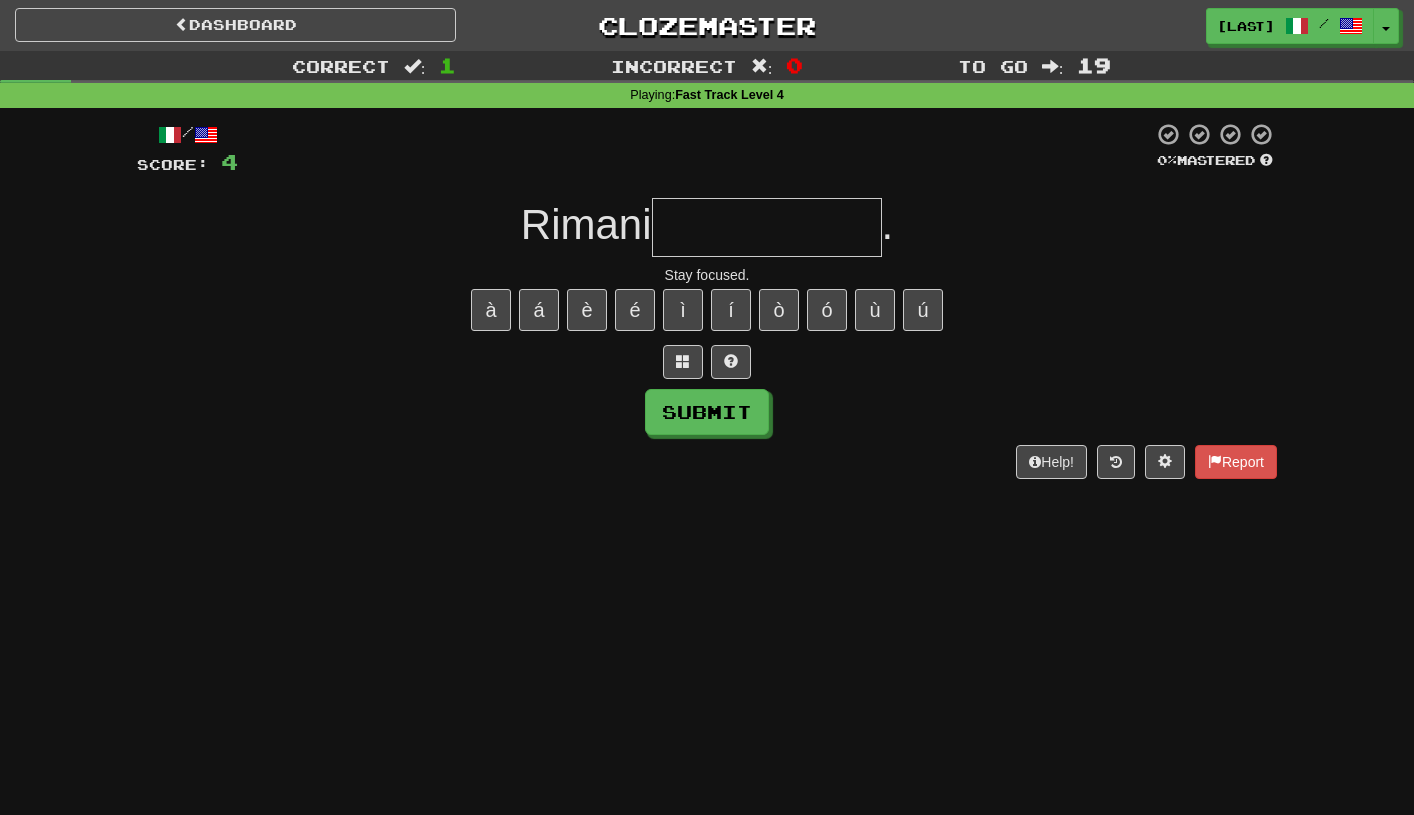 type on "*" 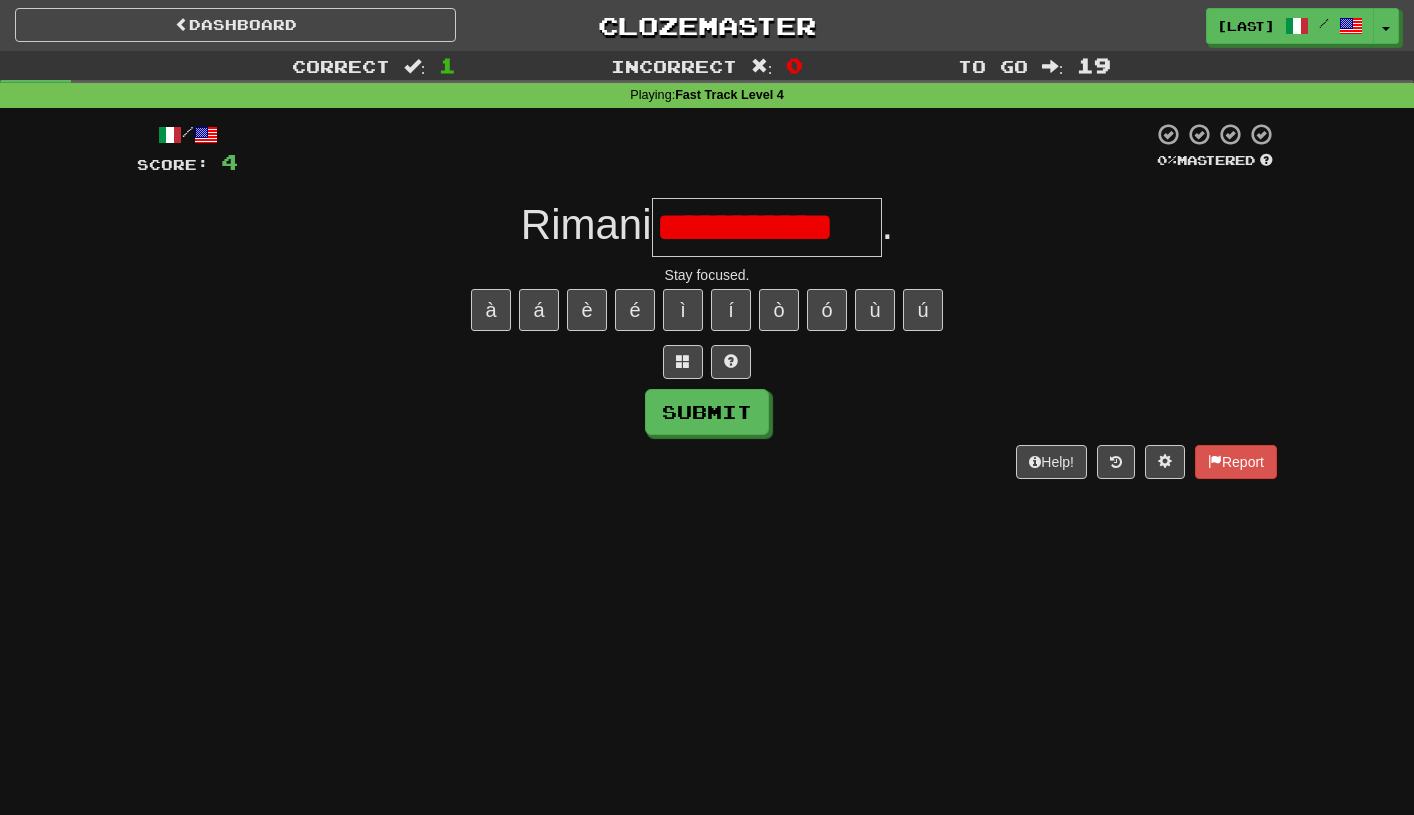 type on "**********" 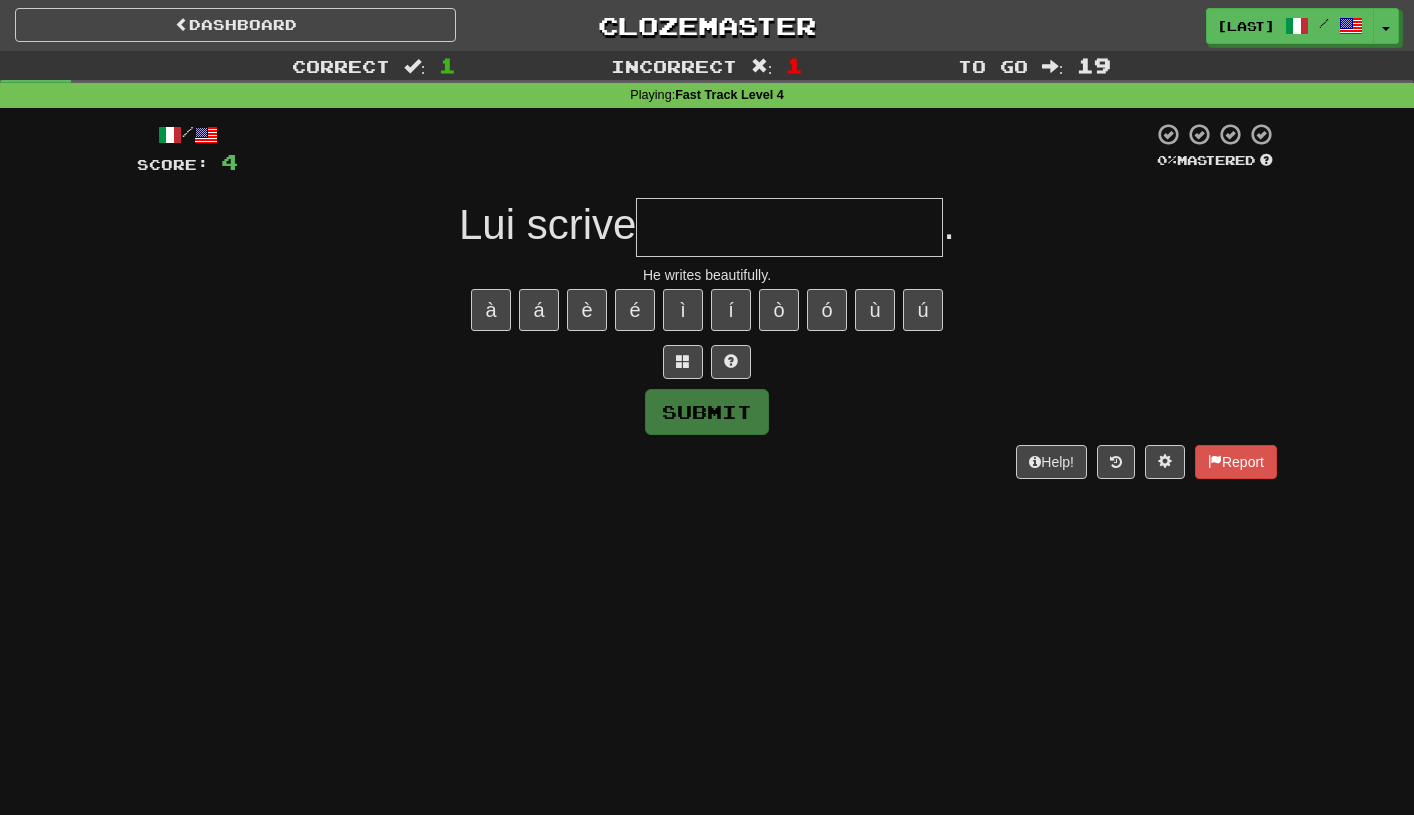 type on "*" 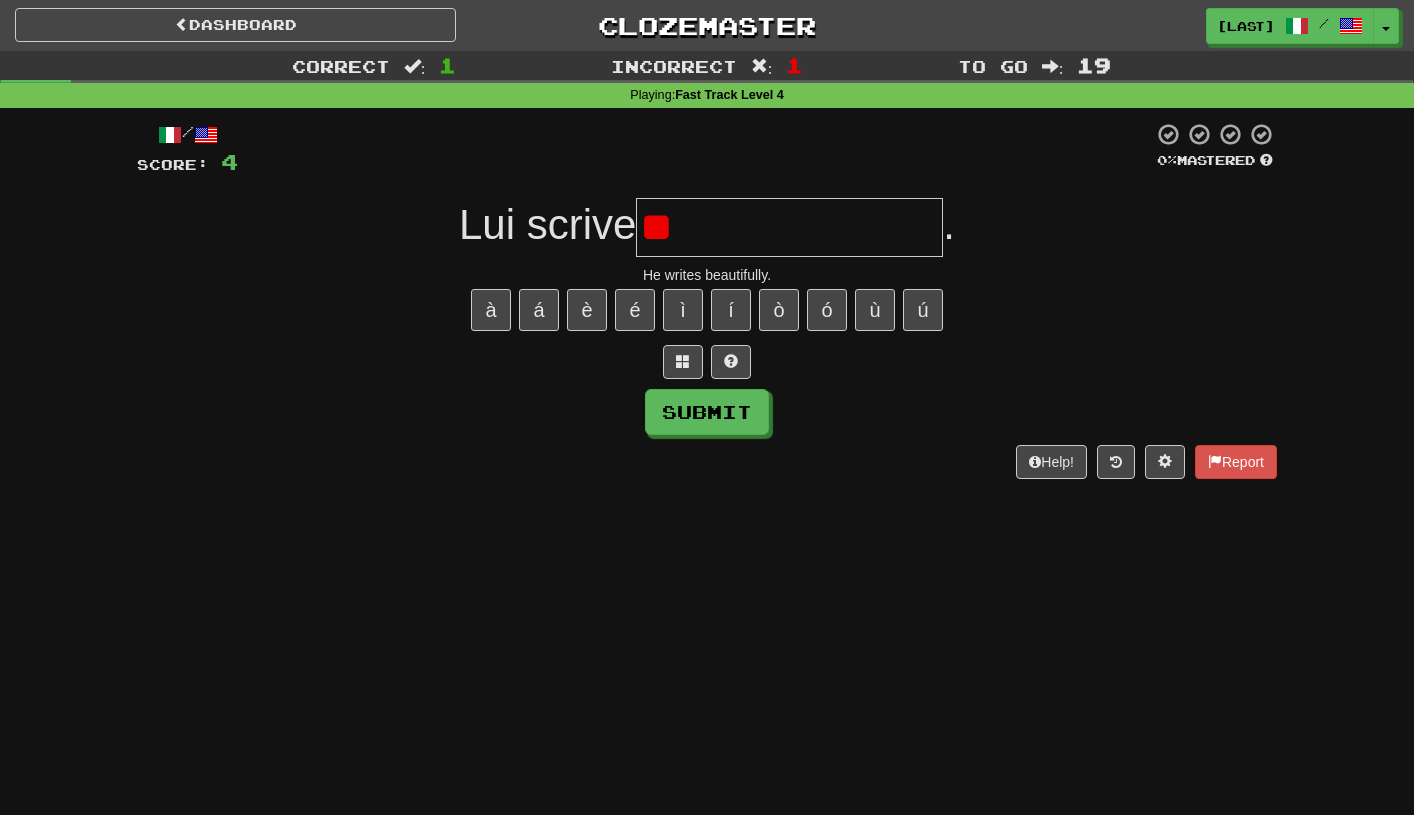 type on "*" 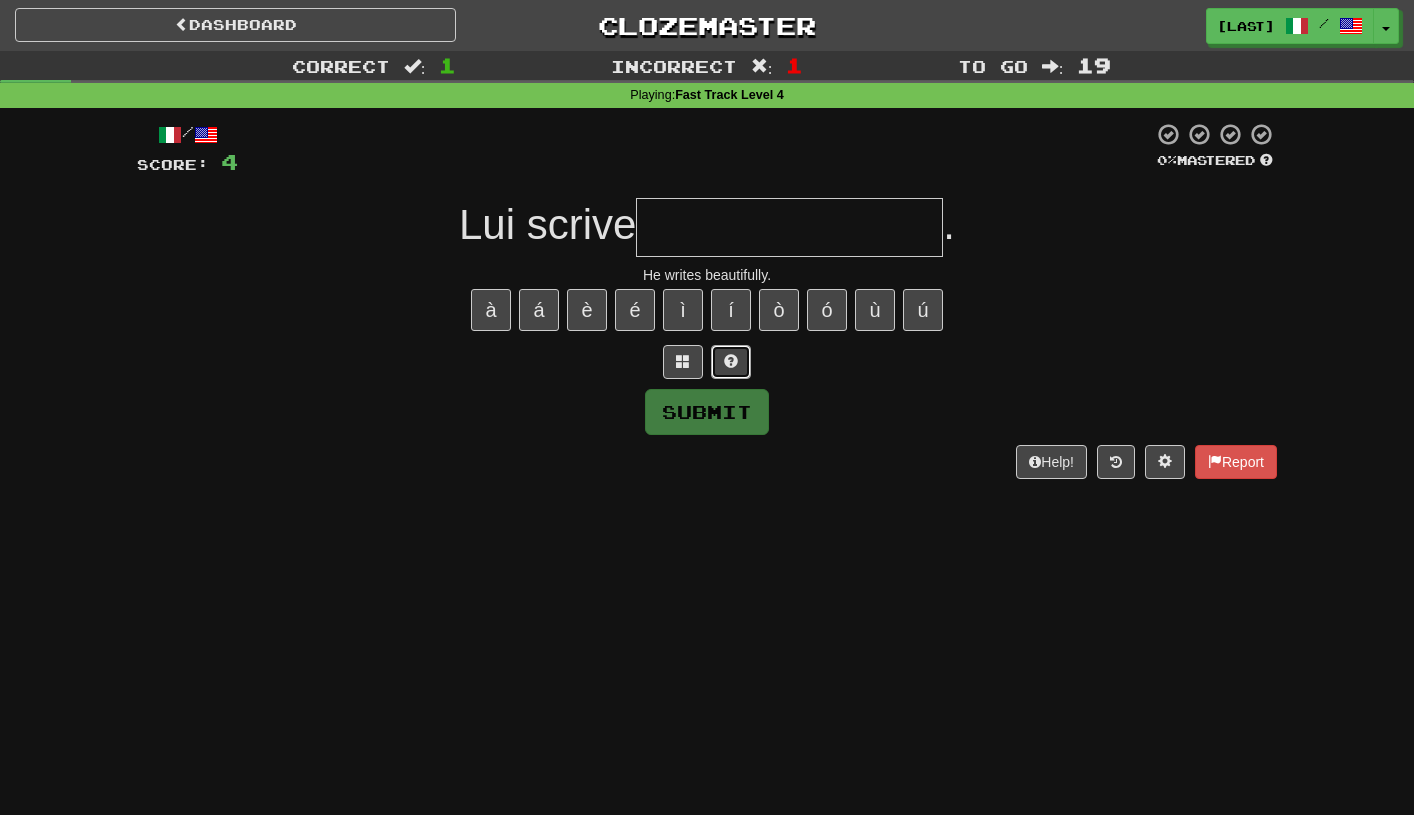 click at bounding box center (731, 361) 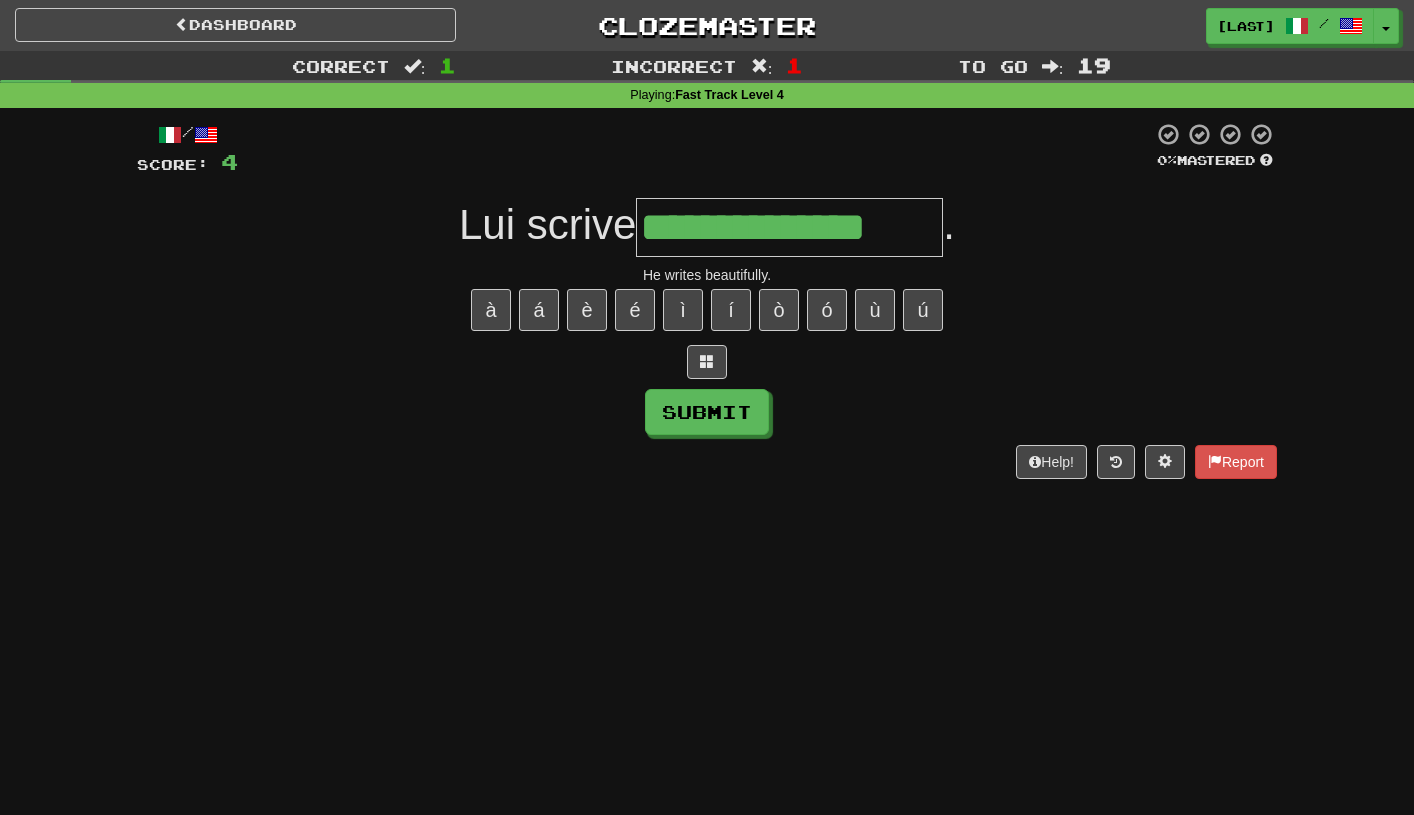 type on "**********" 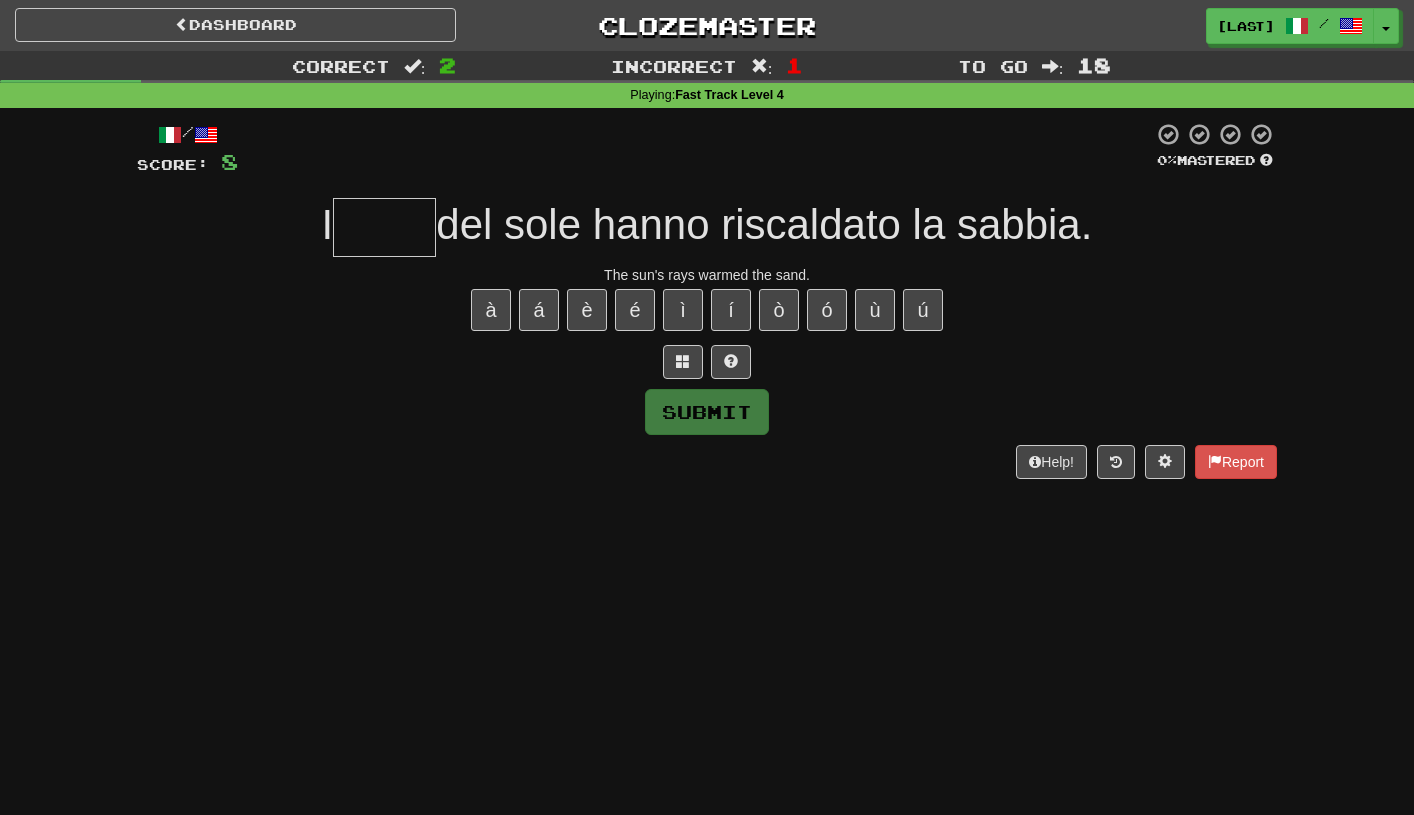 type on "*" 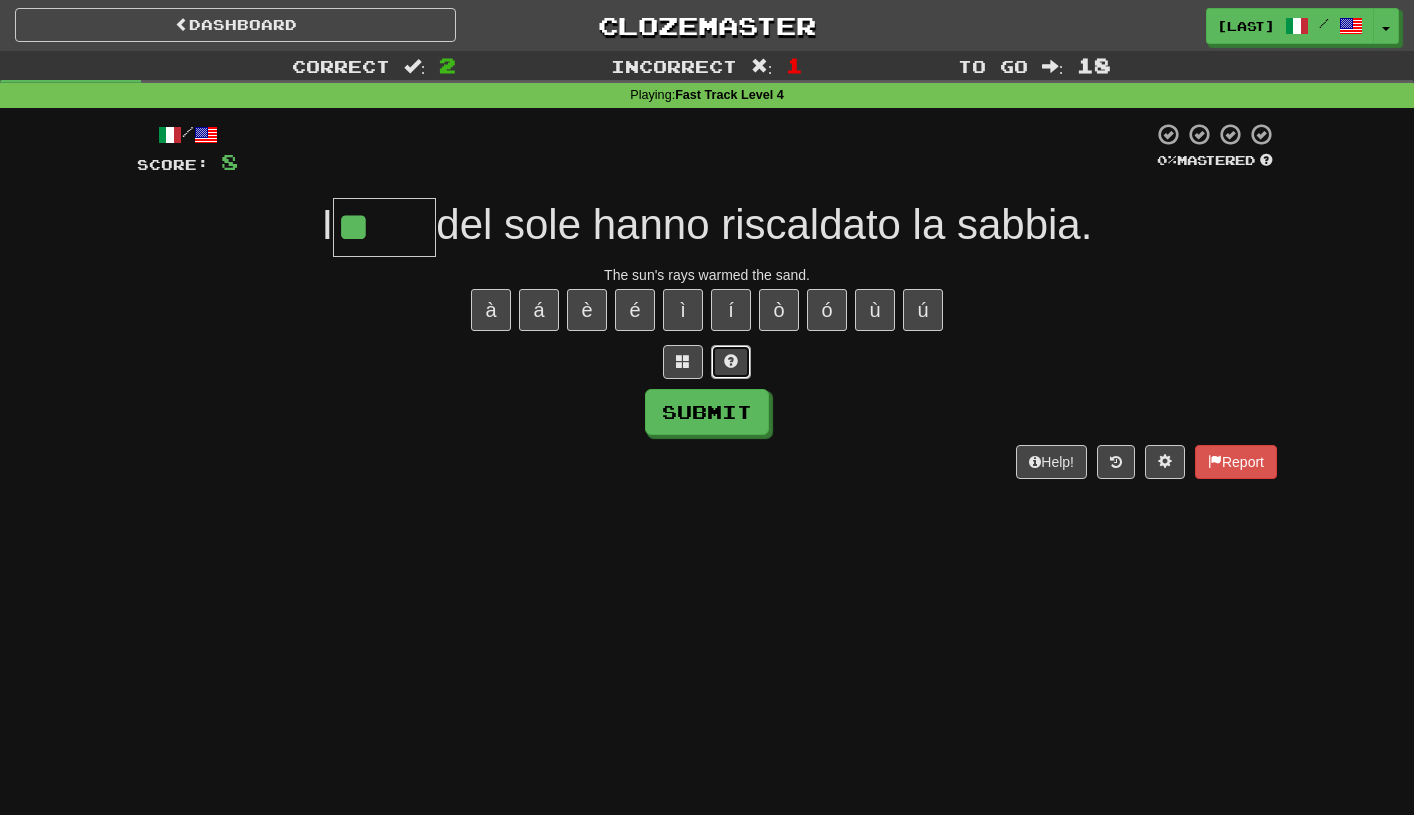 click at bounding box center (731, 361) 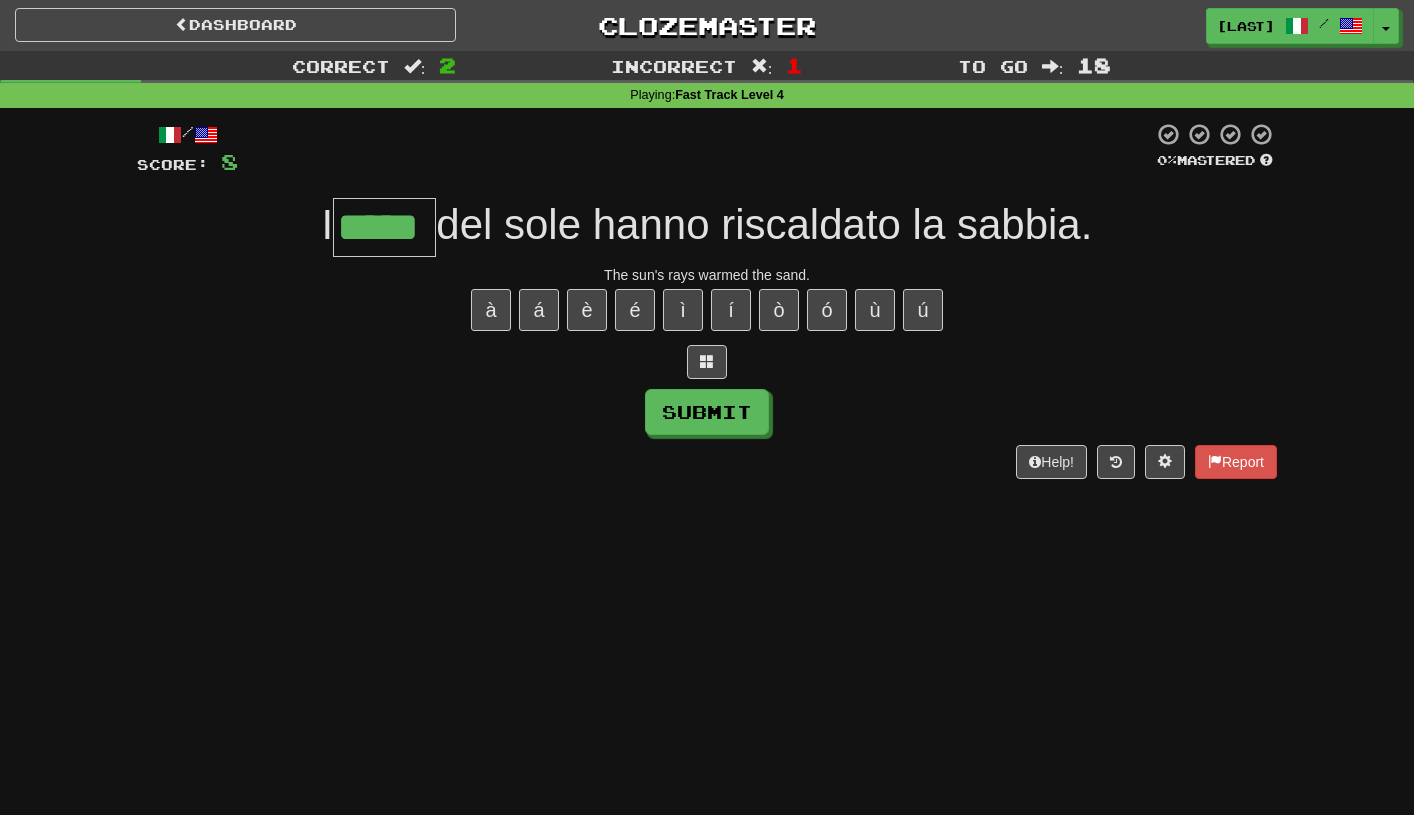 type on "*****" 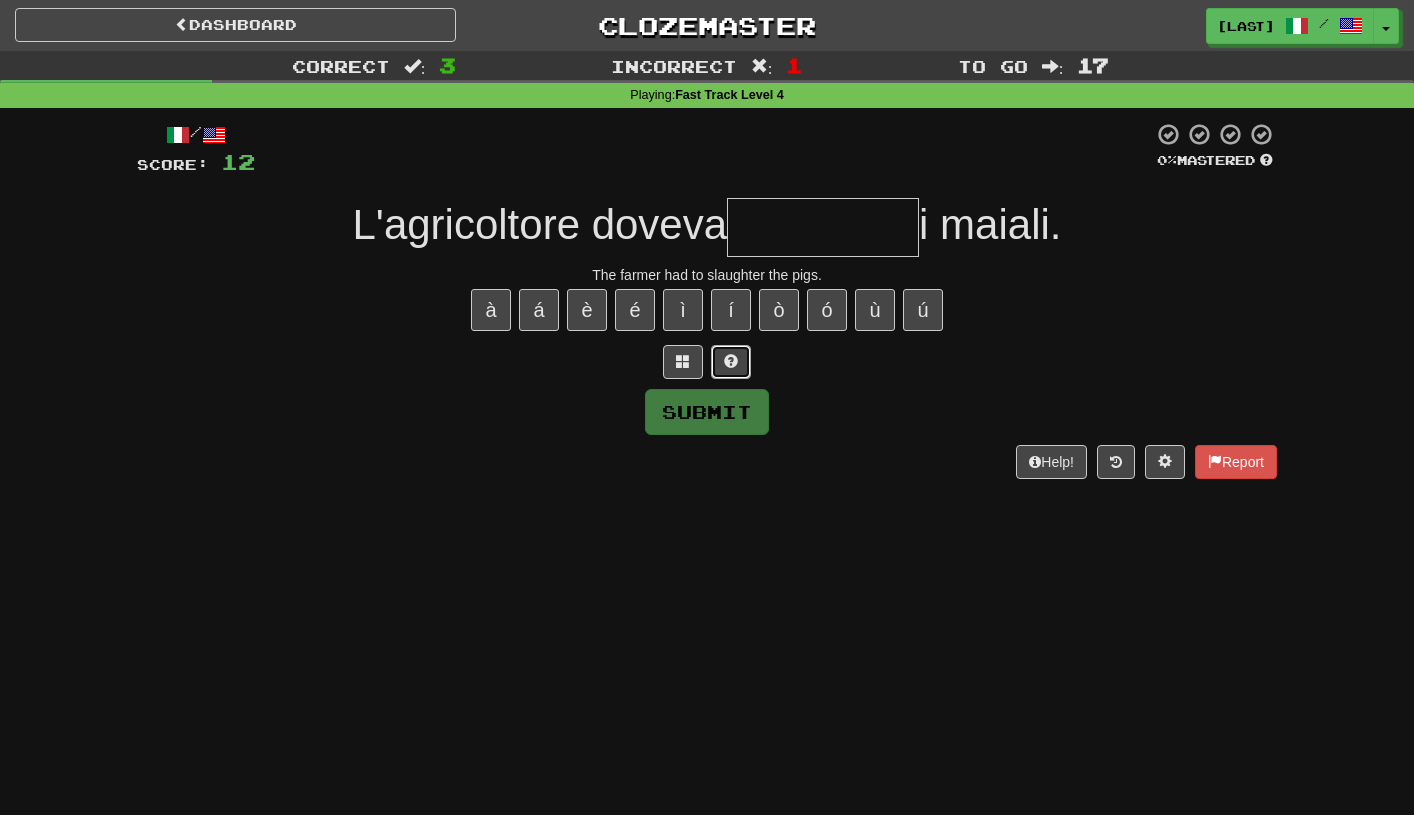 click at bounding box center [731, 362] 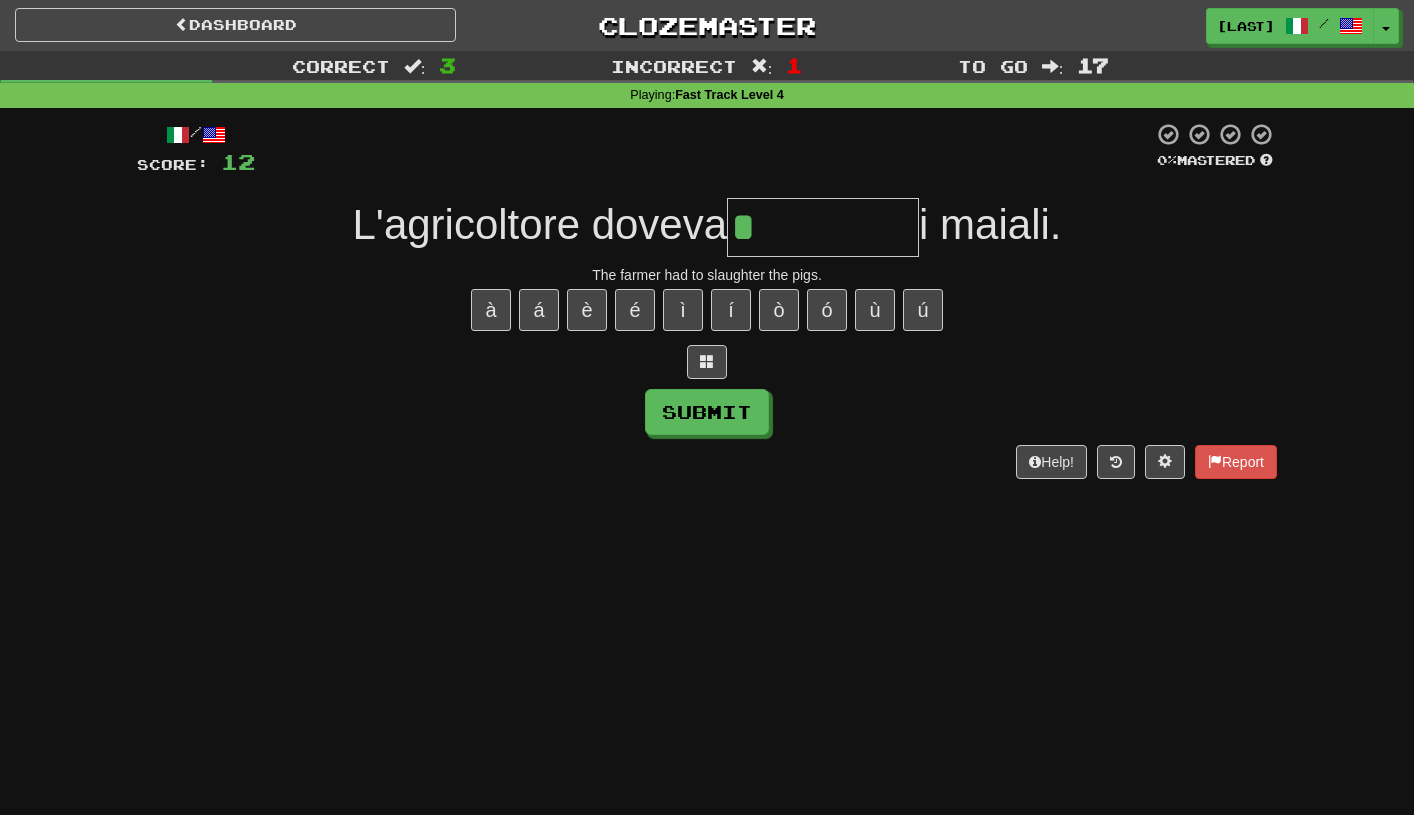 type on "*********" 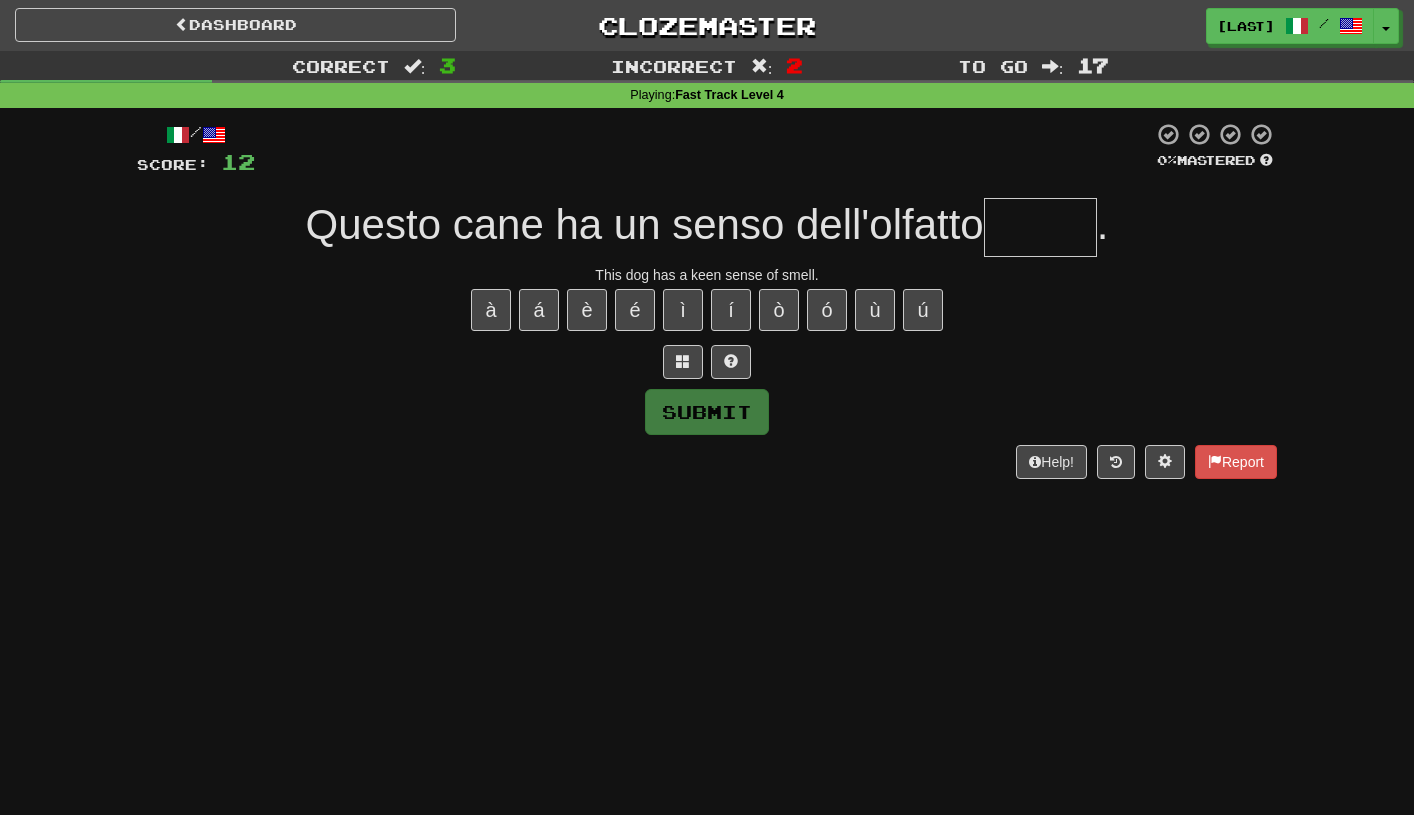 type on "*" 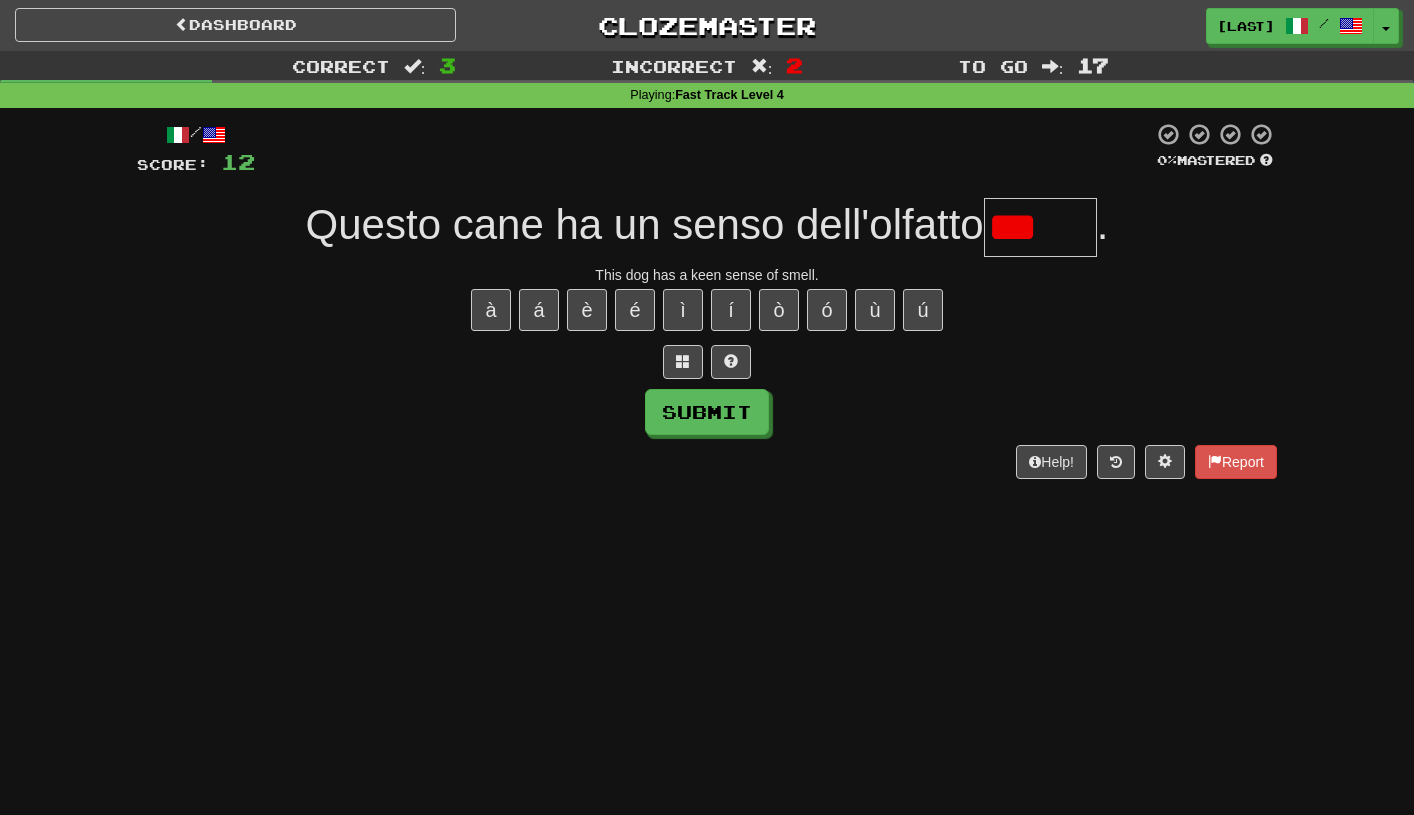 type on "*****" 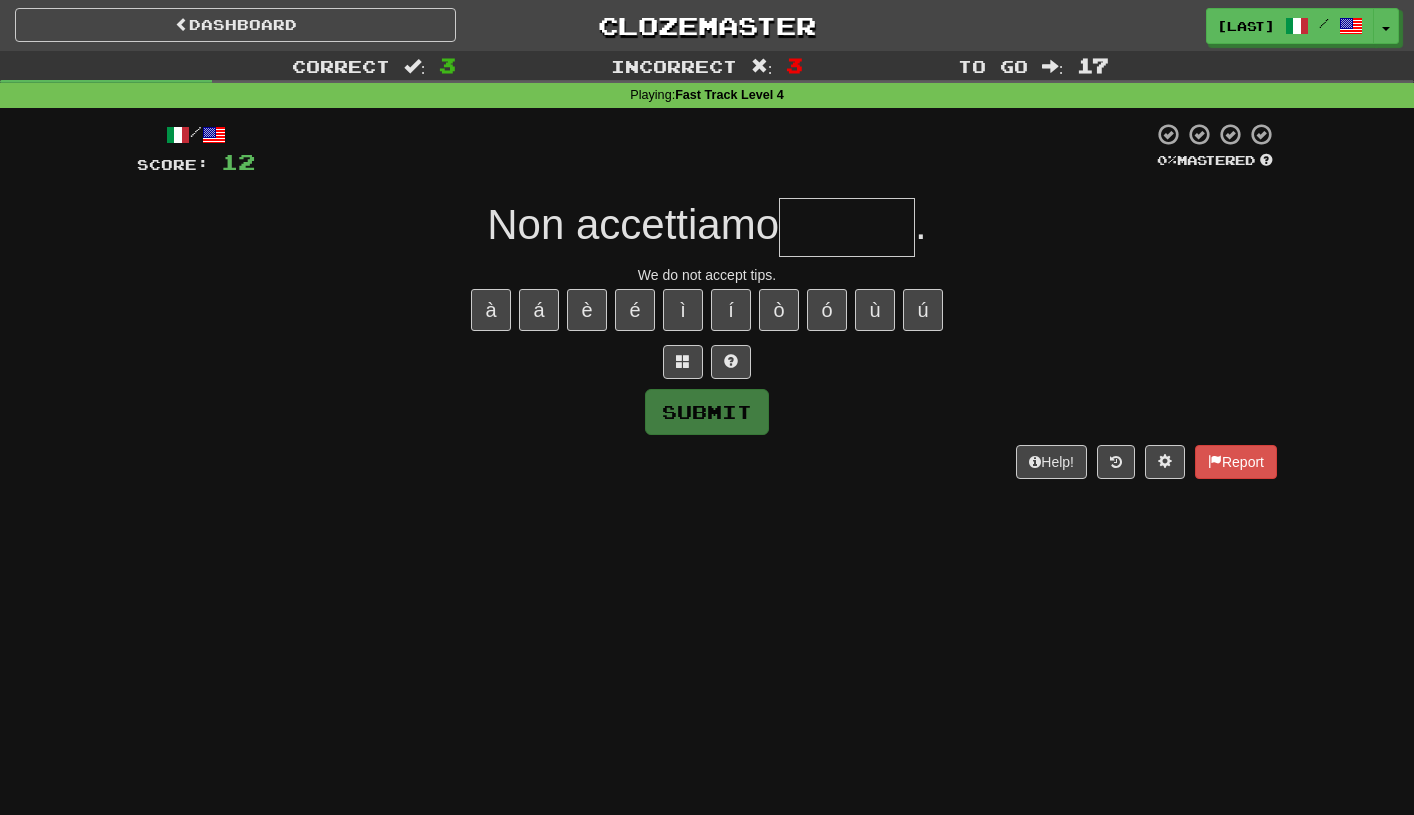 type on "*" 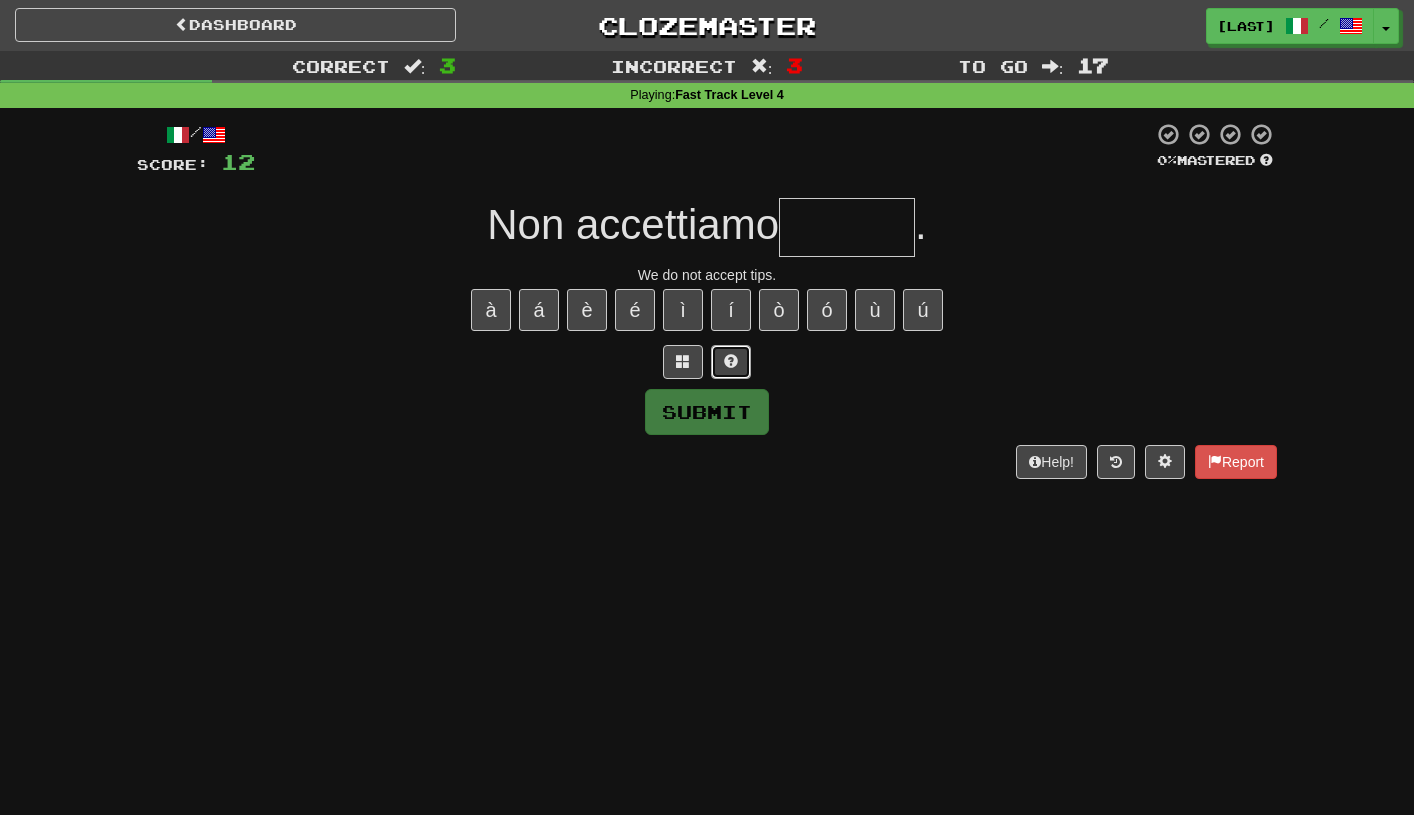 click at bounding box center (731, 361) 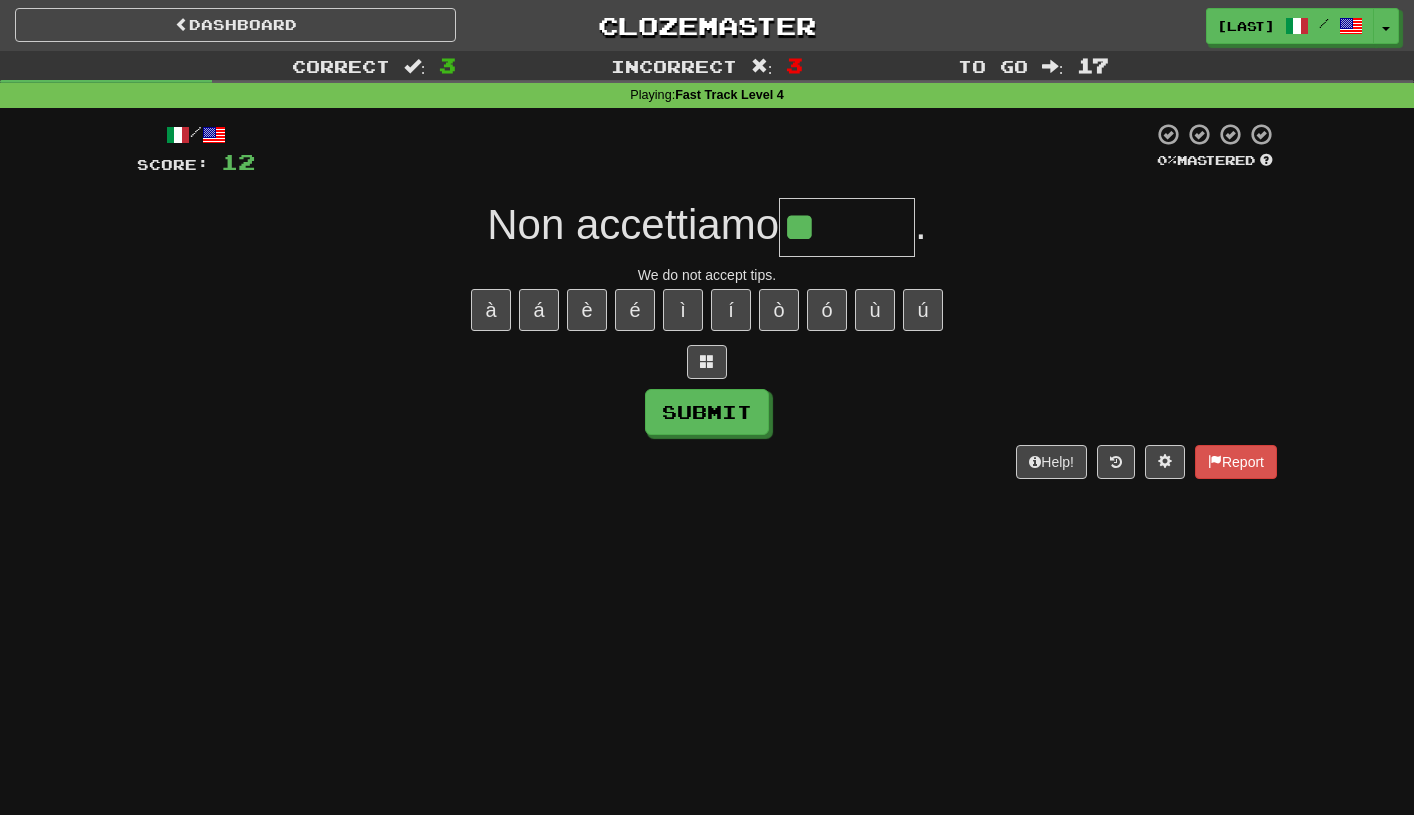 type on "*****" 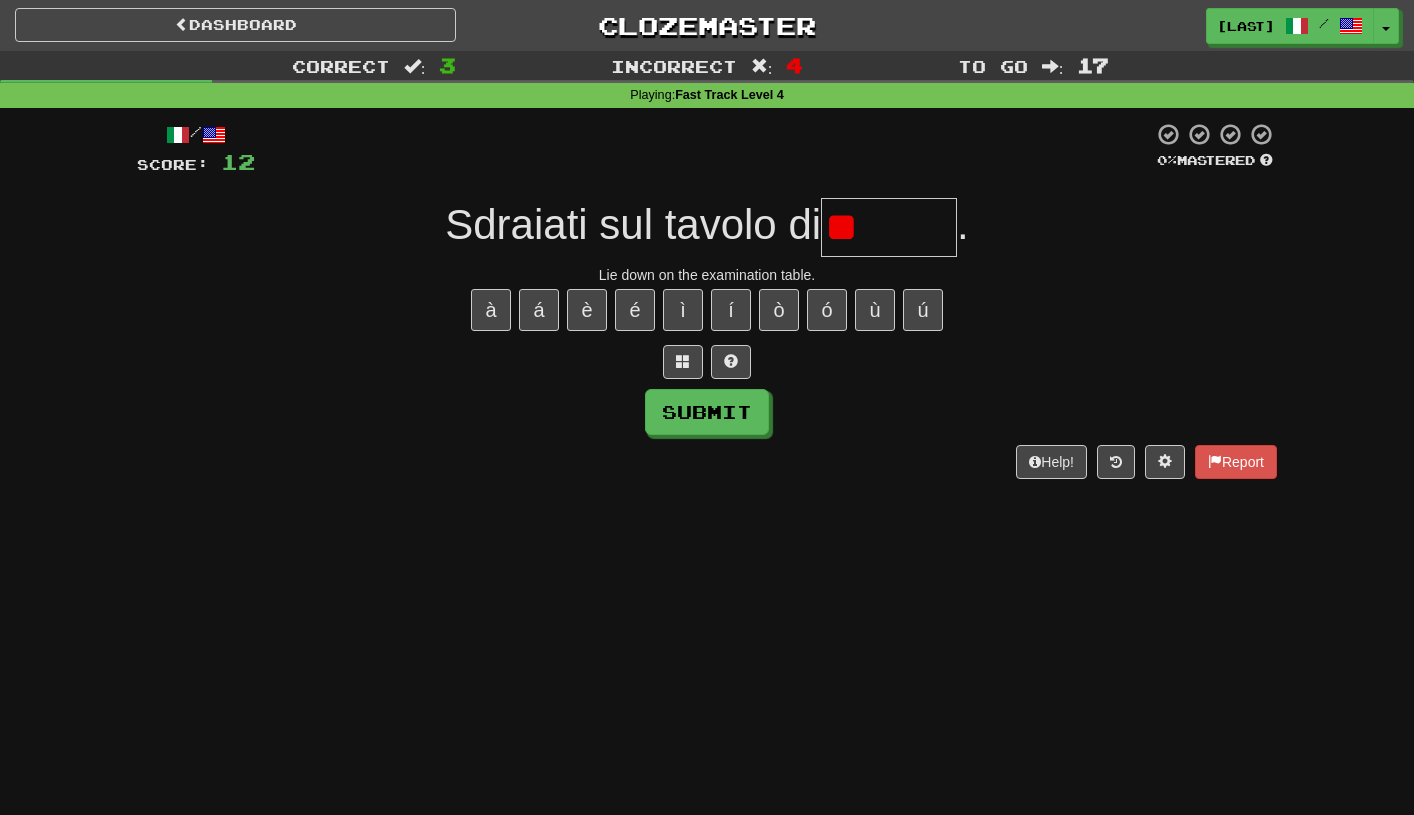 type on "*" 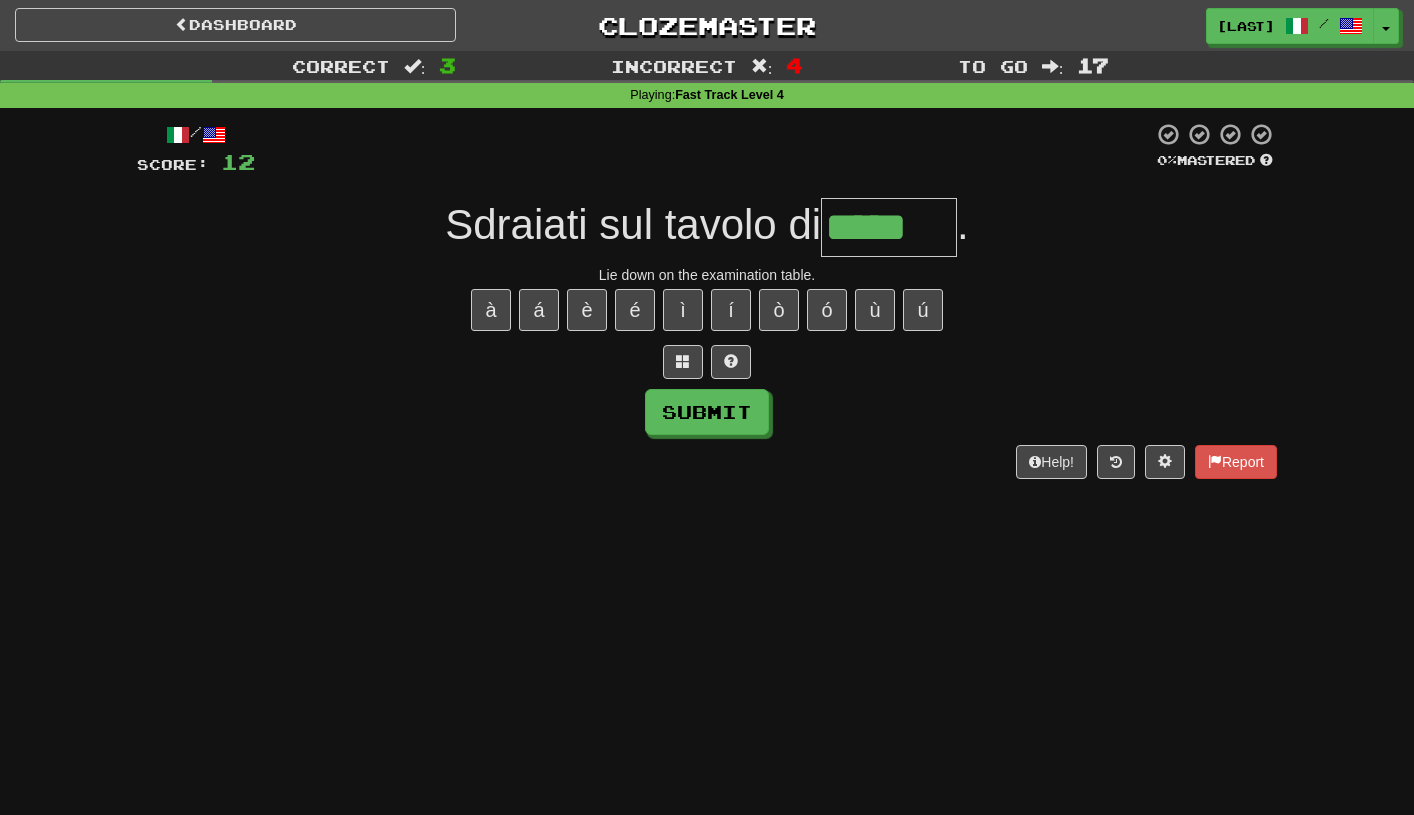 type on "*****" 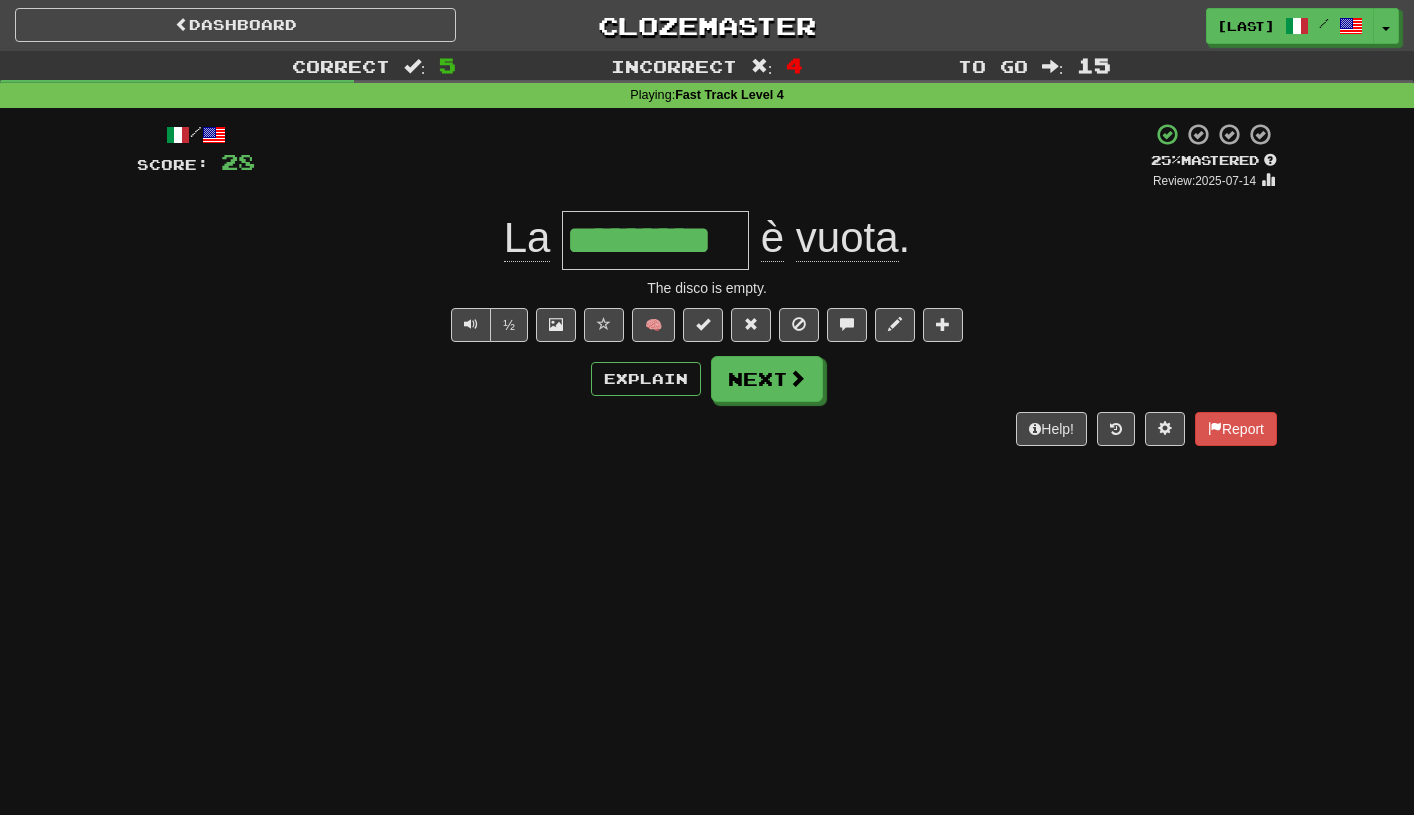 type on "*" 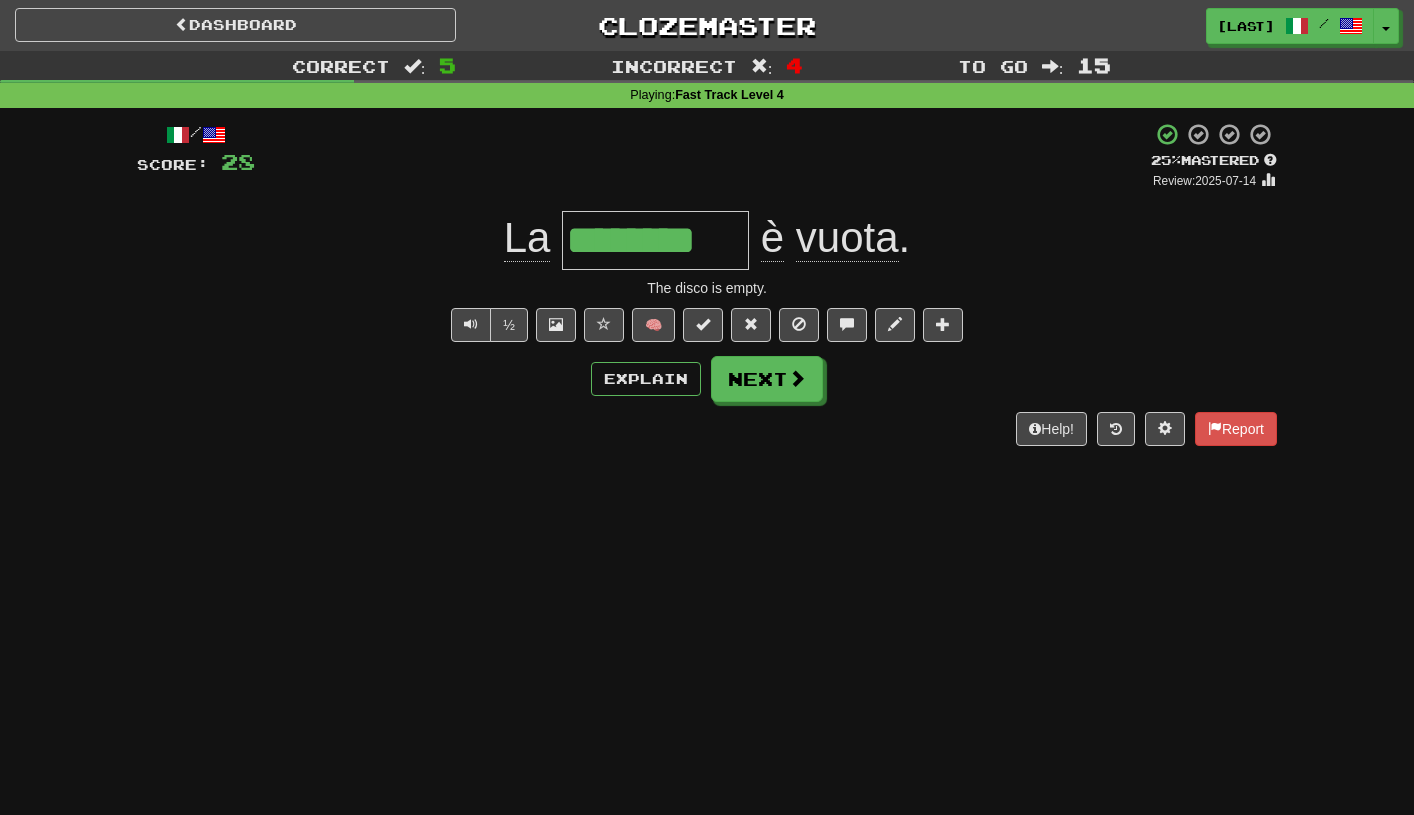 type on "*********" 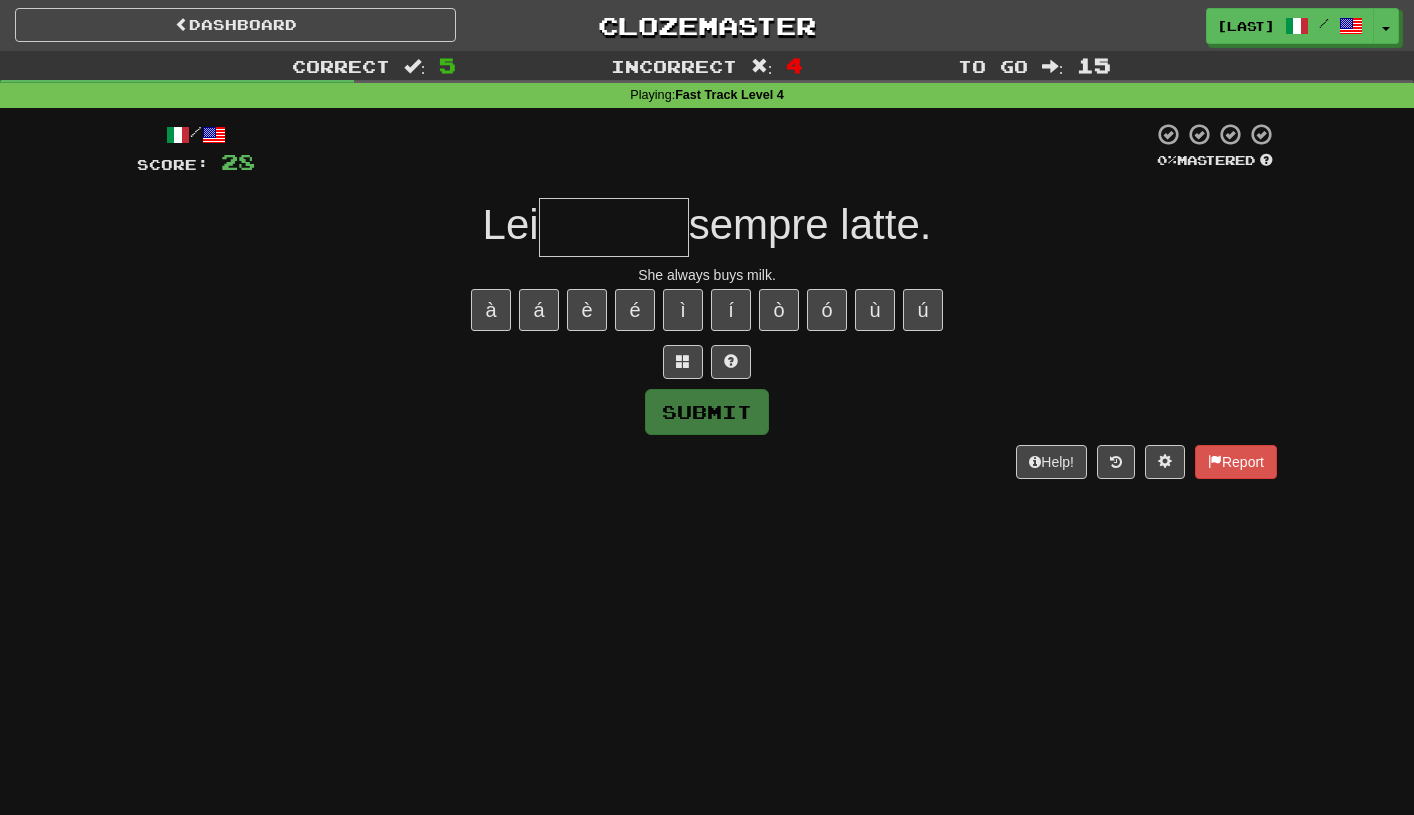 type on "******" 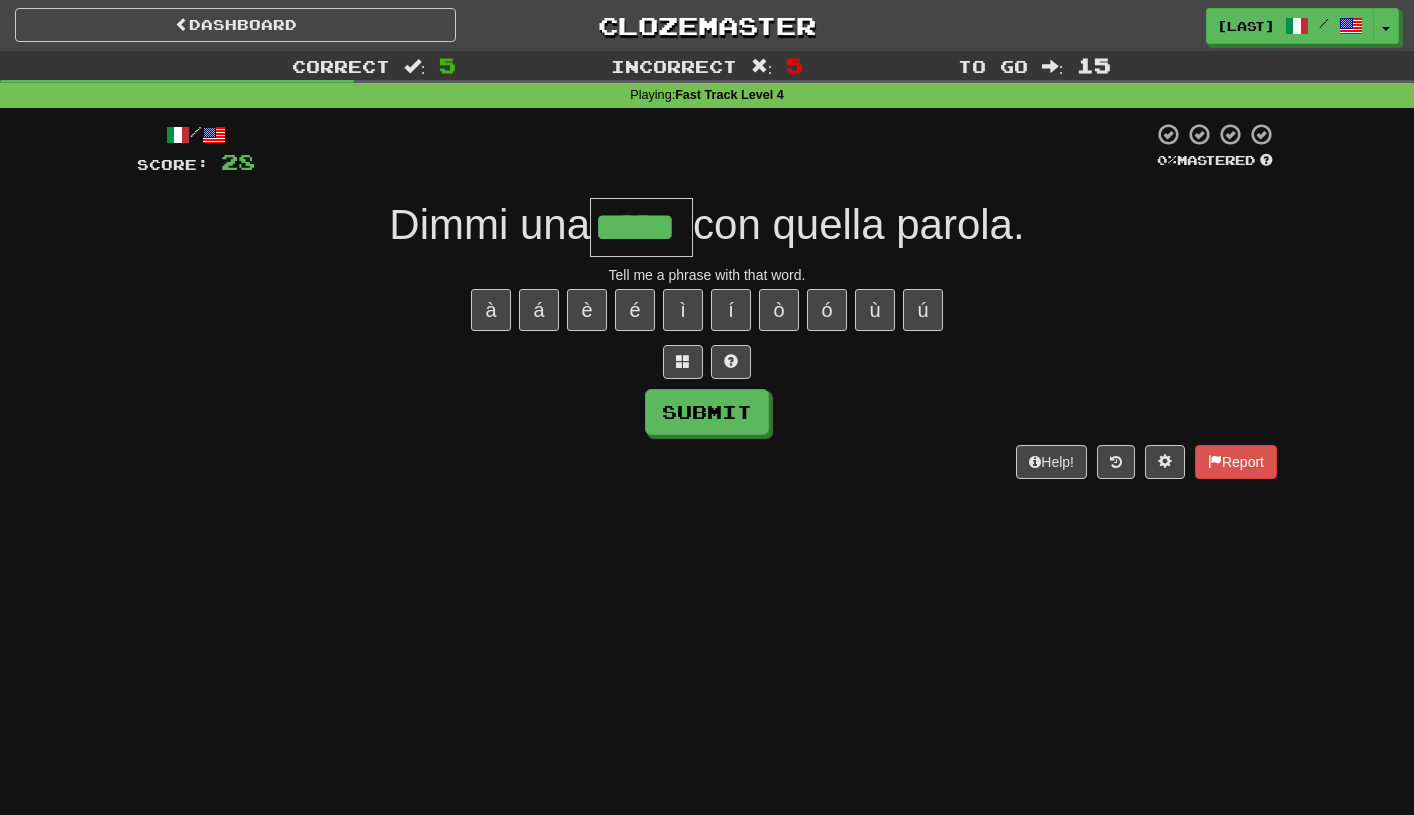 type on "*****" 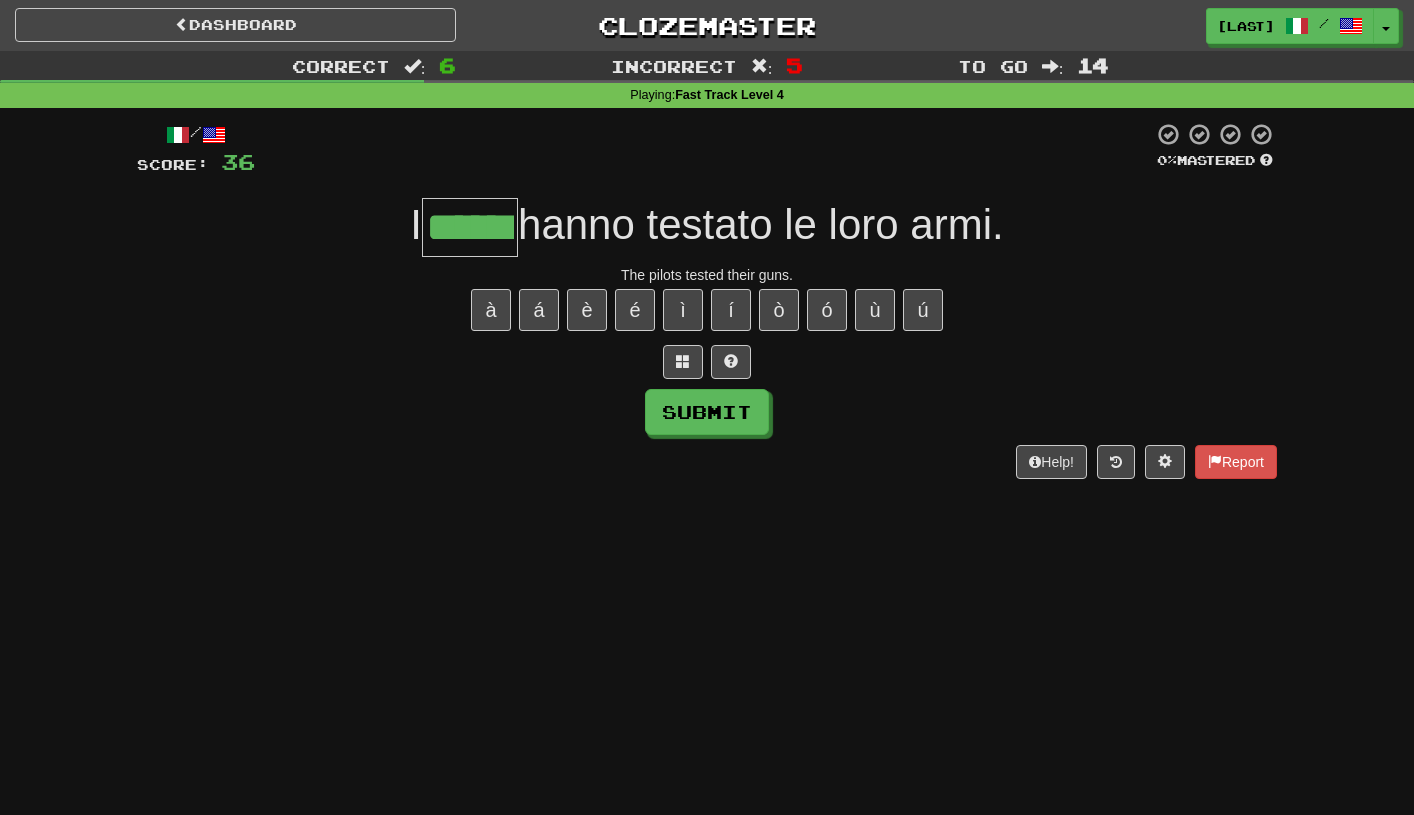 type on "******" 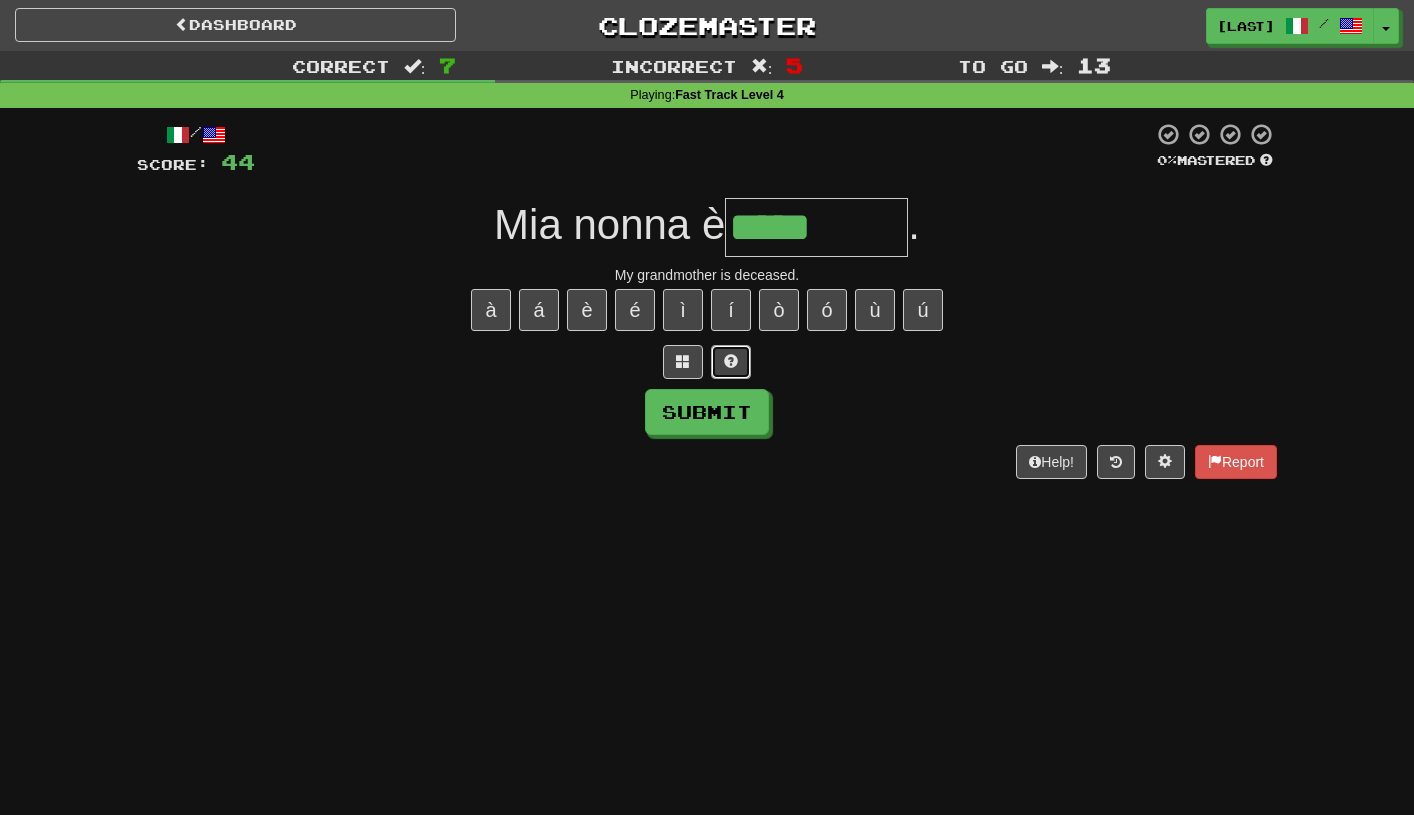 click at bounding box center [731, 362] 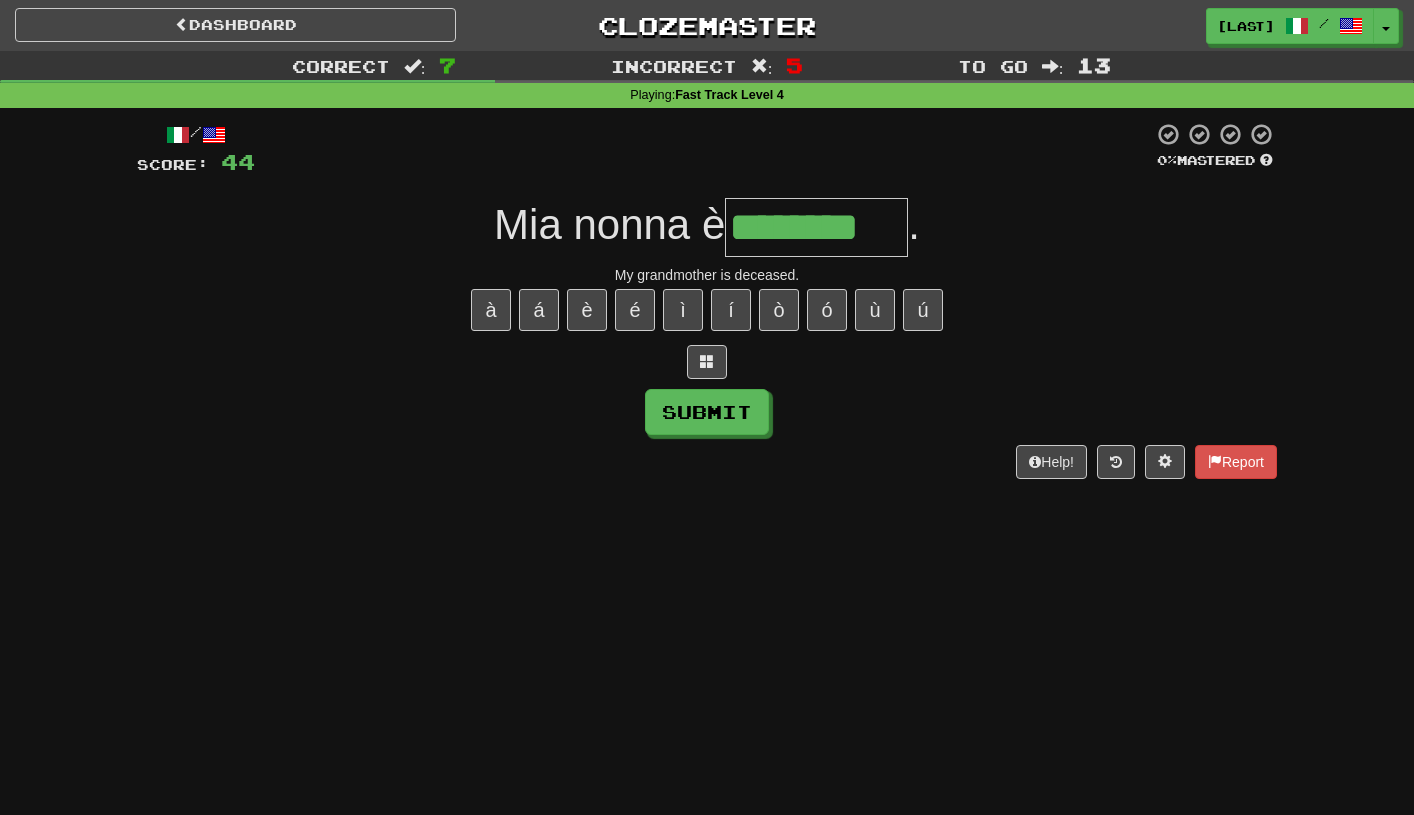 type on "********" 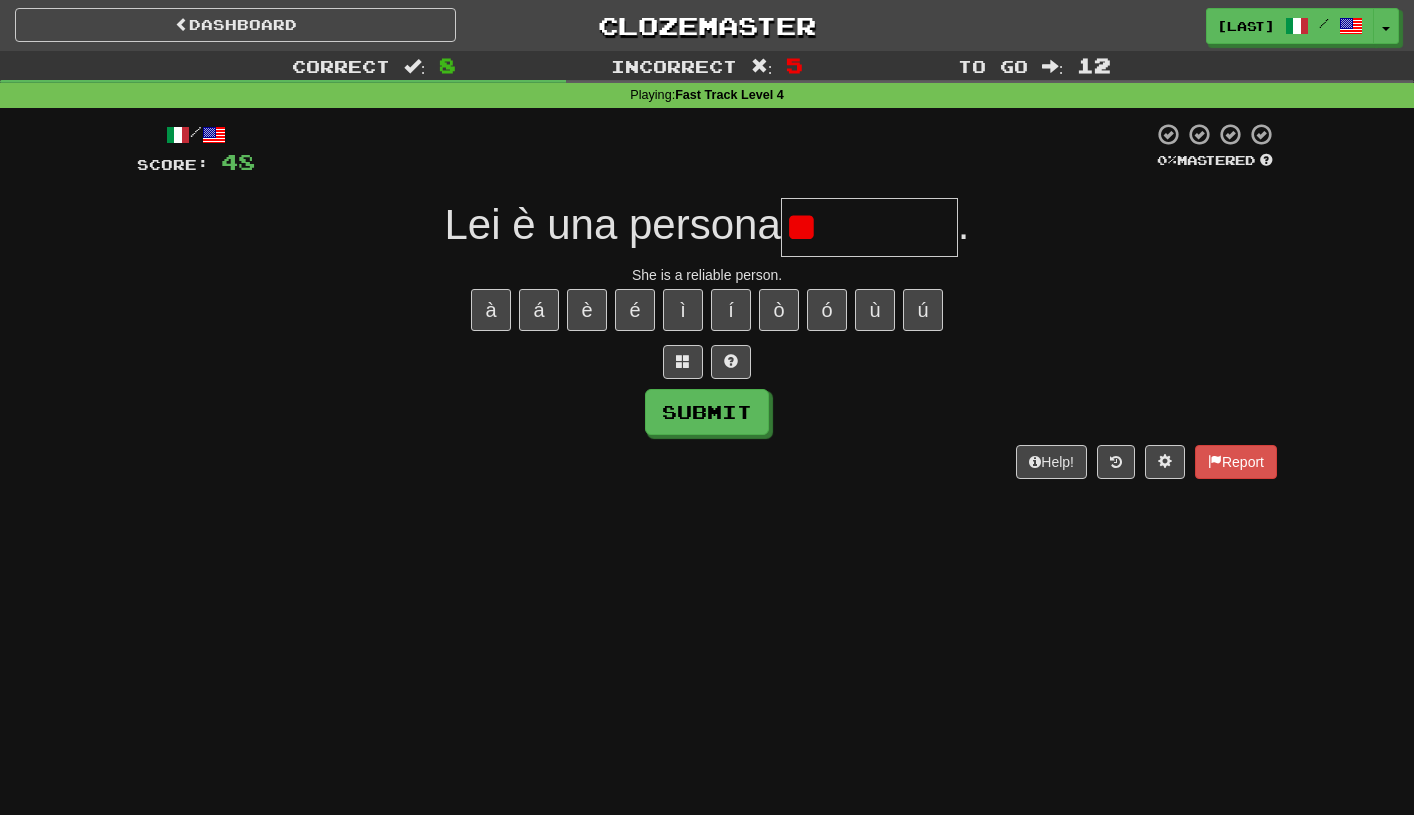 type on "*" 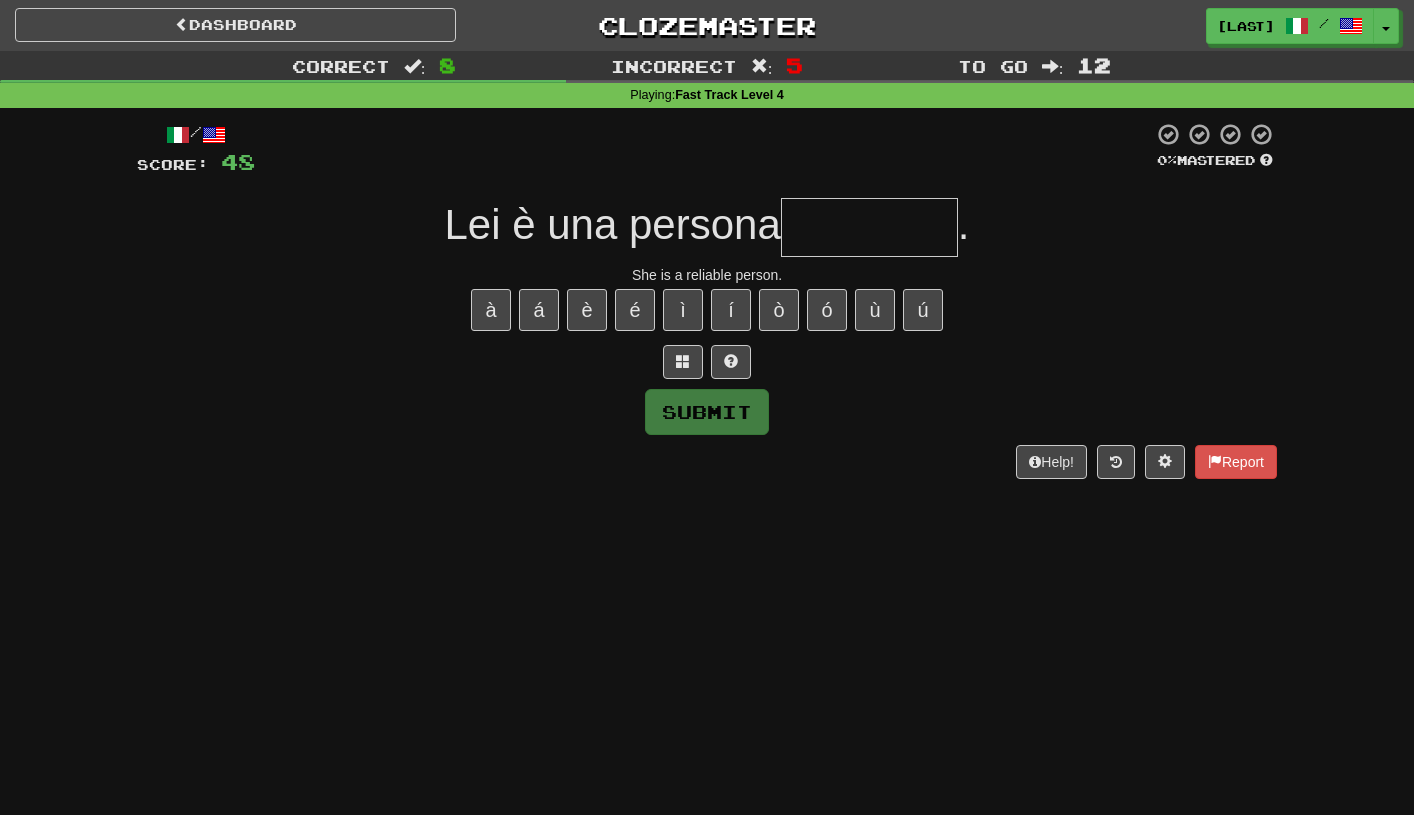 type on "*" 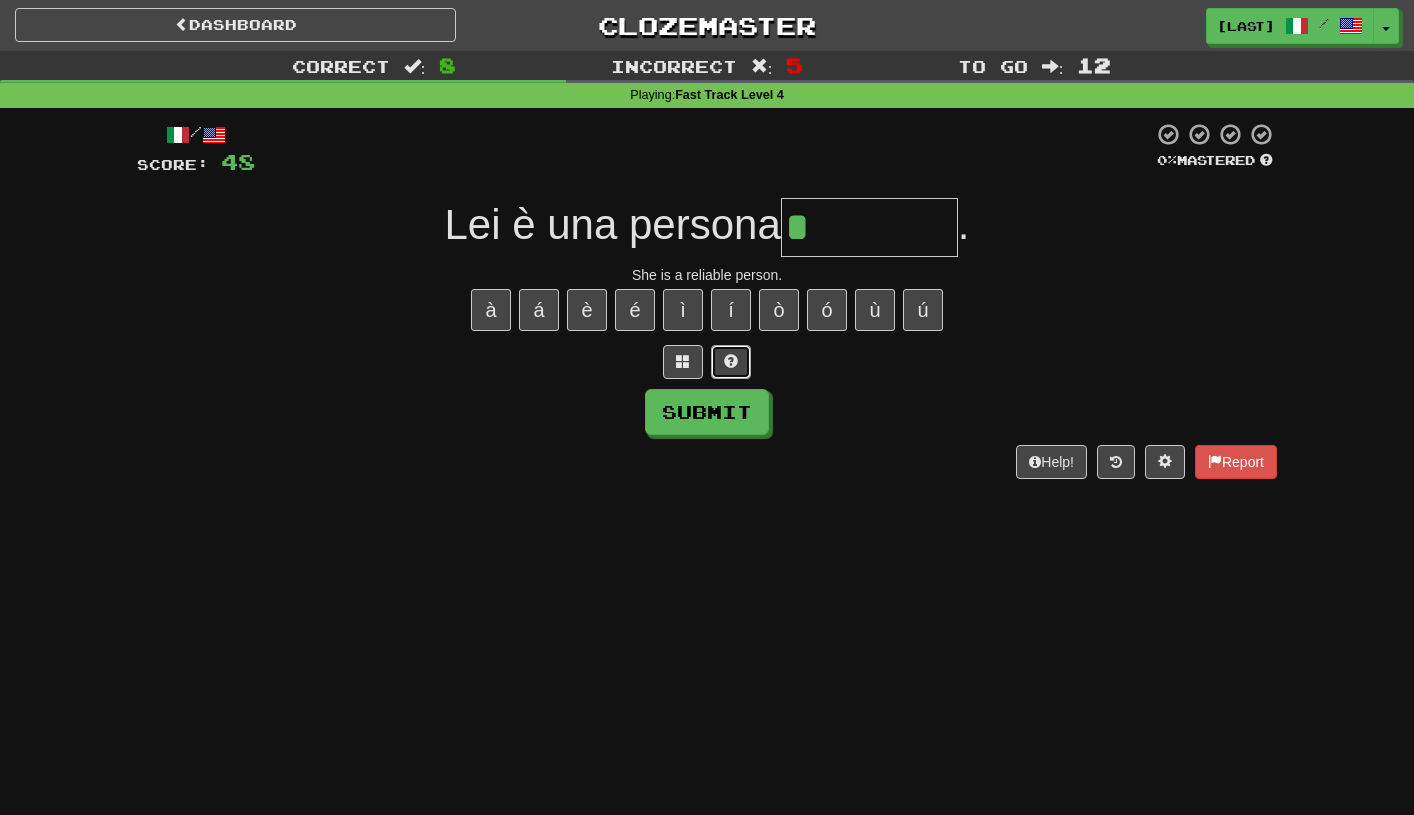 click at bounding box center (731, 361) 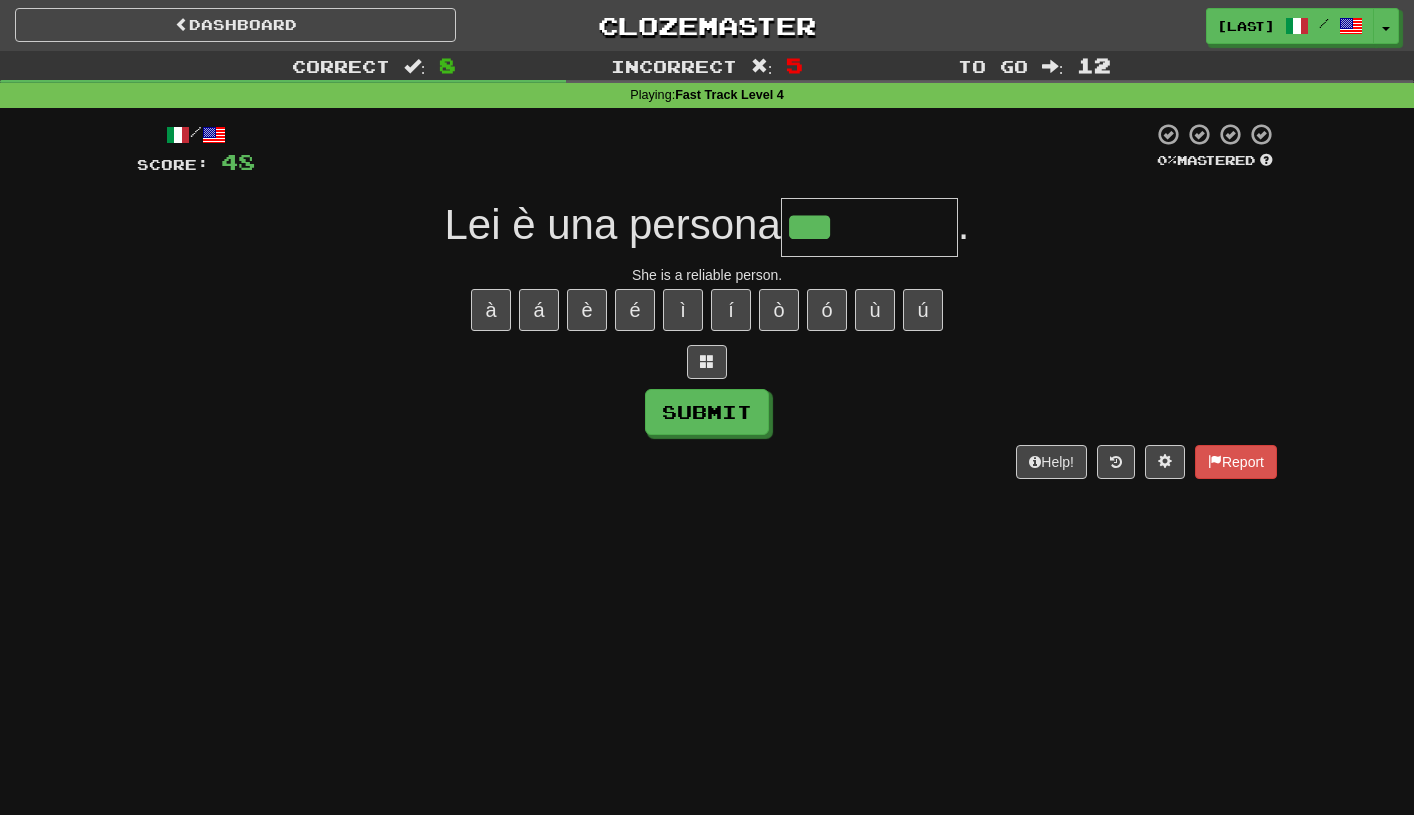 type on "**********" 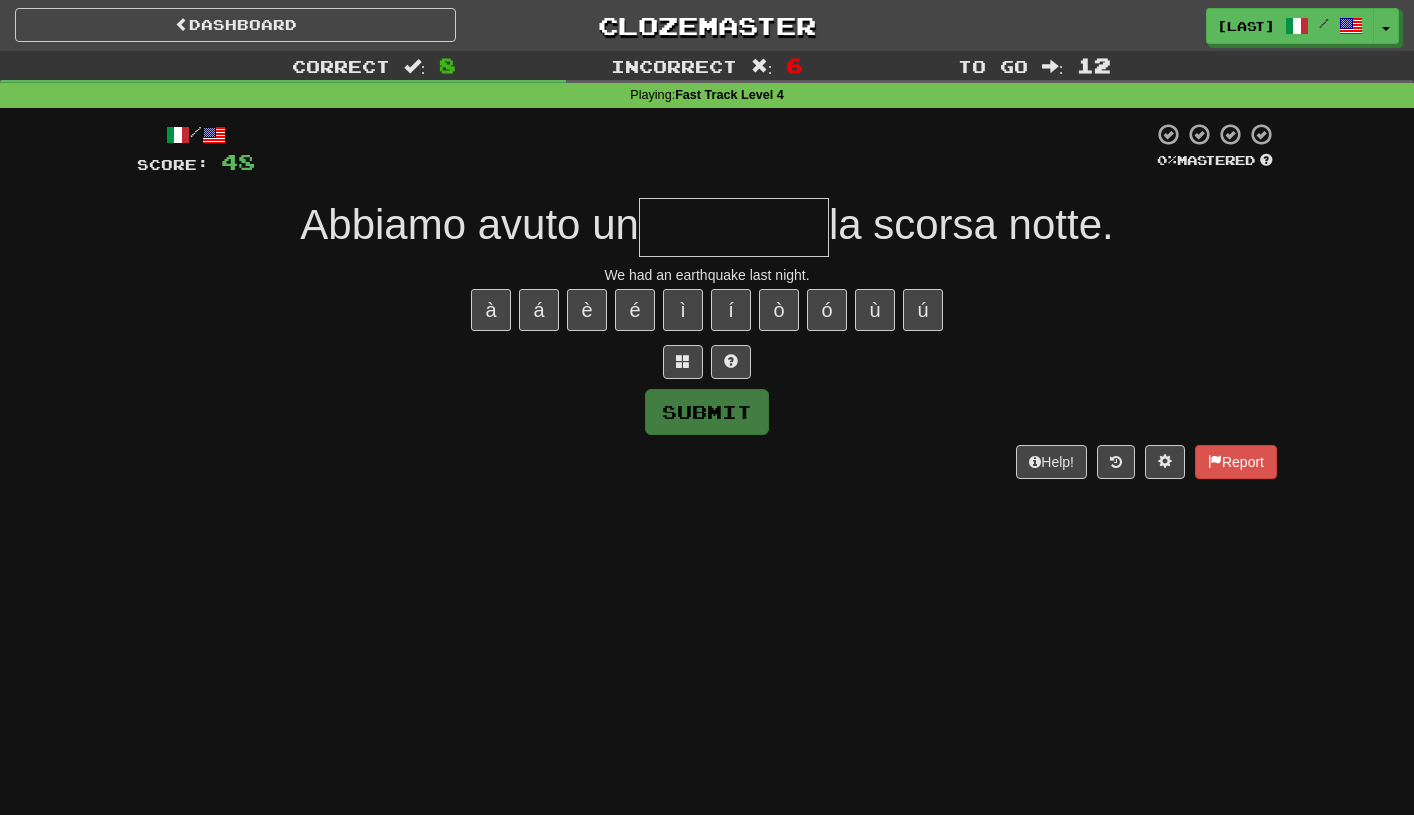 type on "*********" 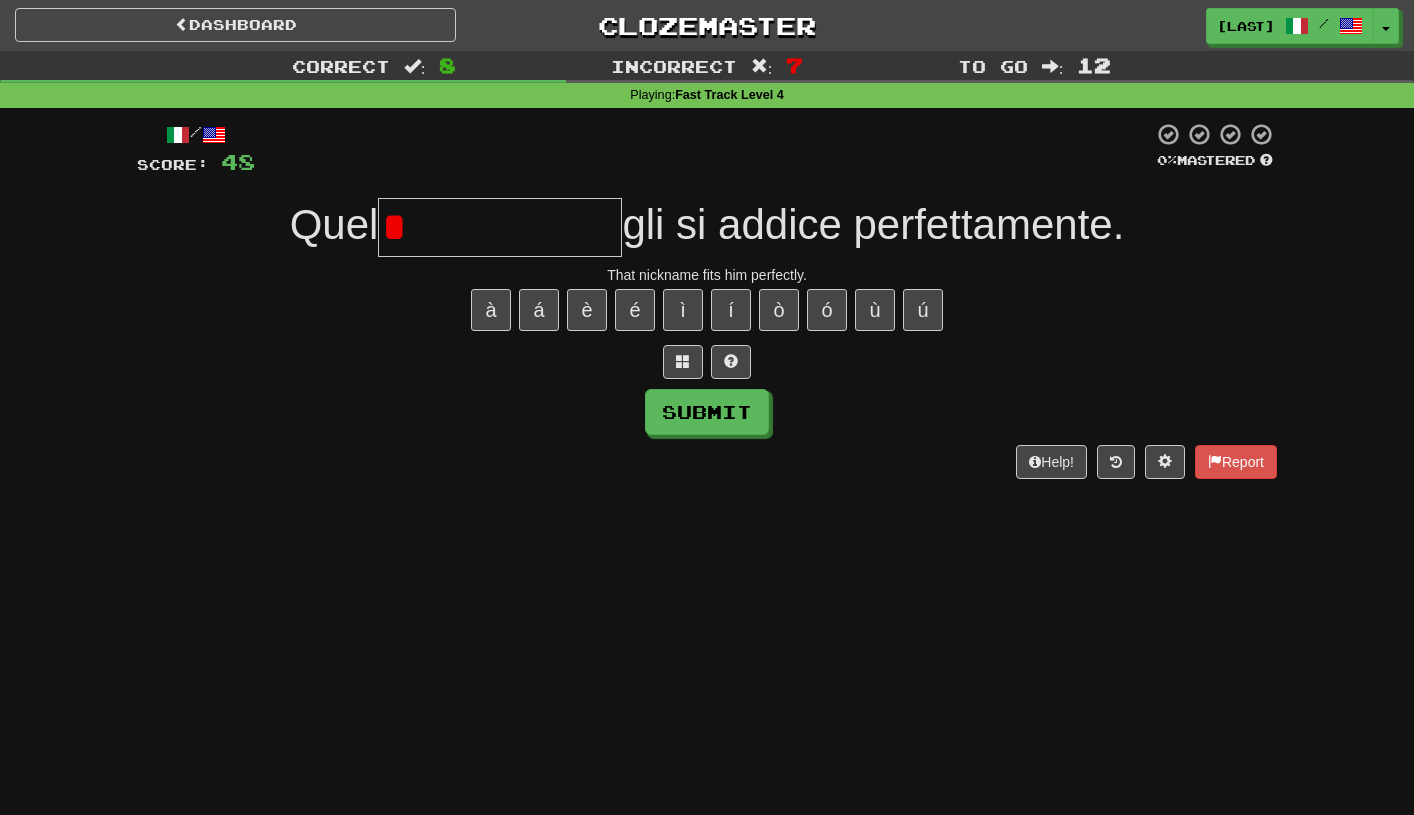type on "**********" 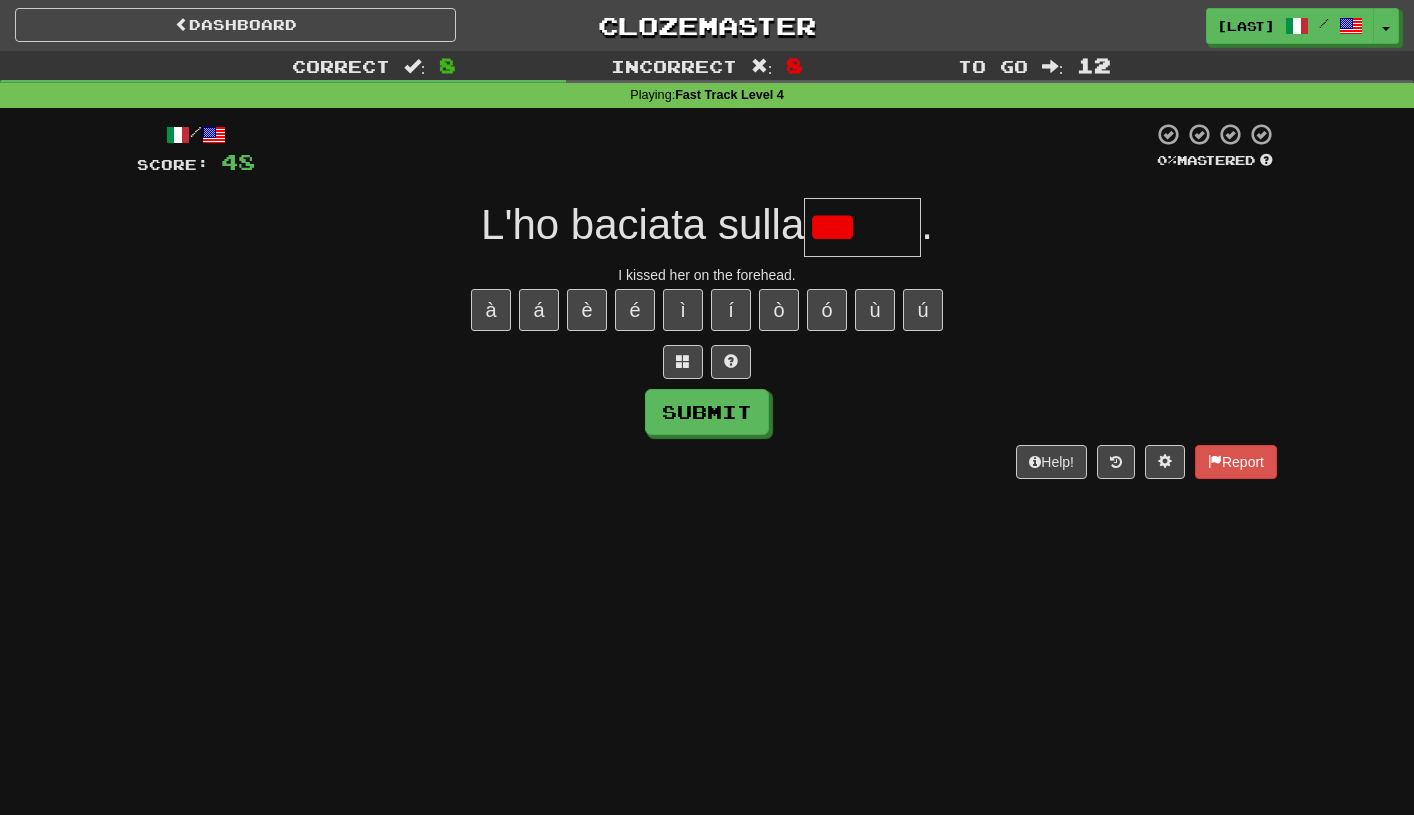 type on "******" 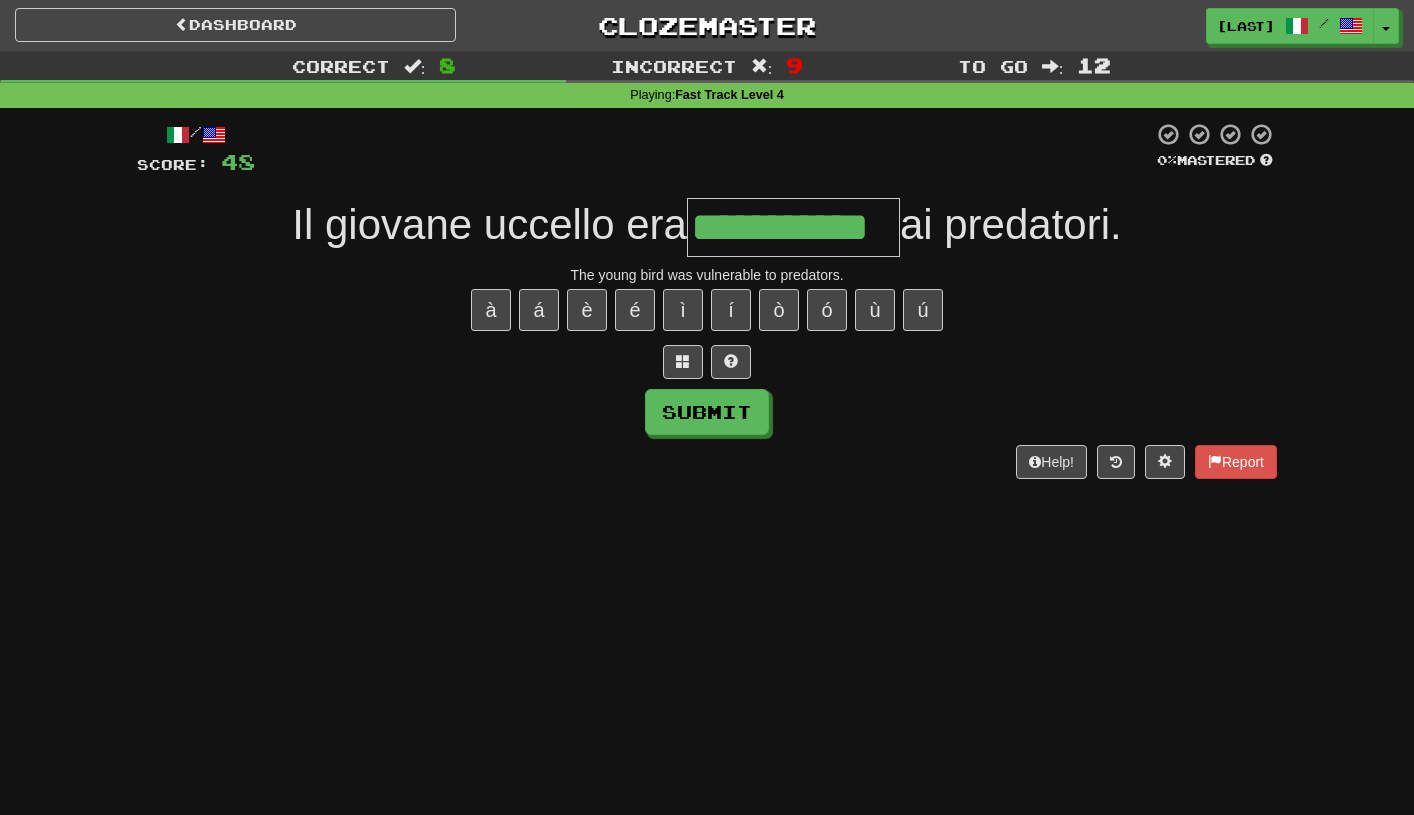 type on "**********" 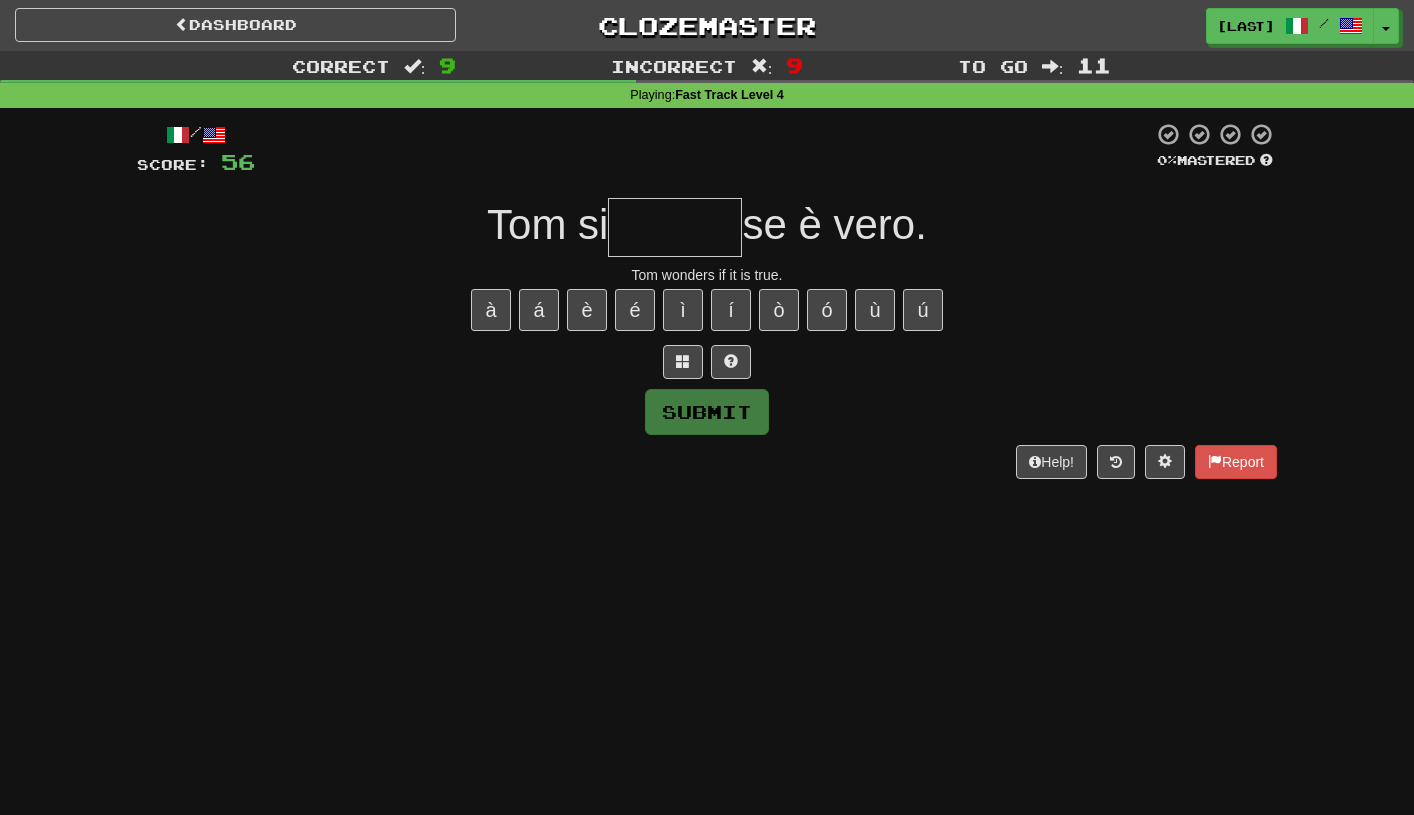 type on "*" 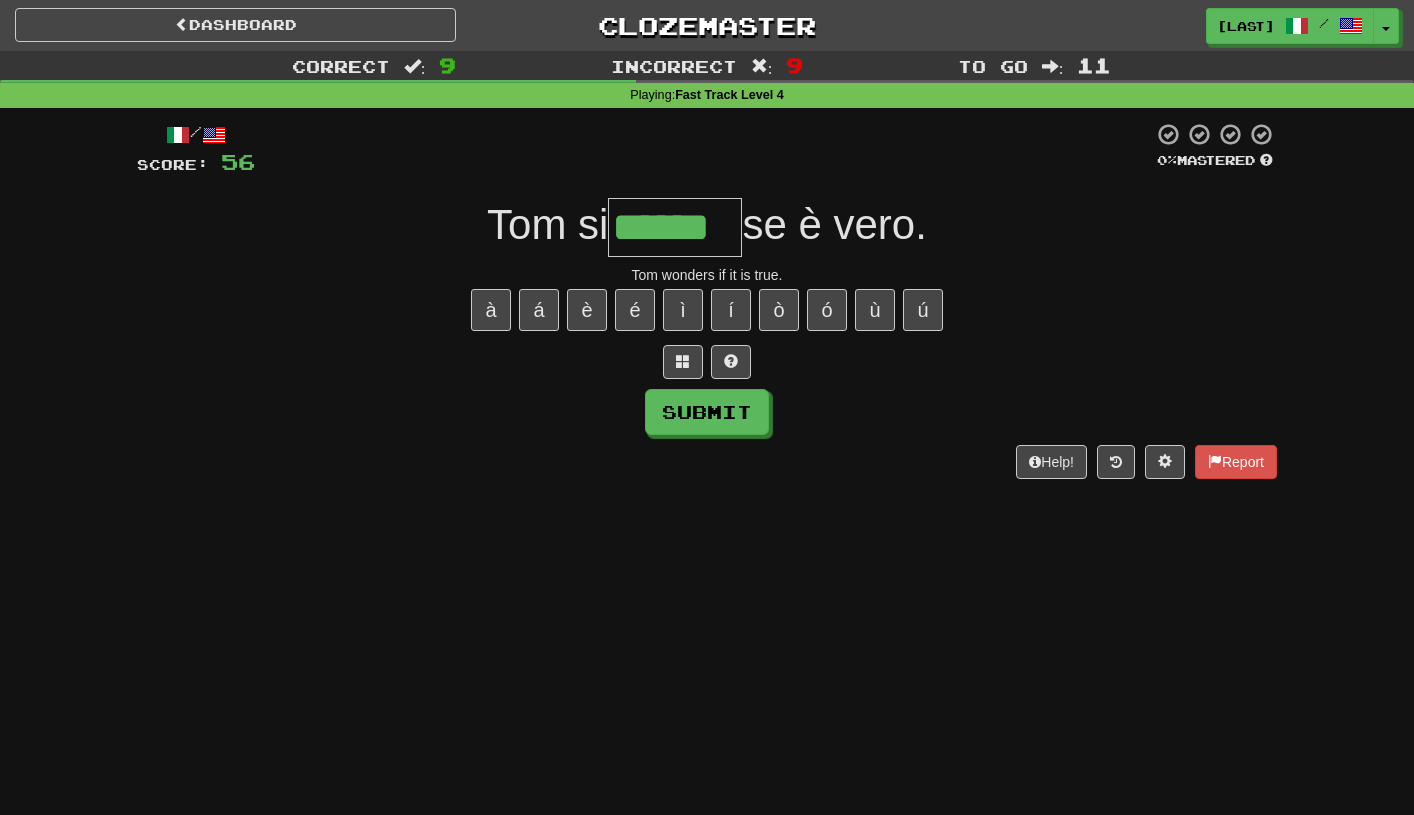 type on "******" 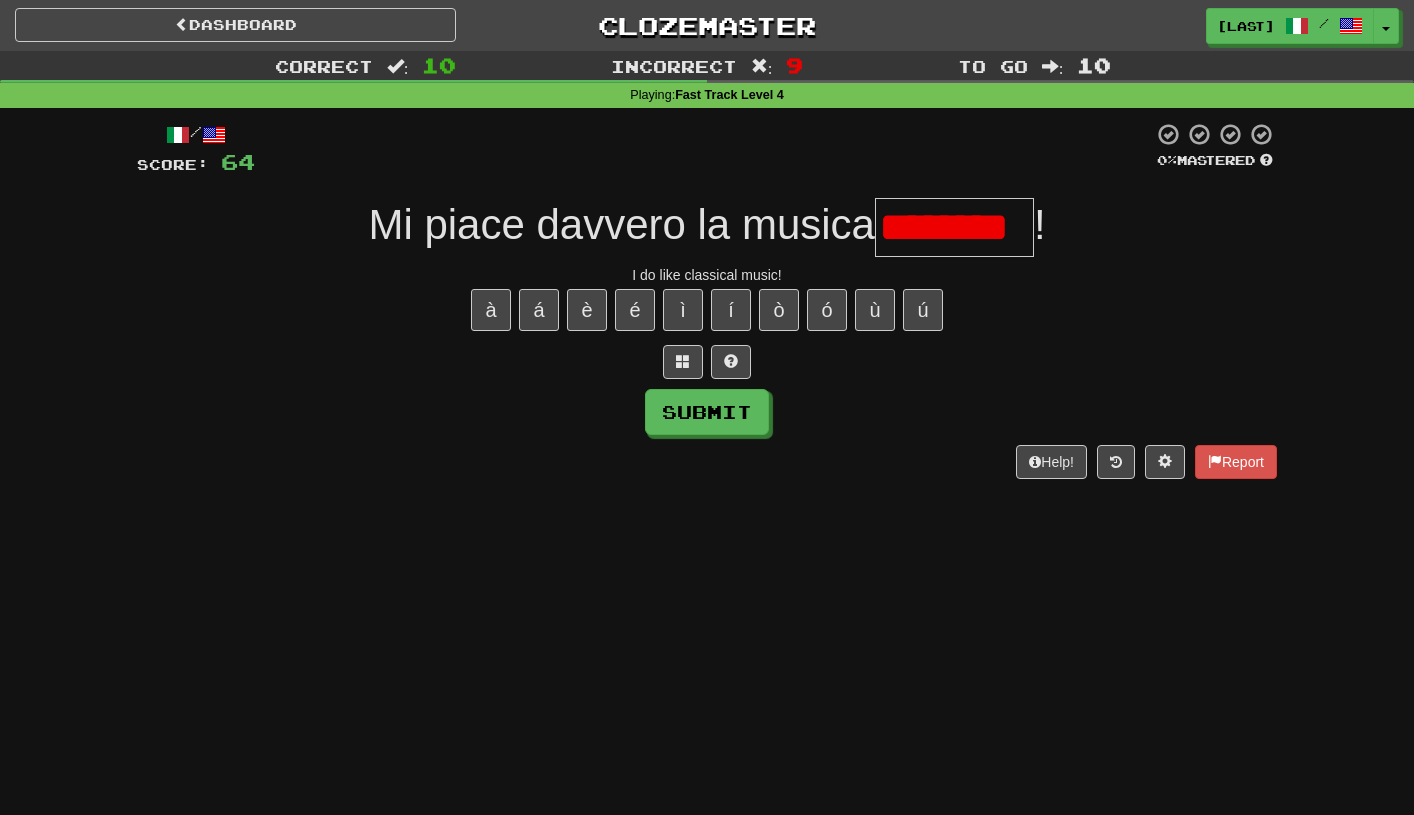 type on "********" 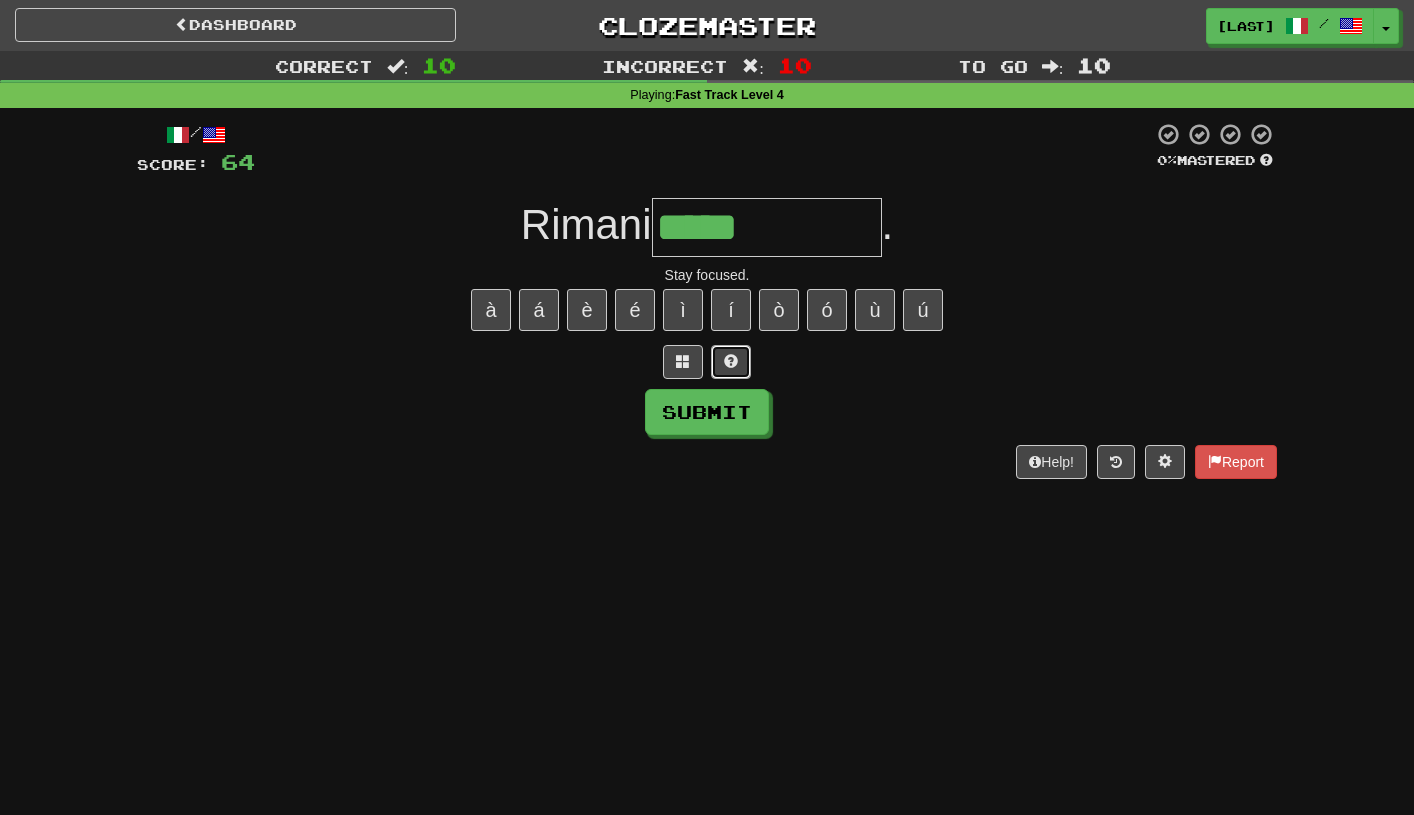 click at bounding box center (731, 362) 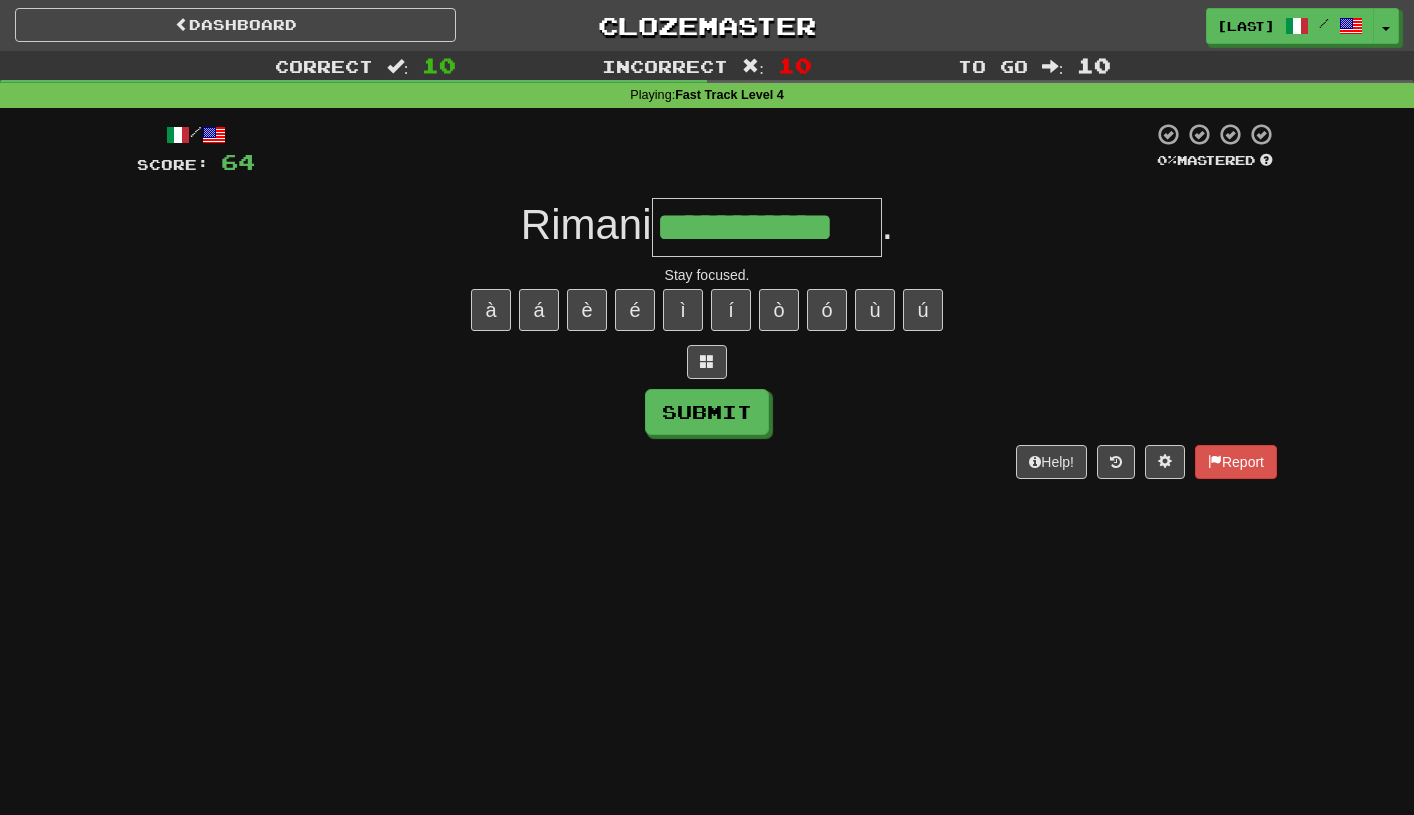 type on "**********" 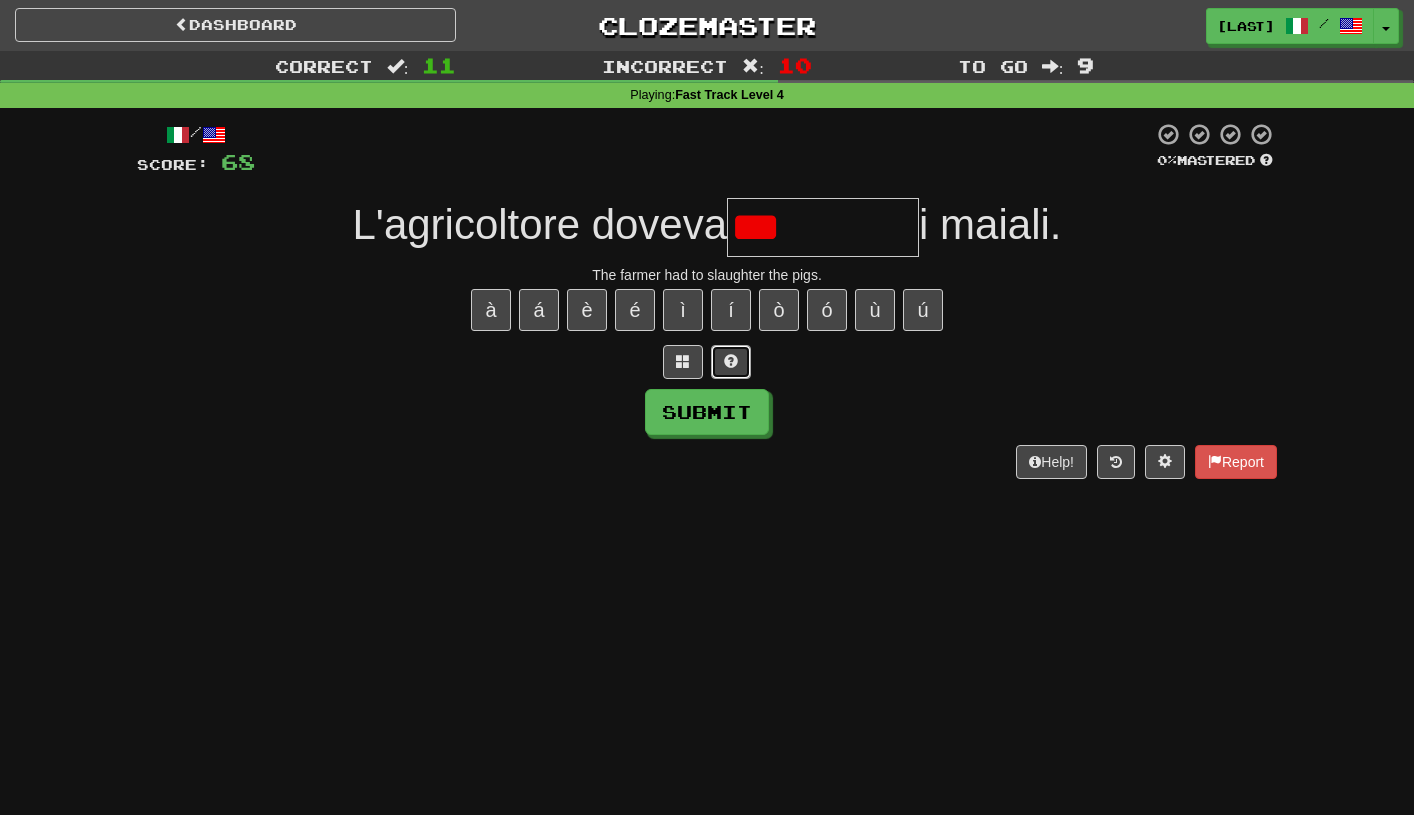 click at bounding box center (731, 361) 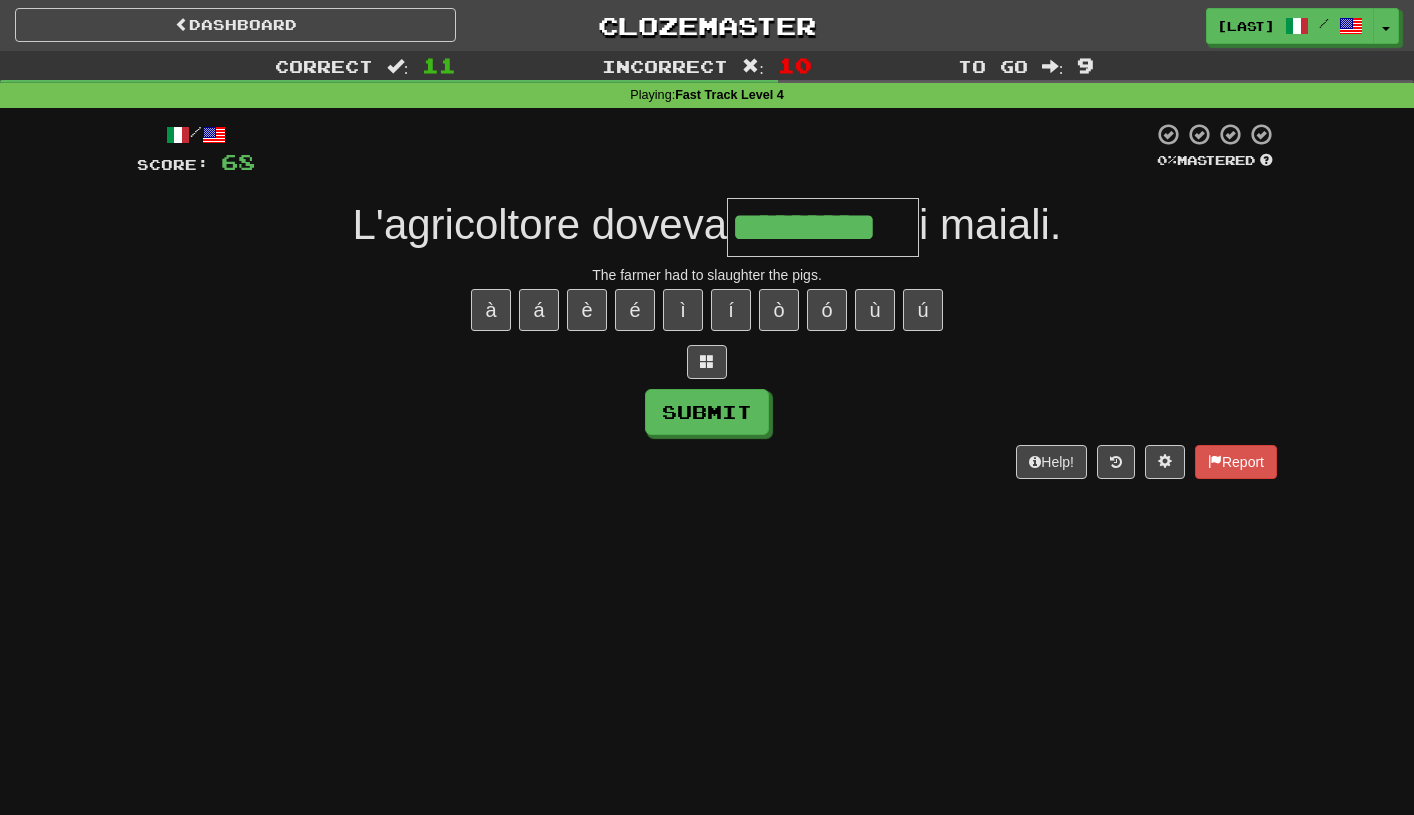 type on "*********" 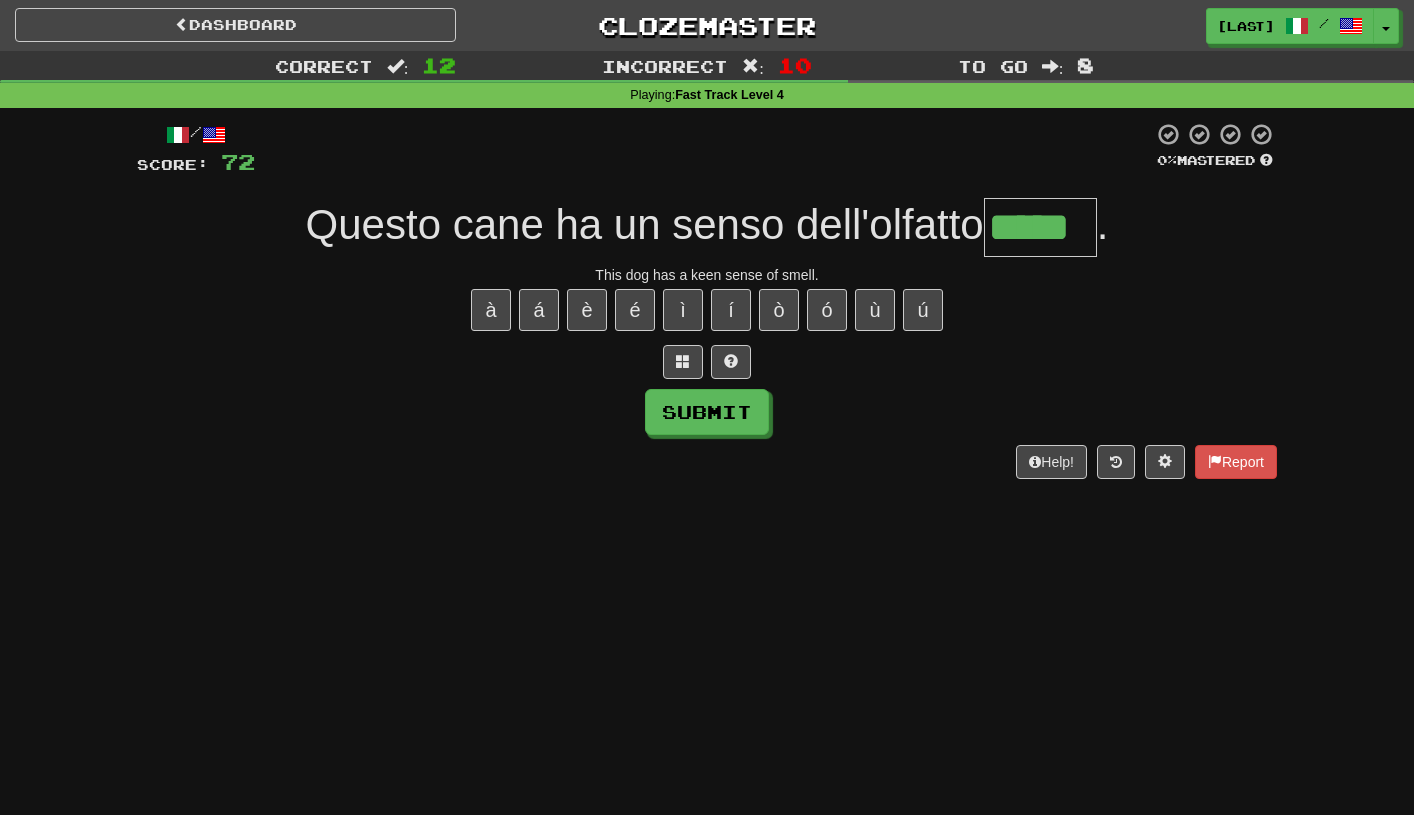 type on "*****" 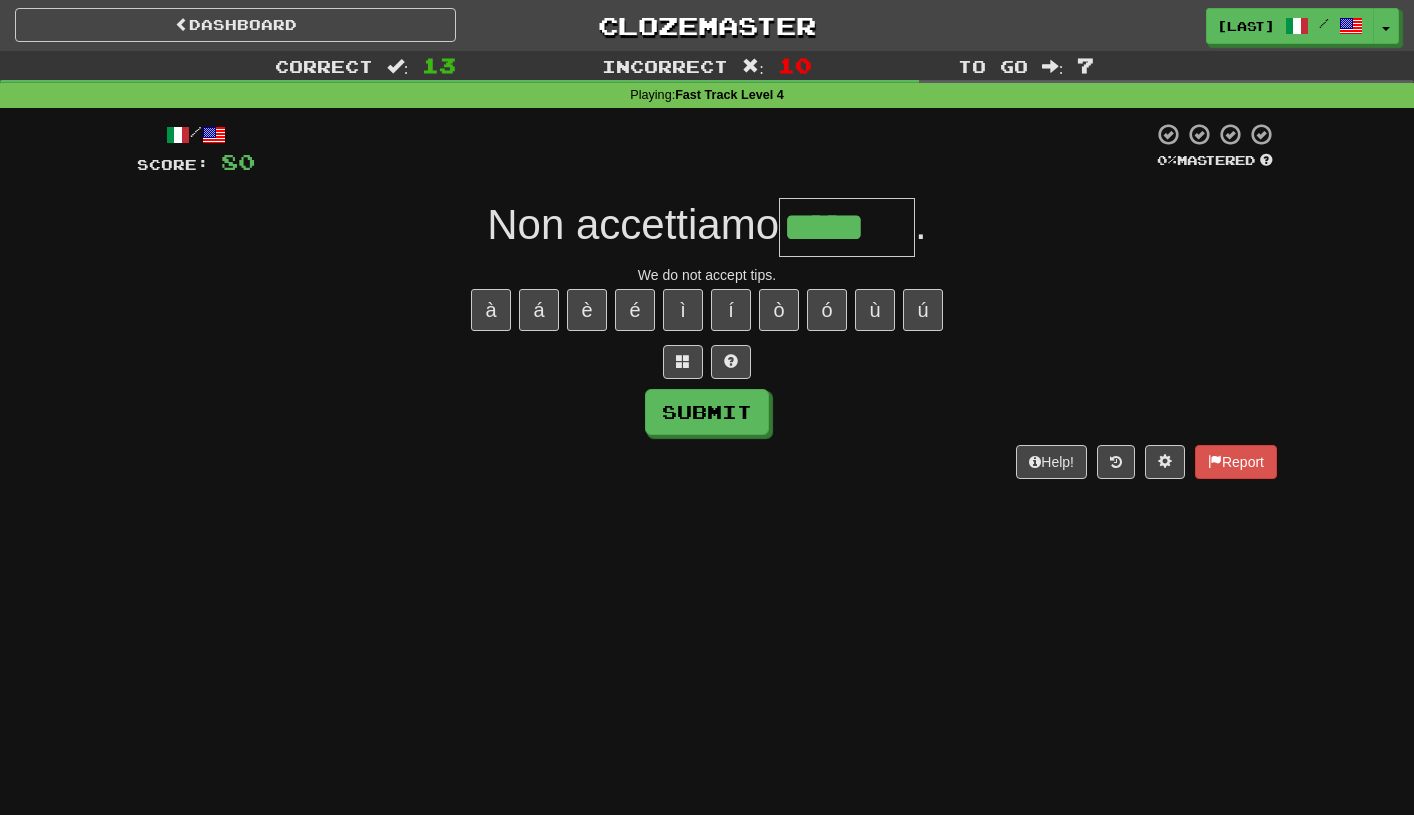 type on "*****" 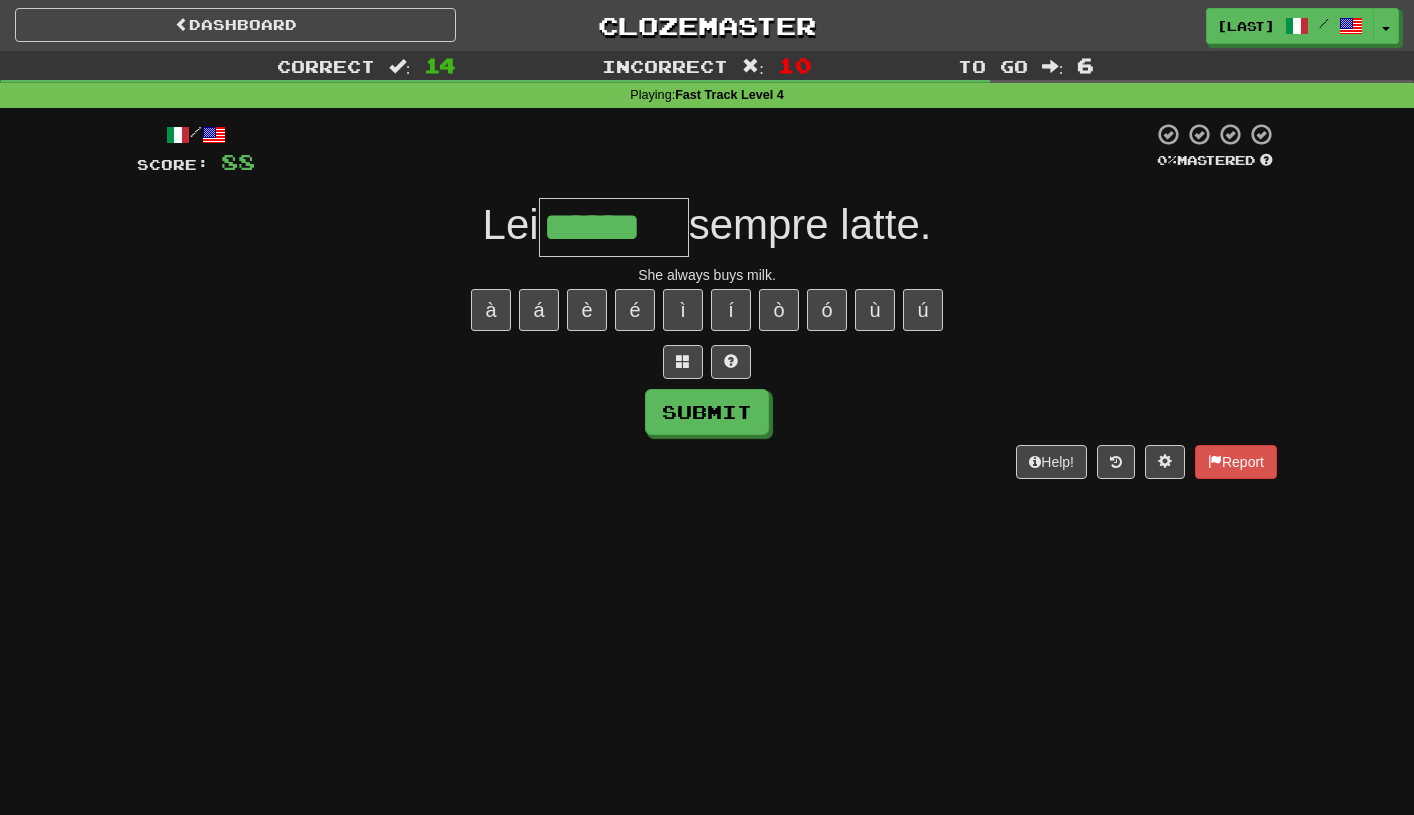 type on "******" 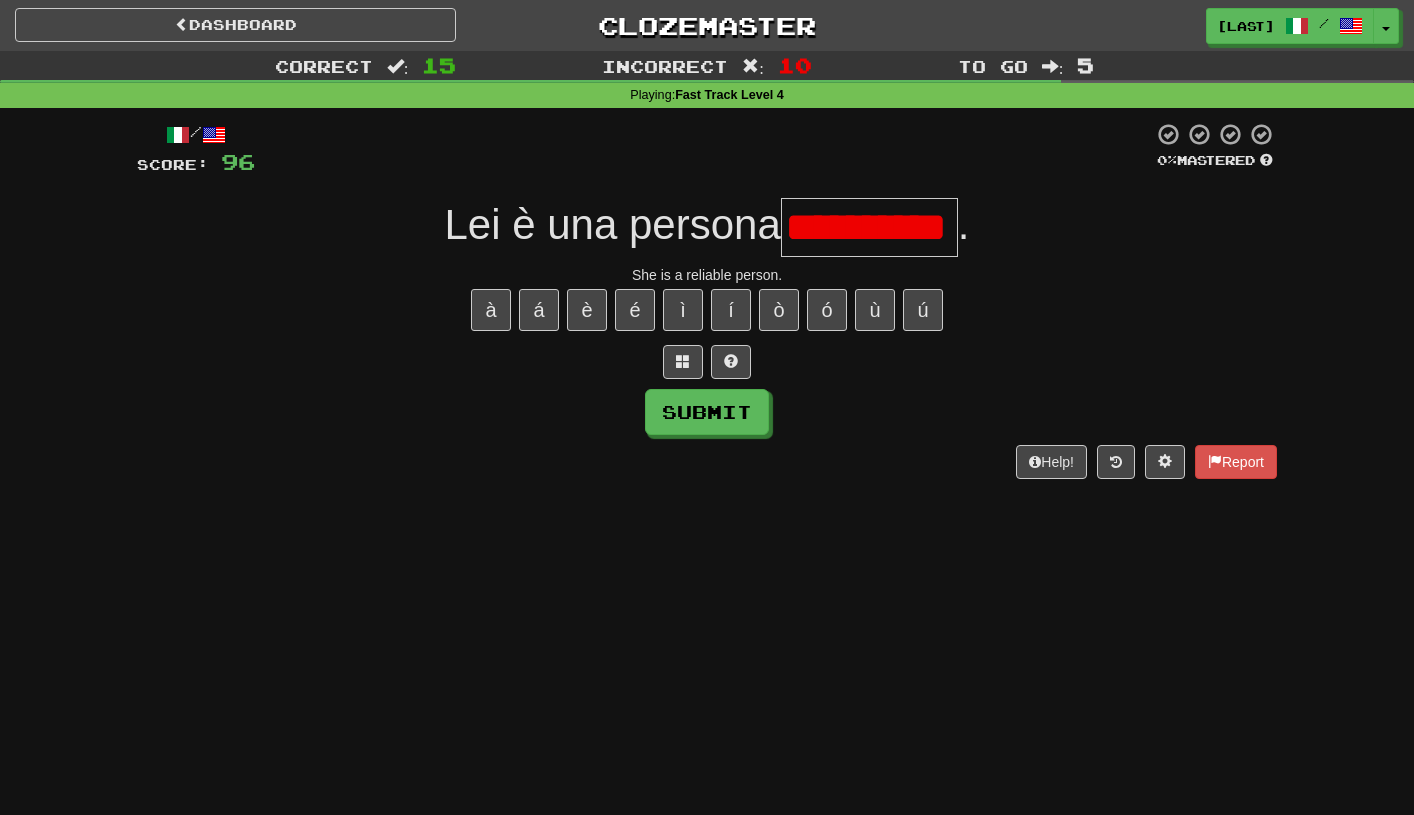 type on "**********" 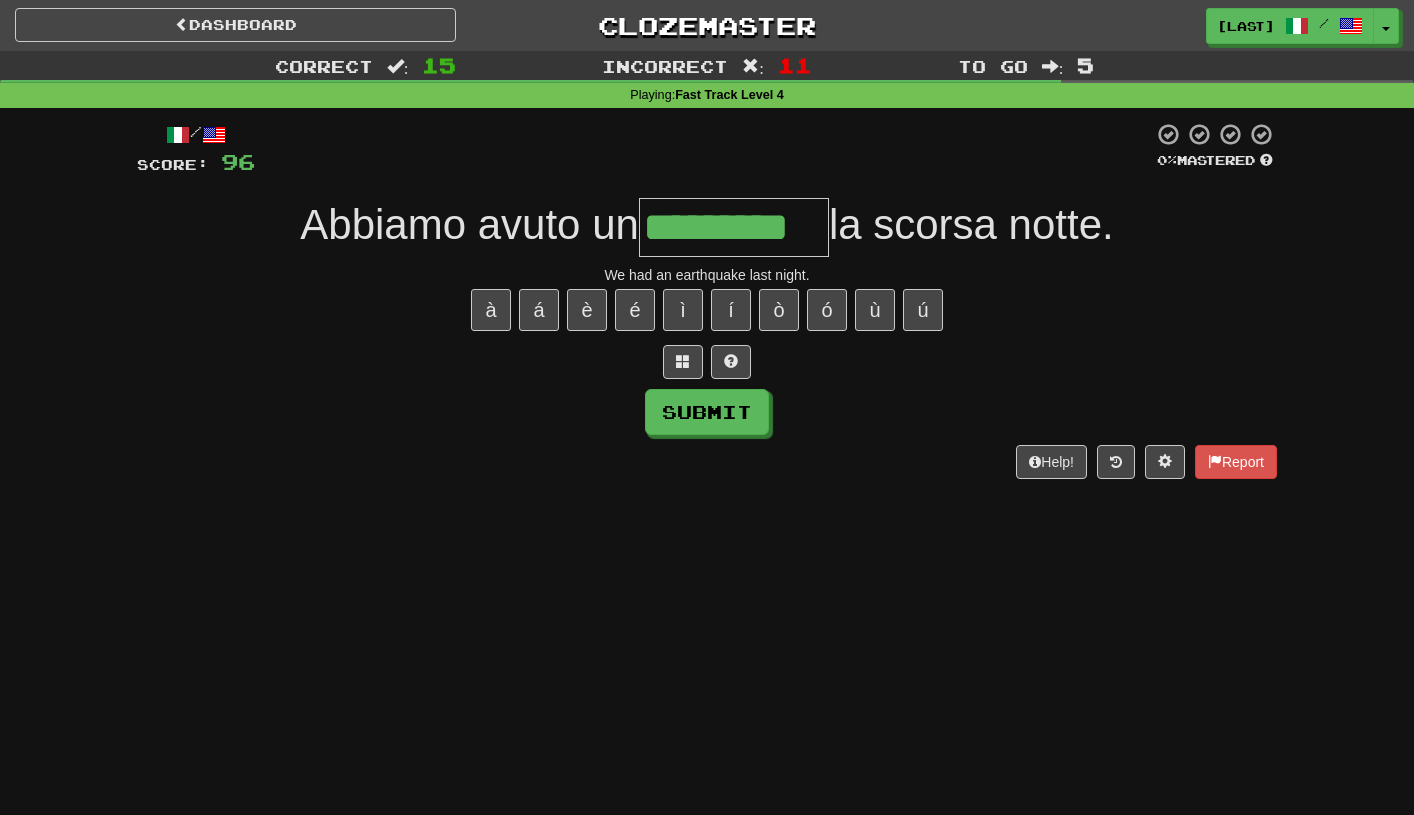 type on "*********" 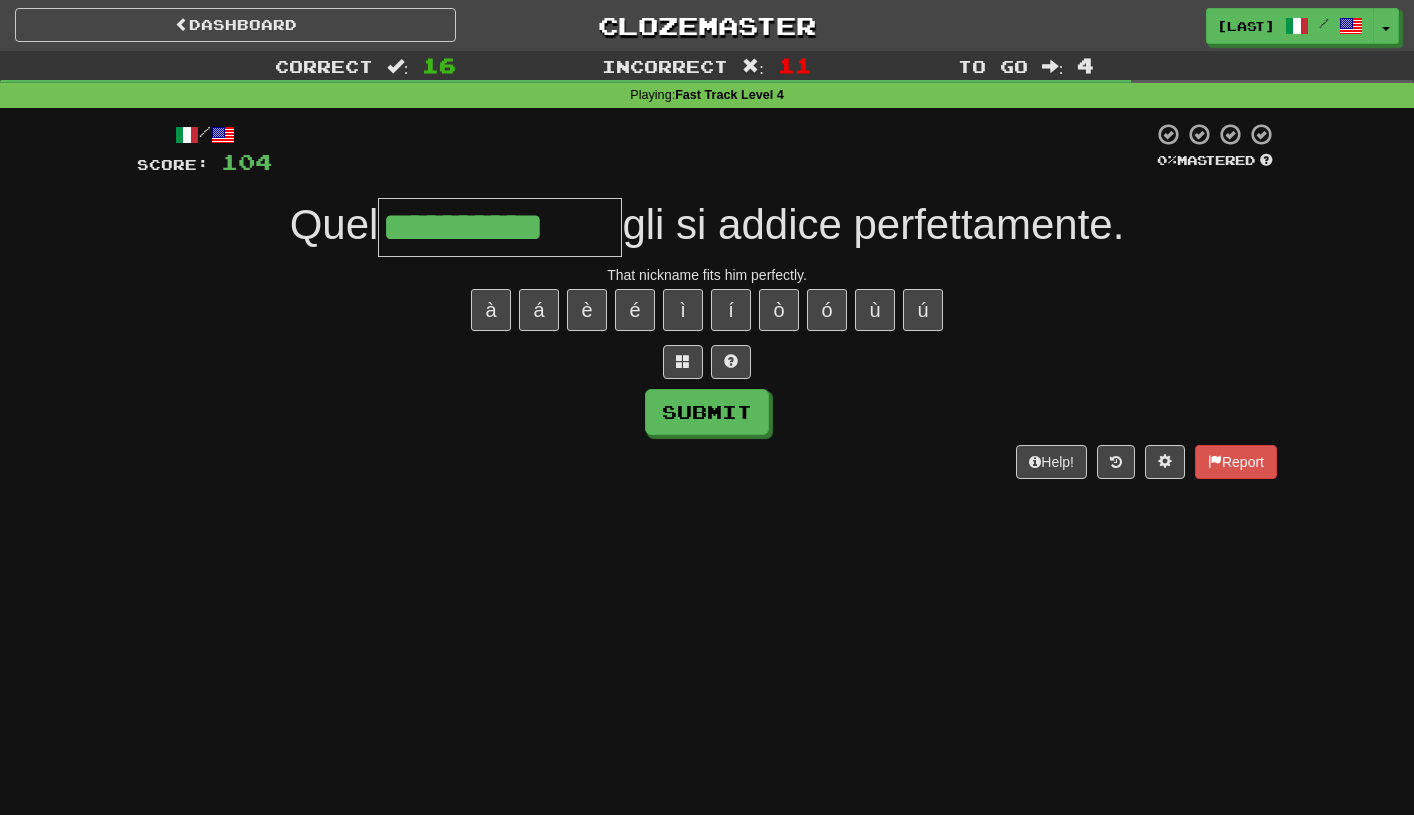 type on "**********" 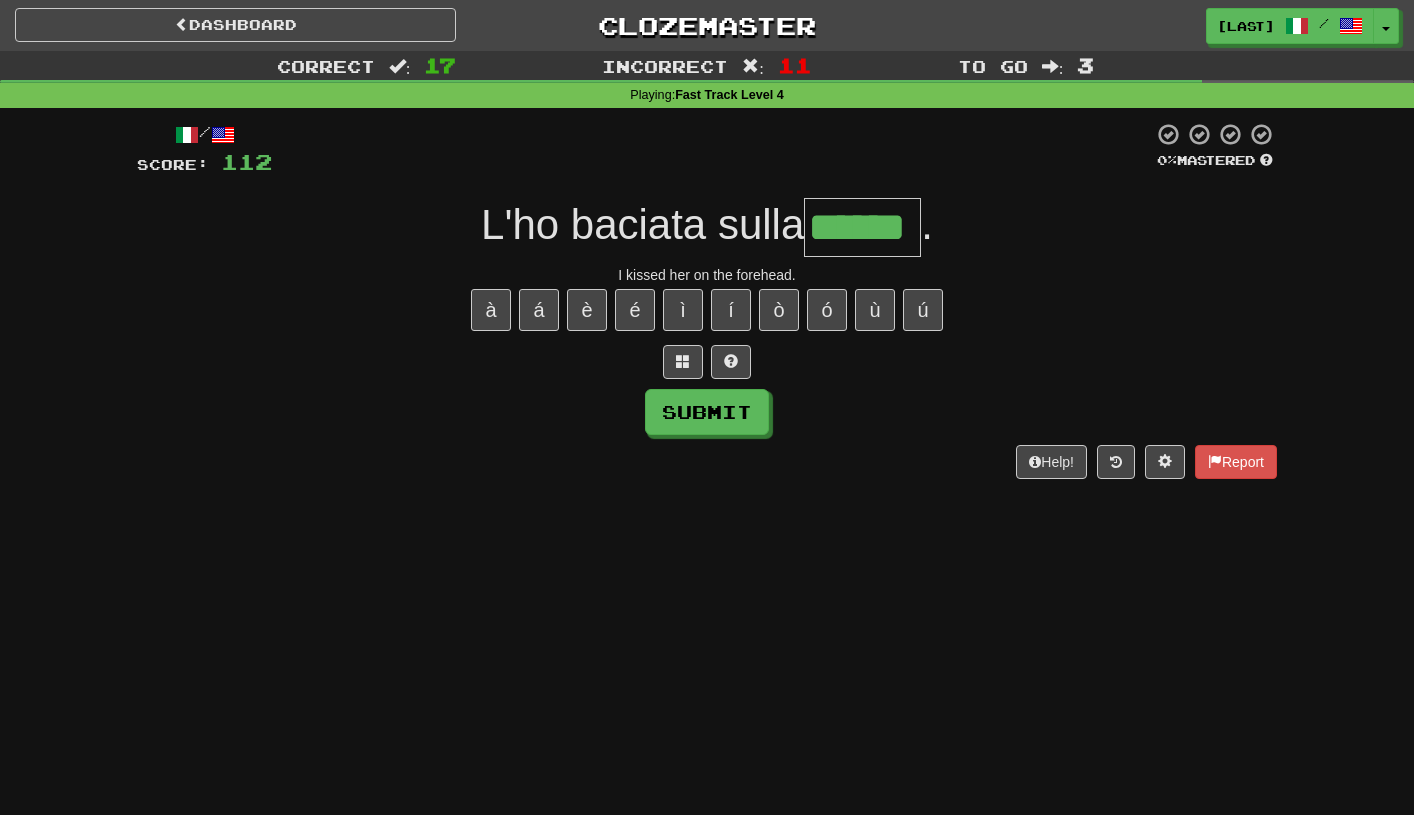type on "******" 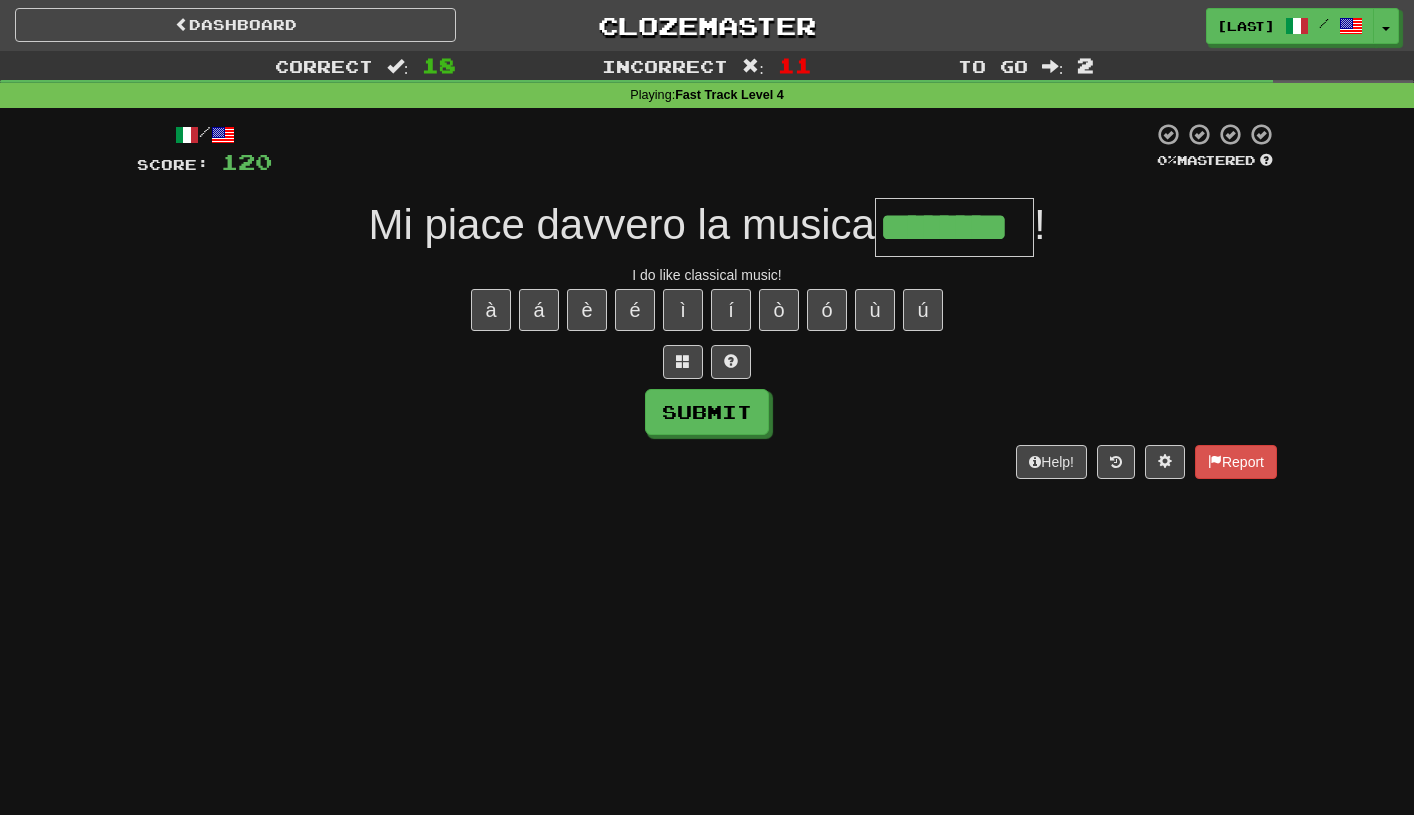 type on "********" 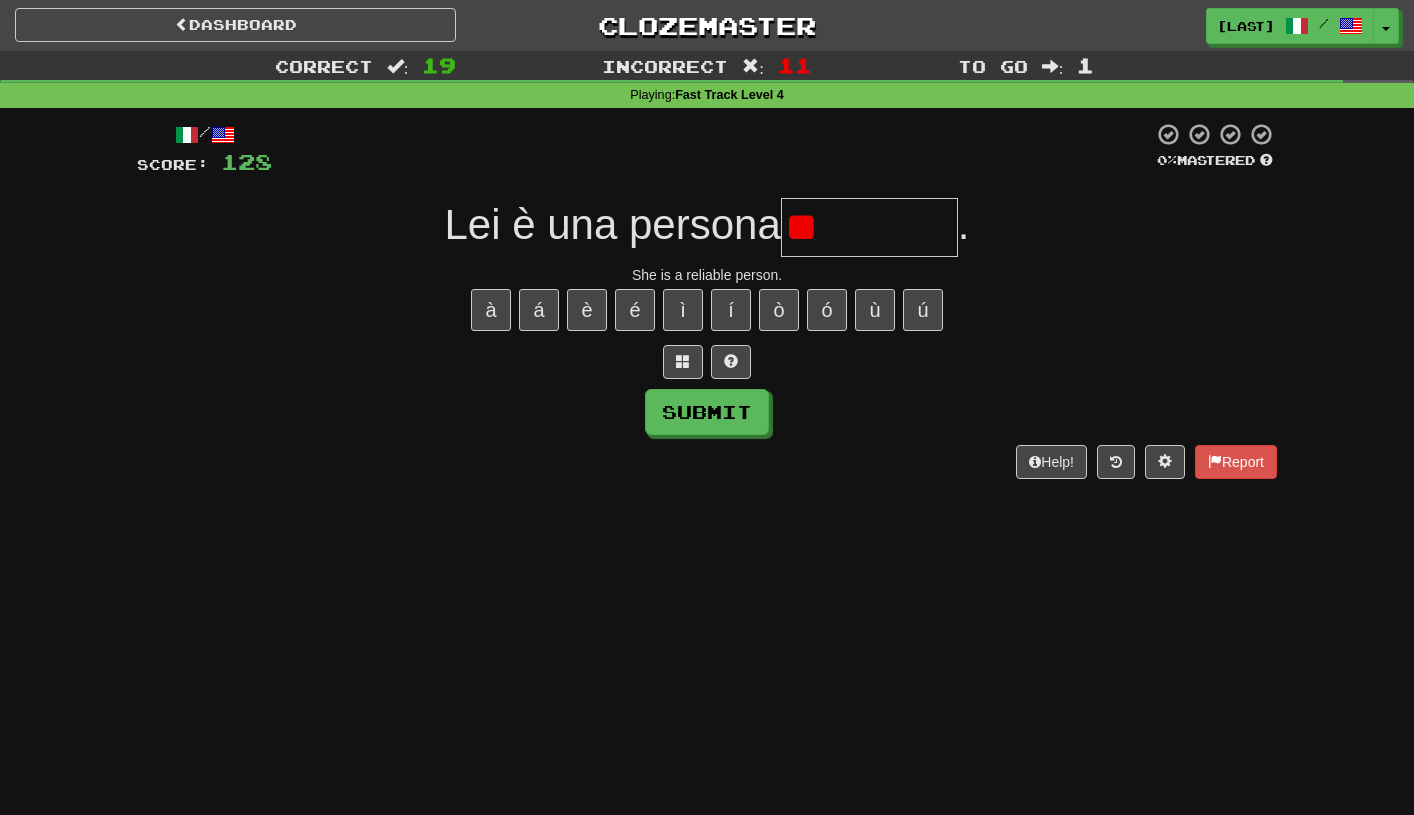 type on "*" 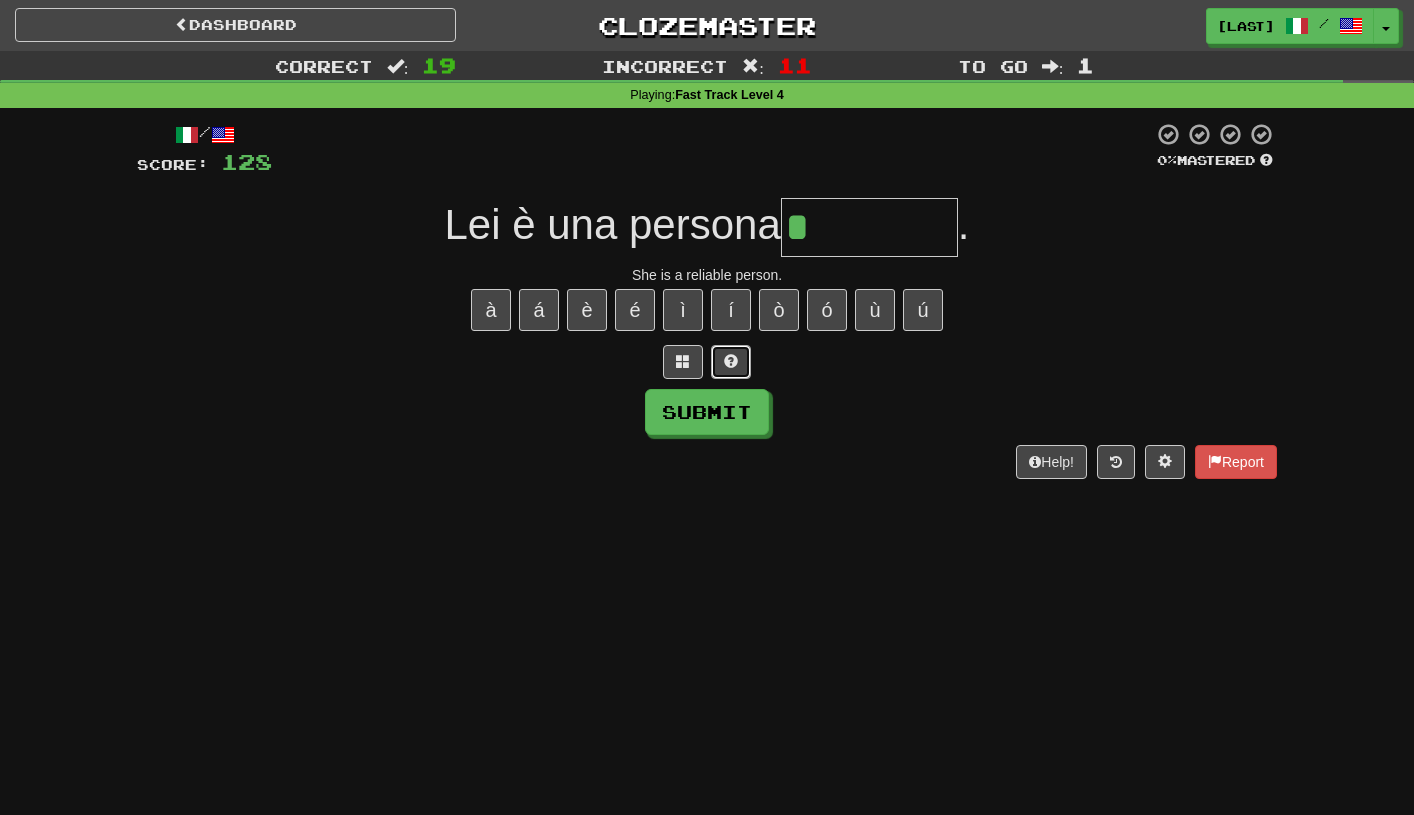 click at bounding box center [731, 361] 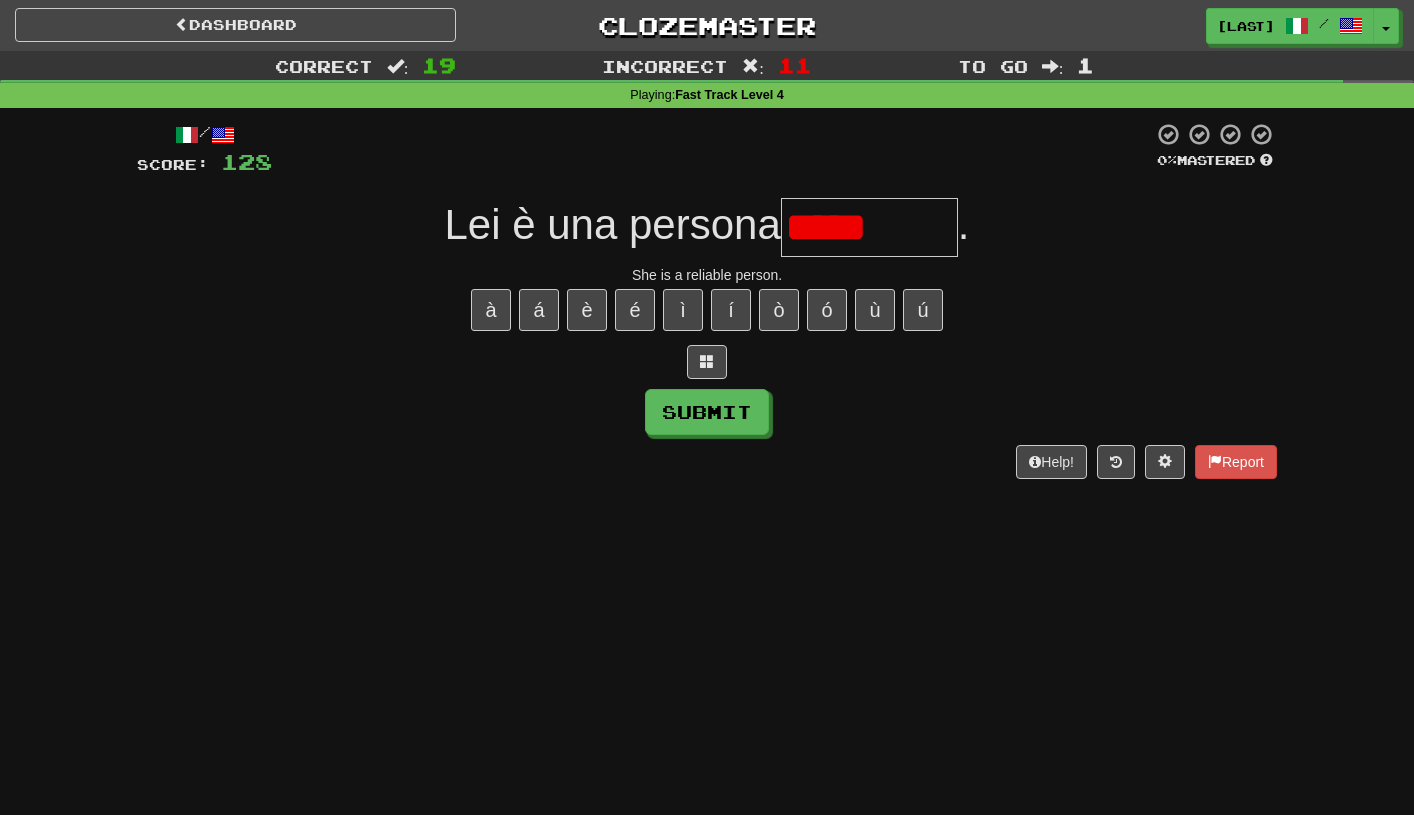 type on "**********" 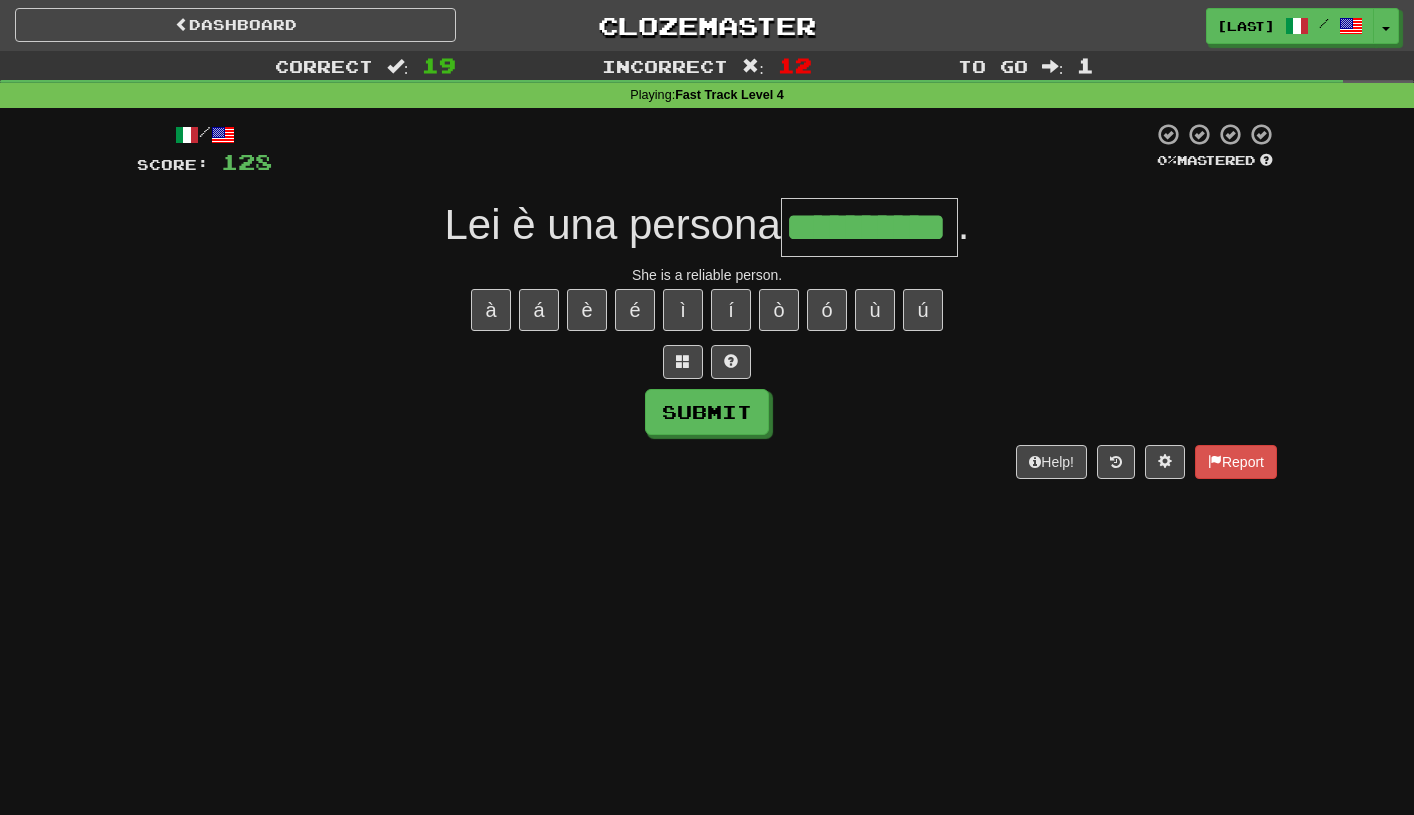 type on "**********" 